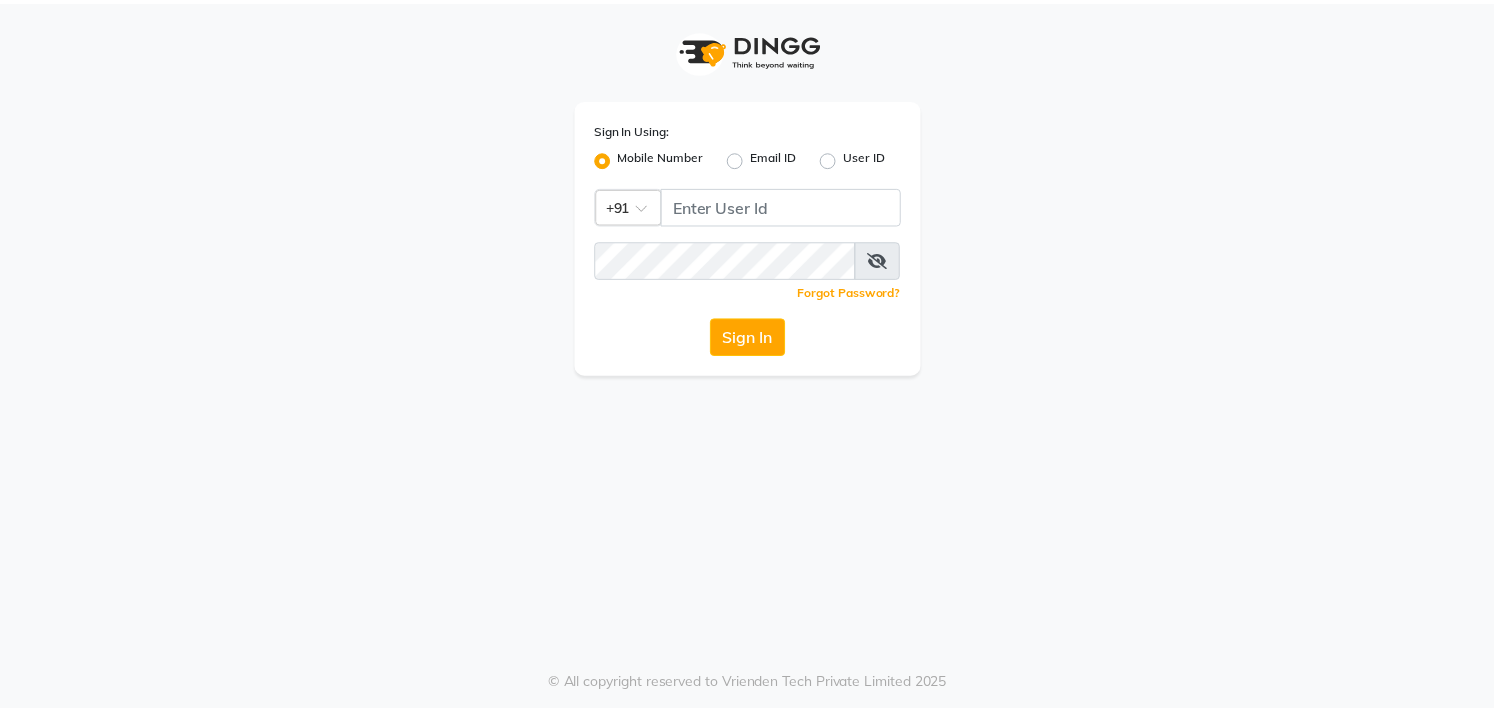scroll, scrollTop: 0, scrollLeft: 0, axis: both 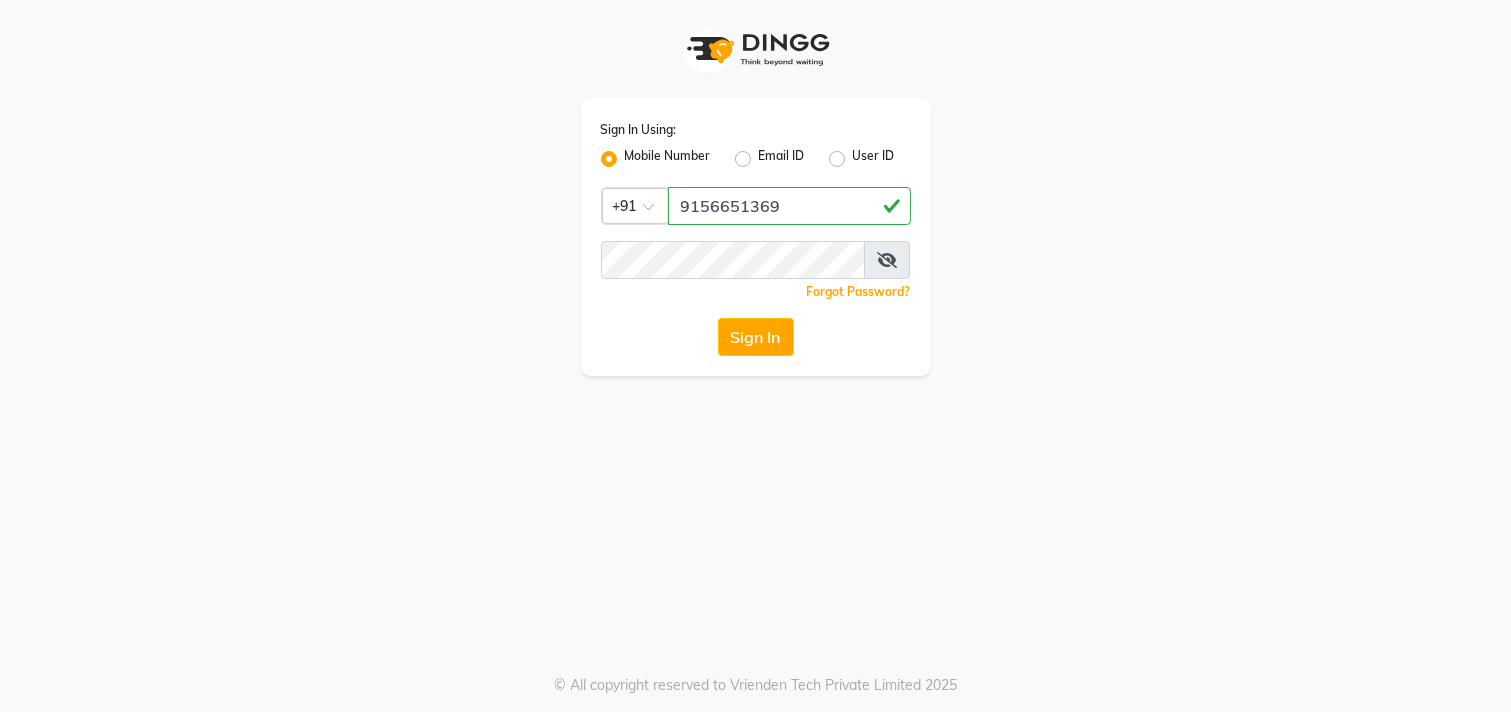 type on "9156651369" 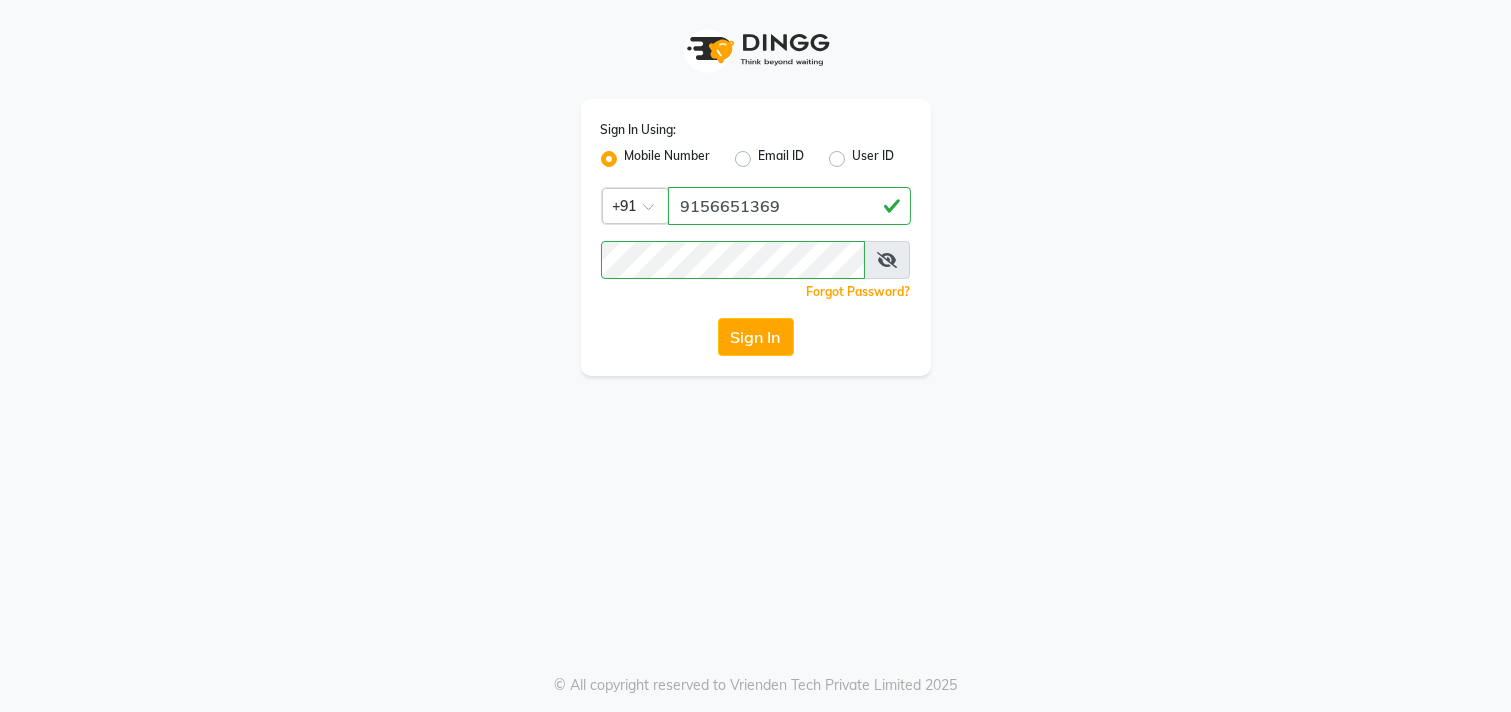 click at bounding box center [887, 260] 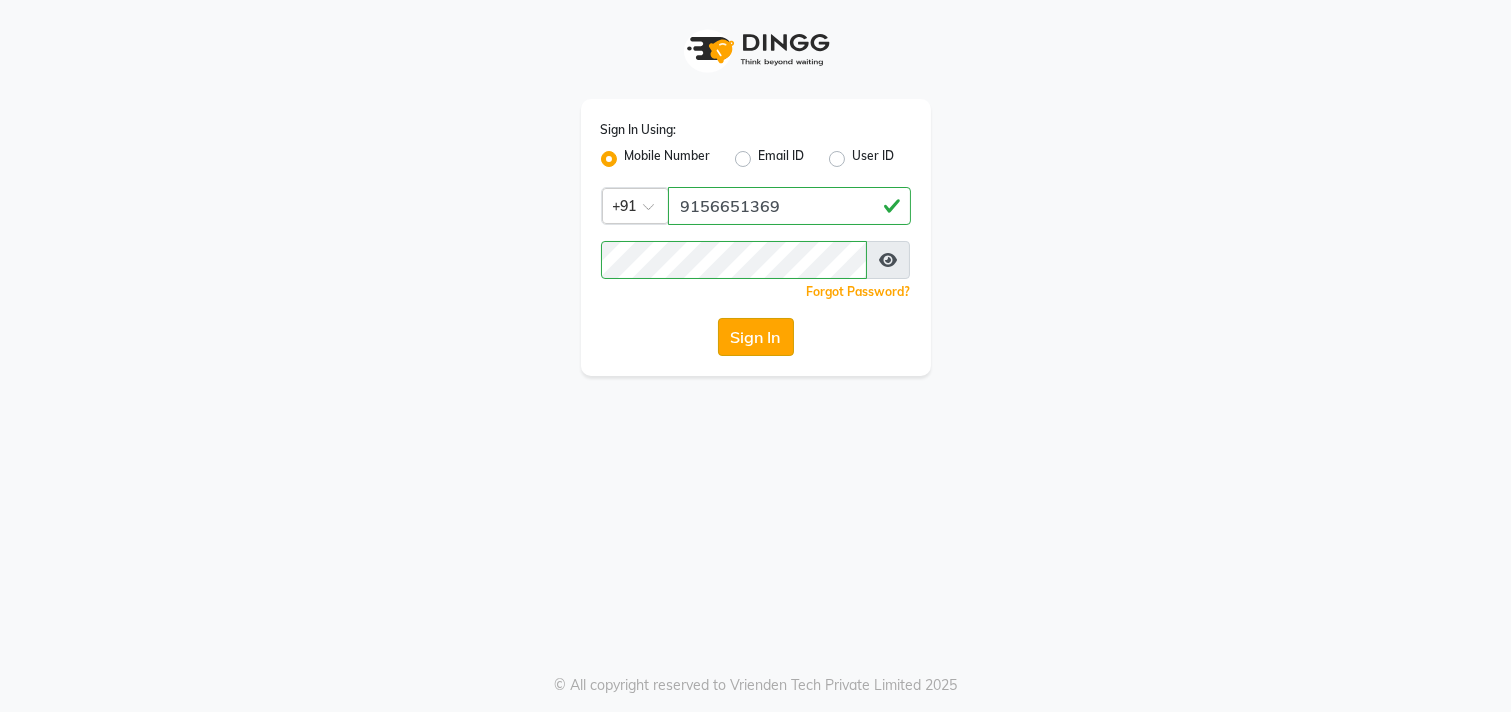 click on "Sign In" 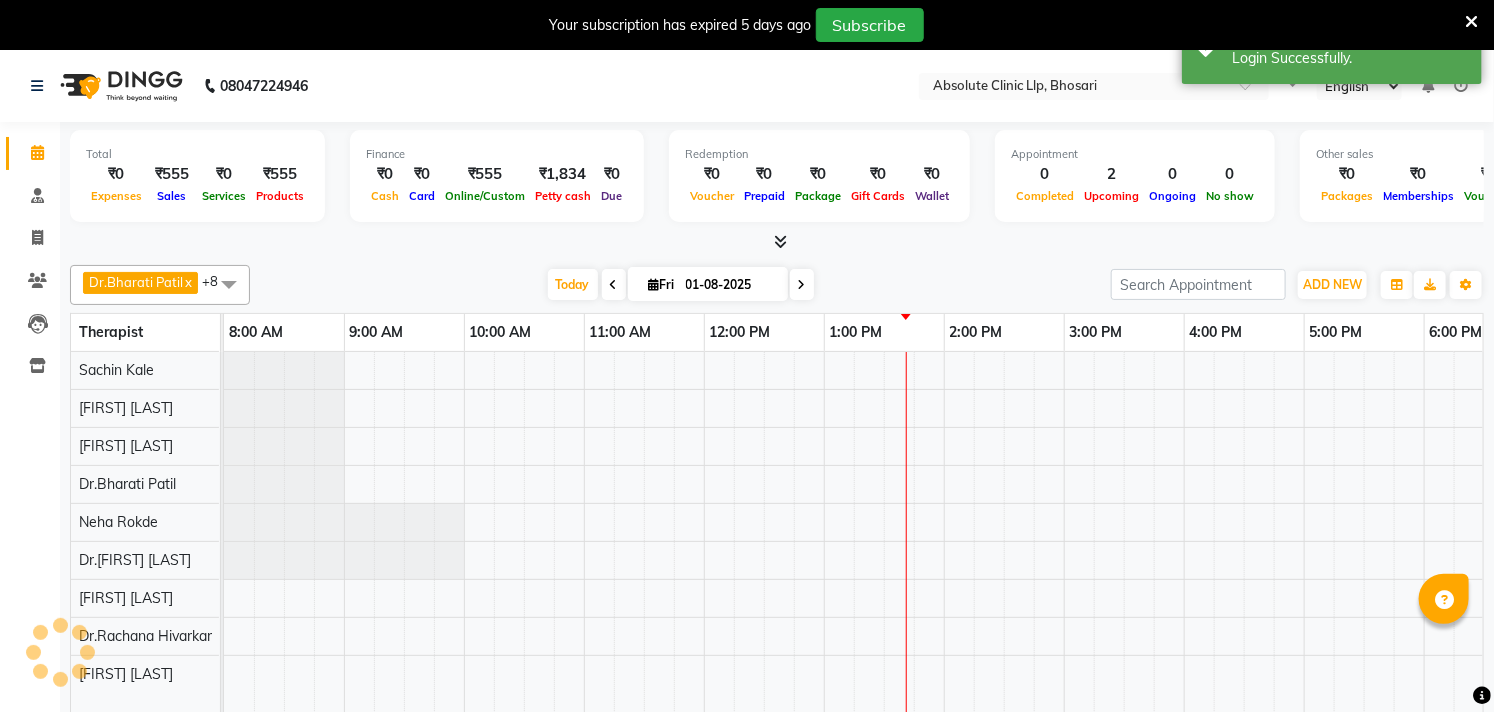 select on "en" 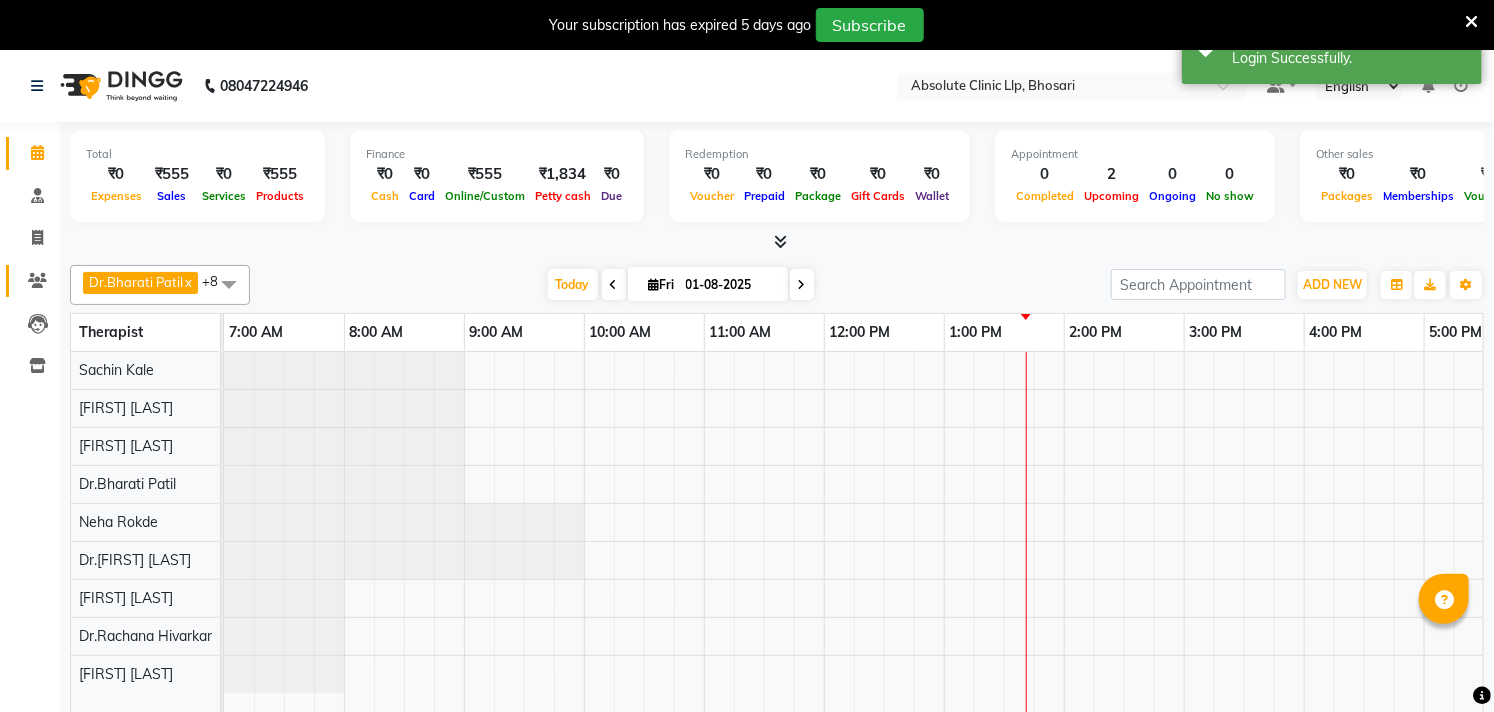 click 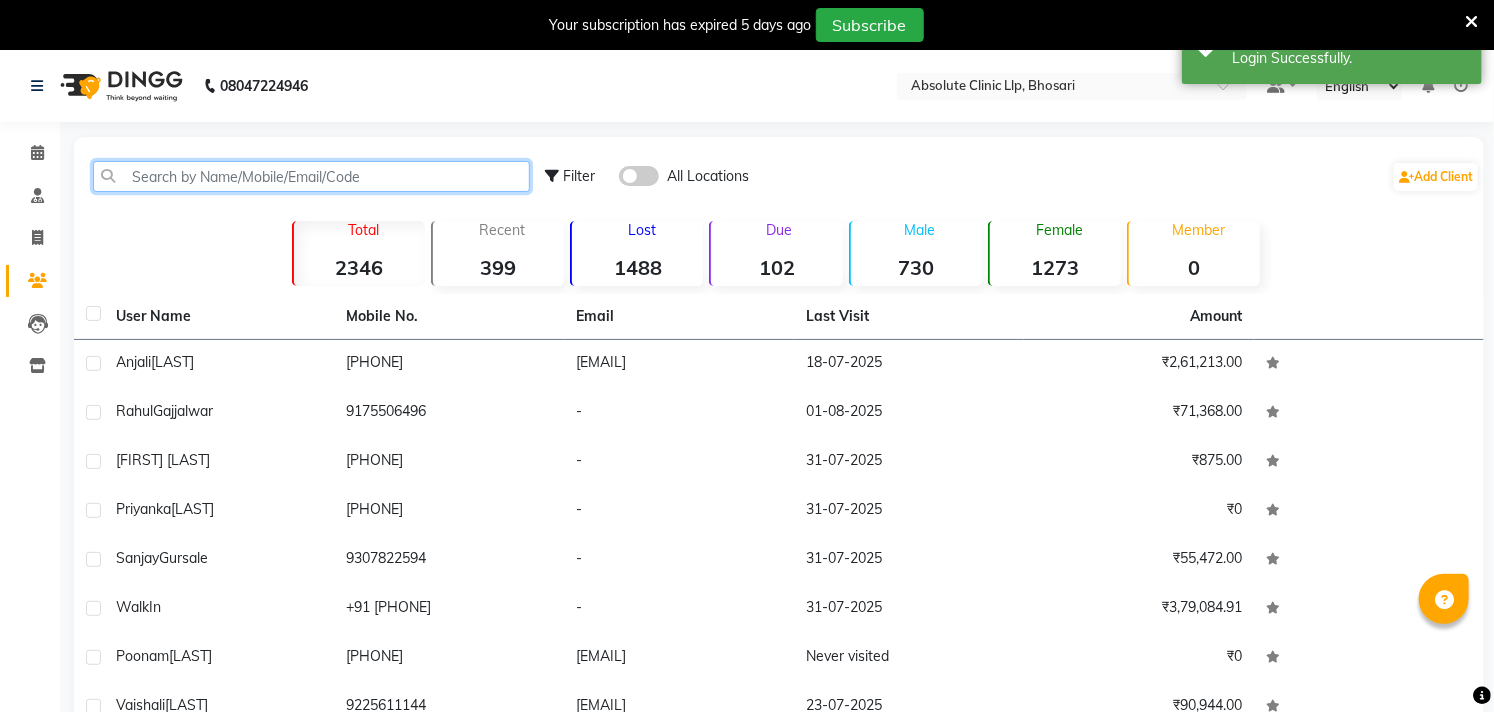 click 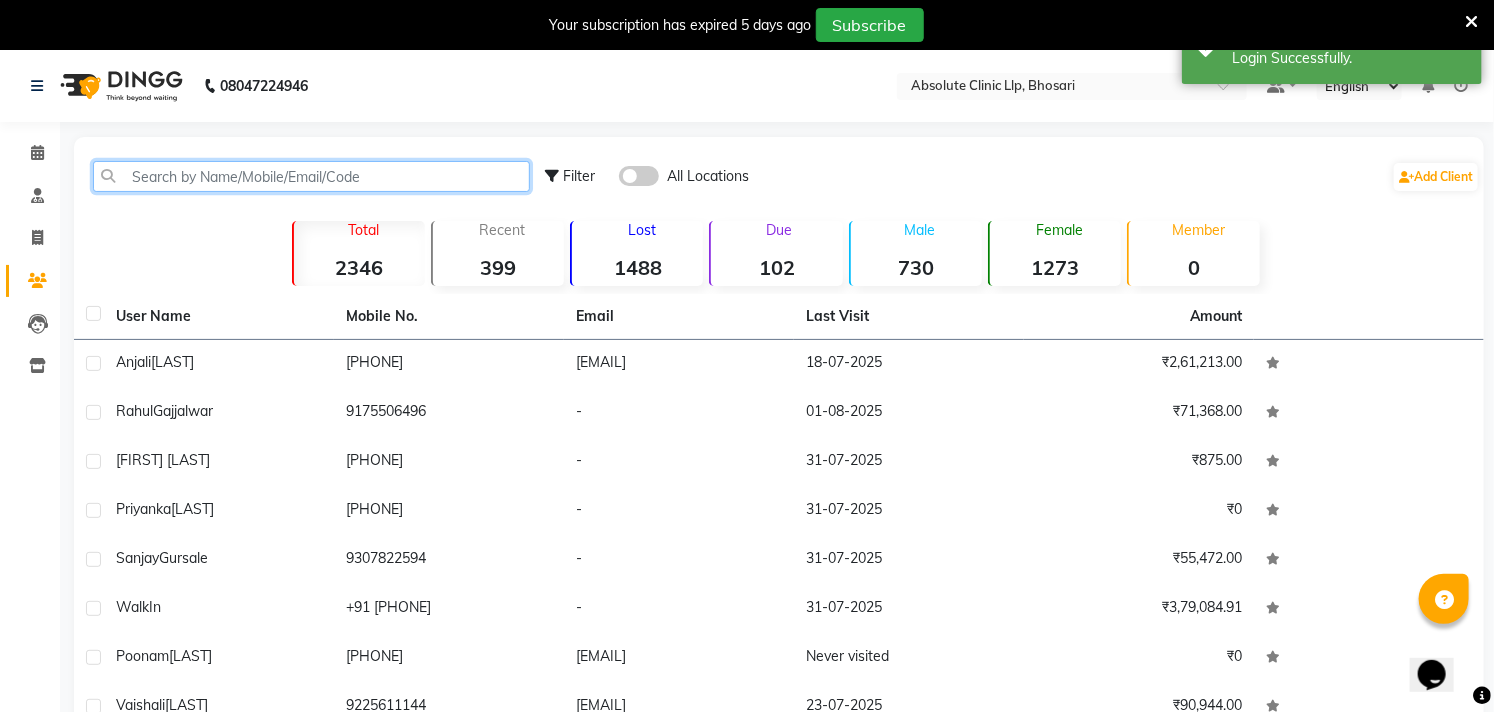 scroll, scrollTop: 0, scrollLeft: 0, axis: both 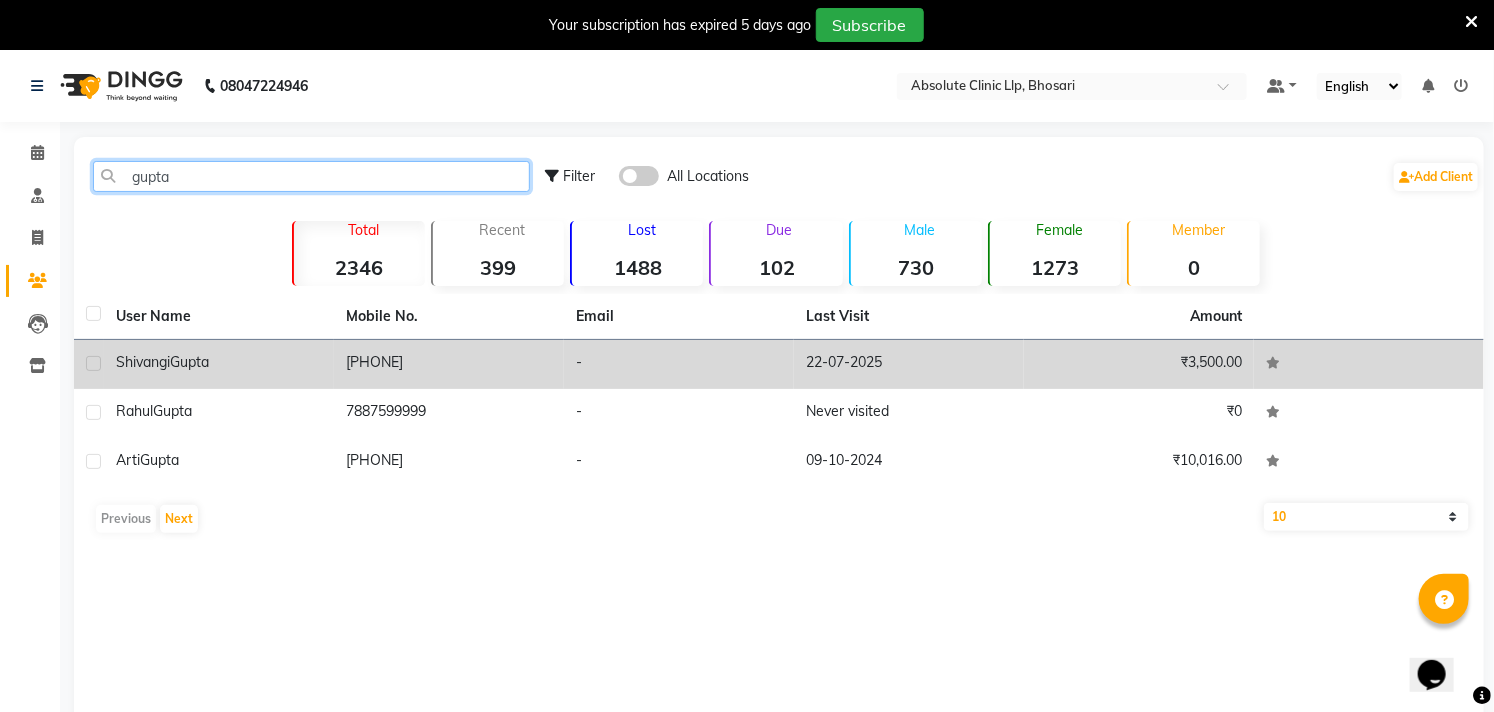 type on "gupta" 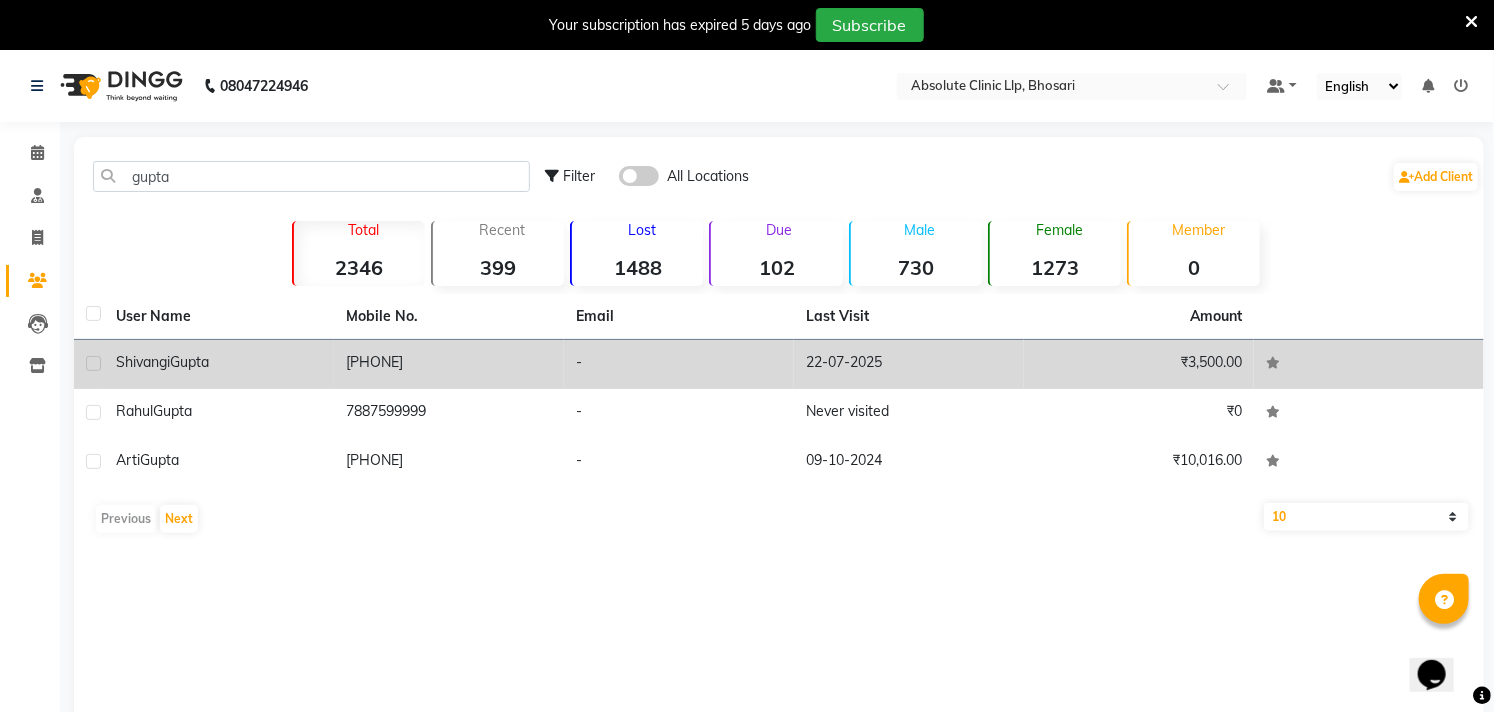 click on "-" 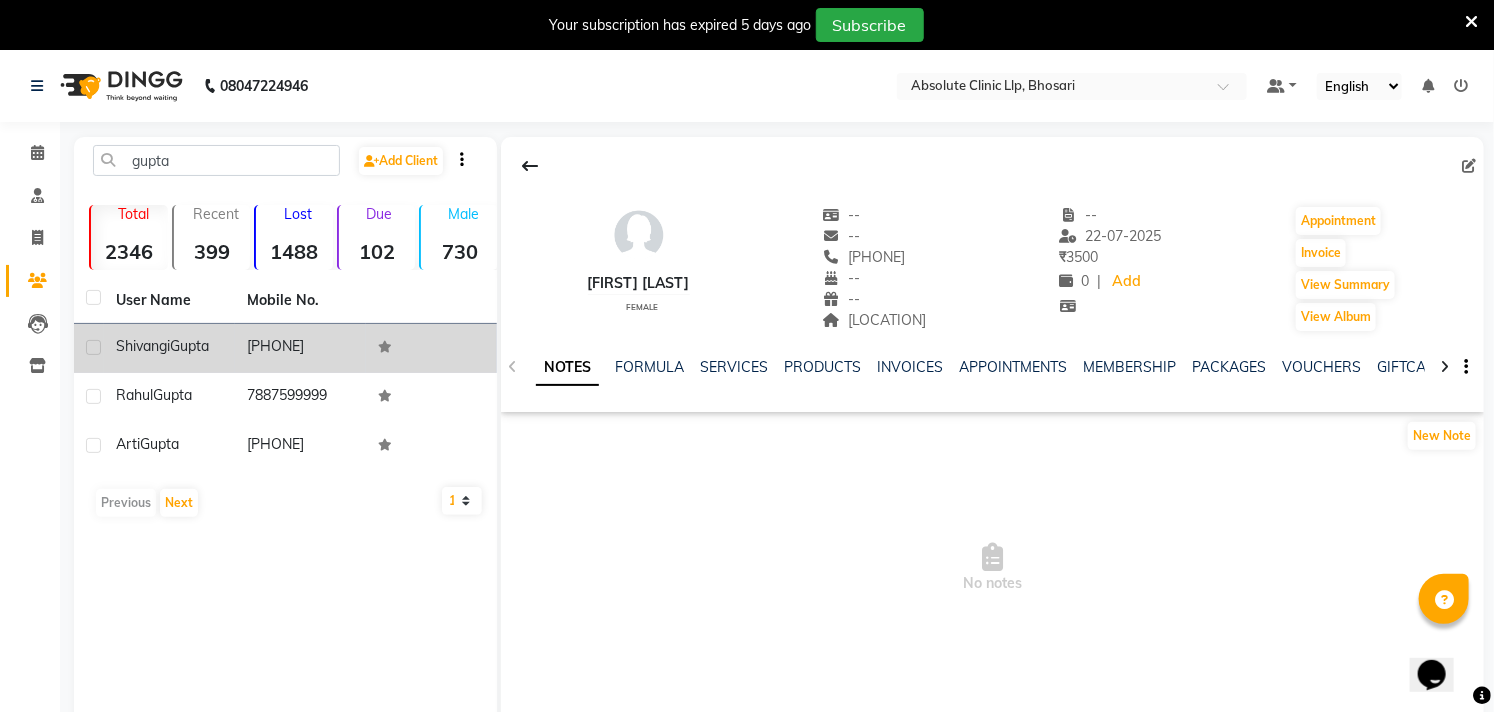 click on "NOTES FORMULA SERVICES PRODUCTS INVOICES APPOINTMENTS MEMBERSHIP PACKAGES VOUCHERS GIFTCARDS POINTS FORMS FAMILY CARDS WALLET" 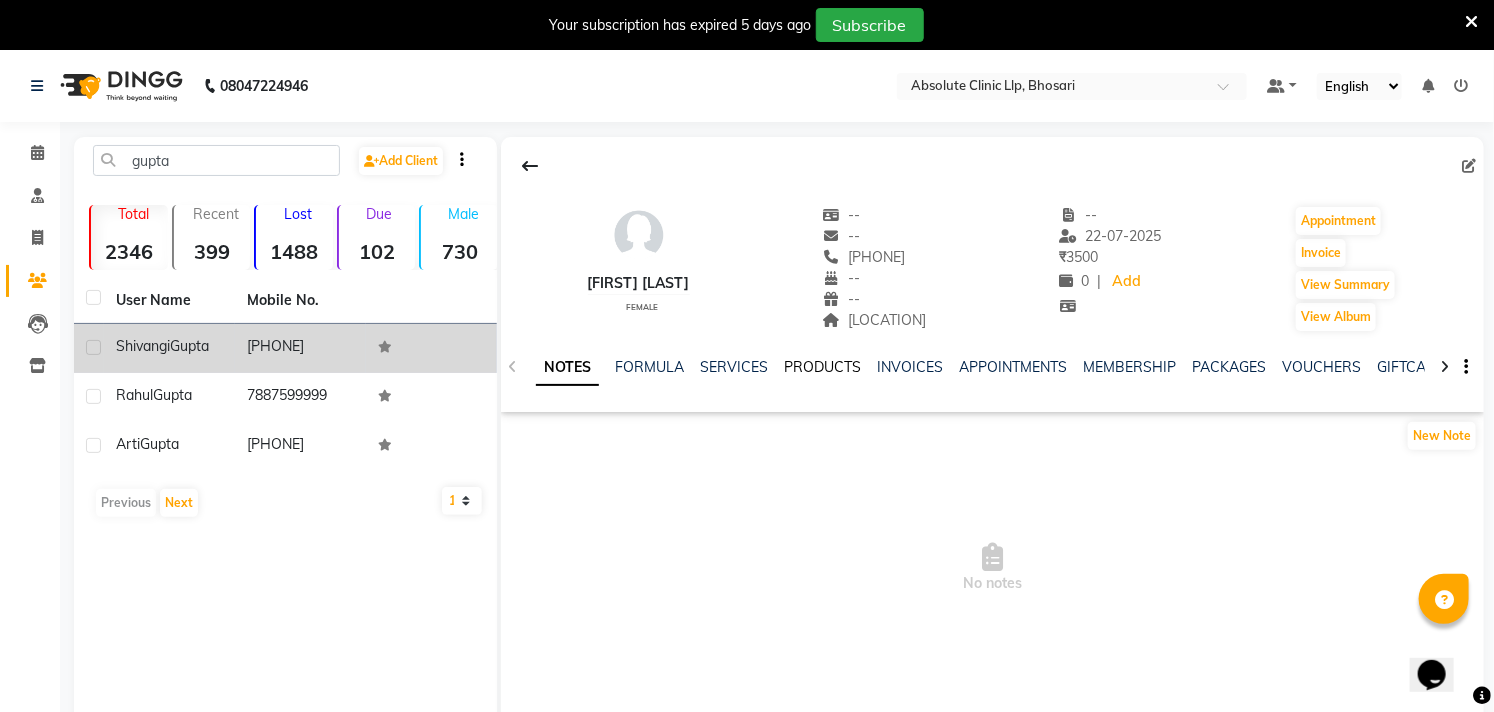 click on "PRODUCTS" 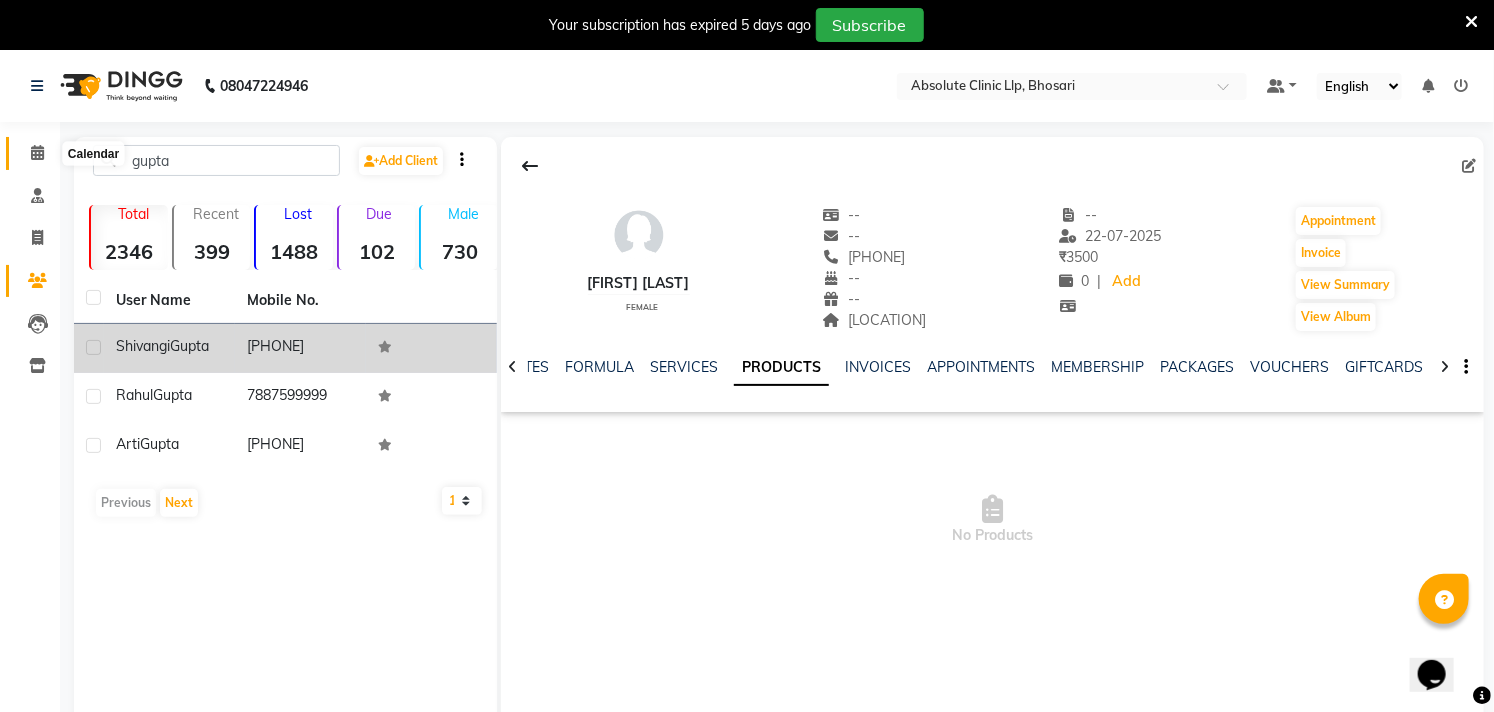 click 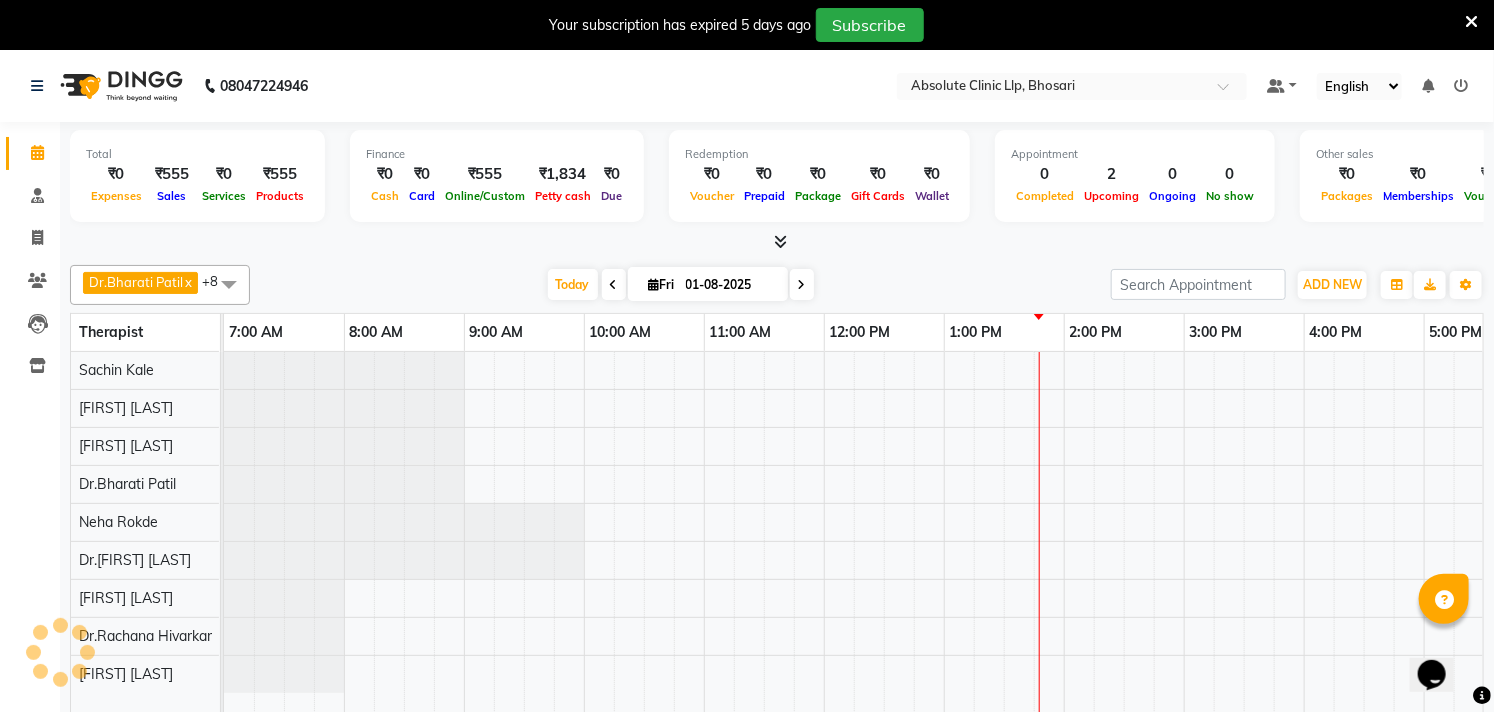 scroll, scrollTop: 0, scrollLeft: 541, axis: horizontal 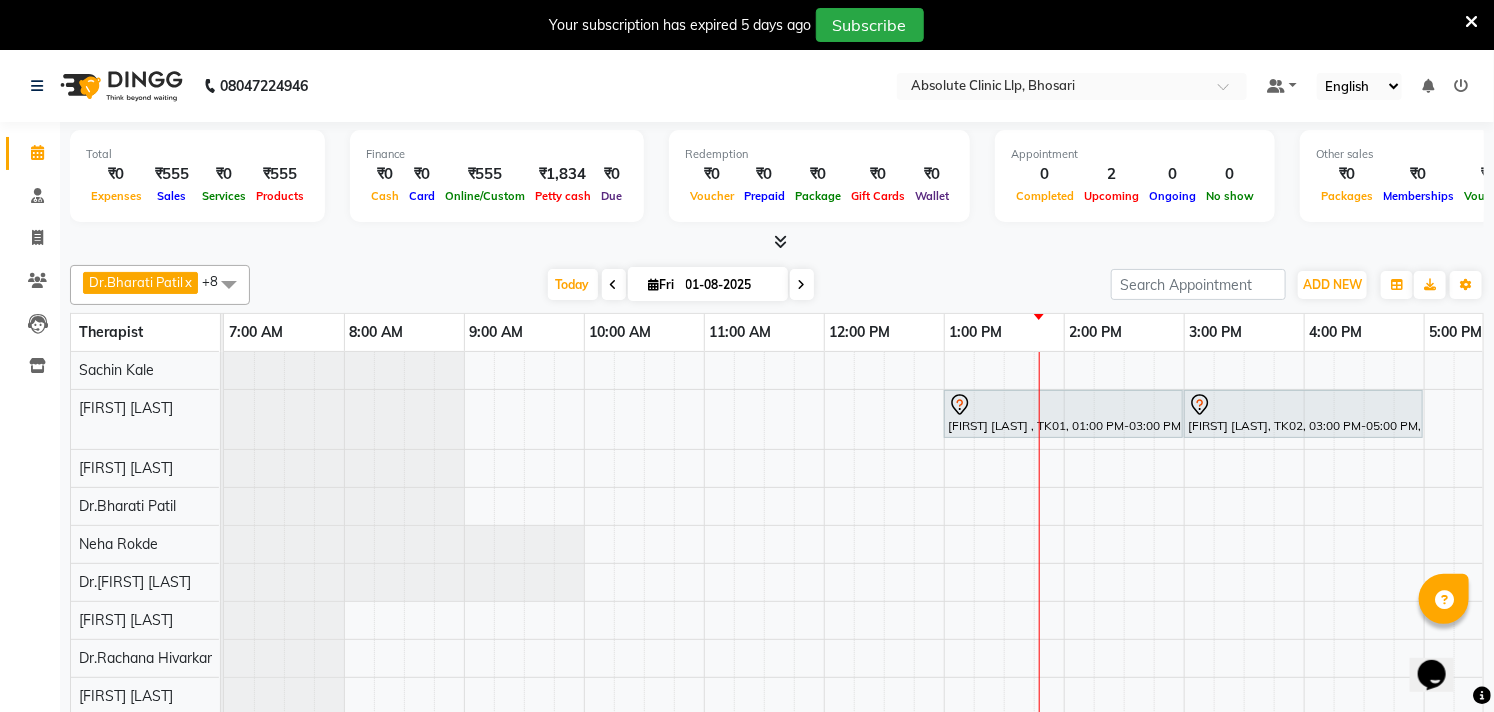 click on "[FIRST]  [LAST] , TK01, 01:00 PM-03:00 PM, Skin Treatment - Co2             [FIRST] [LAST], TK02, 03:00 PM-05:00 PM, Laser Hair Reduction Treatment - Full Body Laser" at bounding box center (1124, 546) 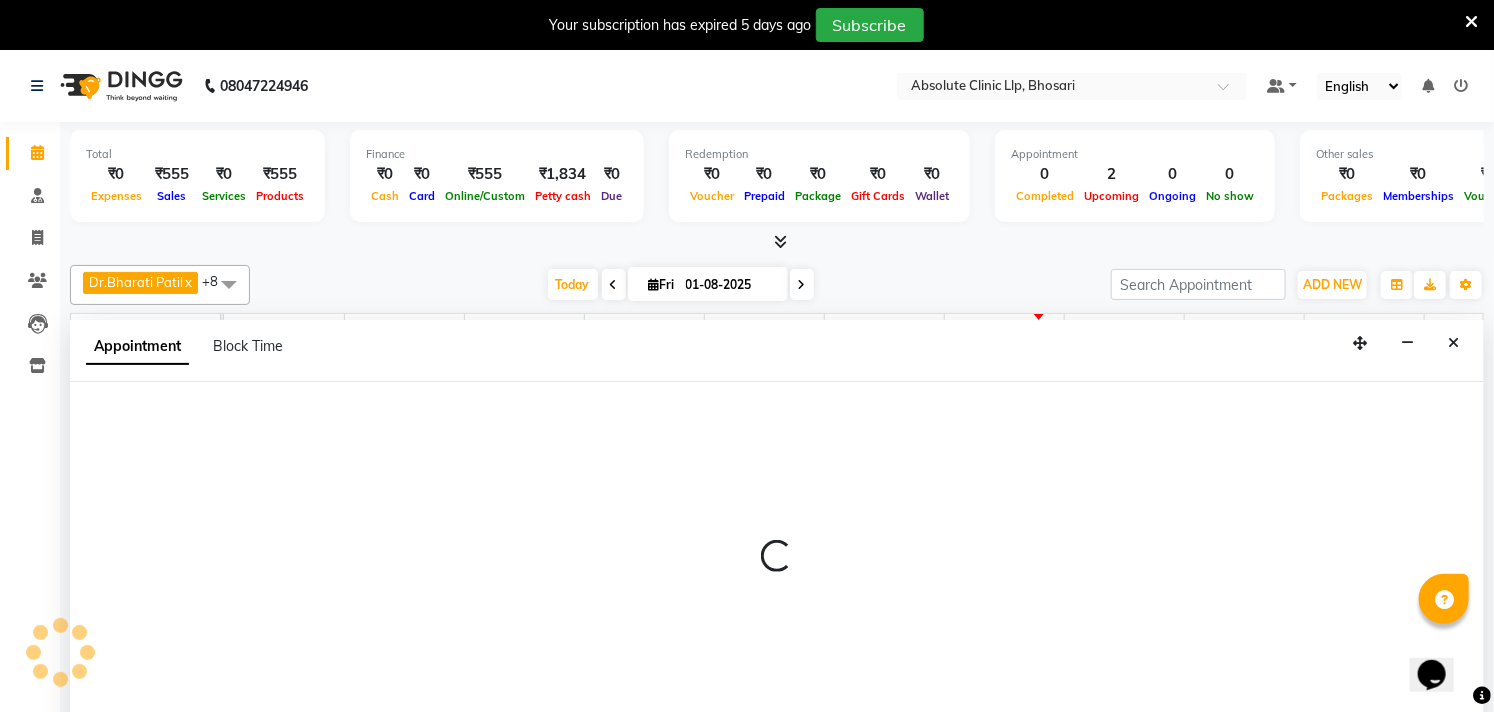 scroll, scrollTop: 50, scrollLeft: 0, axis: vertical 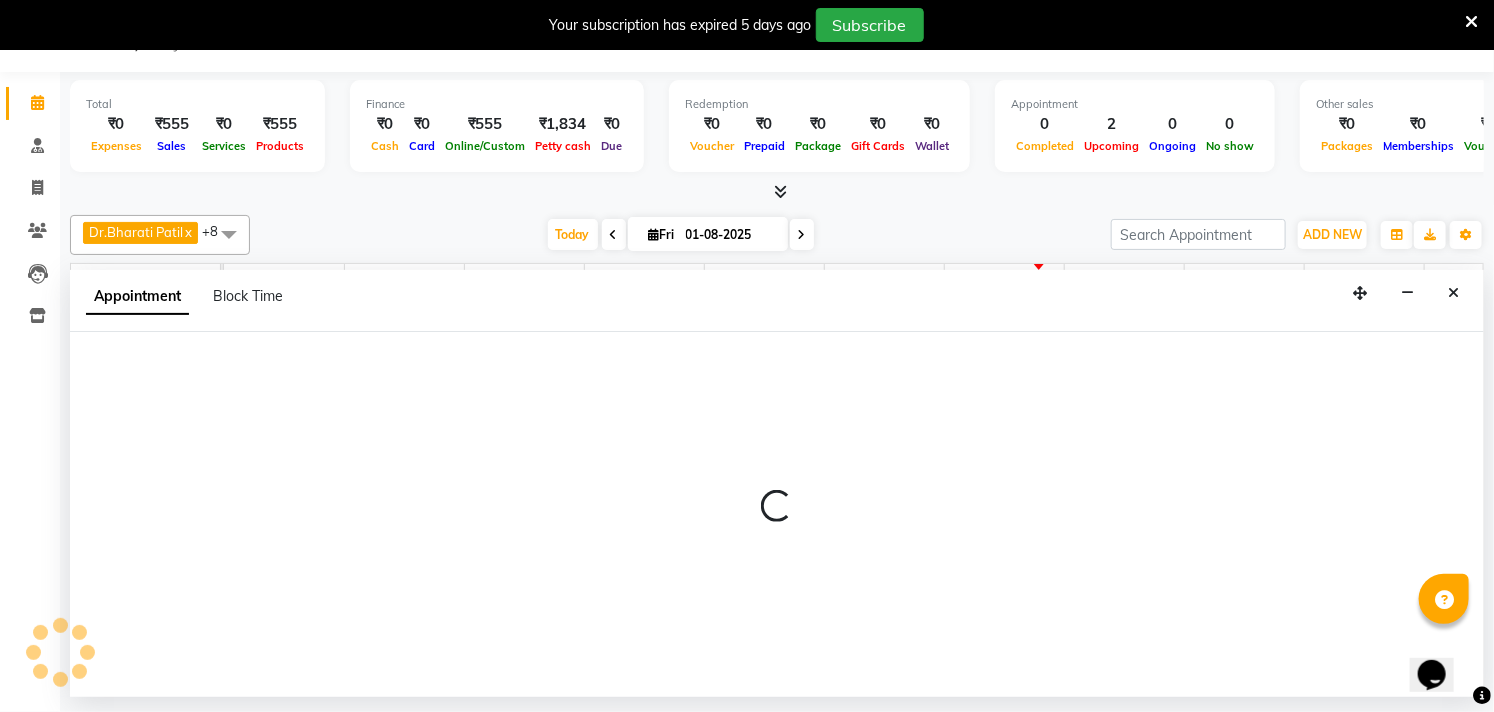 select on "27983" 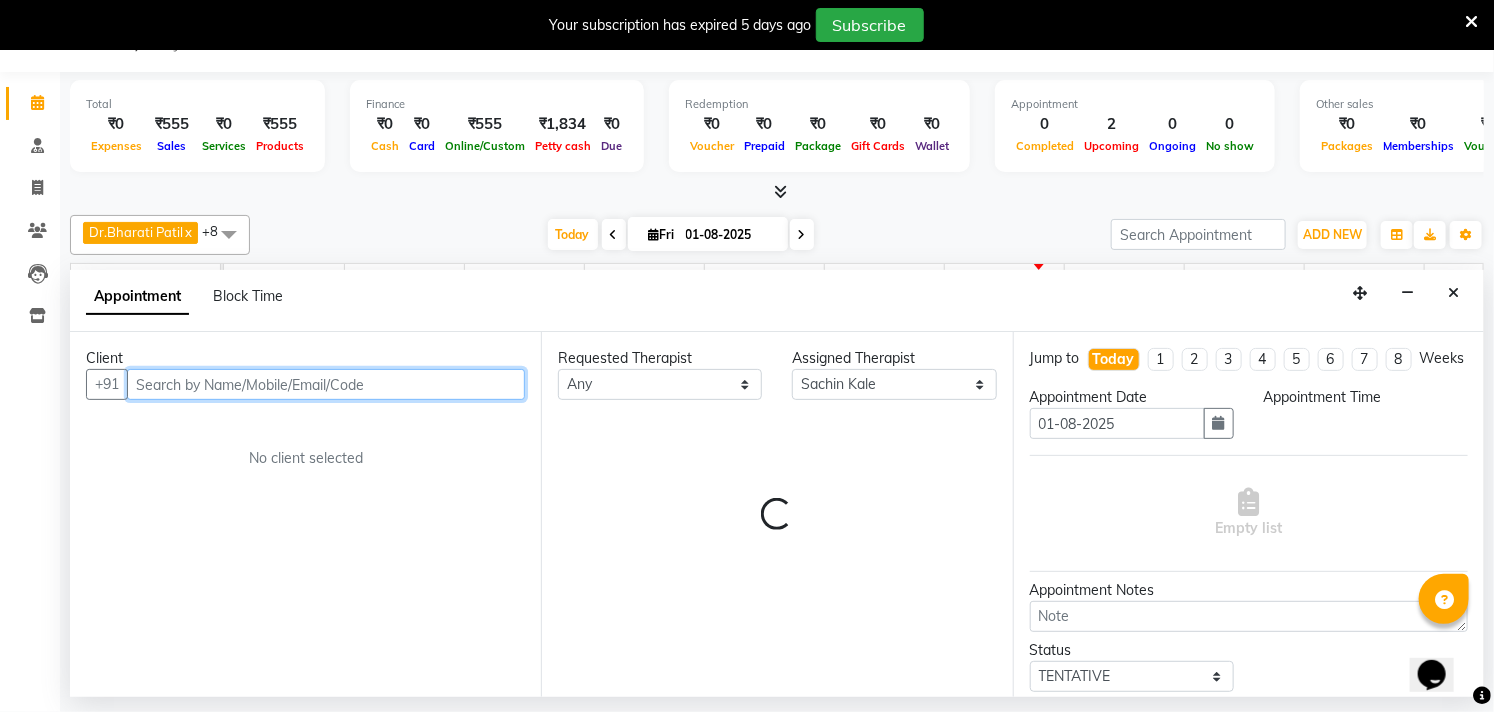 select on "720" 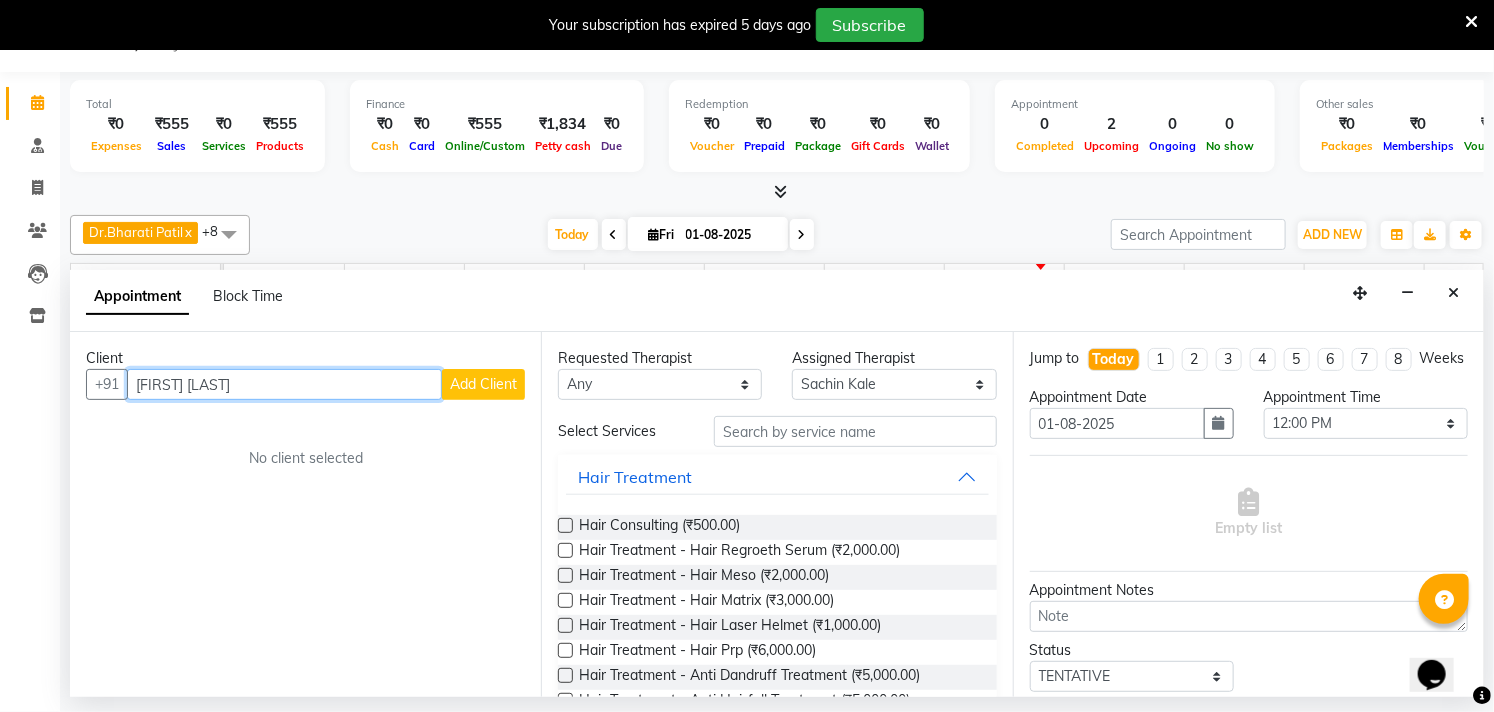 click on "[FIRST] [LAST]" at bounding box center [284, 384] 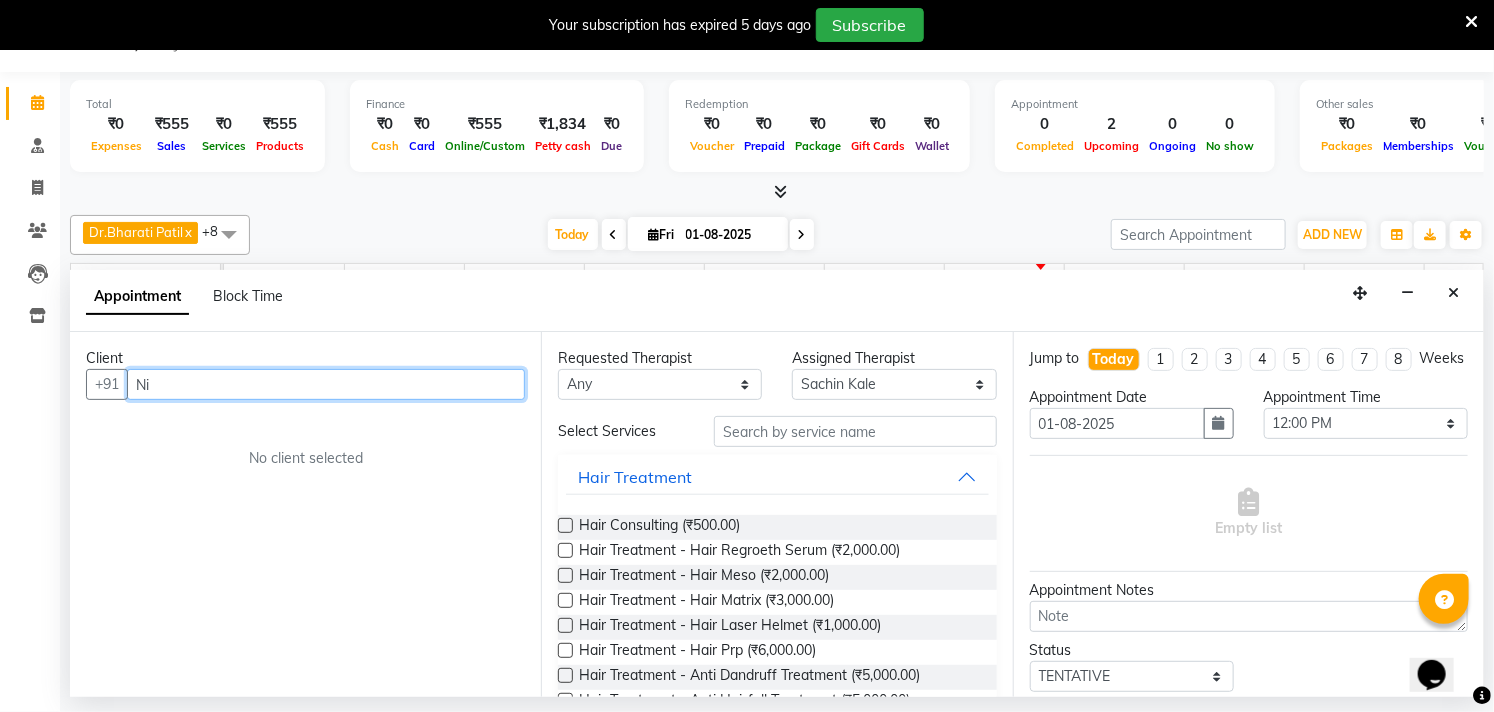 type on "N" 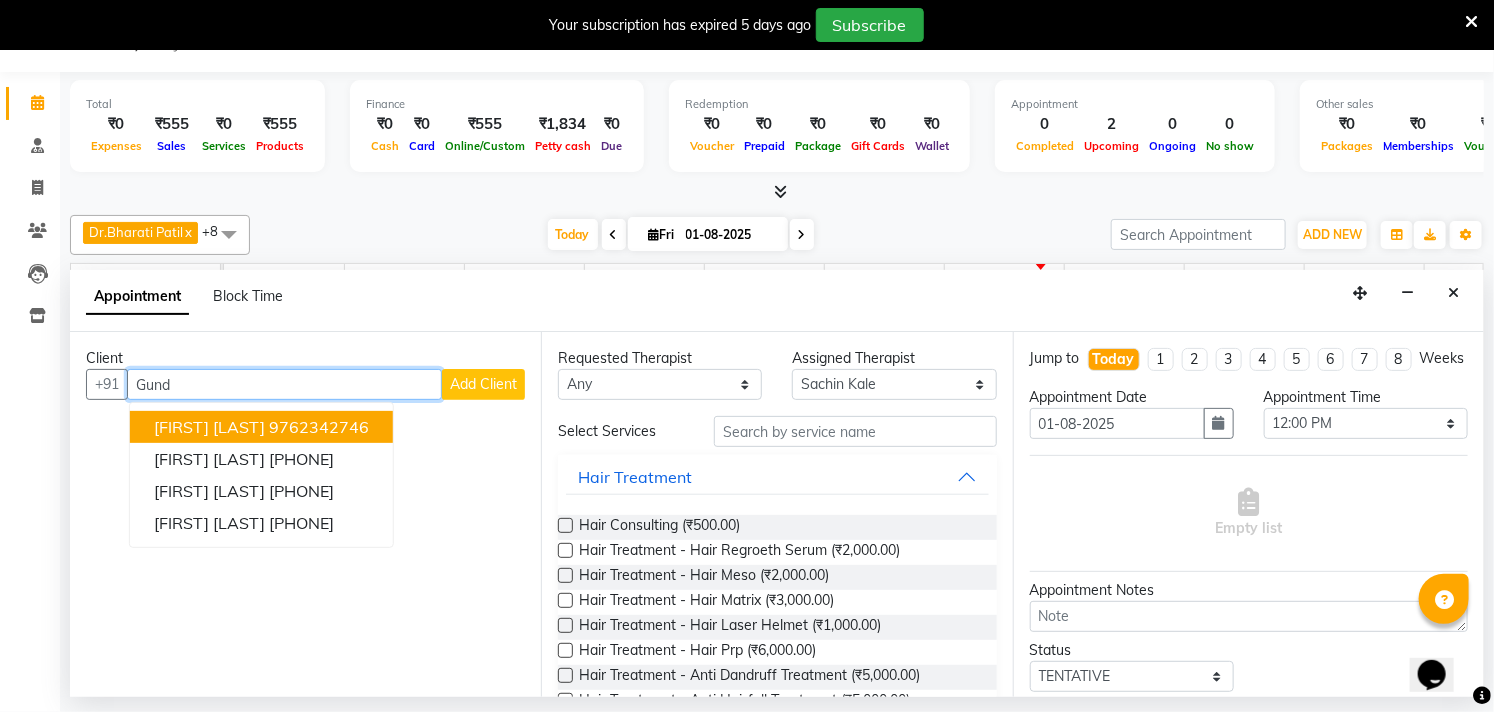 click on "[FIRST] [LAST]  [PHONE]" at bounding box center [261, 427] 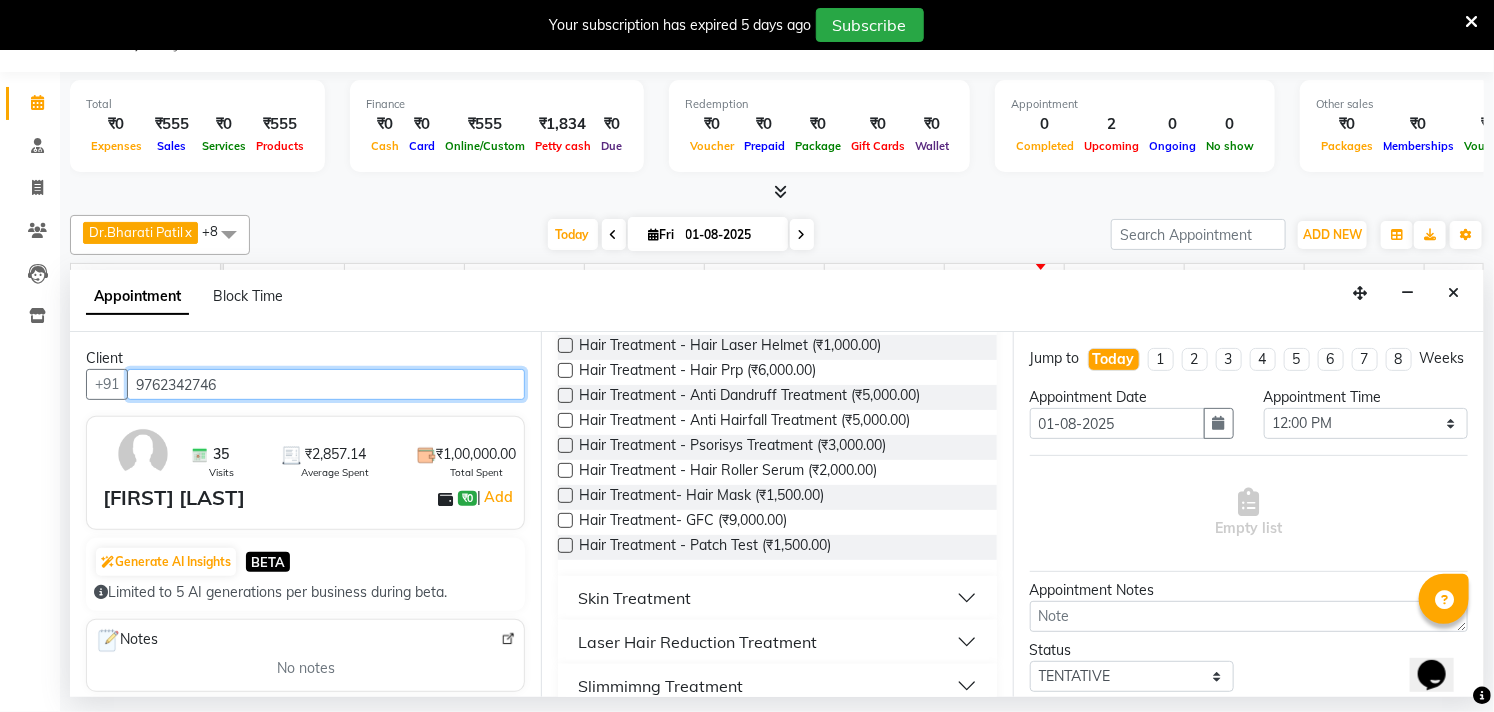 scroll, scrollTop: 333, scrollLeft: 0, axis: vertical 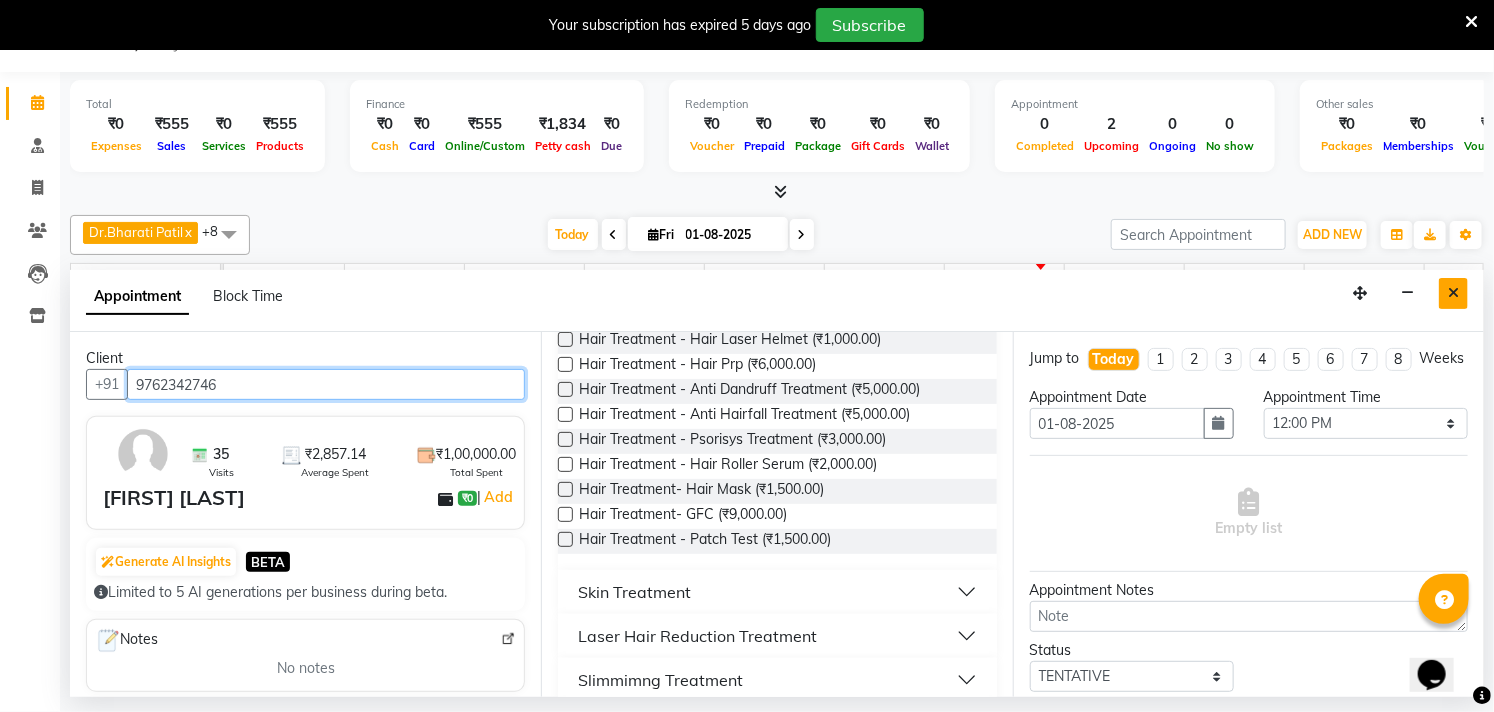 type on "9762342746" 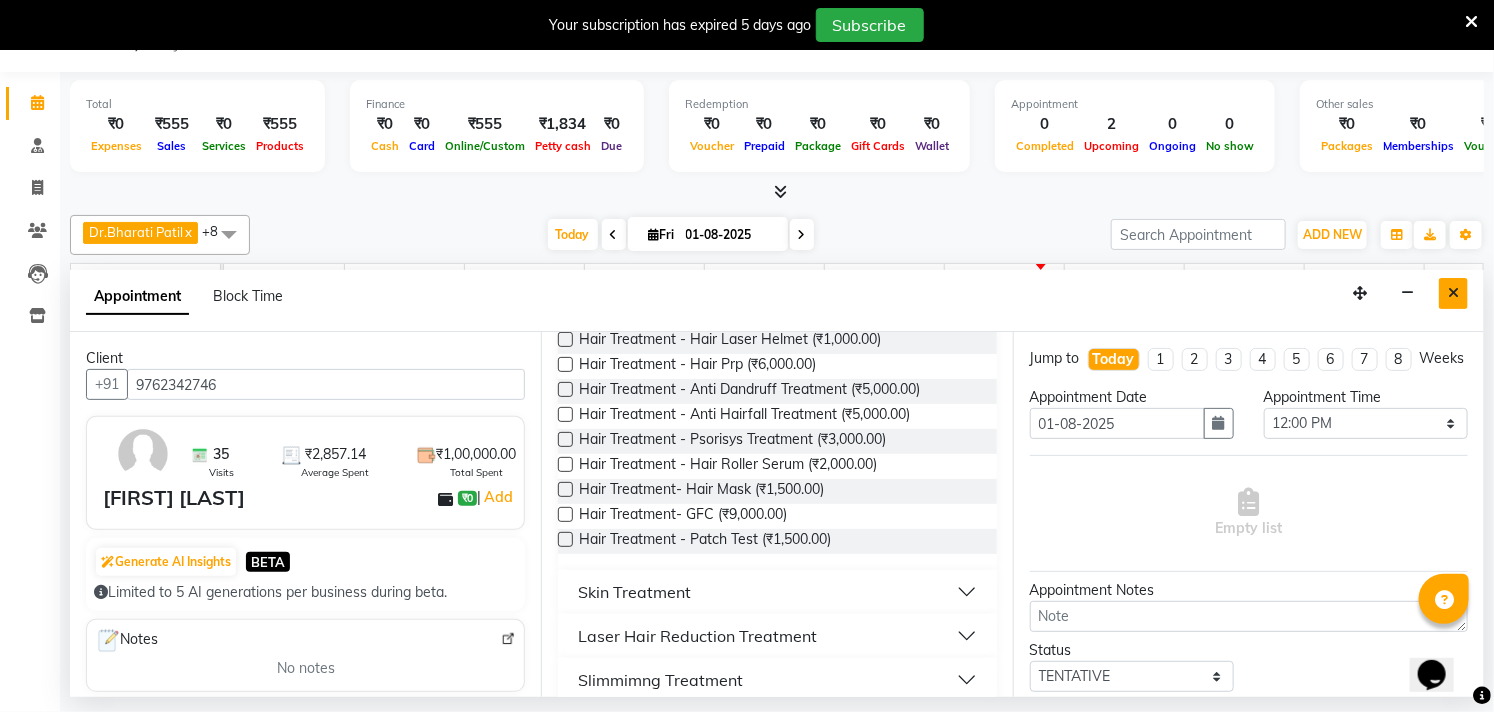 click at bounding box center (1453, 293) 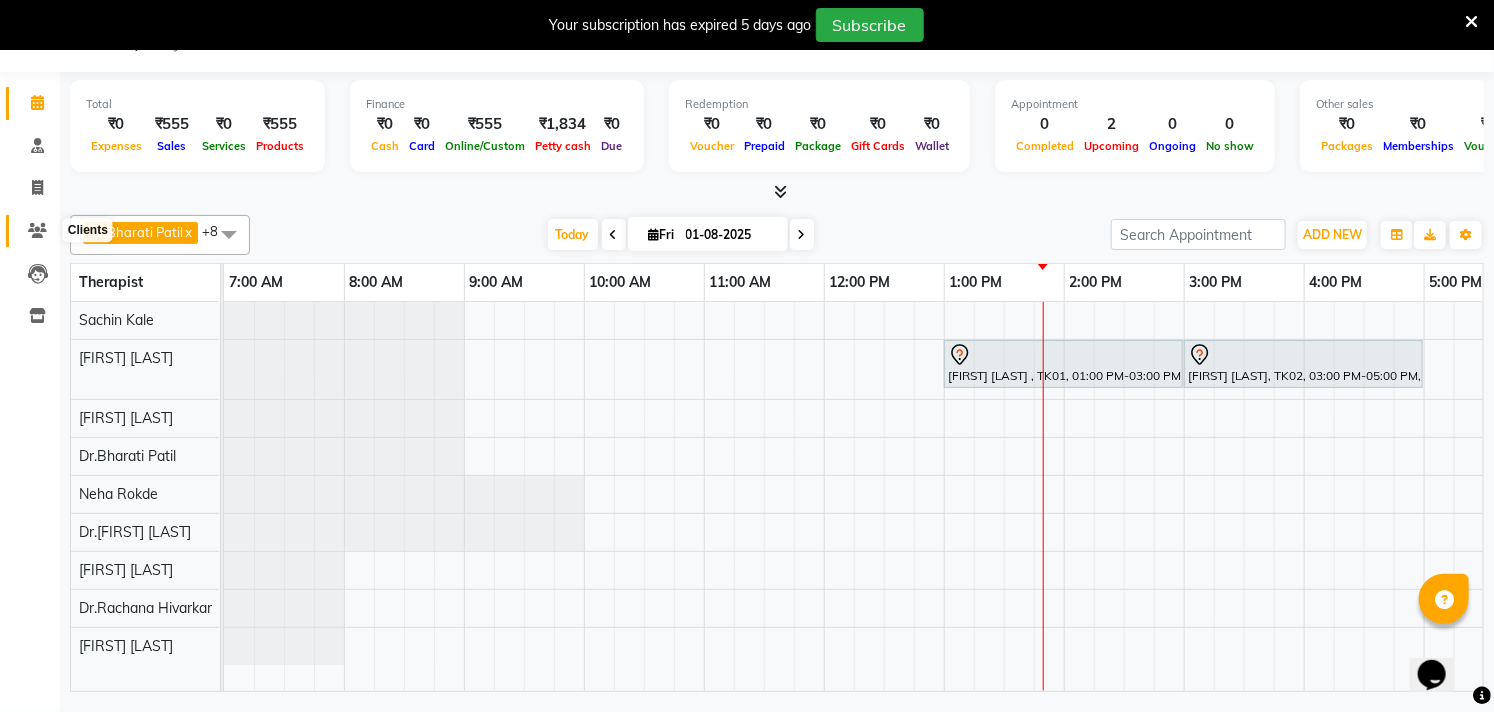 click 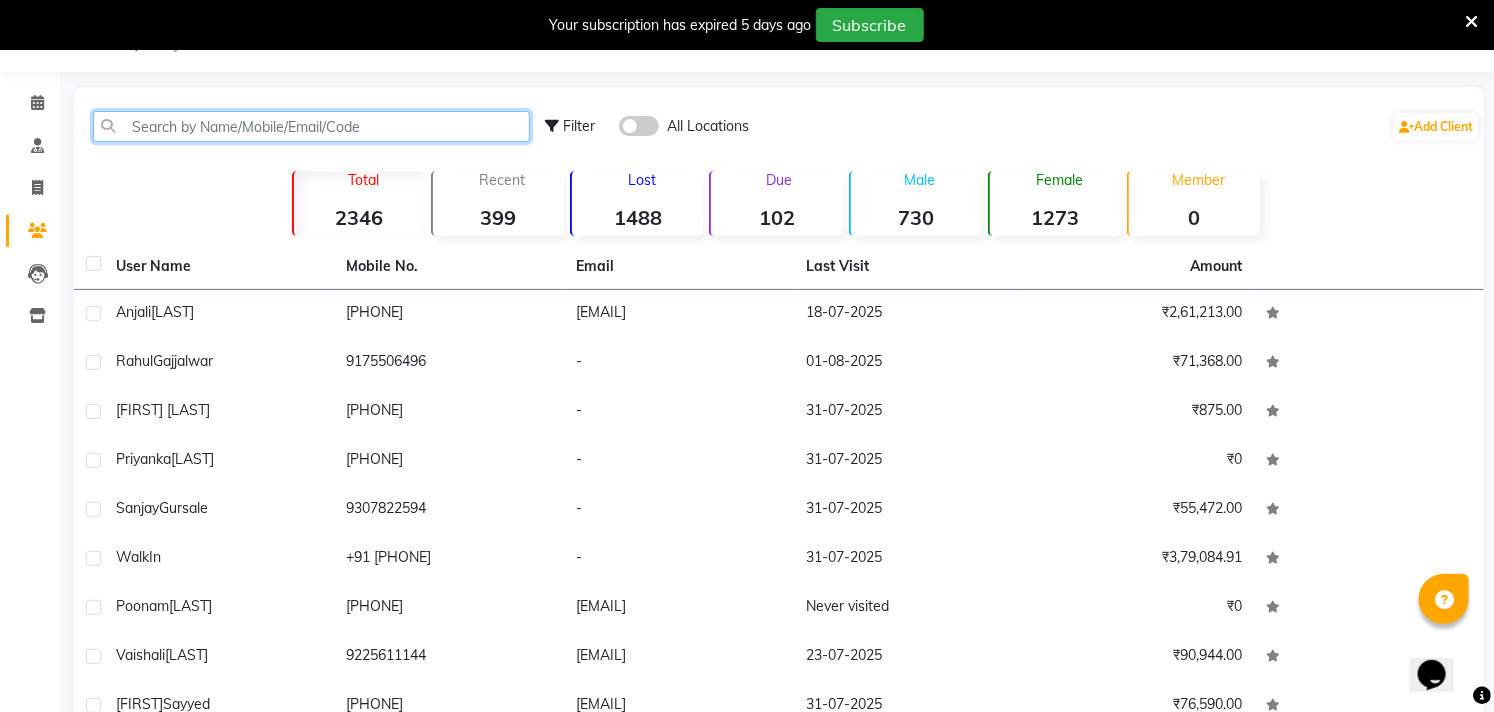 click 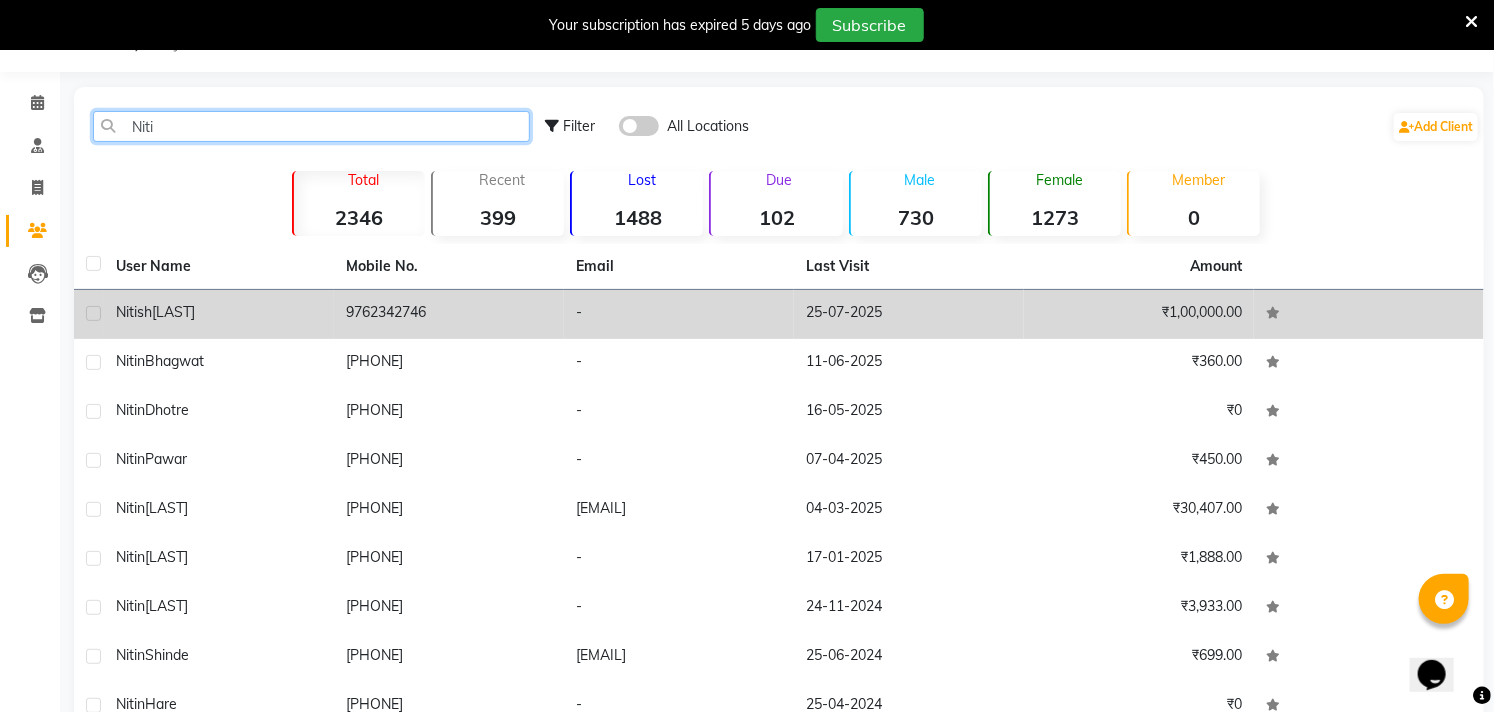 type on "Niti" 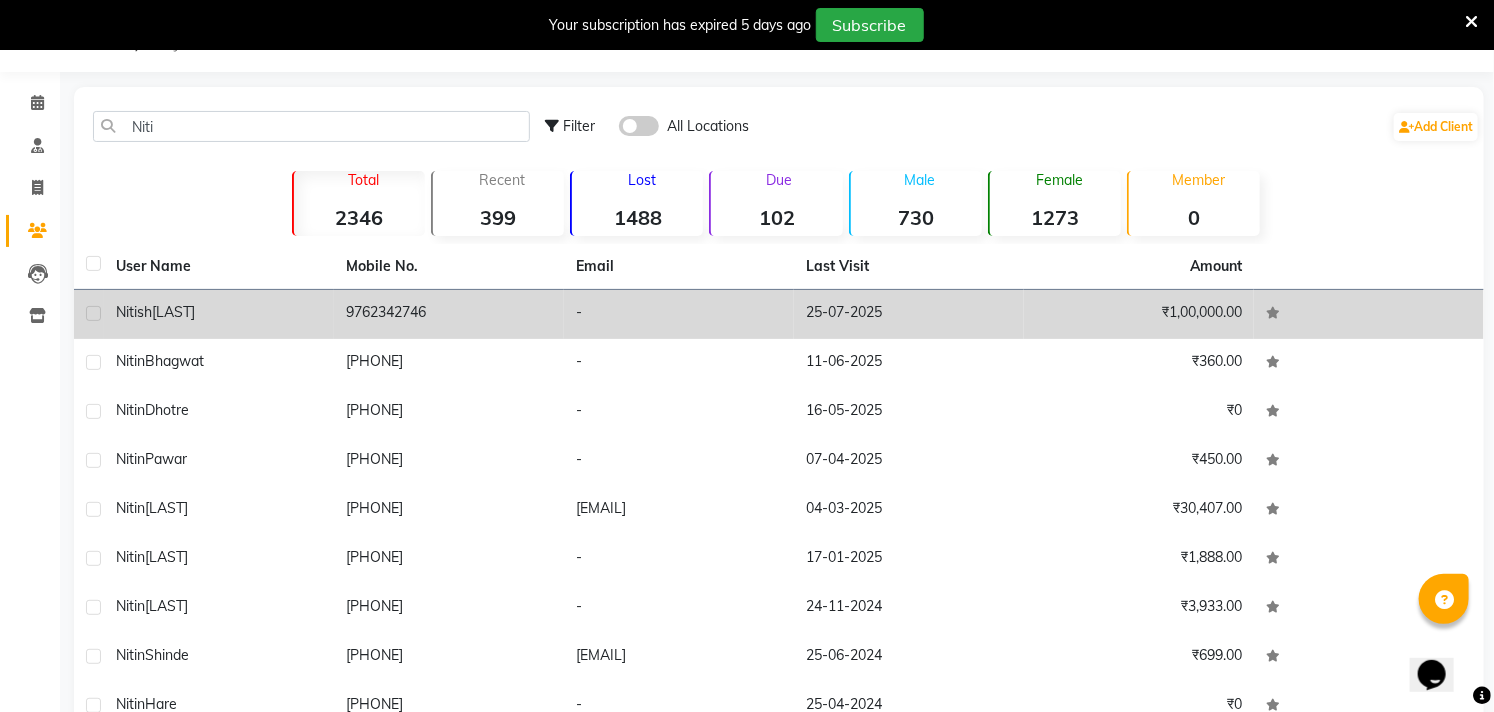 click on "[FIRST]  [LAST]" 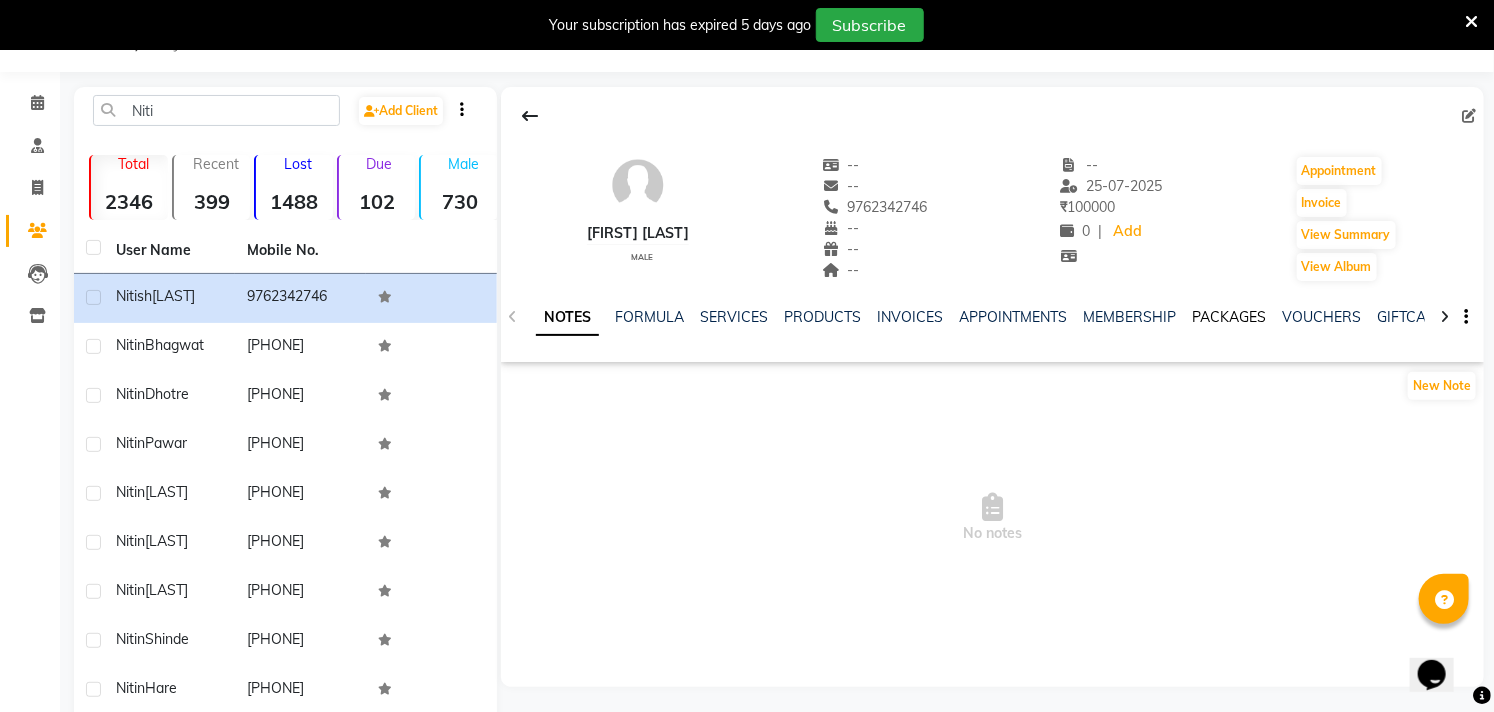 click on "PACKAGES" 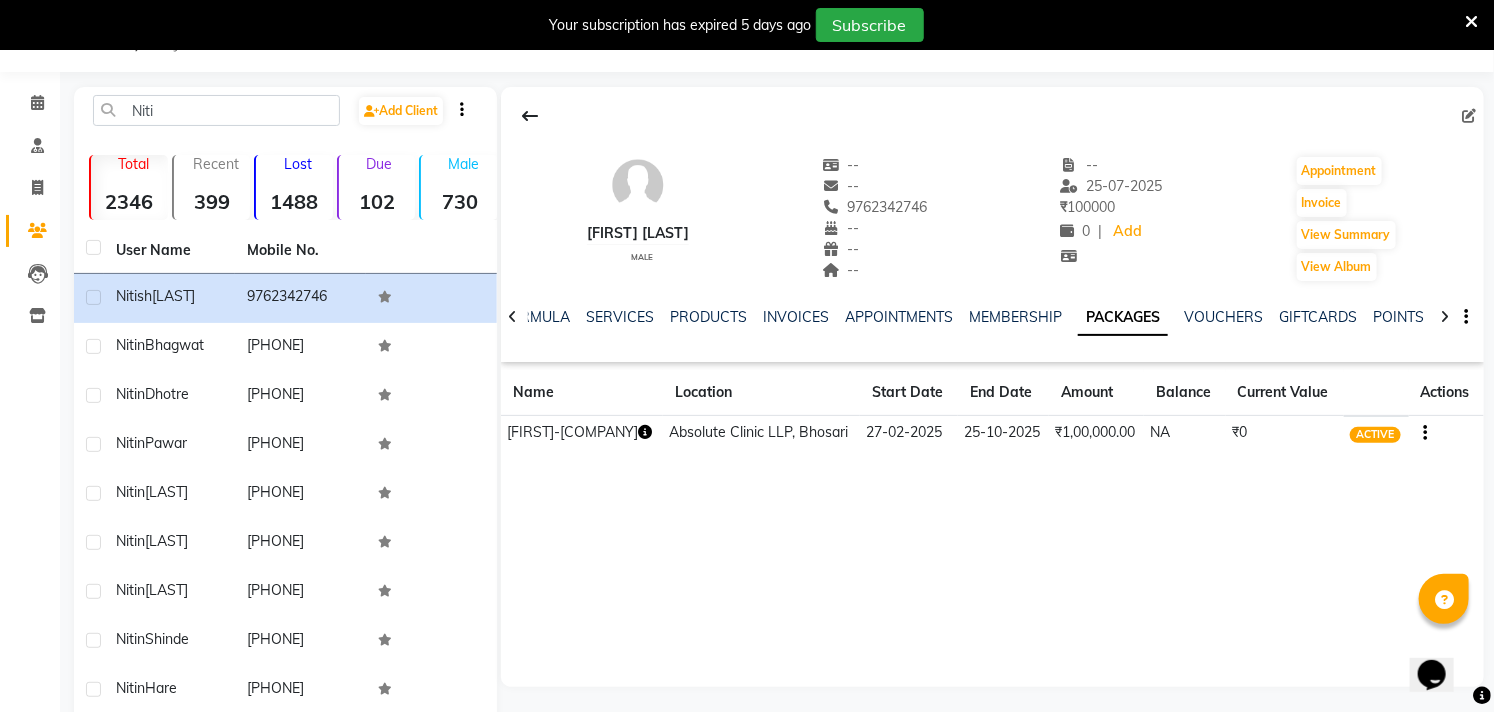 click 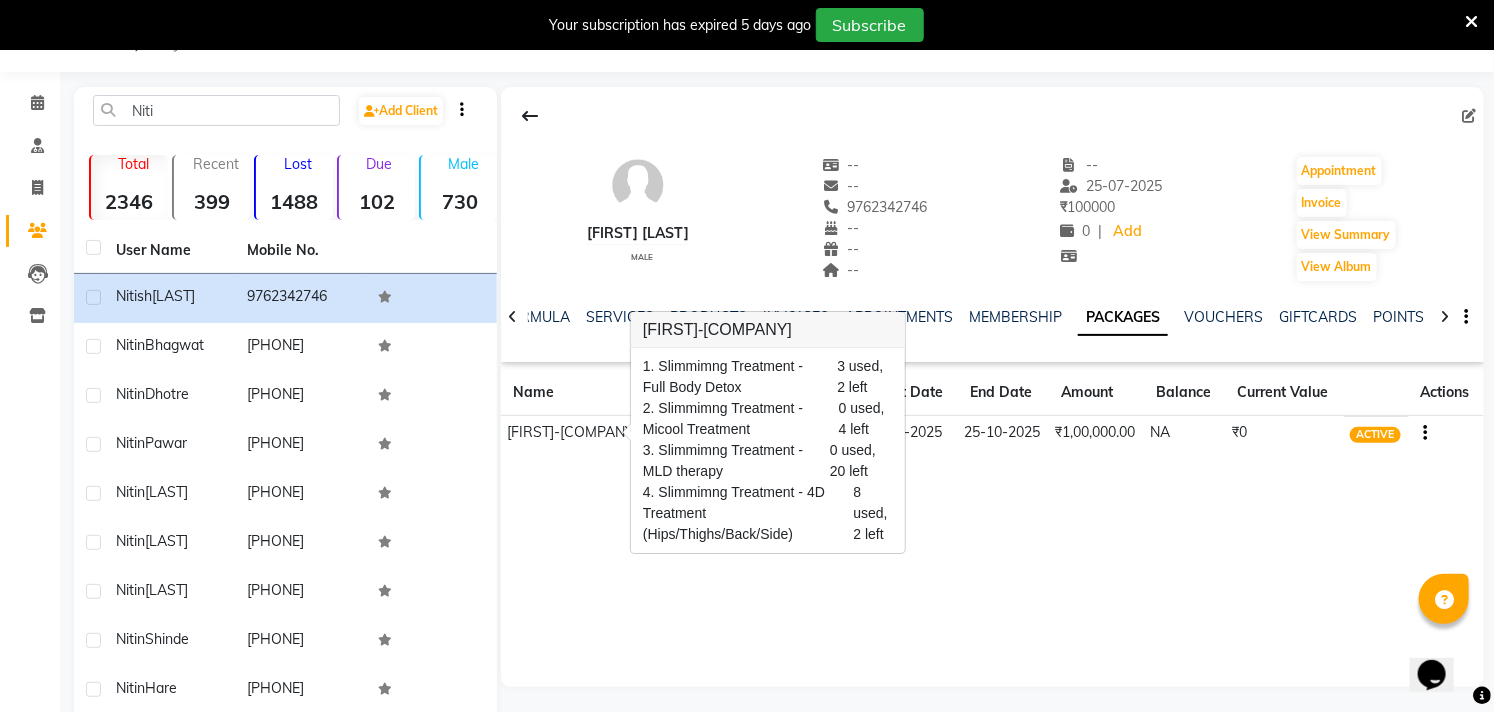 click on "[FIRST] [LAST]  male  --   --   [PHONE]  --  --  --  -- [DATE] ₹    100000 0 |  Add   Appointment   Invoice  View Summary  View Album" 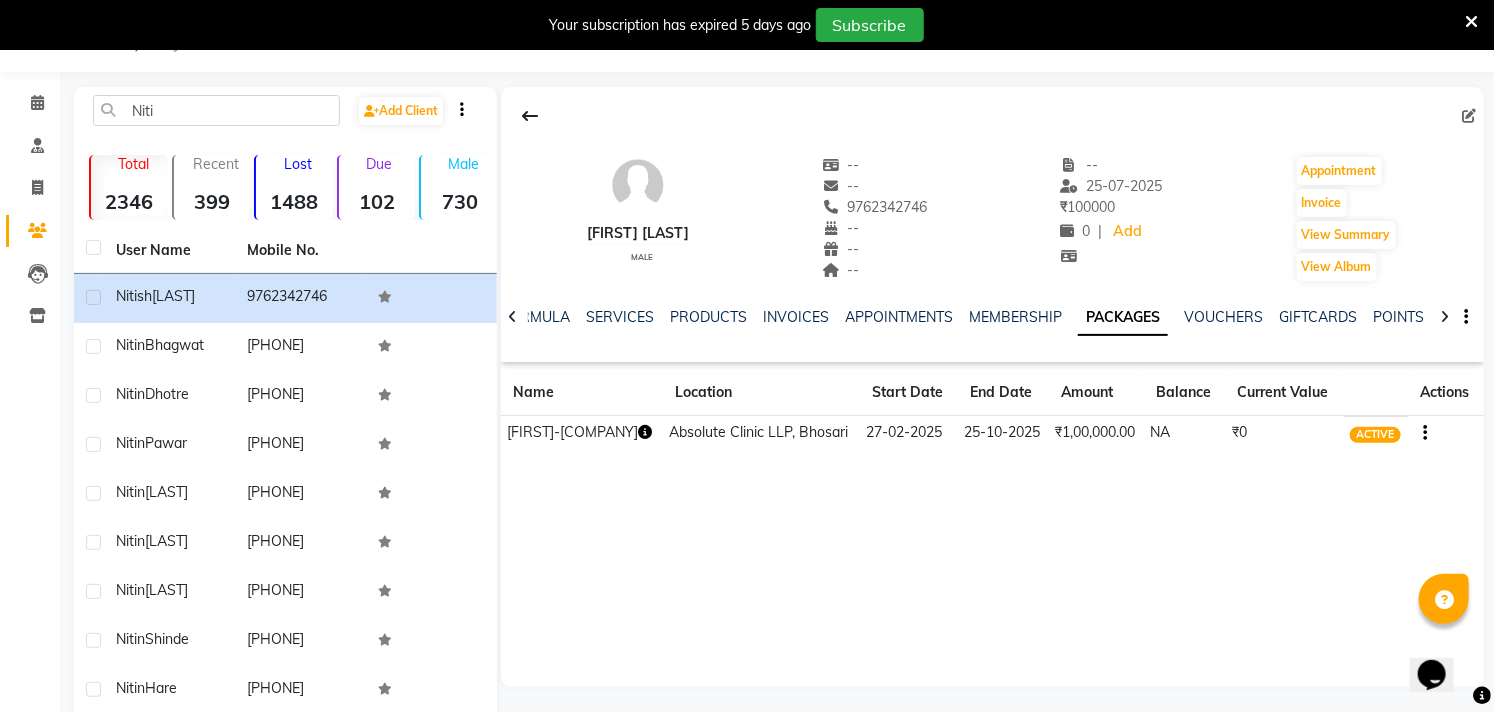 scroll, scrollTop: 0, scrollLeft: 0, axis: both 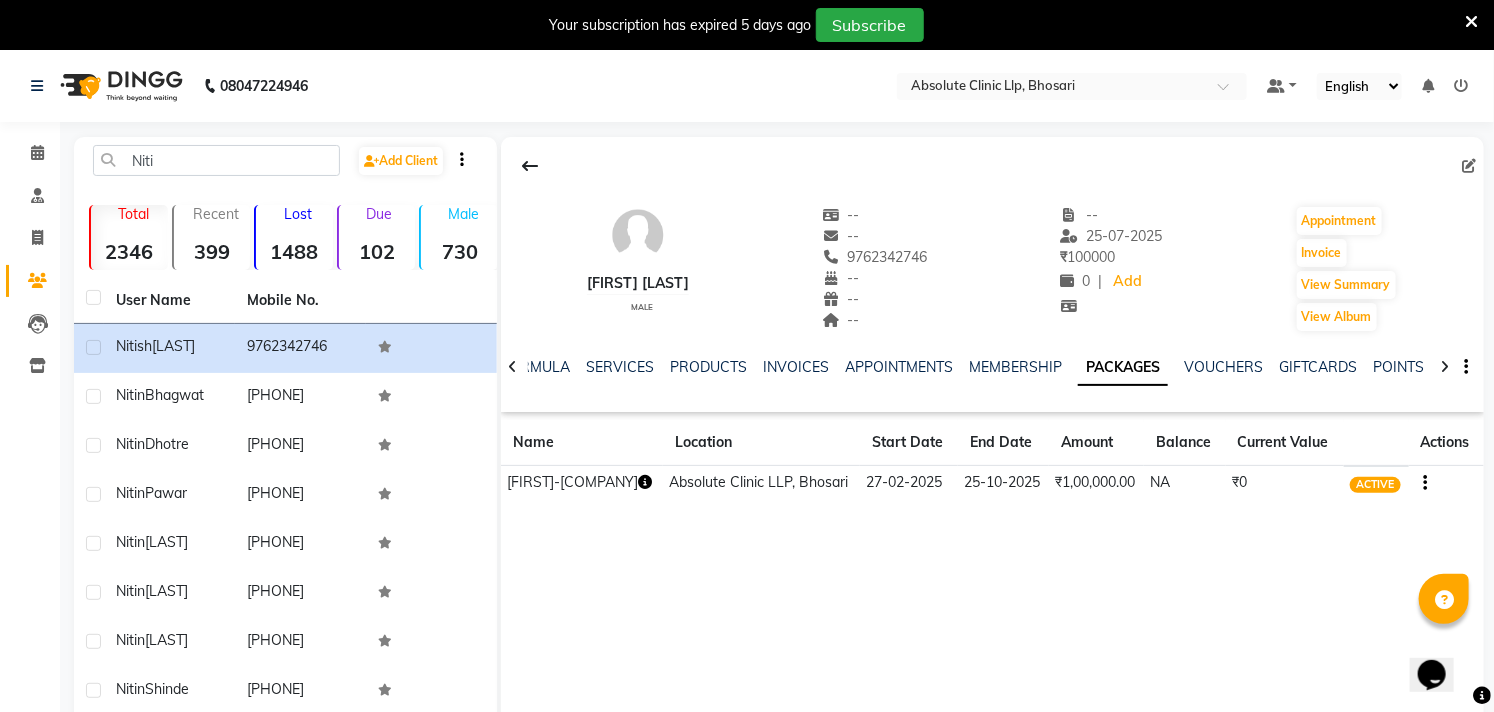 click 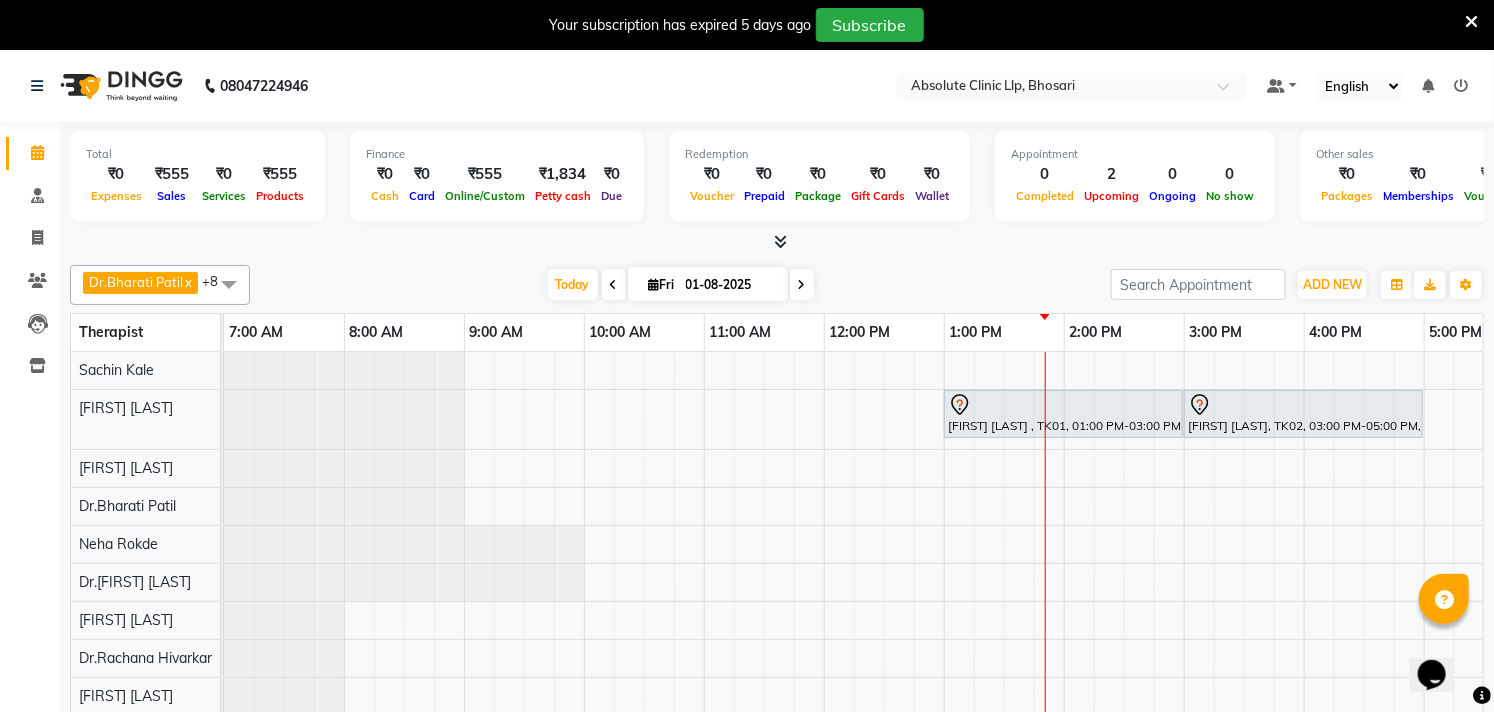 click on "[FIRST]  [LAST] , TK01, 01:00 PM-03:00 PM, Skin Treatment - Co2             [FIRST] [LAST], TK02, 03:00 PM-05:00 PM, Laser Hair Reduction Treatment - Full Body Laser" at bounding box center [1124, 546] 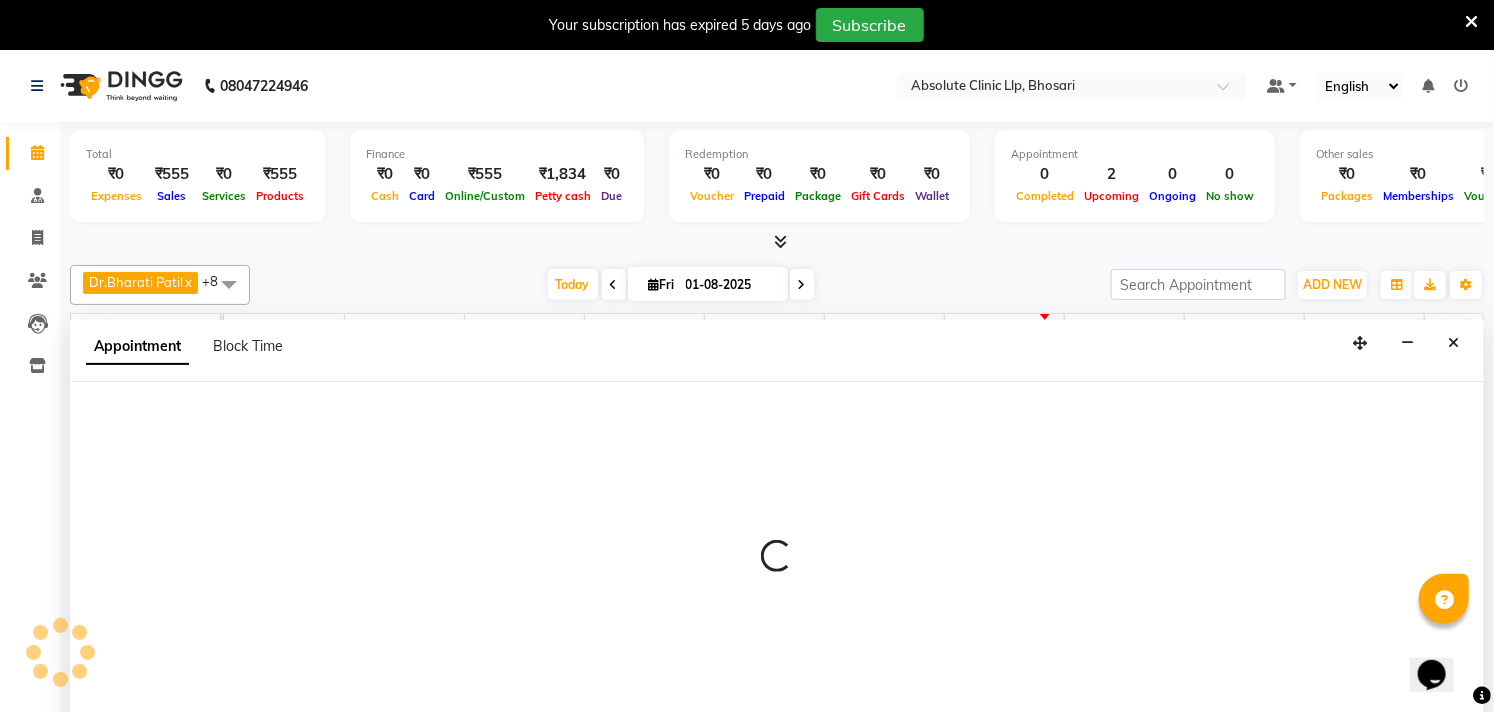 select on "27983" 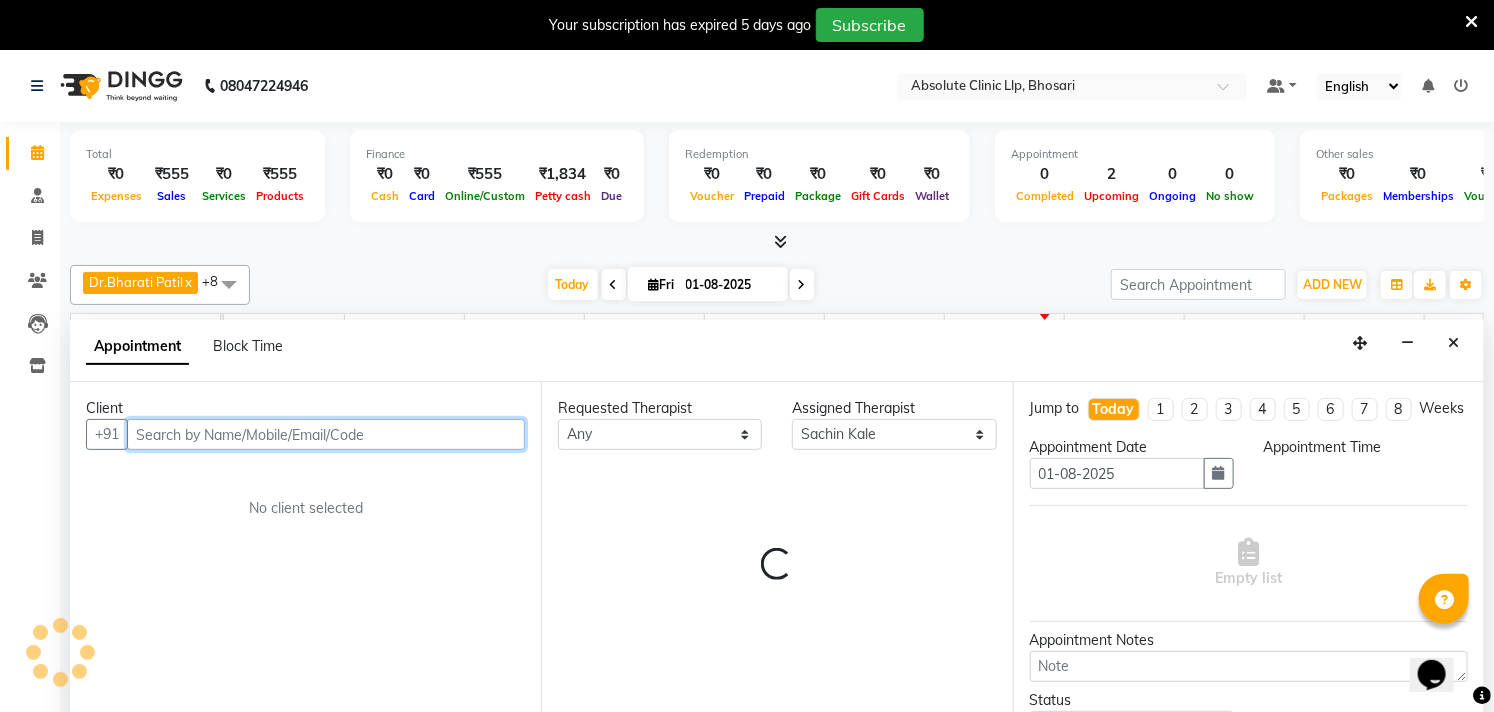 select on "720" 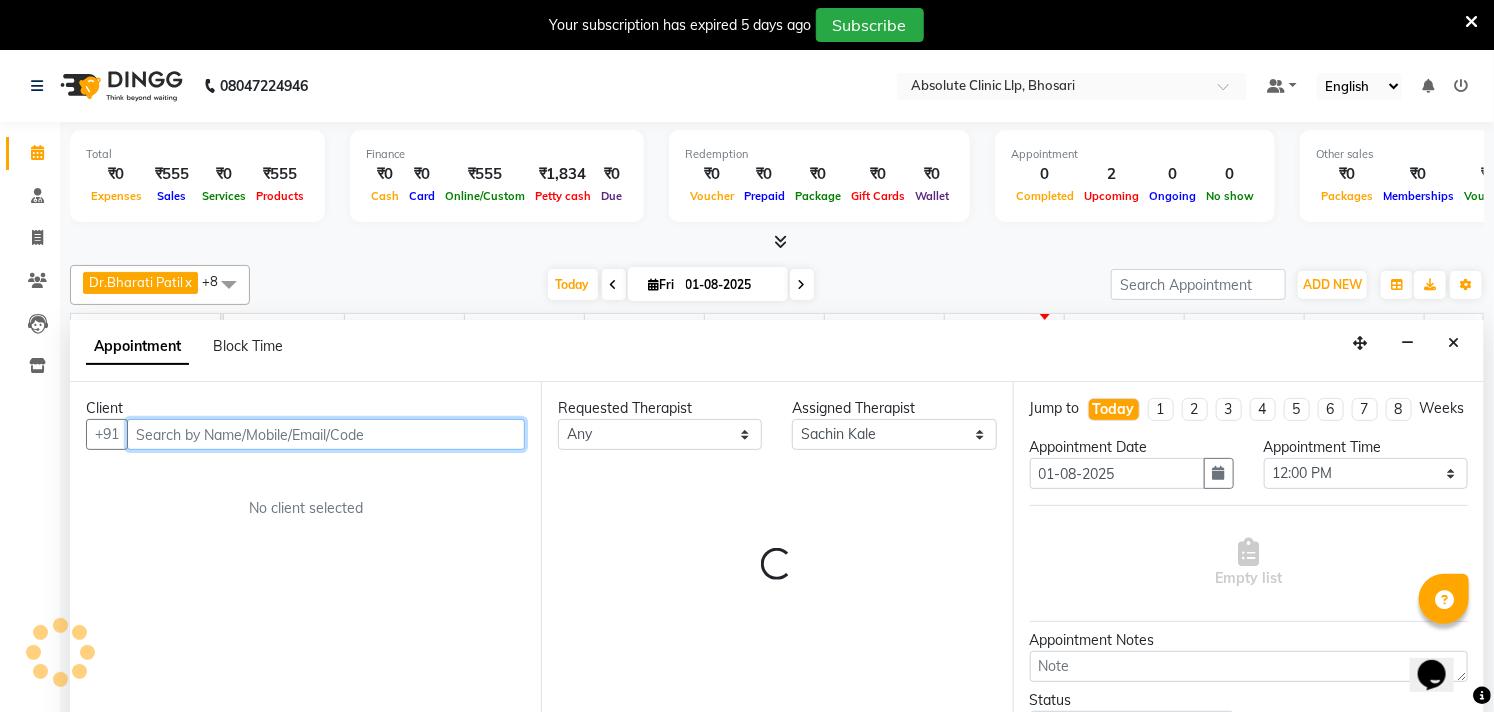 scroll, scrollTop: 50, scrollLeft: 0, axis: vertical 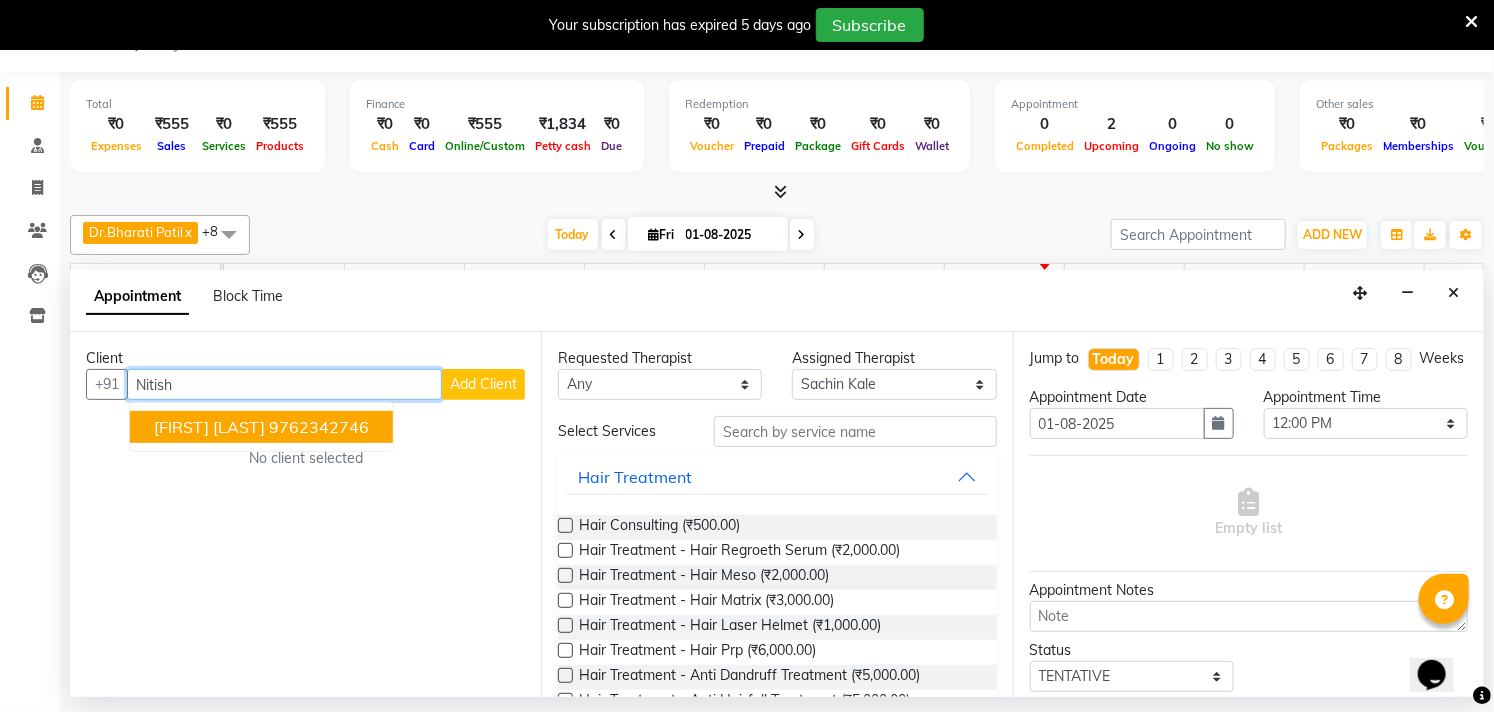 click on "[FIRST] [LAST]  [PHONE]" at bounding box center (261, 427) 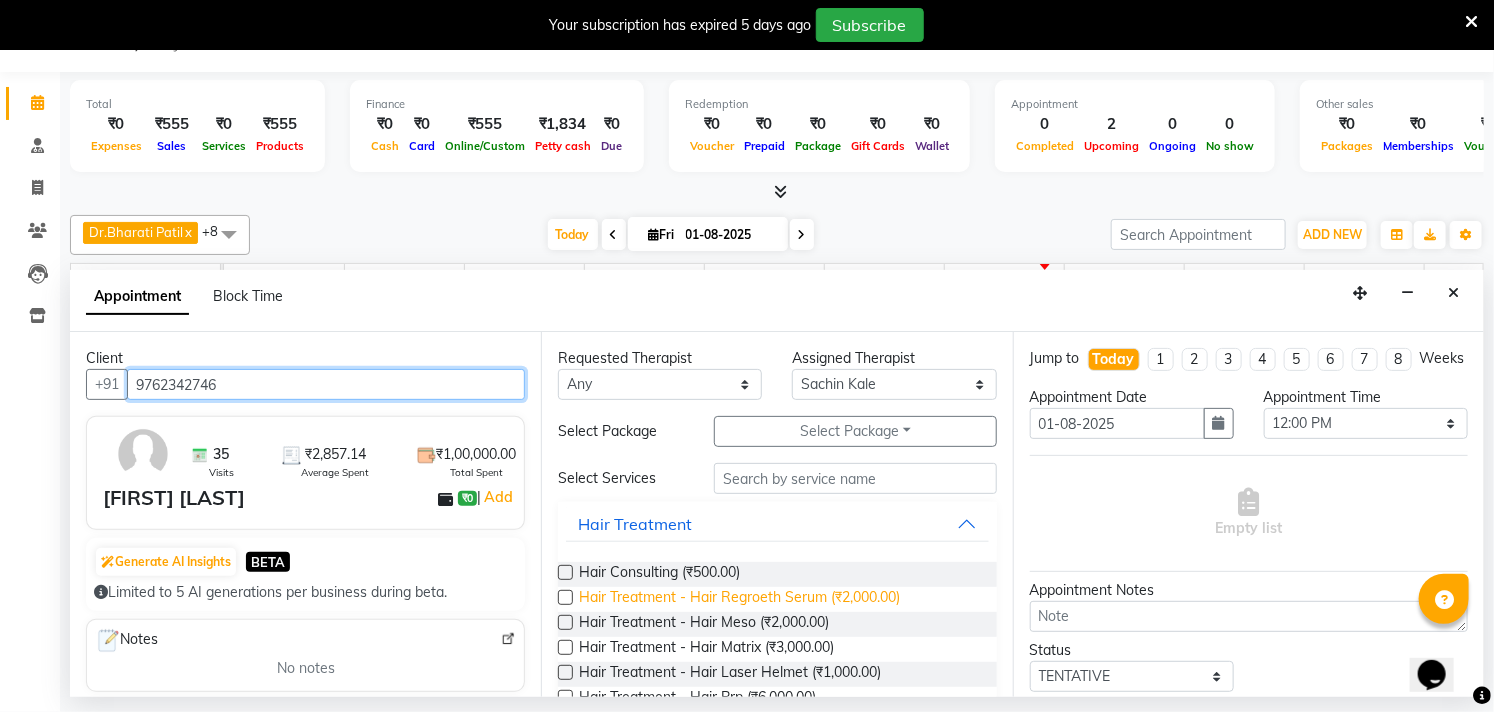 scroll, scrollTop: 555, scrollLeft: 0, axis: vertical 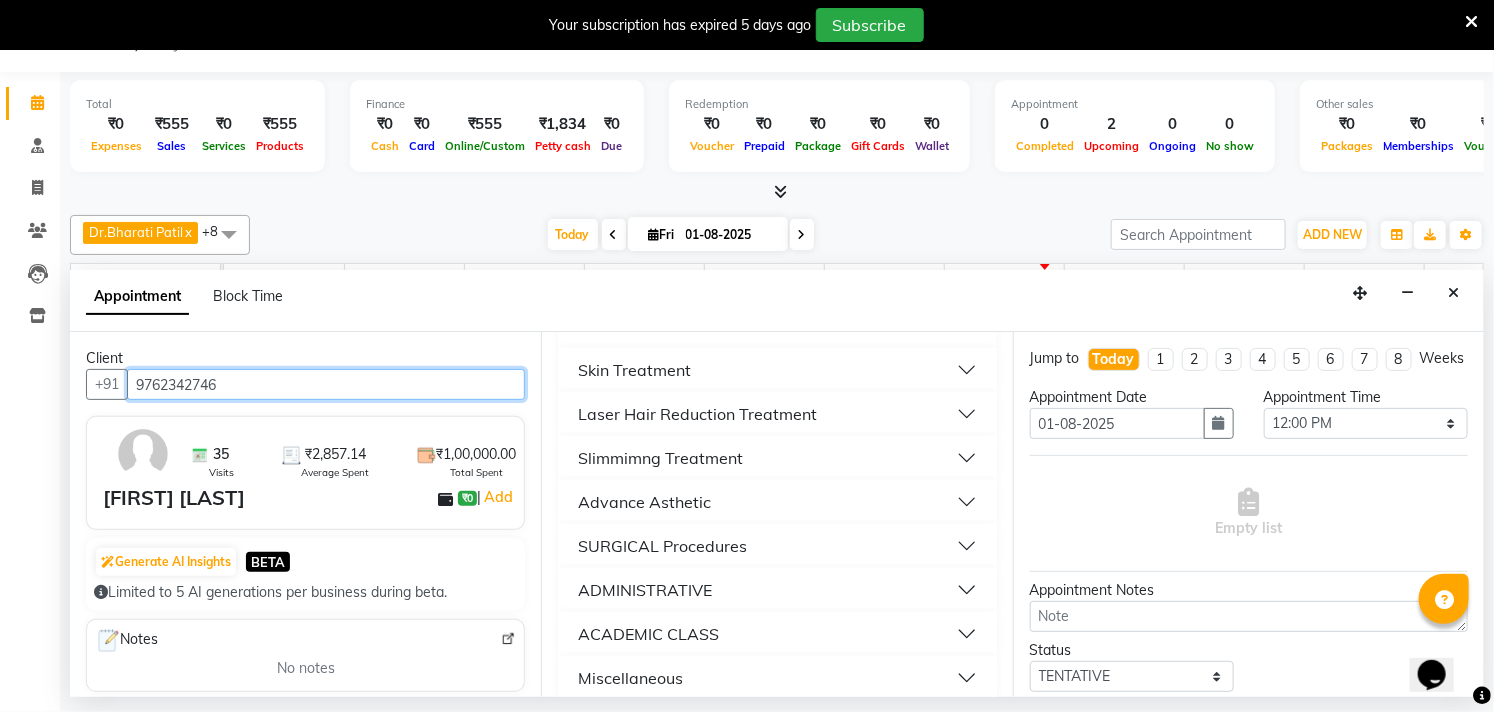 type on "9762342746" 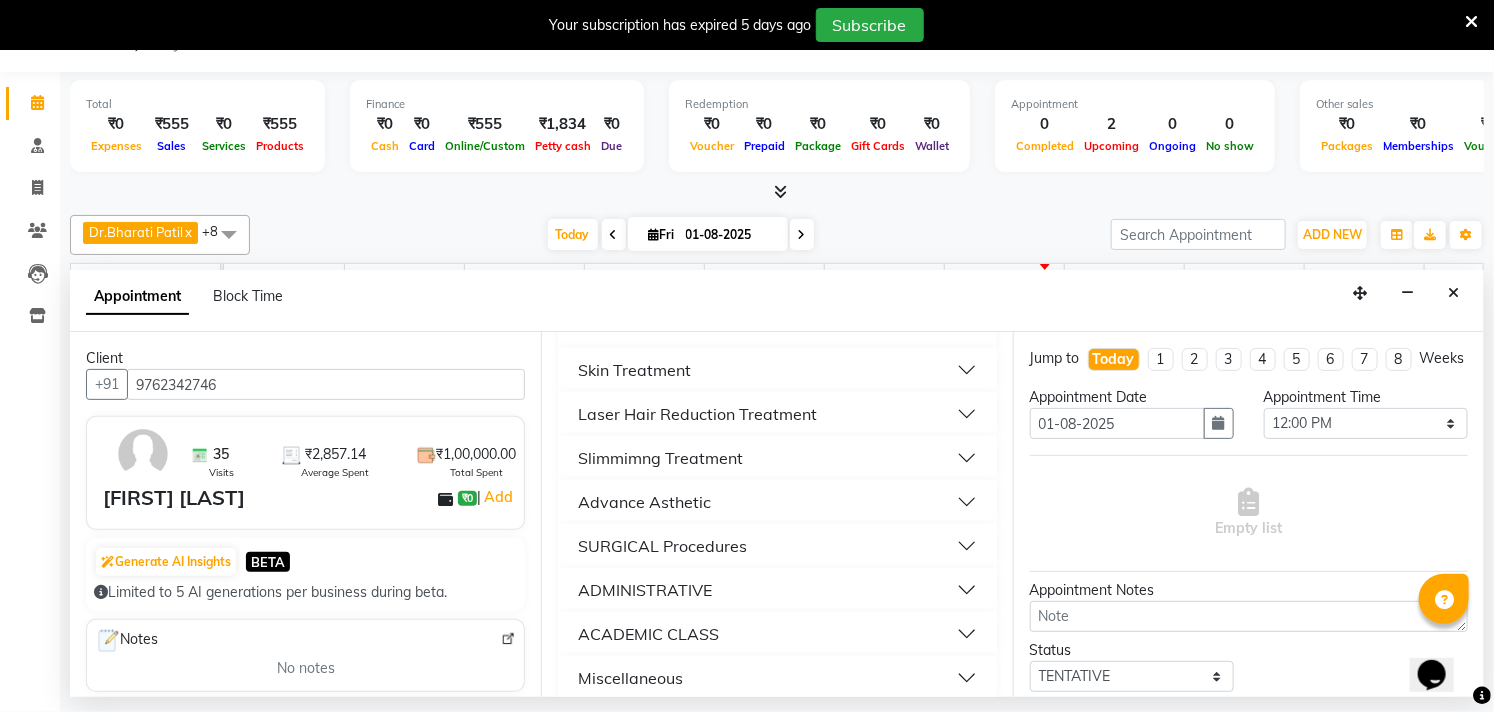 click on "Slimmimng Treatment" at bounding box center [777, 458] 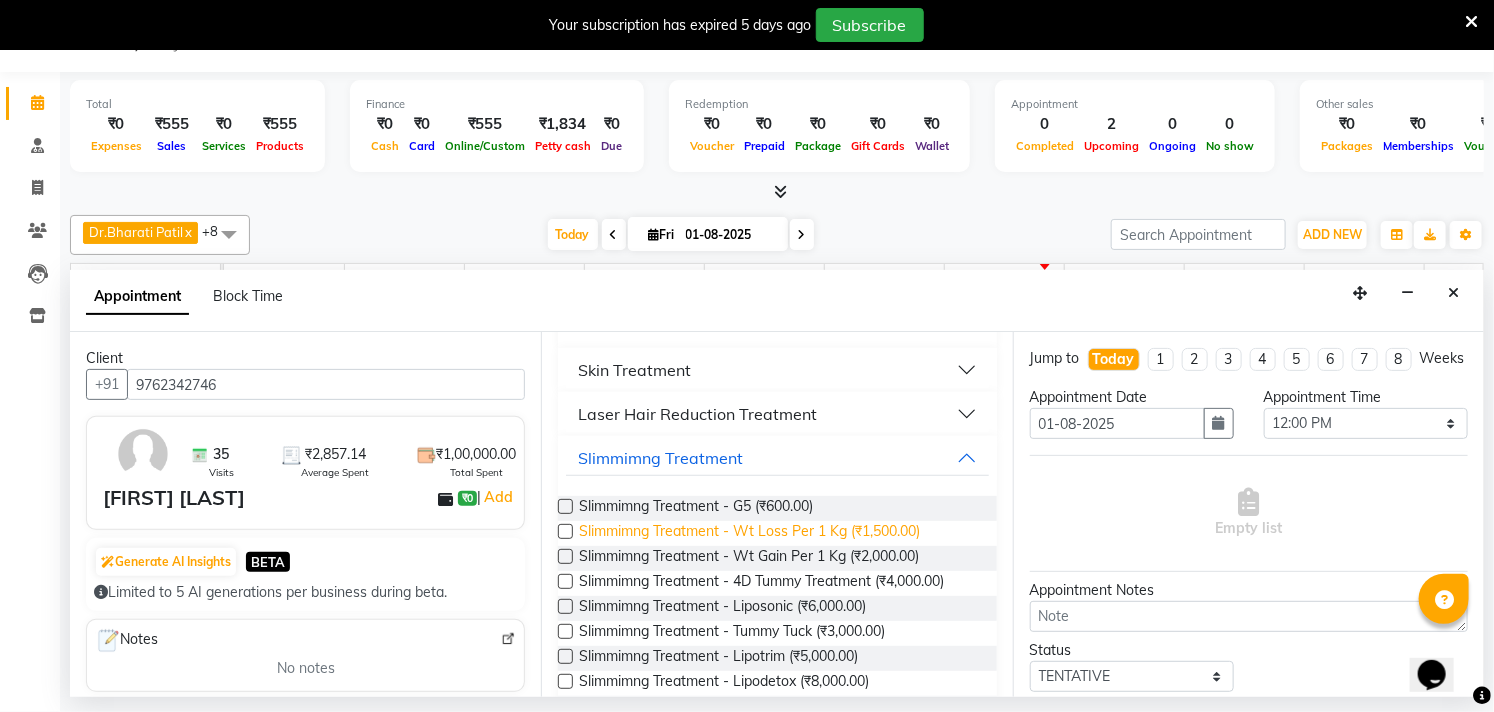 click on "Slimmimng Treatment - Wt Loss Per 1 Kg (₹1,500.00)" at bounding box center [749, 533] 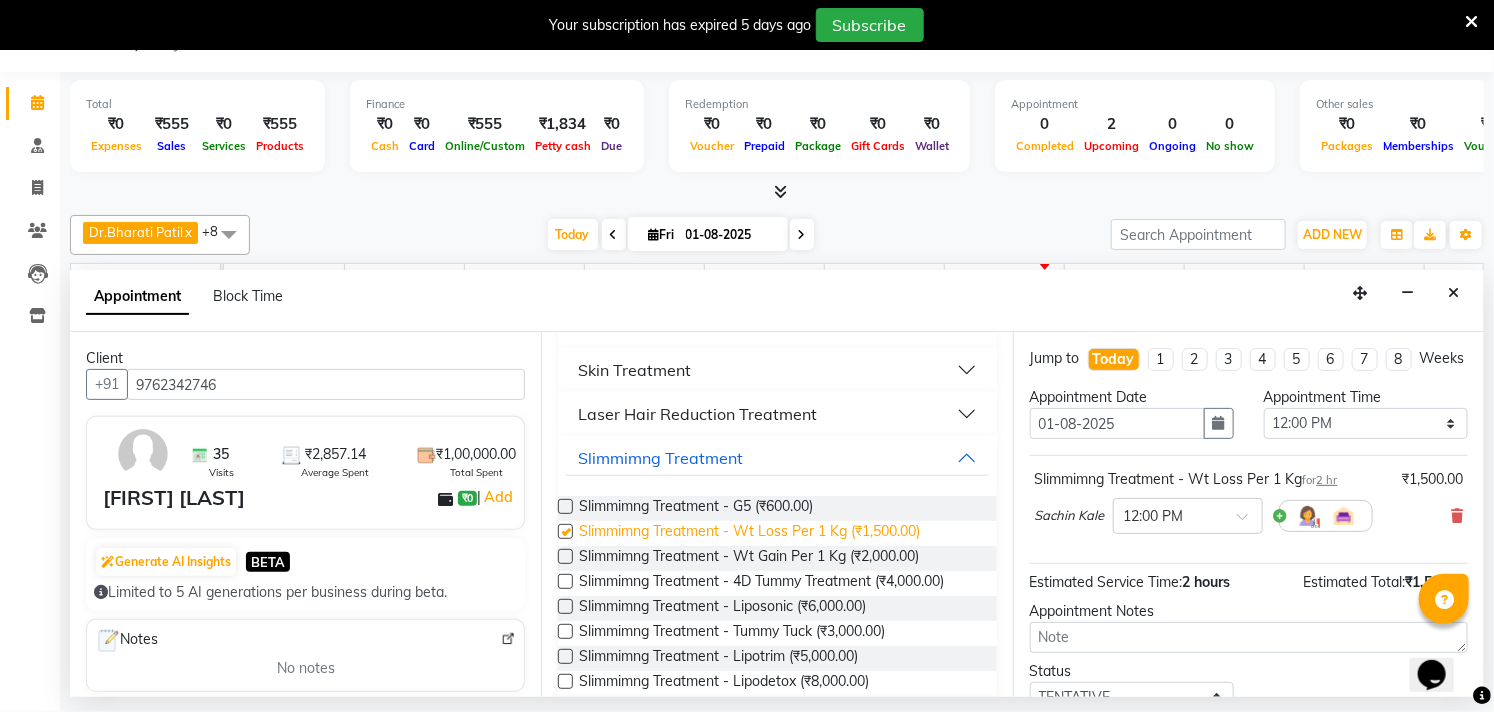 checkbox on "false" 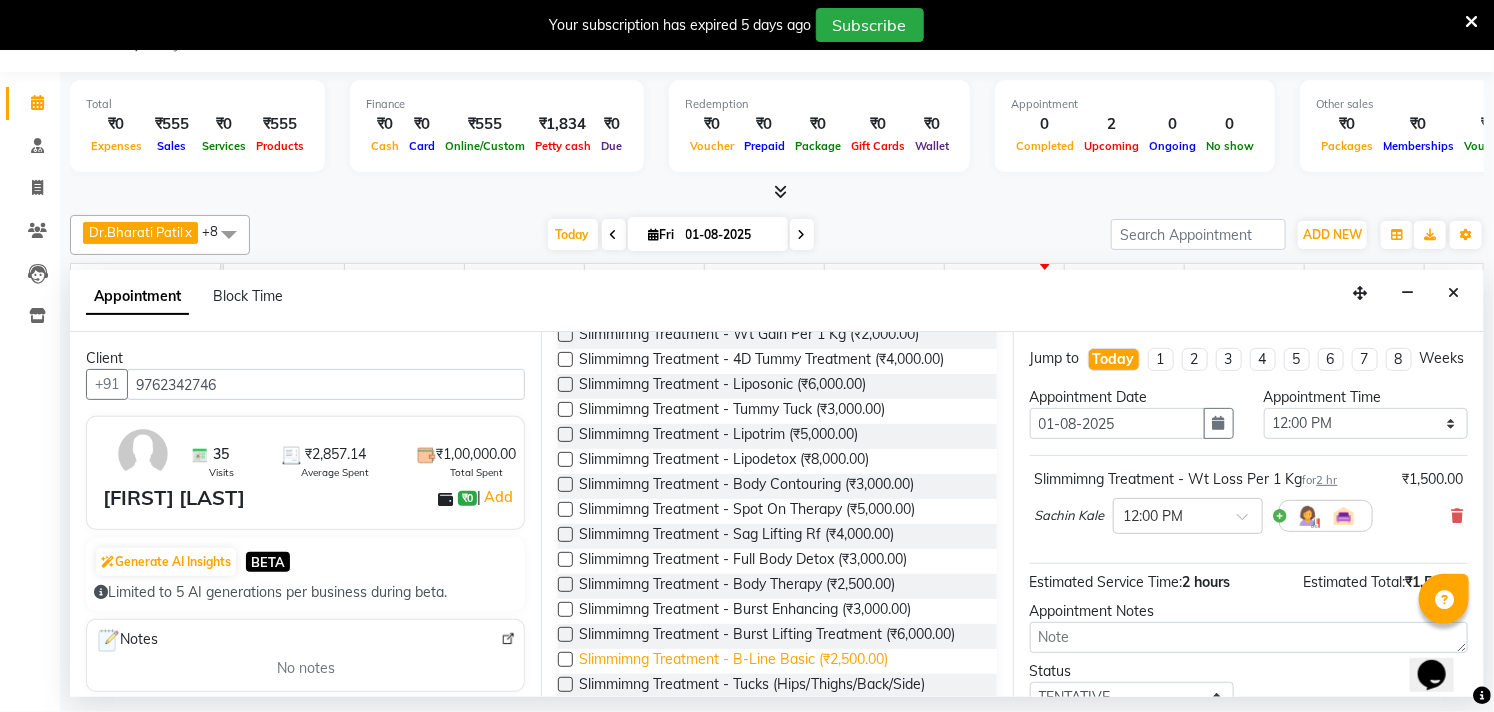 scroll, scrollTop: 888, scrollLeft: 0, axis: vertical 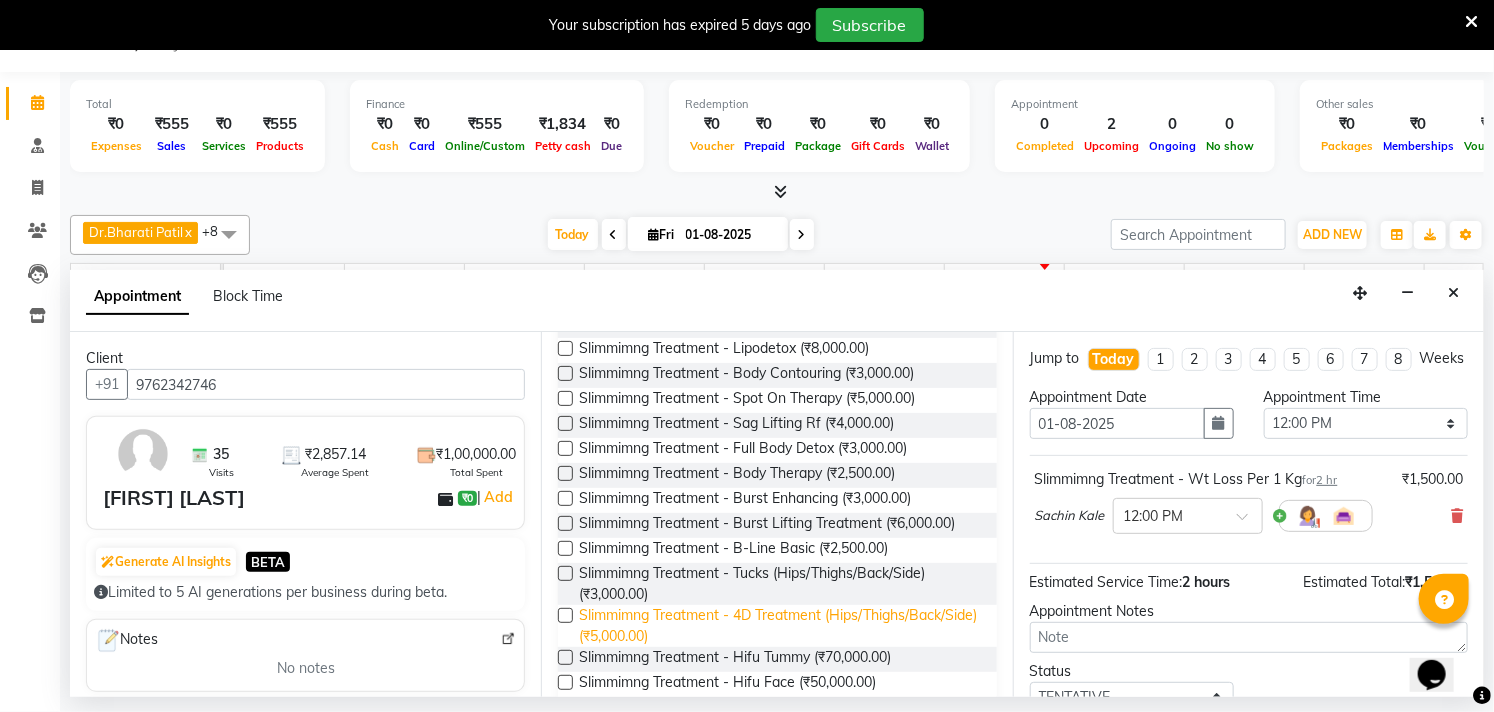 click on "Slimmimng Treatment - 4D Treatment (Hips/Thighs/Back/Side) (₹5,000.00)" at bounding box center (779, 626) 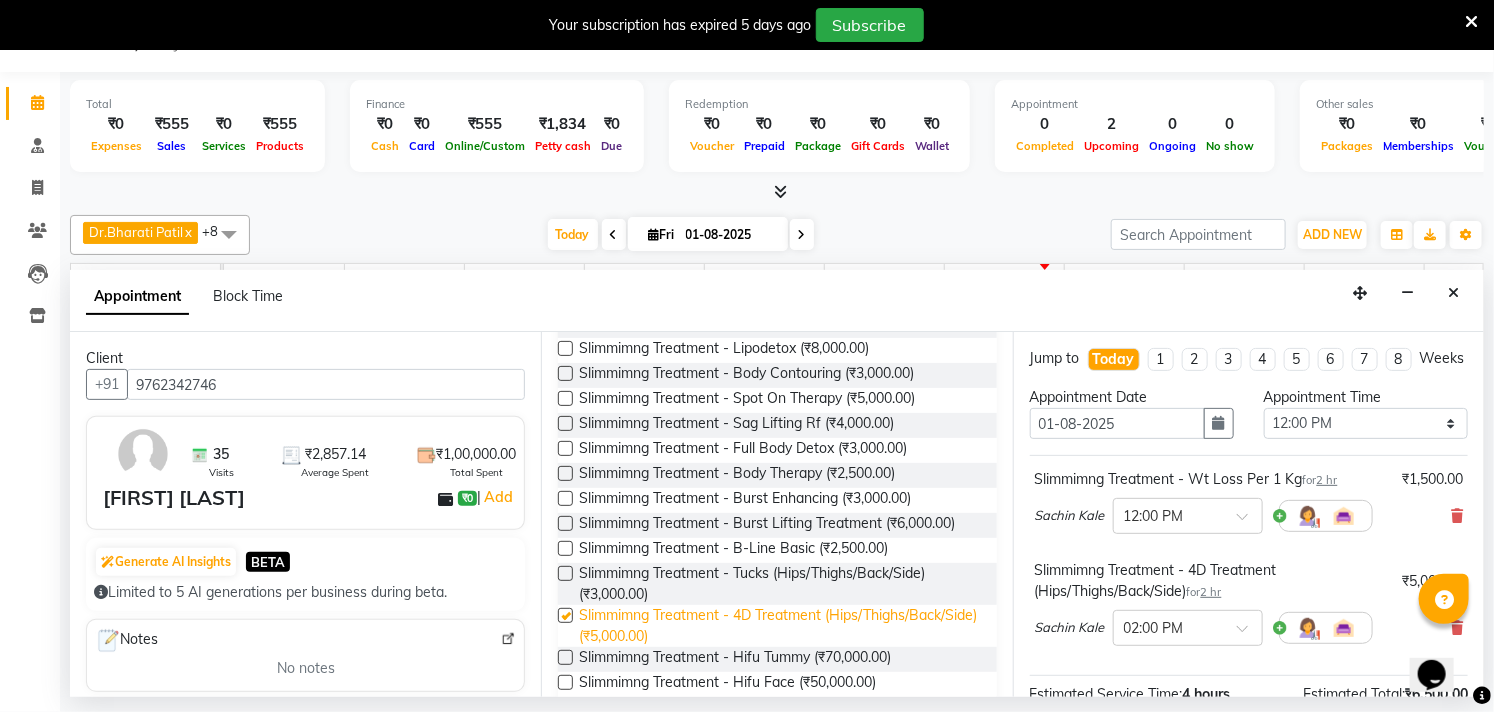 checkbox on "false" 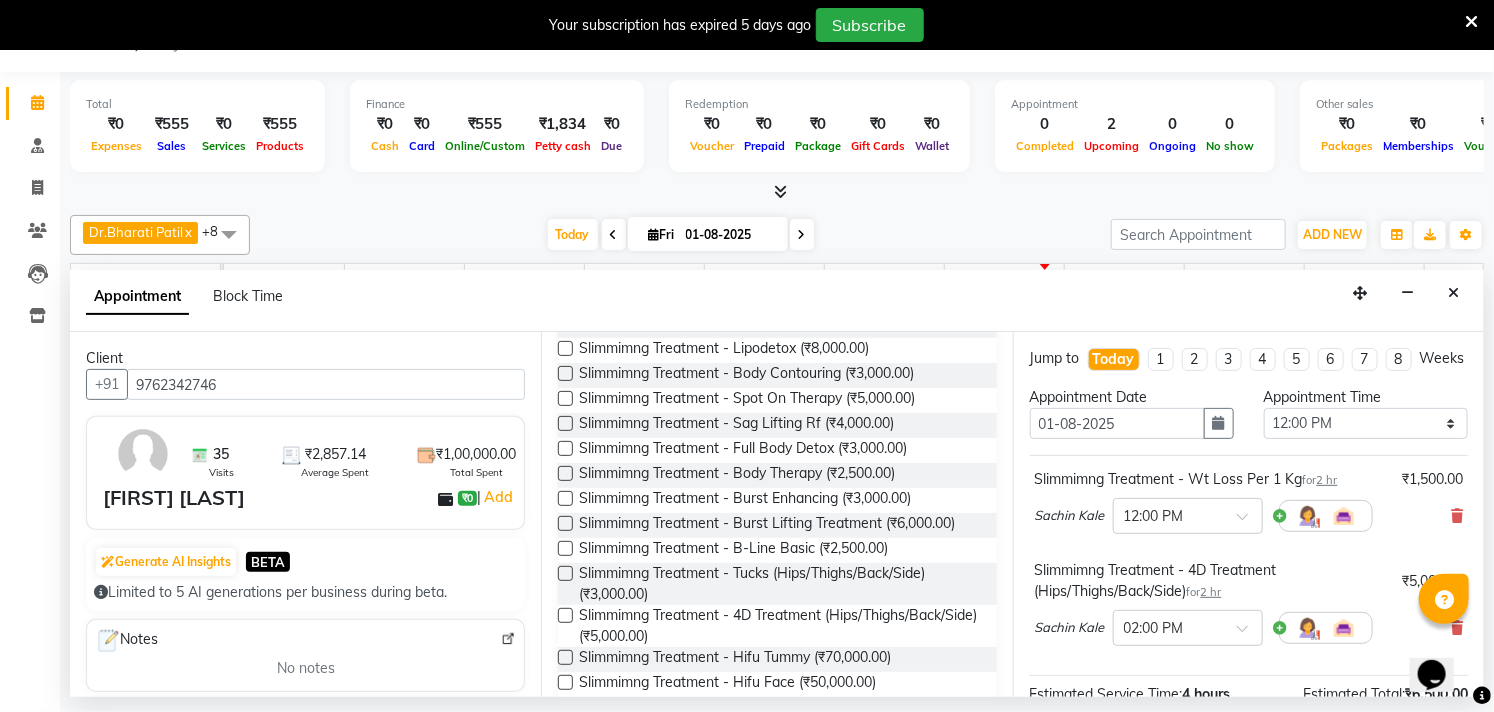 scroll, scrollTop: 272, scrollLeft: 0, axis: vertical 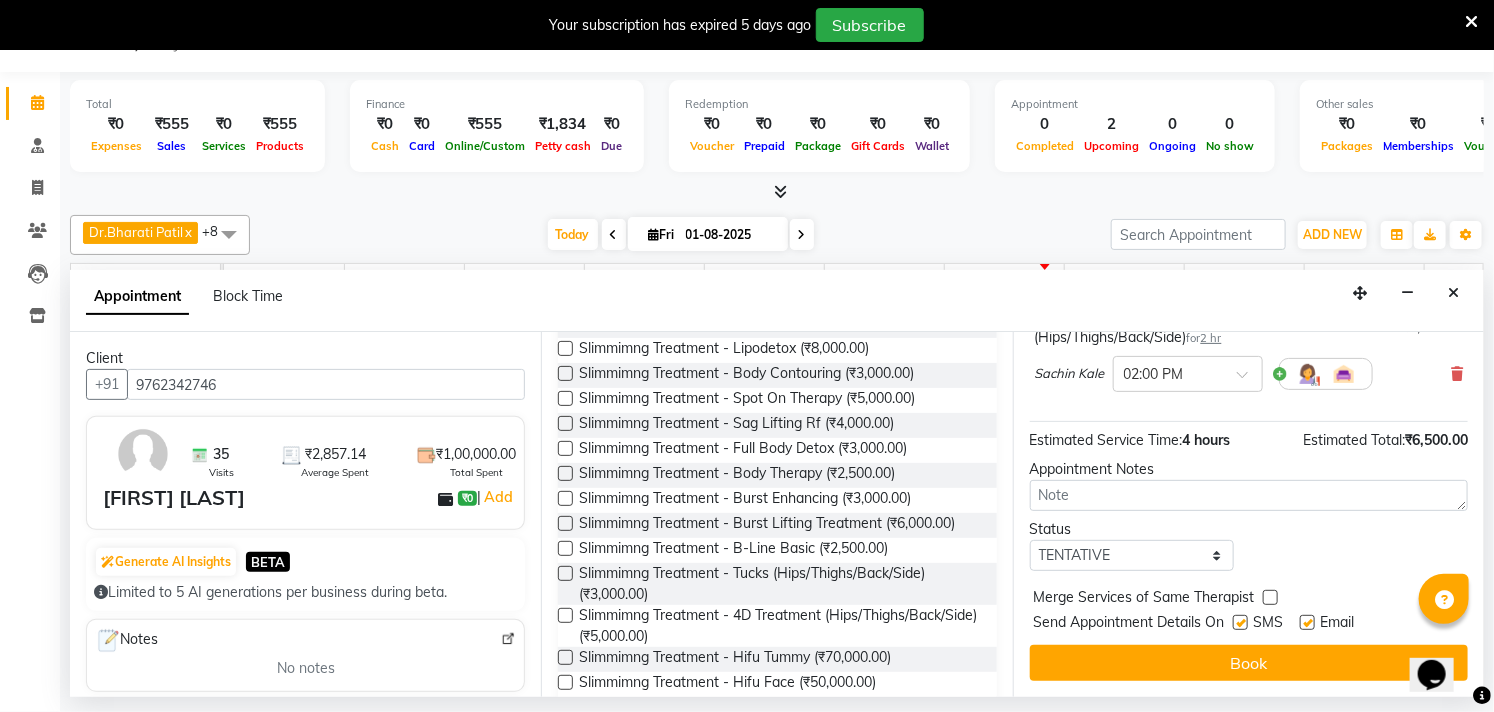 click on "Book" at bounding box center [1249, 663] 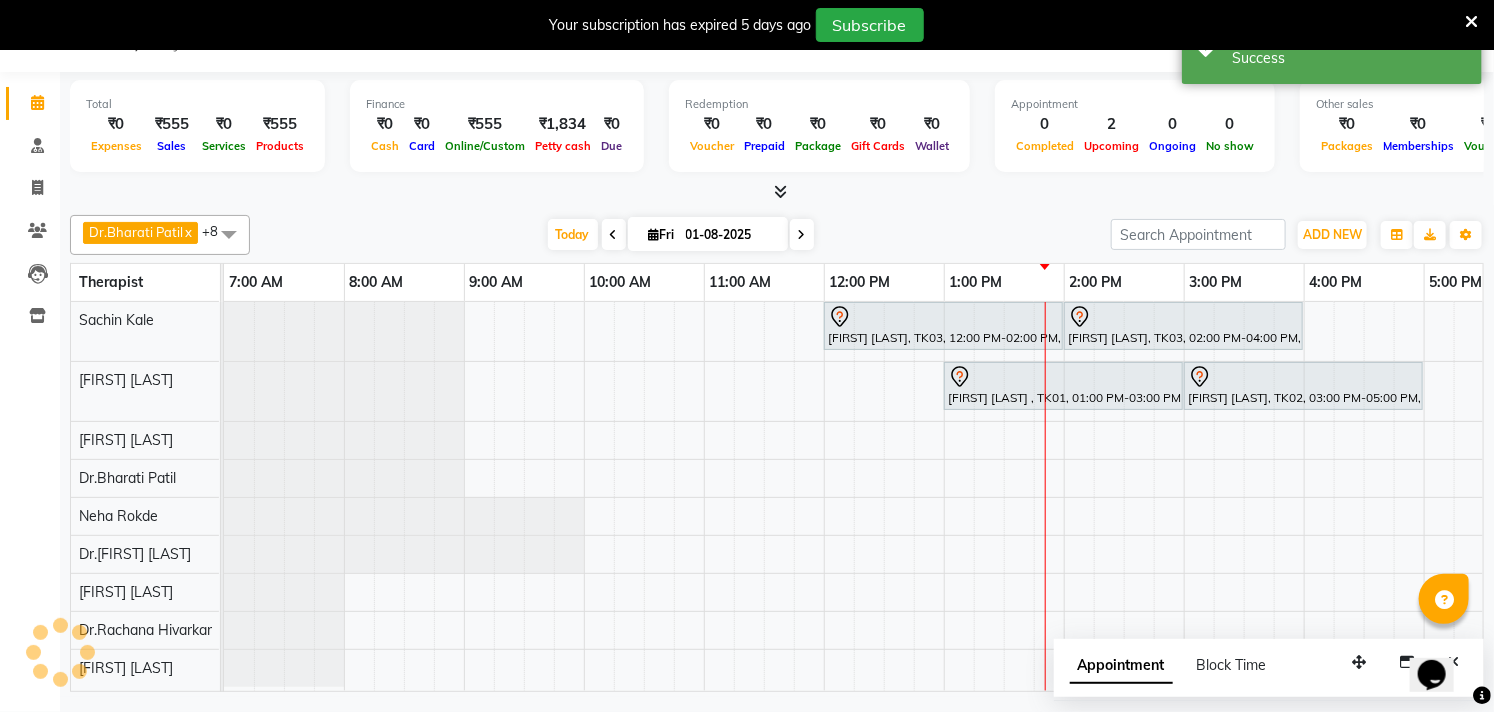 scroll, scrollTop: 0, scrollLeft: 0, axis: both 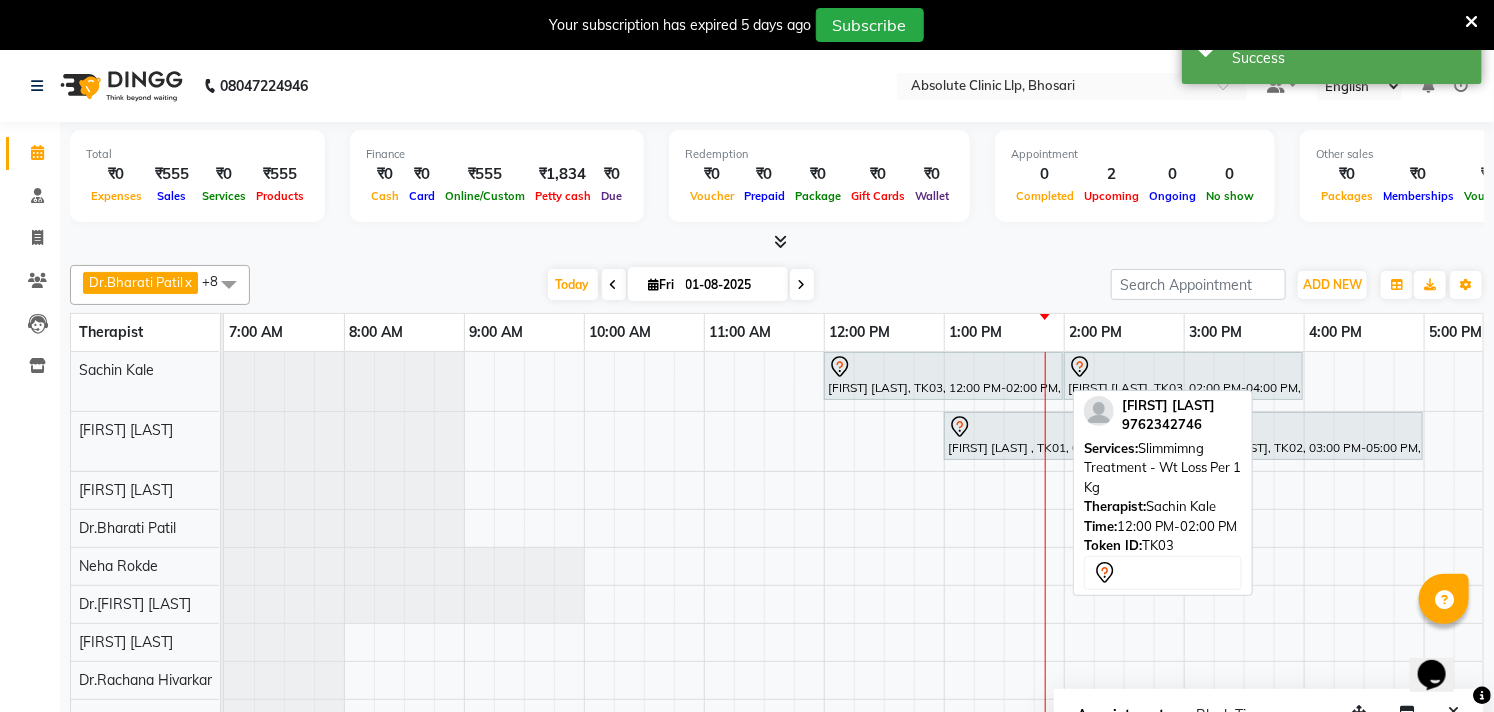 click at bounding box center (943, 367) 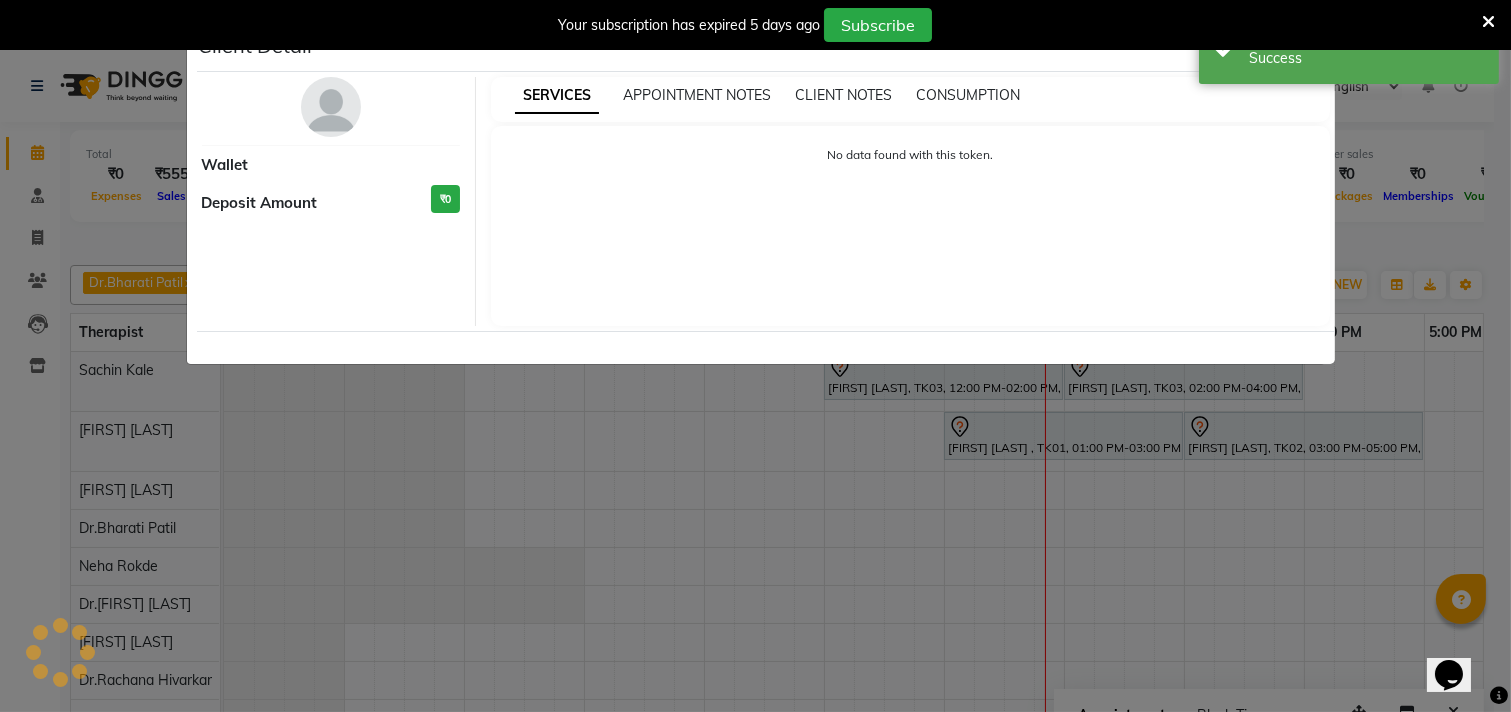 select on "7" 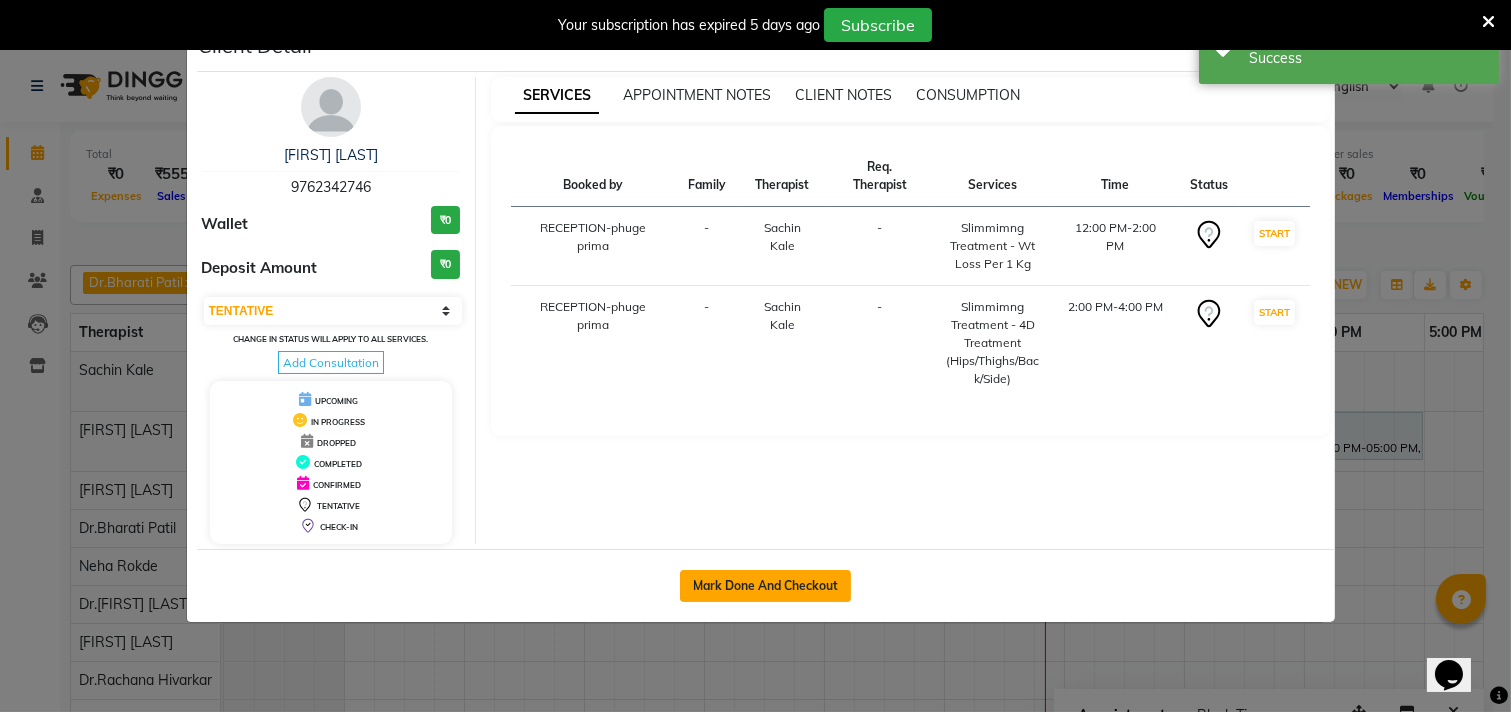 click on "Mark Done And Checkout" 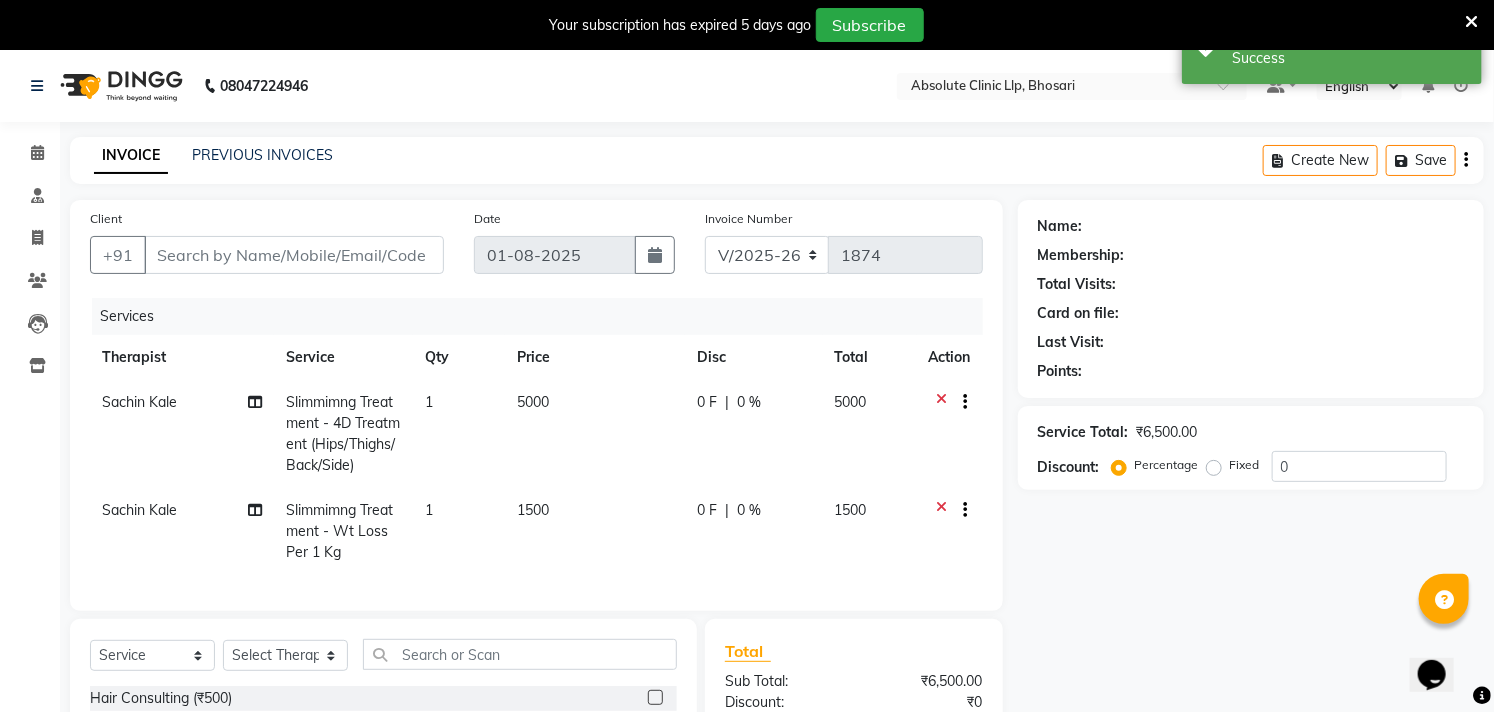 type on "9762342746" 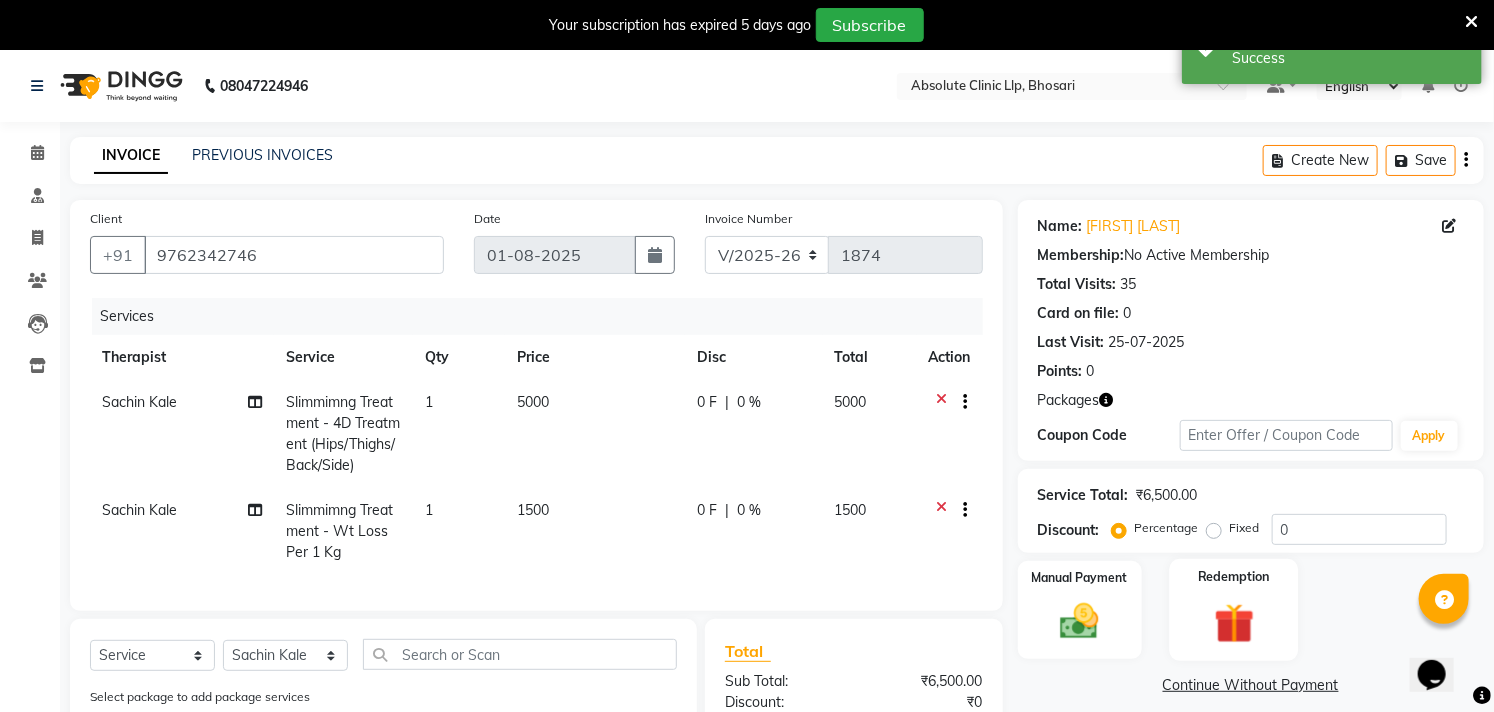 click 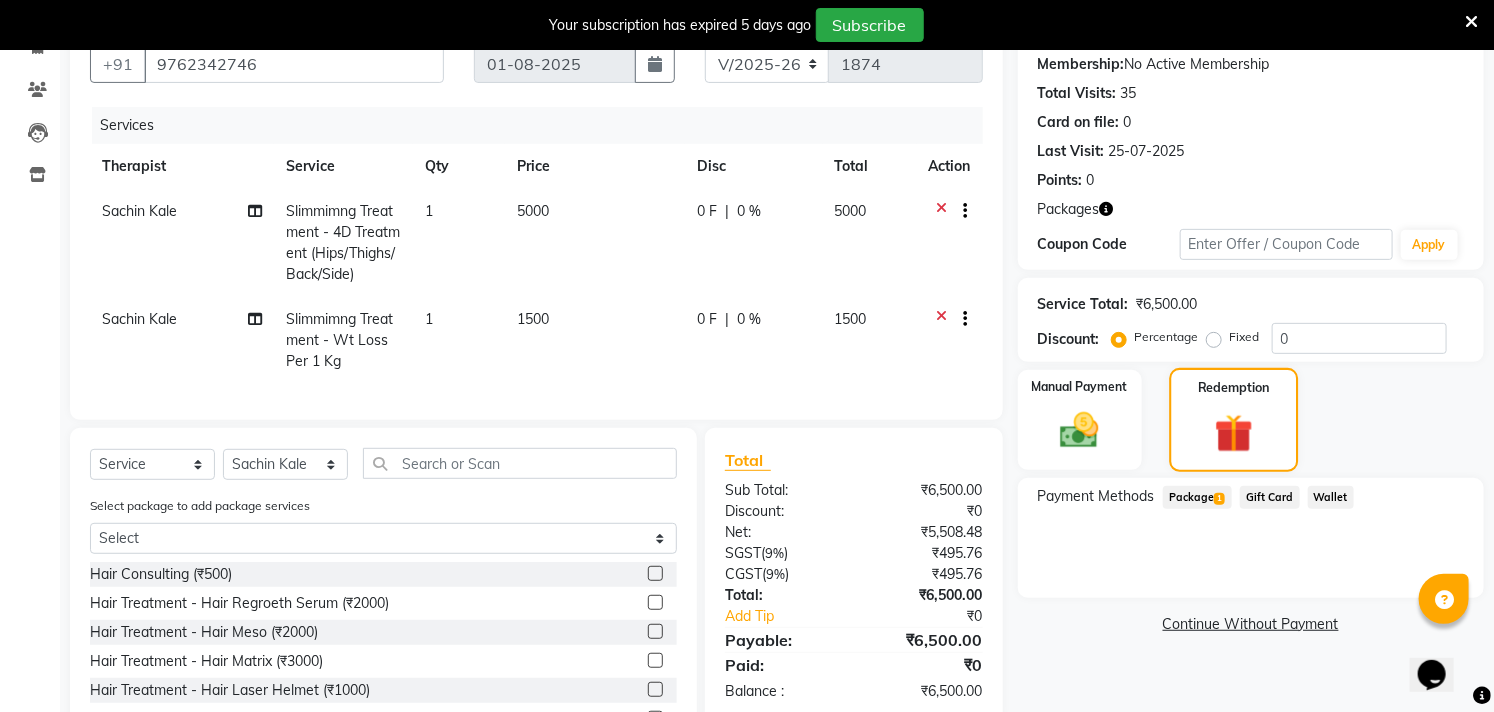 scroll, scrollTop: 315, scrollLeft: 0, axis: vertical 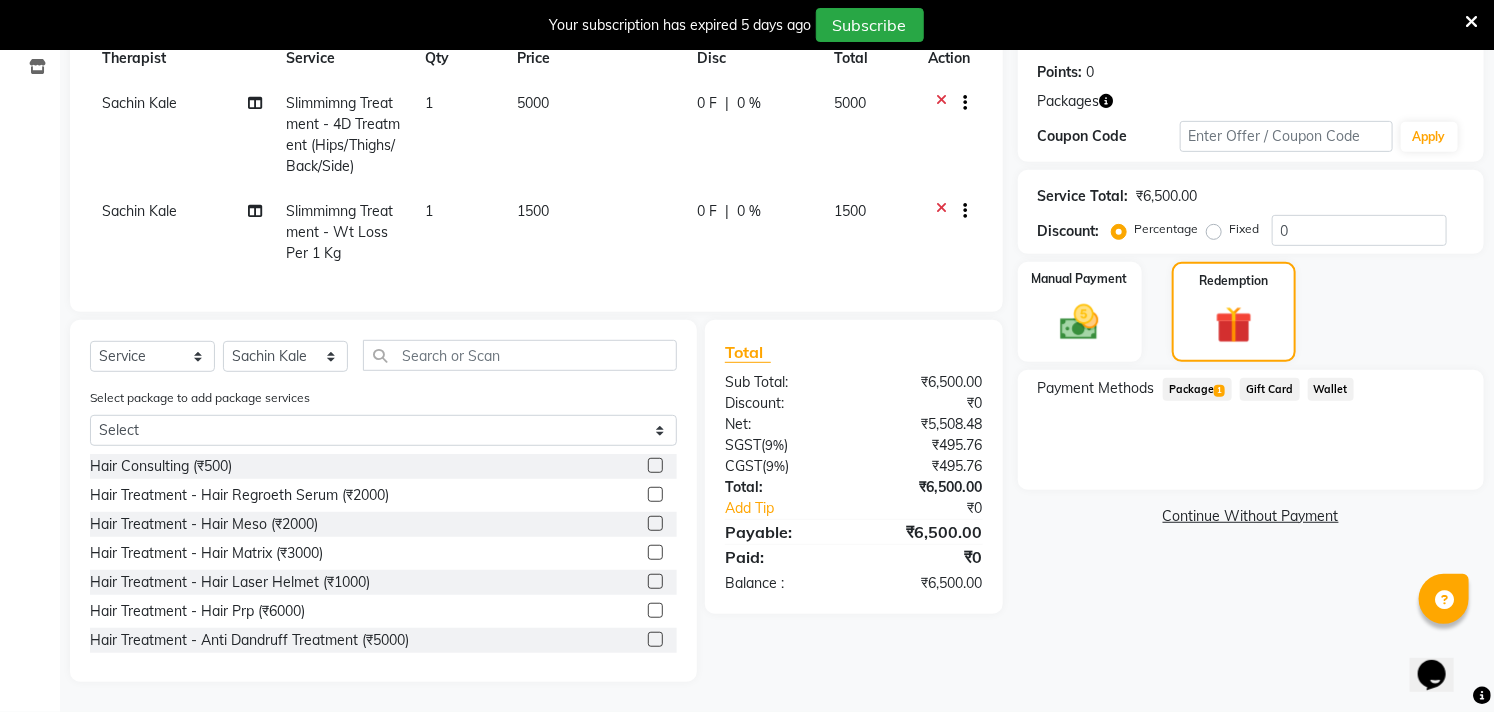 click on "Package  1" 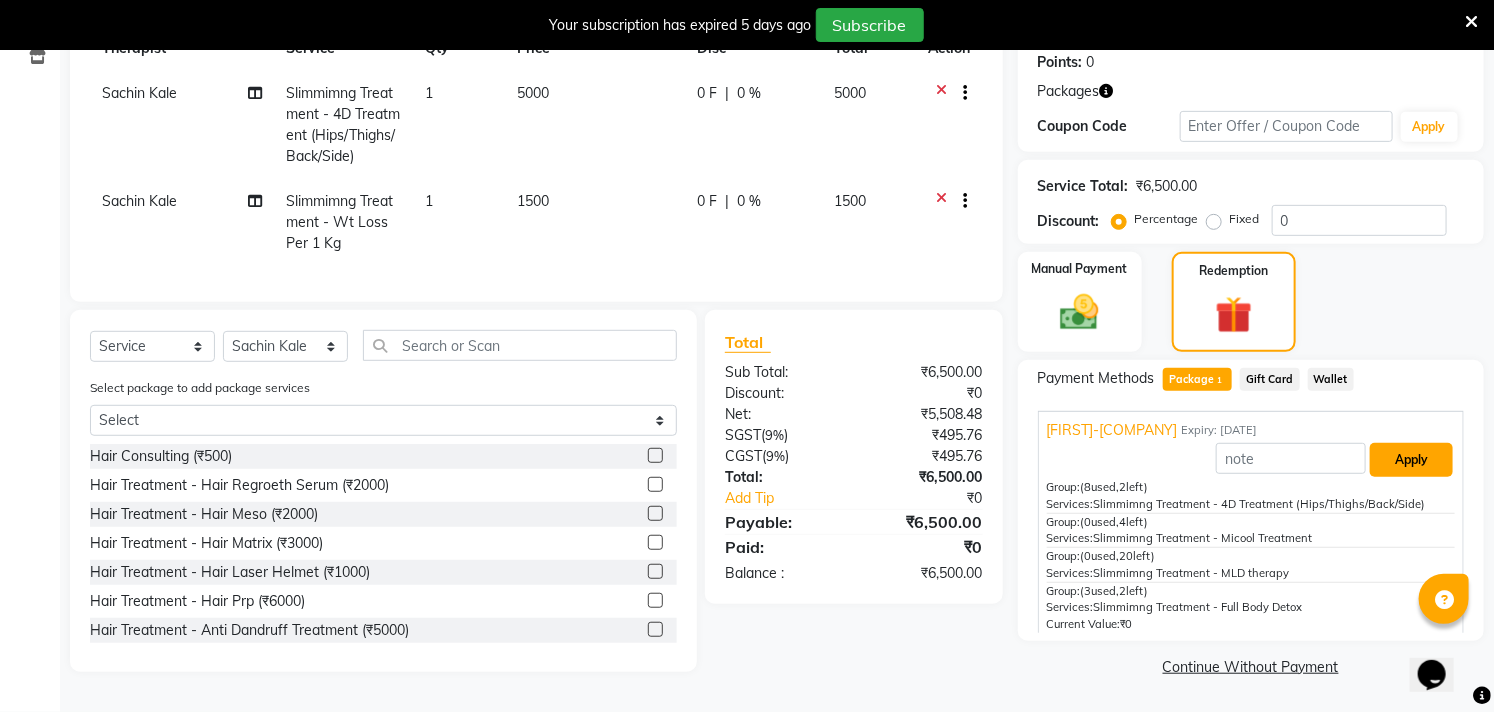 click on "Apply" at bounding box center [1411, 460] 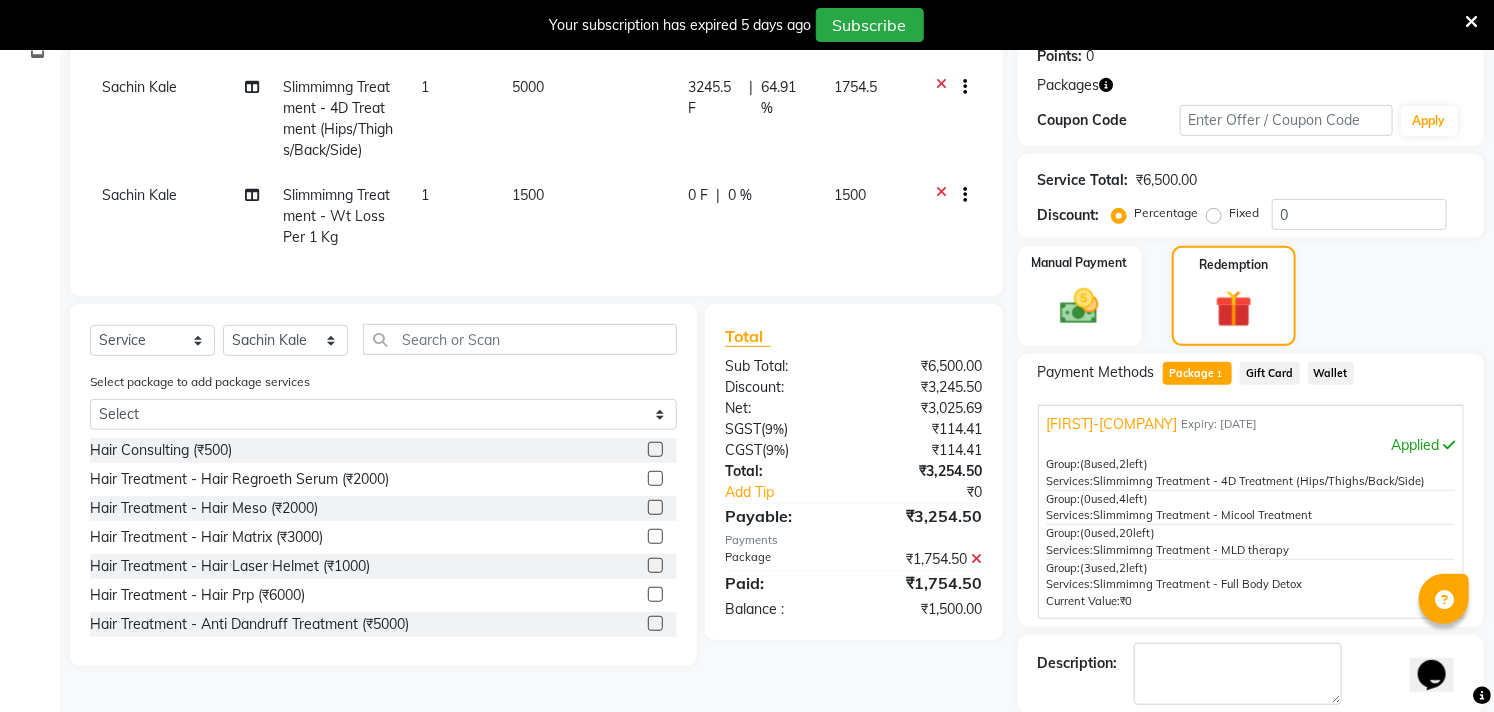 click on "0 %" 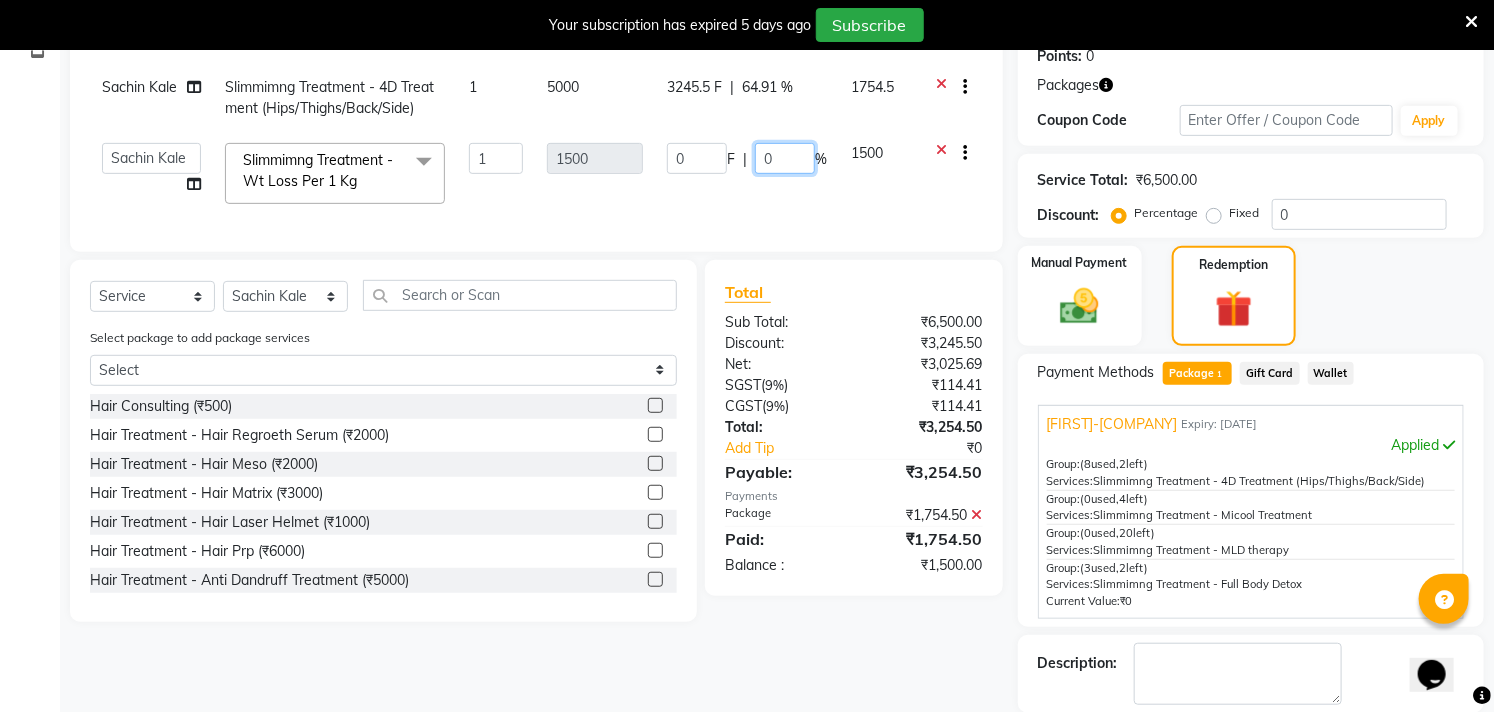 click on "0" 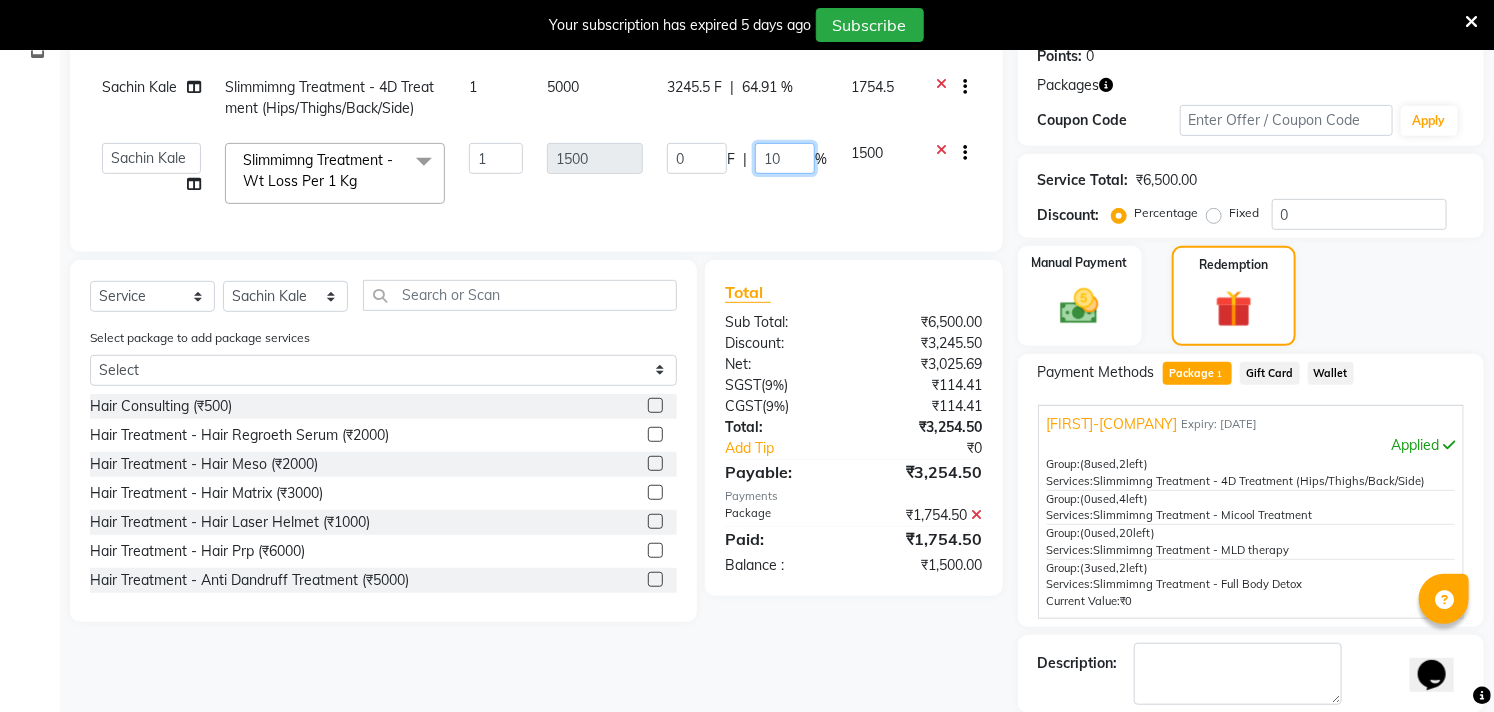type on "100" 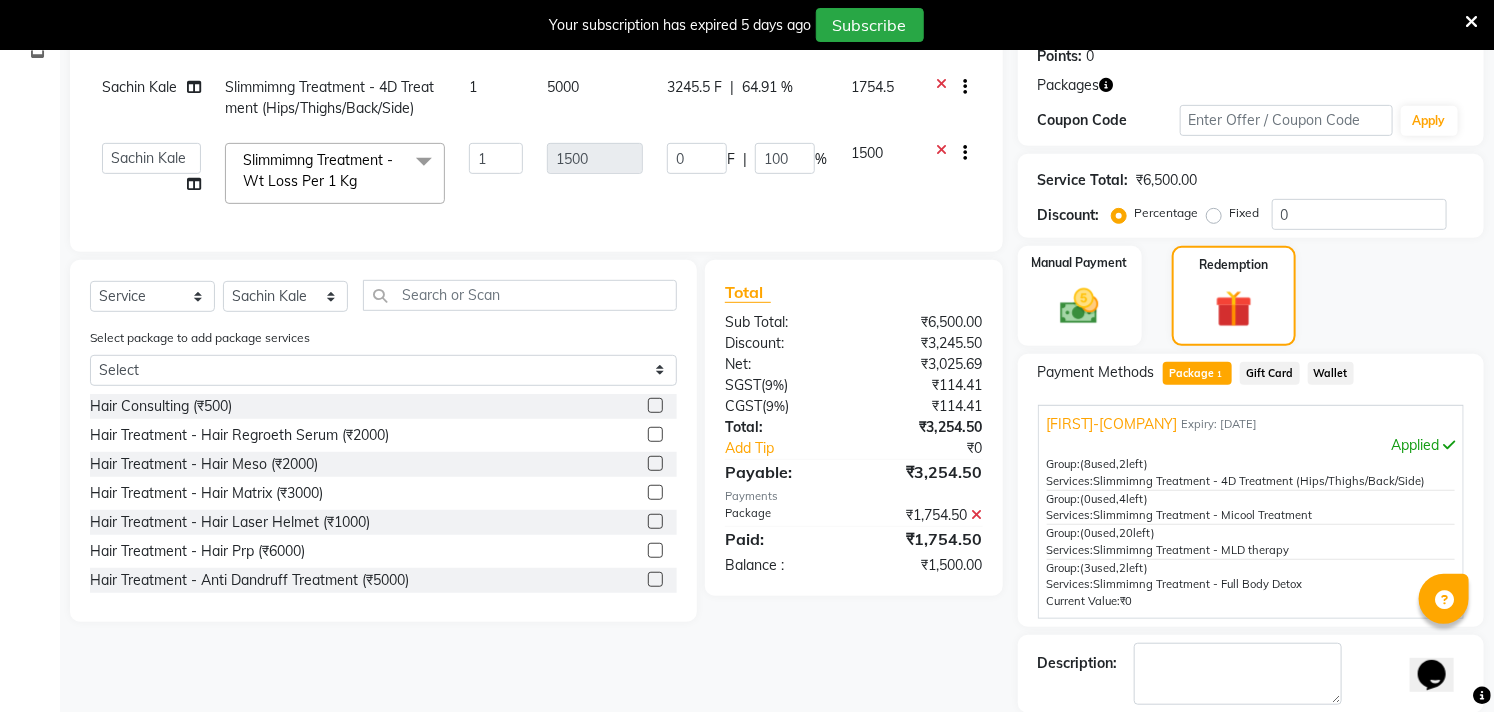 click on "Services Therapist Service Qty Price Disc Total Action [FIRST] [LAST]	 Slimmimng Treatment - 4D Treatment (Hips/Thighs/Back/Side) 1 5000 3245.5 F | 64.91 % 1754.5  [FIRST] [LAST]	   Dr.[FIRST] [LAST]   Dr.[FIRST] [LAST]   Dr.[FIRST] [LAST]   [FIRST] [LAST]   [FIRST] [LAST]   [FIRST] [LAST]   RECEPTION-phuge prima   [FIRST] [LAST]	   [FIRST] [LAST]	   [FIRST] [LAST]   [FIRST] [LAST]   [FIRST] [LAST]  Slimmimng Treatment - Wt Loss Per 1 Kg  x Hair Consulting ([CURRENCY]) Hair Treatment - Hair Regroeth Serum ([CURRENCY]) Hair Treatment - Hair Meso ([CURRENCY]) Hair Treatment - Hair Matrix ([CURRENCY]) Hair Treatment - Hair Laser Helmet ([CURRENCY]) Hair Treatment - Hair Prp ([CURRENCY]) Hair Treatment - Anti Dandruff Treatment ([CURRENCY]) Hair Treatment - Anti Hairfall Treatment ([CURRENCY]) Hair Treatment - Psorisys Treatment ([CURRENCY]) Hair Treatment - Hair Roller Serum ([CURRENCY]) Hair Treatment- Hair Mask ([CURRENCY]) Hair Treatment- GFC  ([CURRENCY]) Hair Treatment - Patch Test  ([CURRENCY]) Skin Treatment - Peel(Face) ([CURRENCY]) SKIN  Injection ([CURRENCY])" 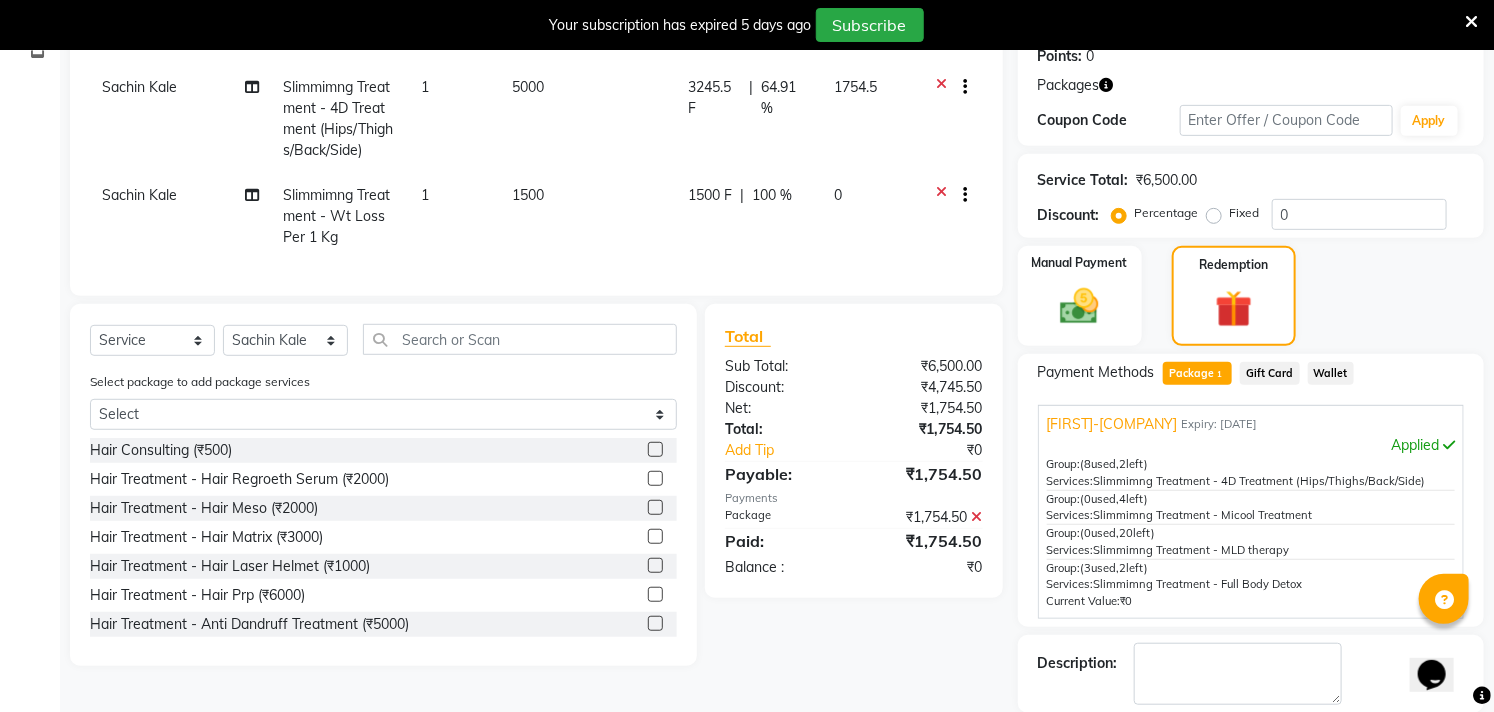 scroll, scrollTop: 413, scrollLeft: 0, axis: vertical 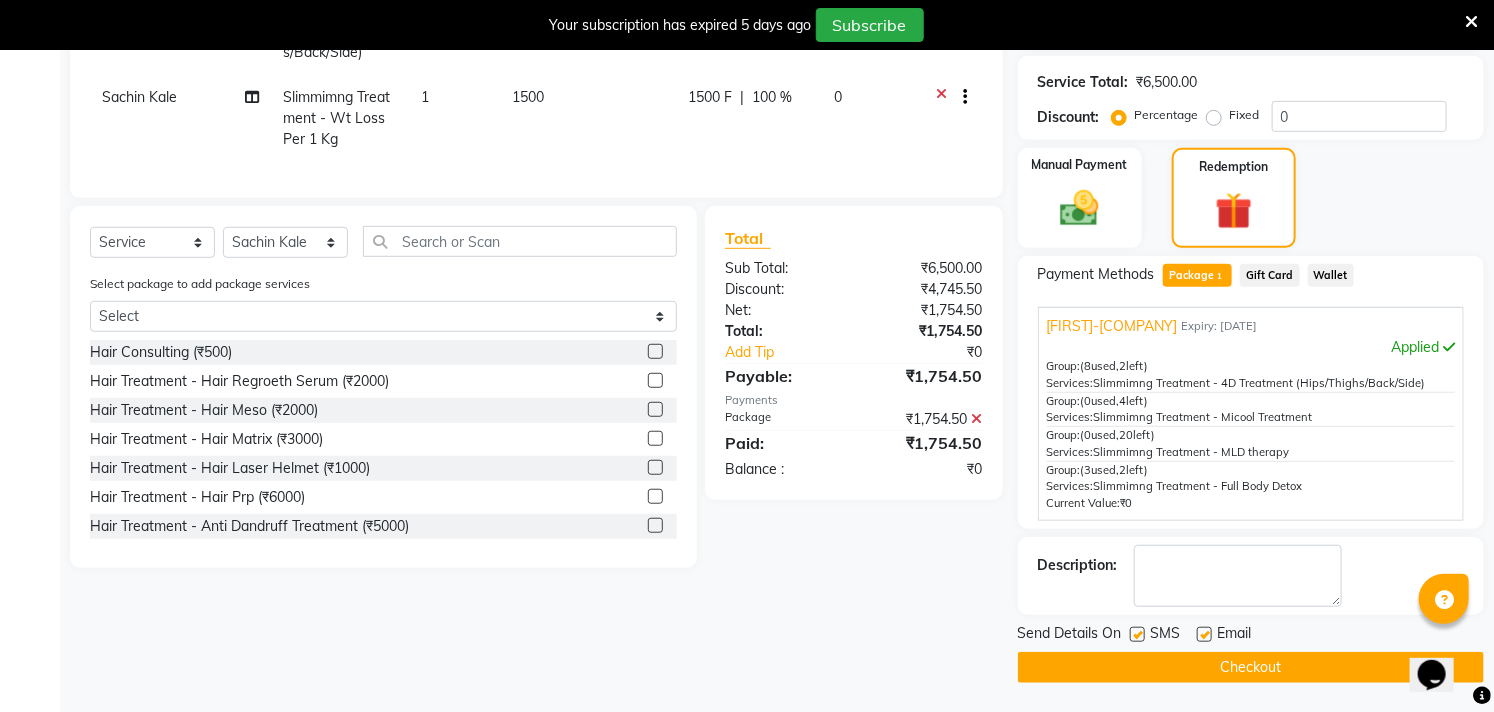 click on "Checkout" 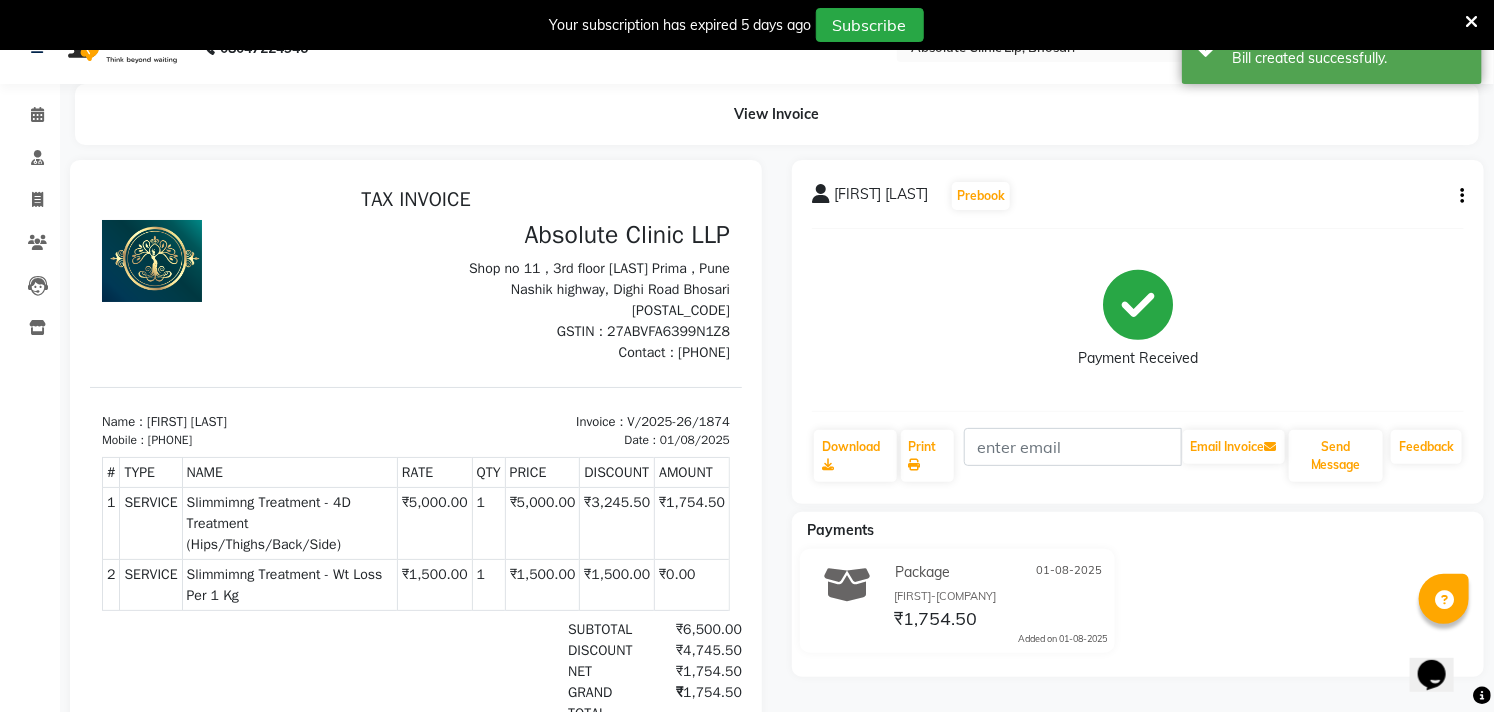 scroll, scrollTop: 0, scrollLeft: 0, axis: both 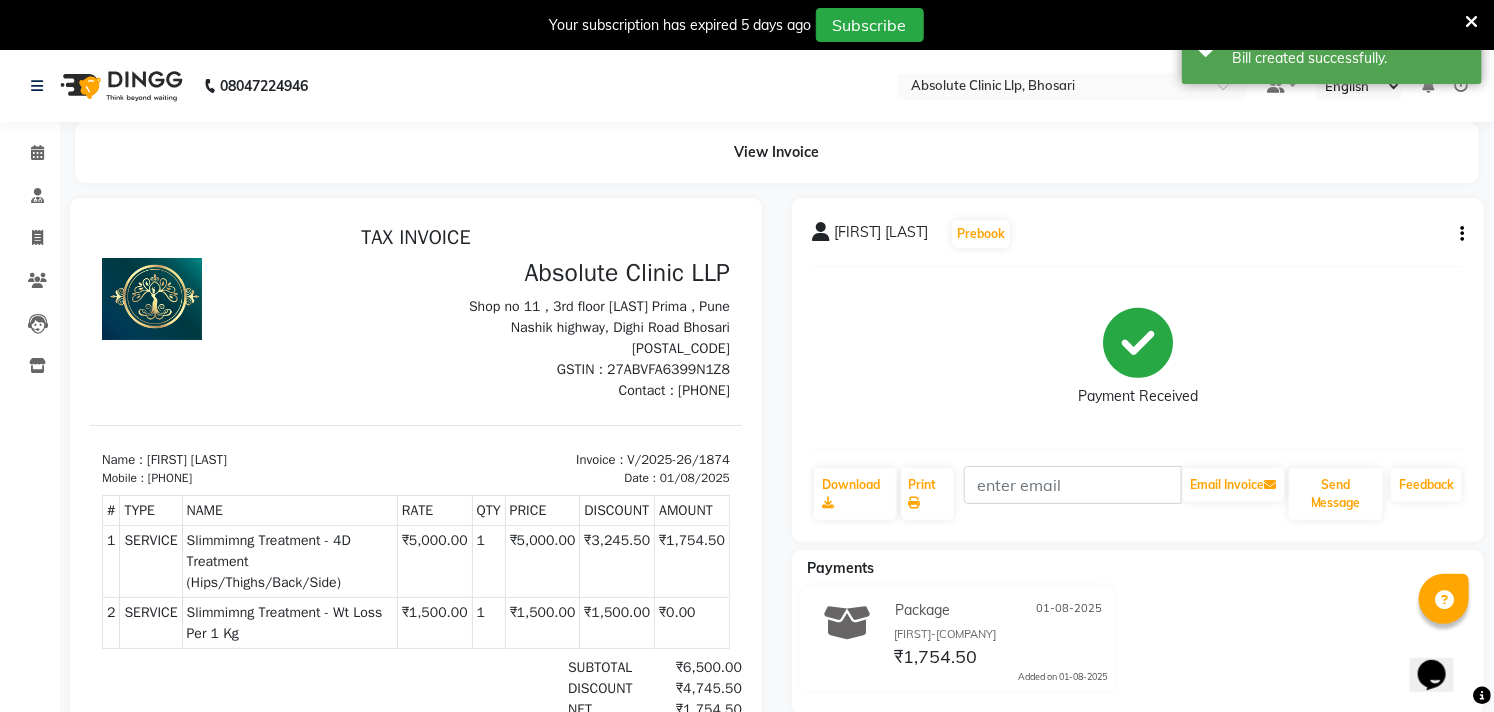 click 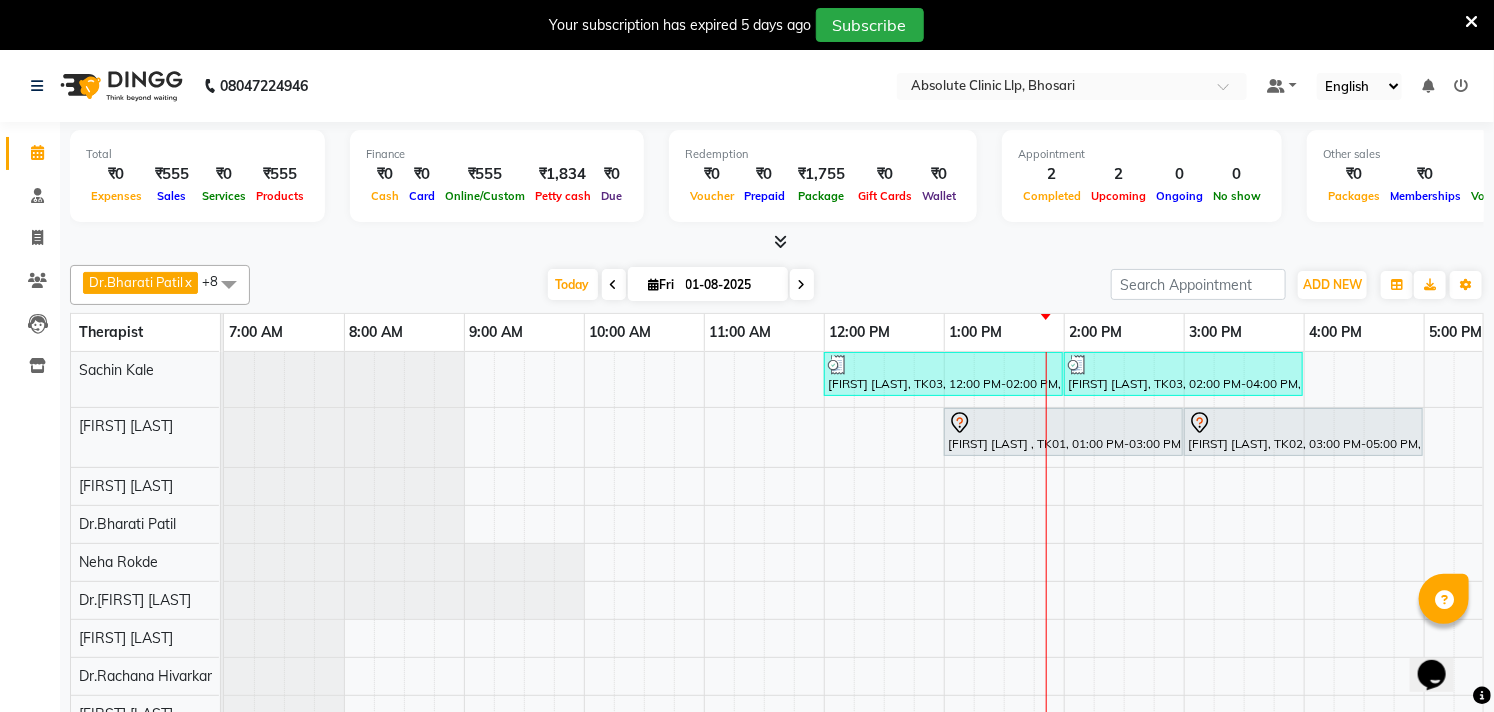 click on "[FIRST] [LAST], TK03, 12:00 PM-02:00 PM, Slimmimng Treatment - Wt Loss Per 1 Kg     [FIRST] [LAST], TK03, 02:00 PM-04:00 PM, Slimmimng Treatment - 4D Treatment (Hips/Thighs/Back/Side)             [FIRST]  [LAST] , TK01, 01:00 PM-03:00 PM, Skin Treatment - Co2             [FIRST] [LAST], TK02, 03:00 PM-05:00 PM, Laser Hair Reduction Treatment - Full Body Laser" at bounding box center [1124, 546] 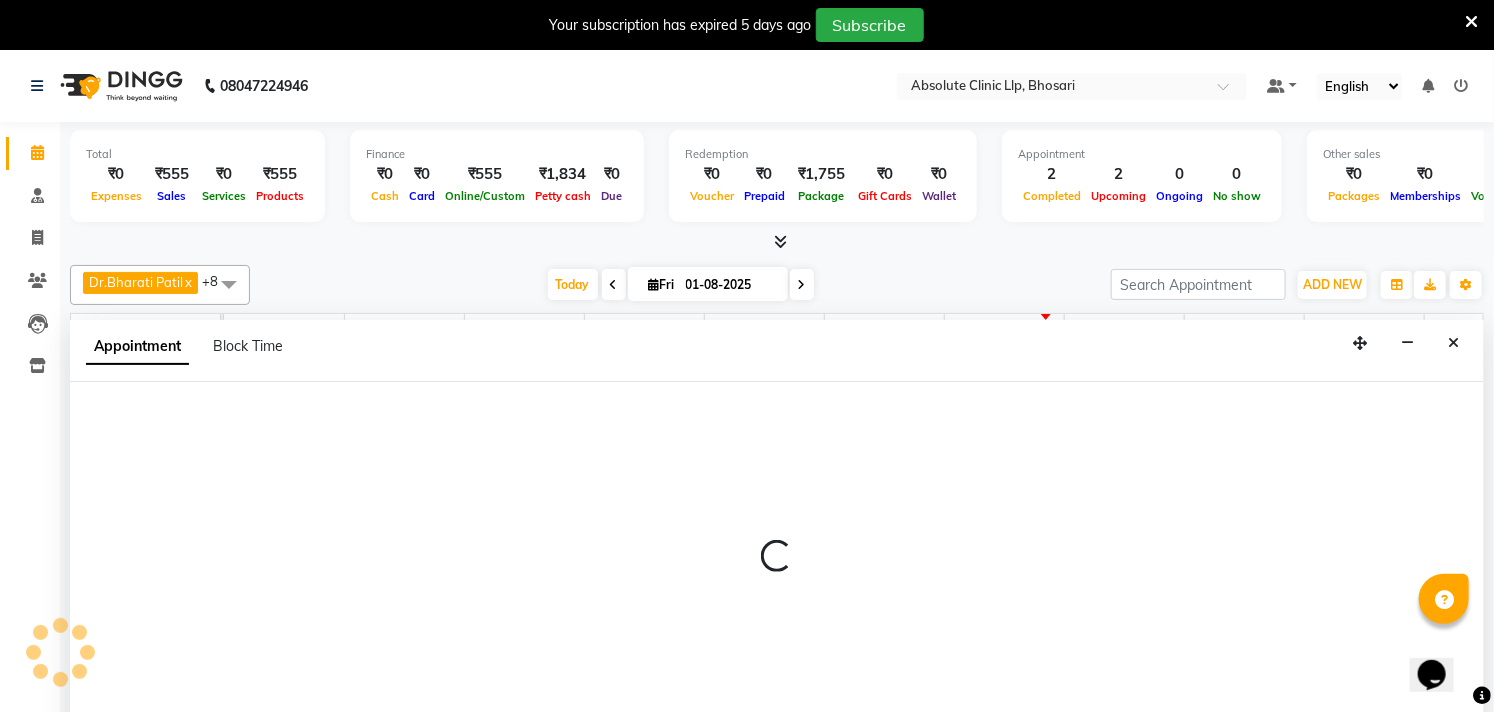 scroll, scrollTop: 50, scrollLeft: 0, axis: vertical 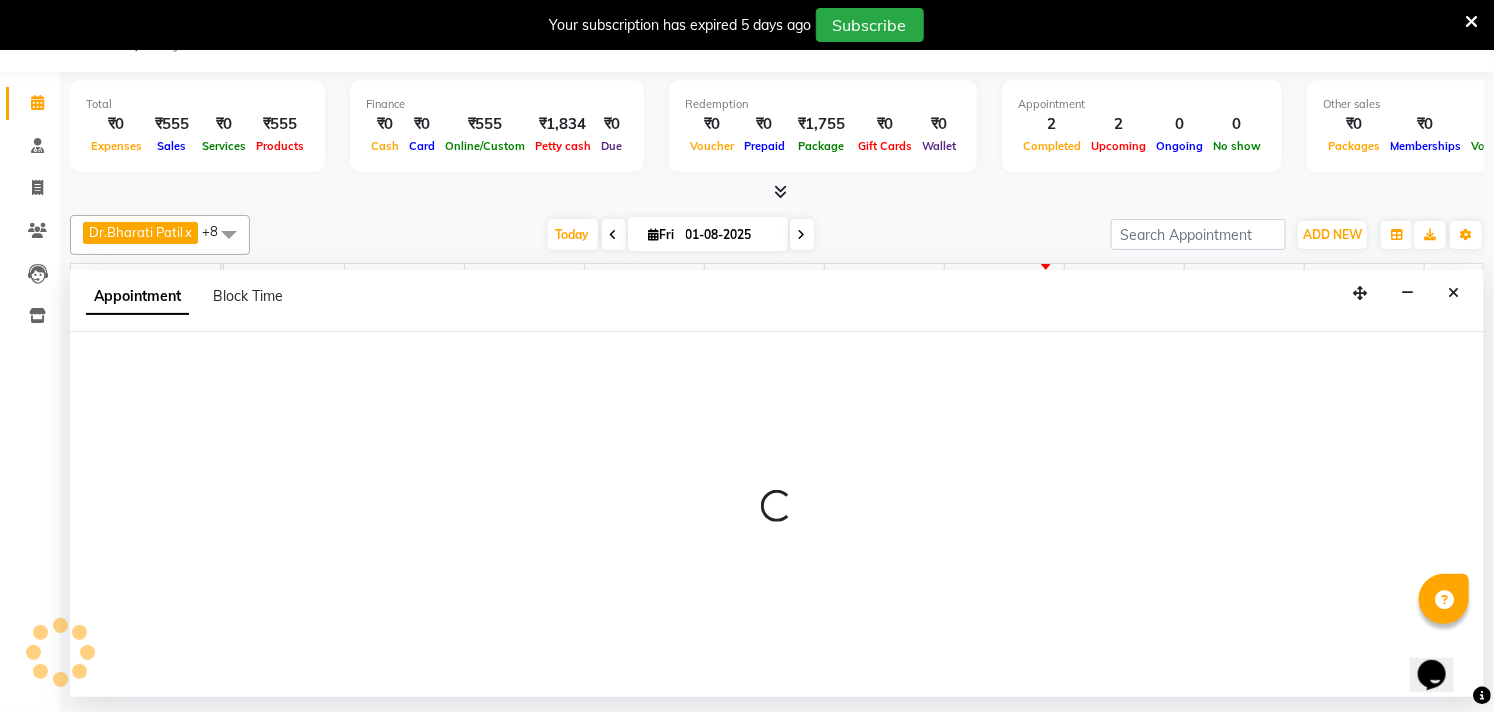 select on "27983" 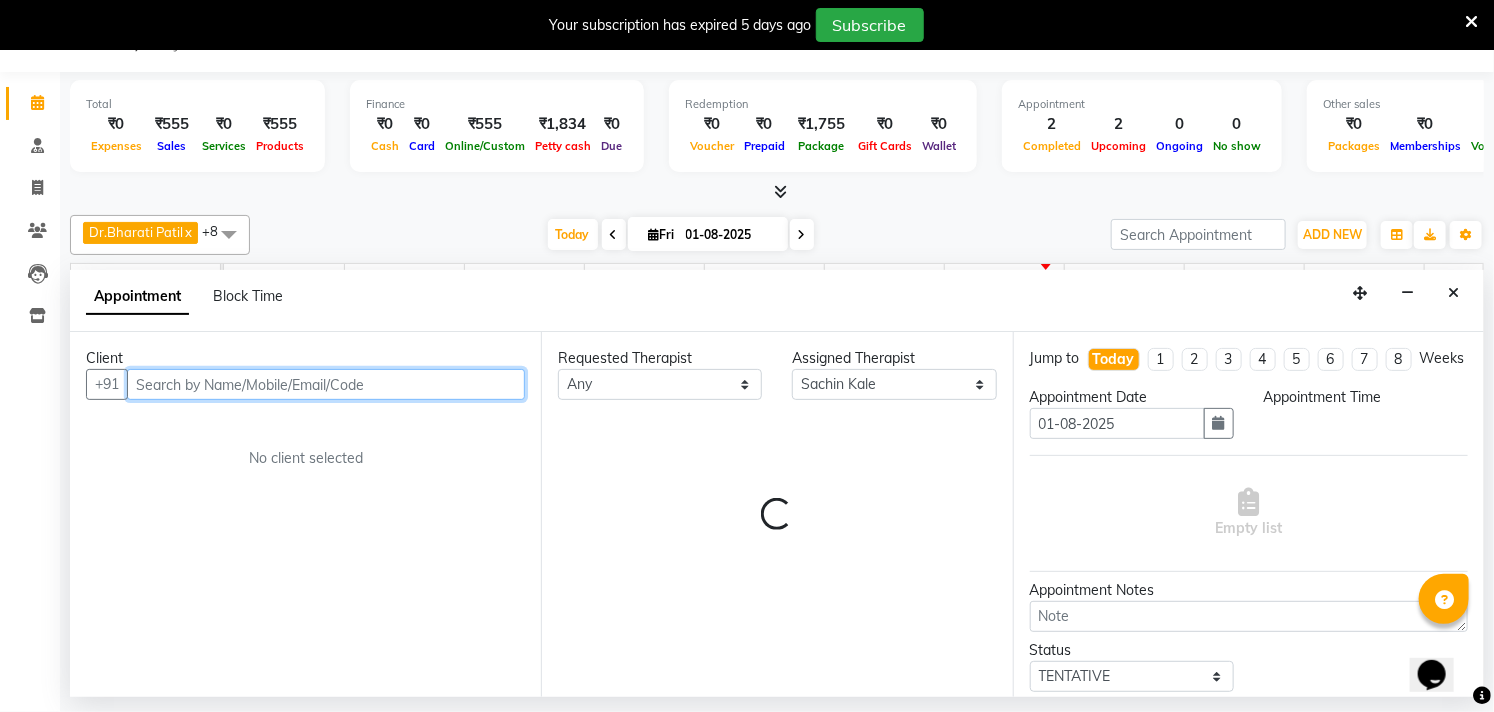 select on "930" 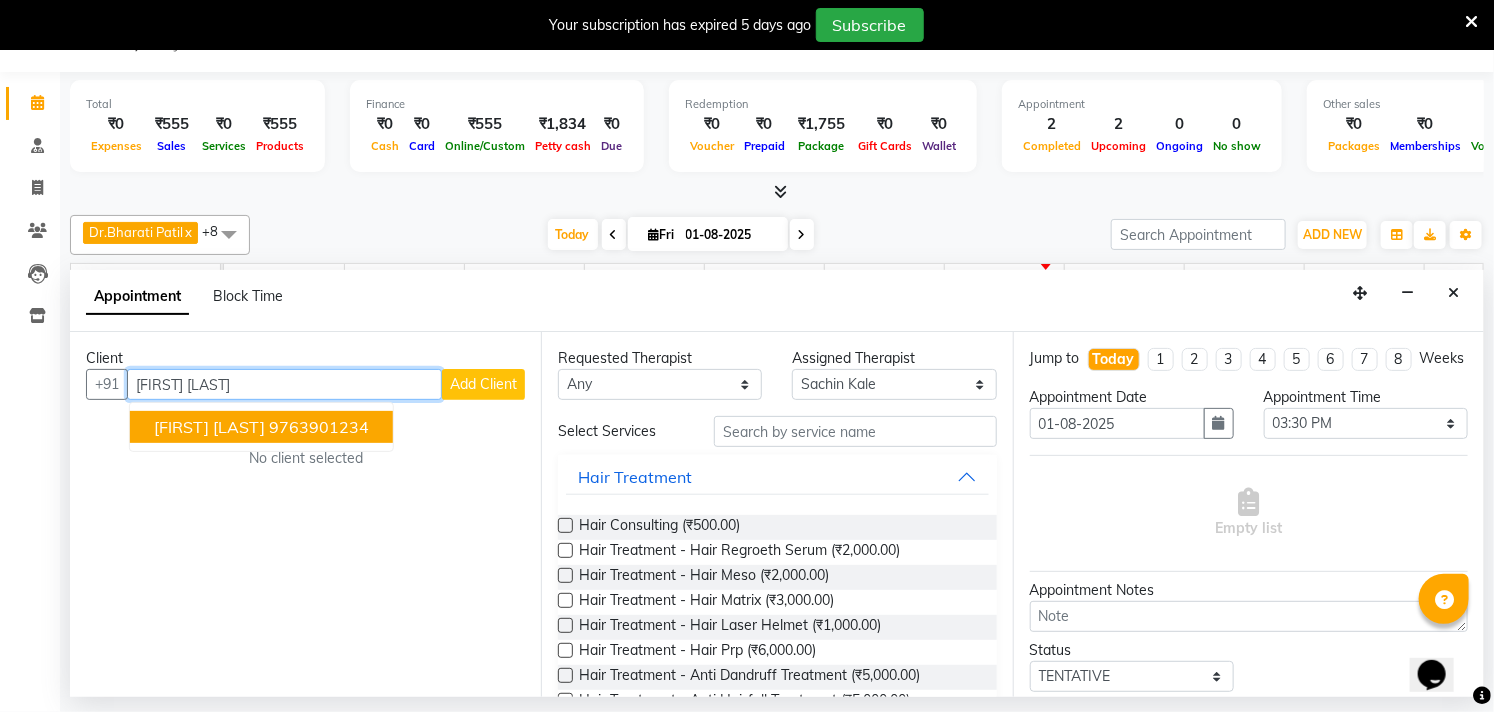 click on "9763901234" at bounding box center [319, 427] 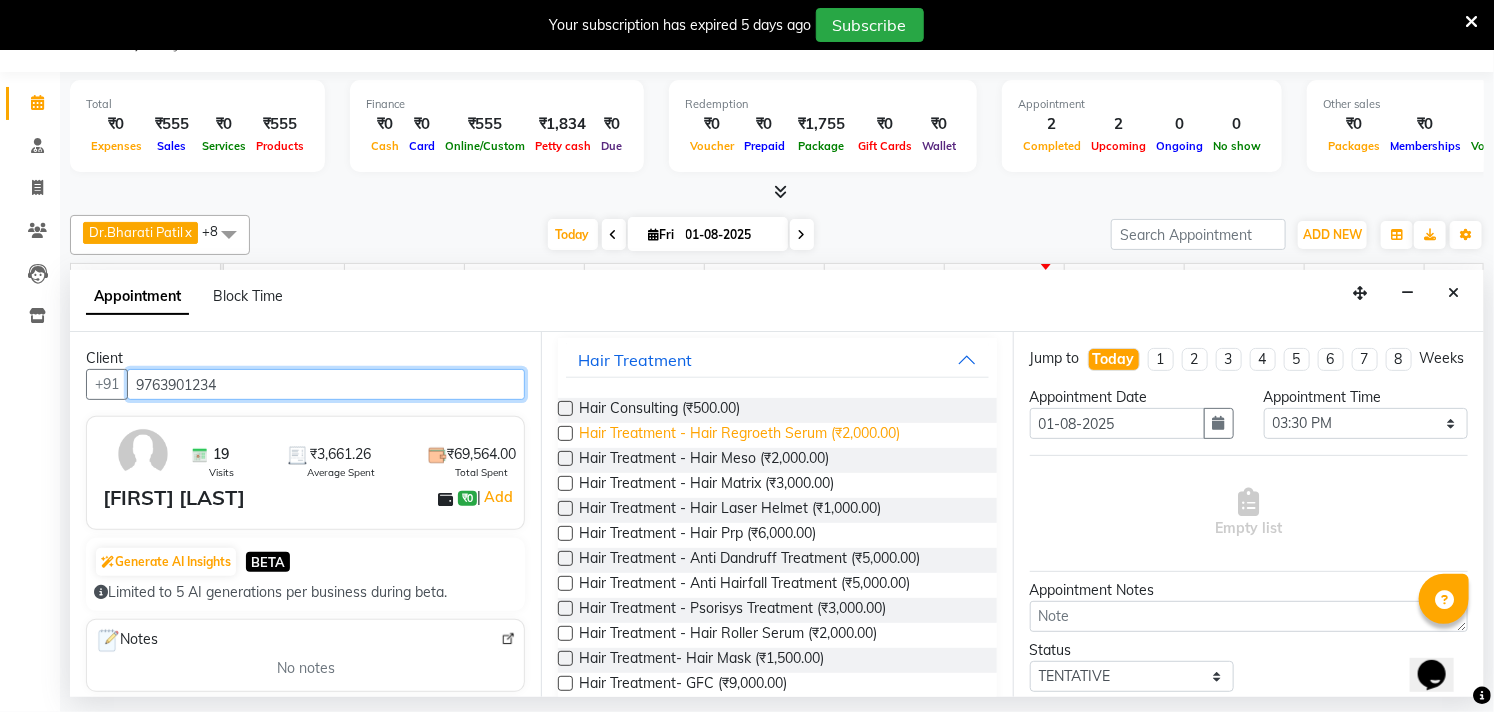 scroll, scrollTop: 444, scrollLeft: 0, axis: vertical 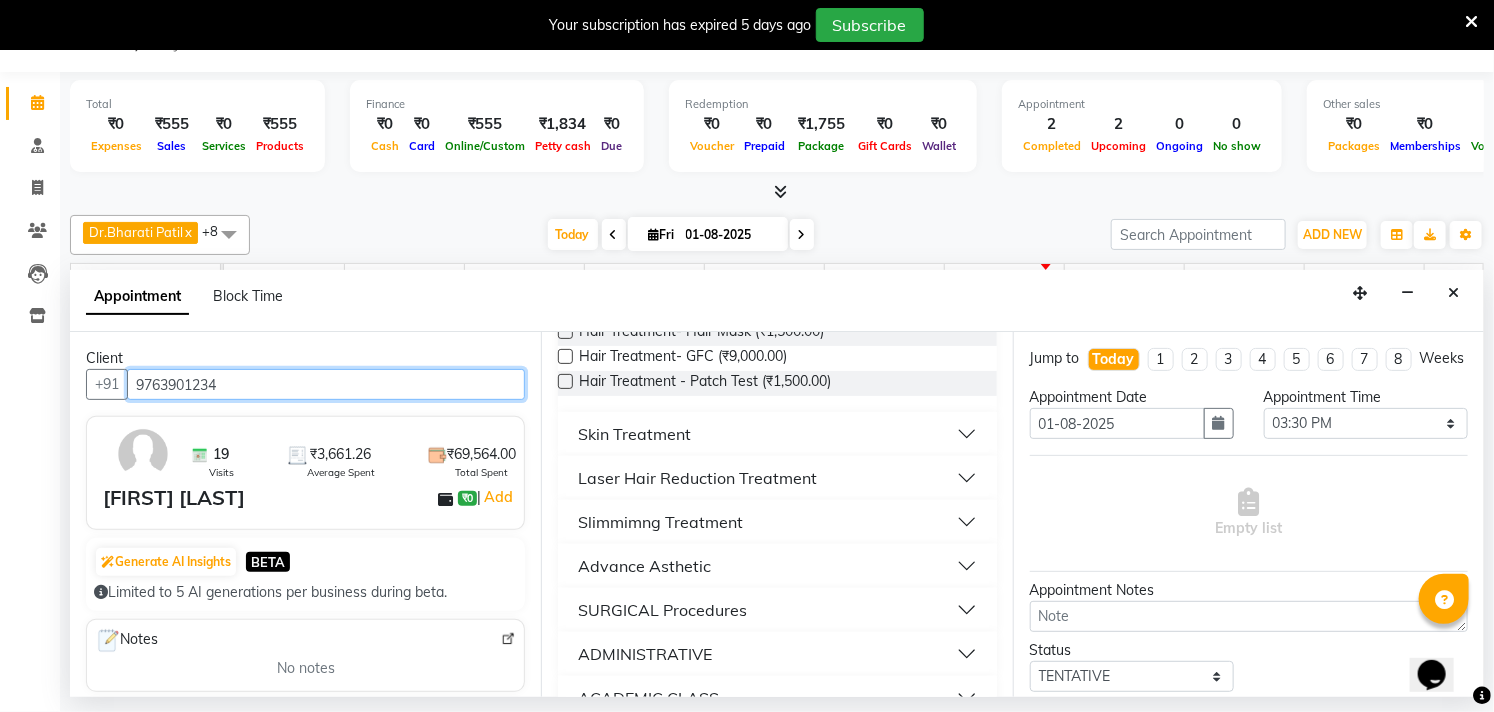 type on "9763901234" 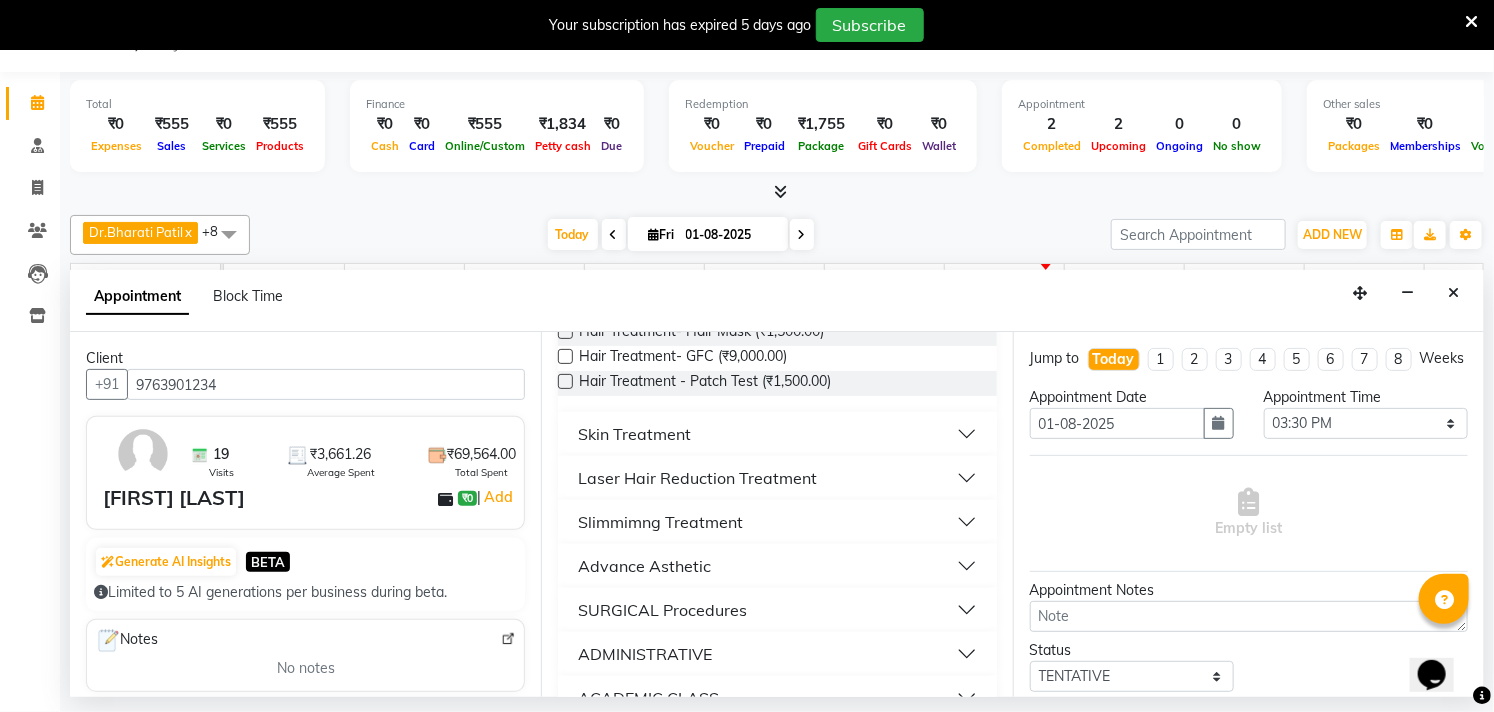 click on "Slimmimng Treatment" at bounding box center [660, 522] 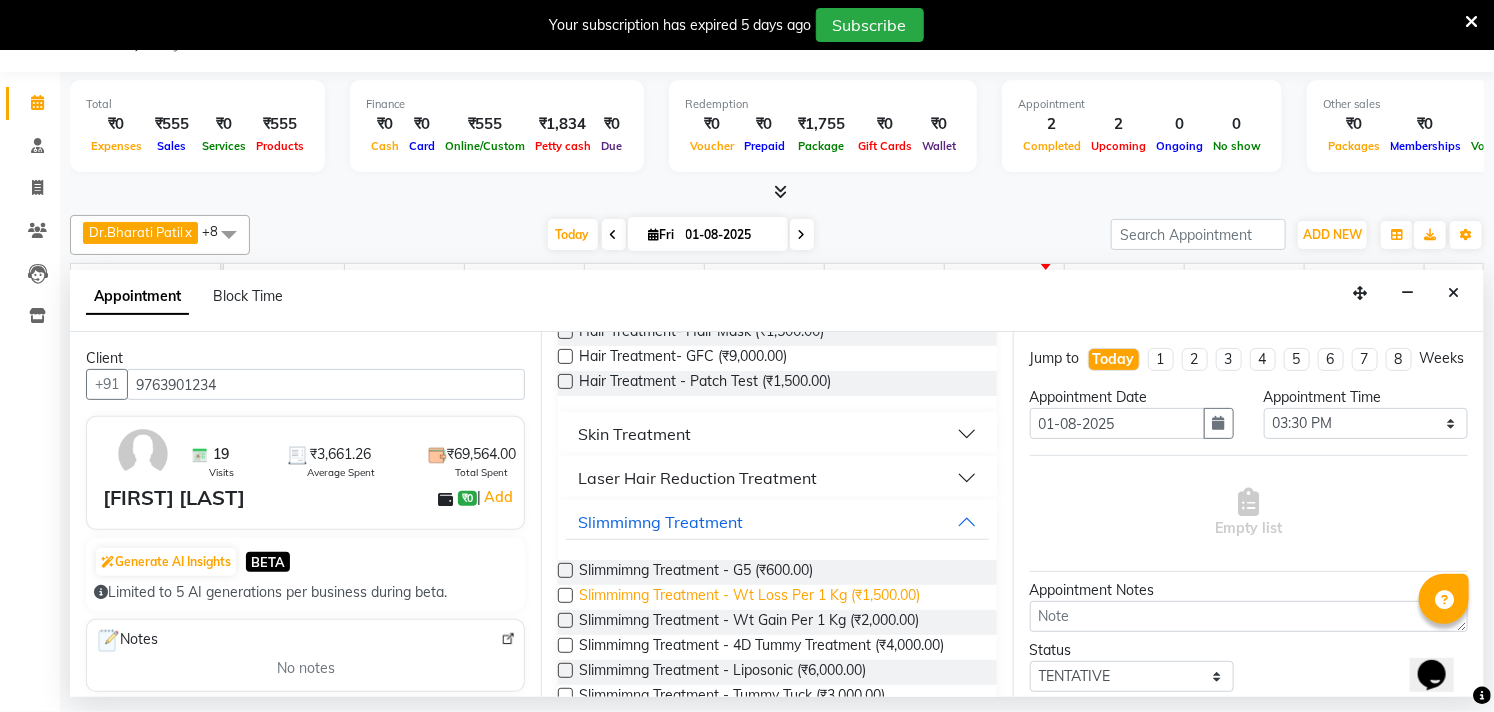 click on "Slimmimng Treatment - Wt Loss Per 1 Kg (₹1,500.00)" at bounding box center (749, 597) 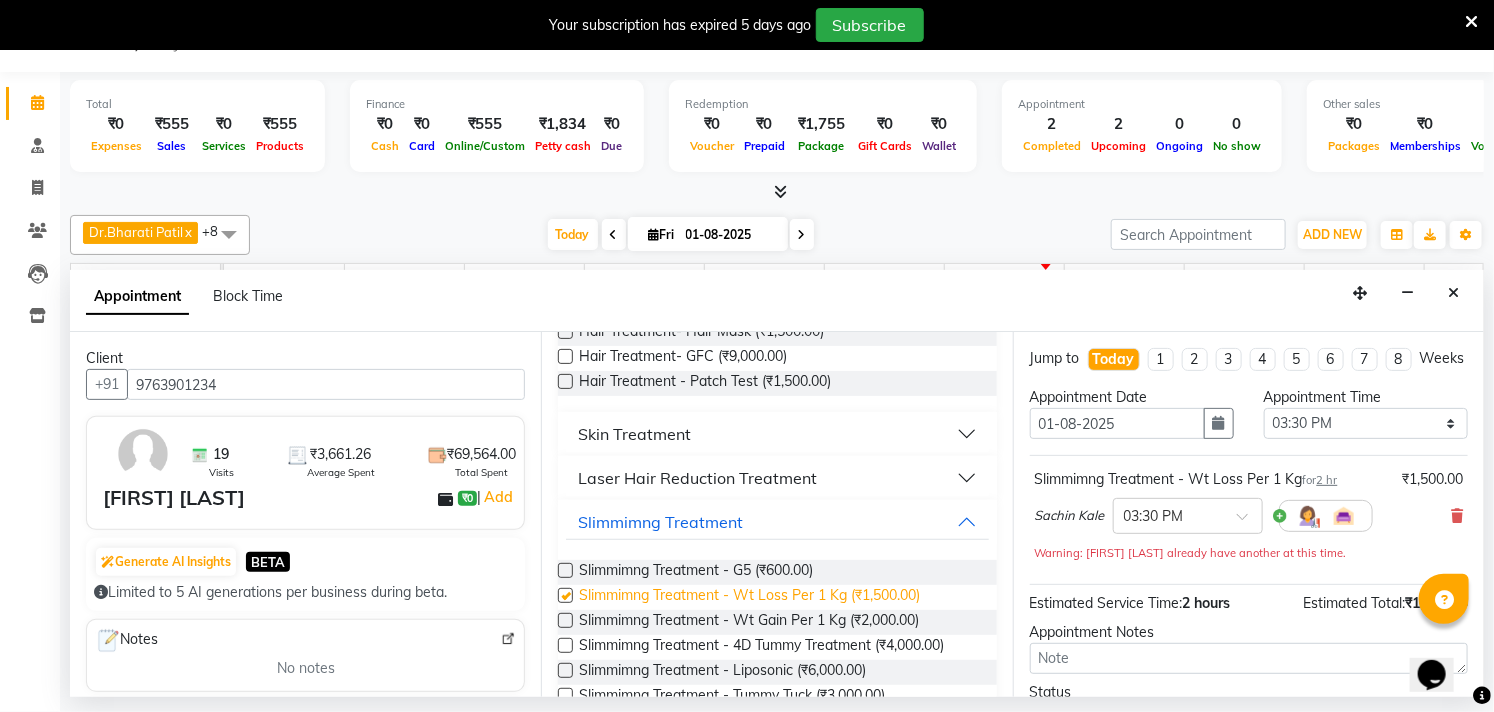 checkbox on "false" 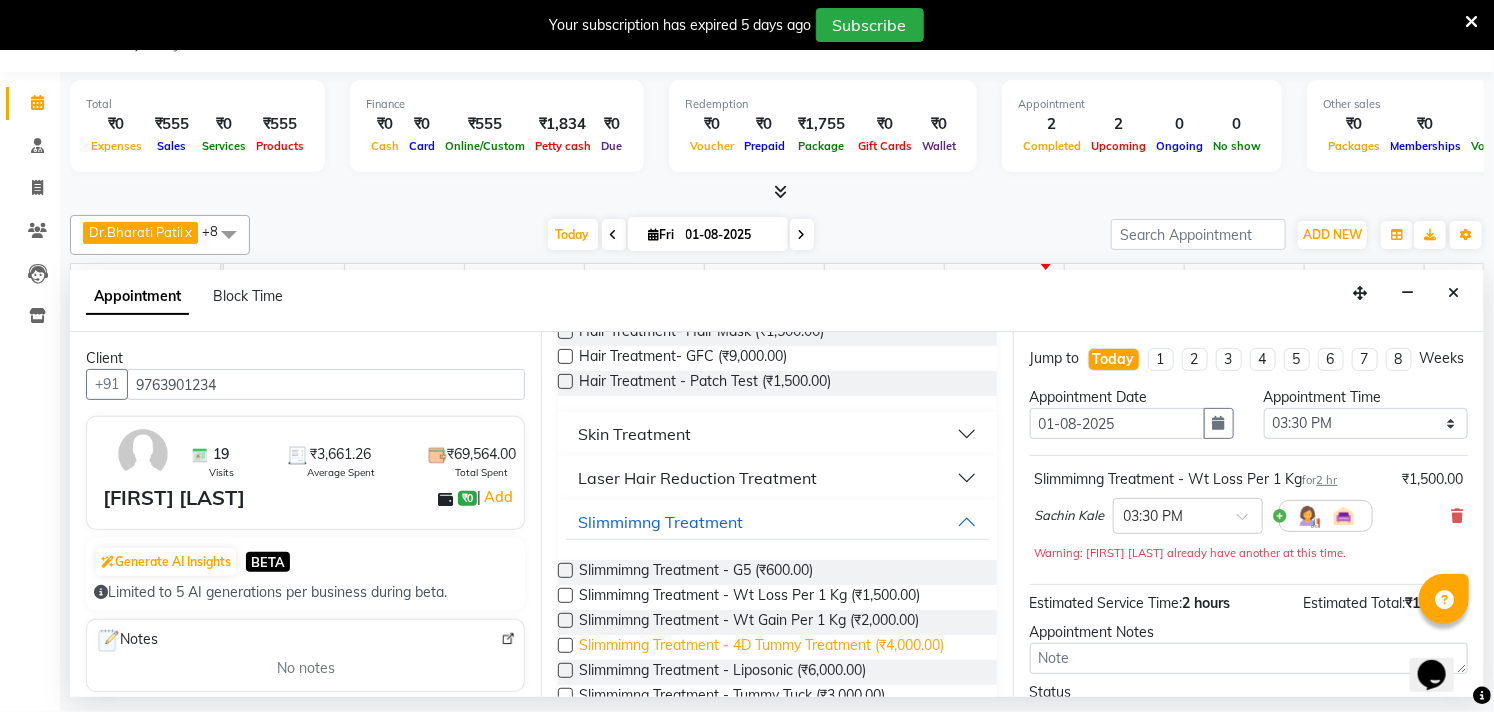 click on "Slimmimng Treatment - 4D Tummy Treatment (₹4,000.00)" at bounding box center (761, 647) 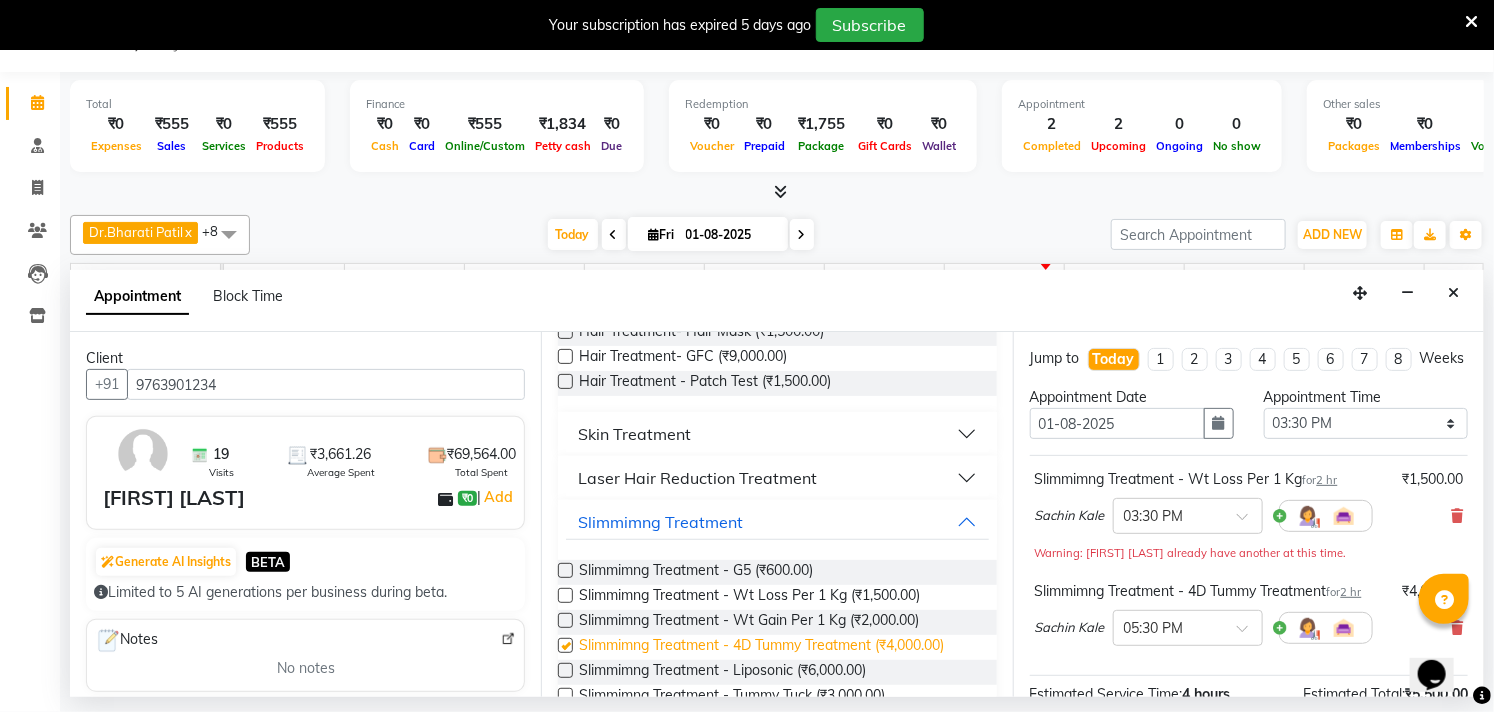 checkbox on "false" 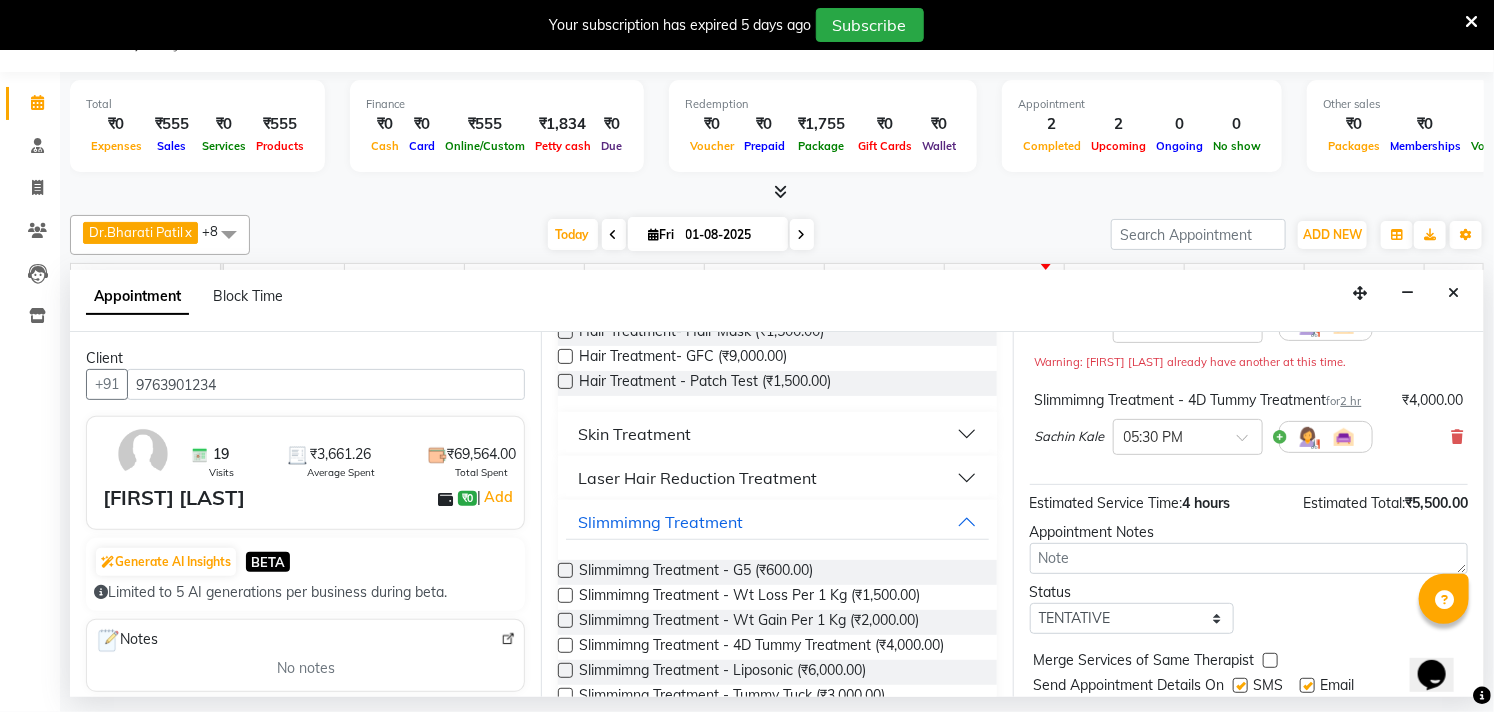 scroll, scrollTop: 272, scrollLeft: 0, axis: vertical 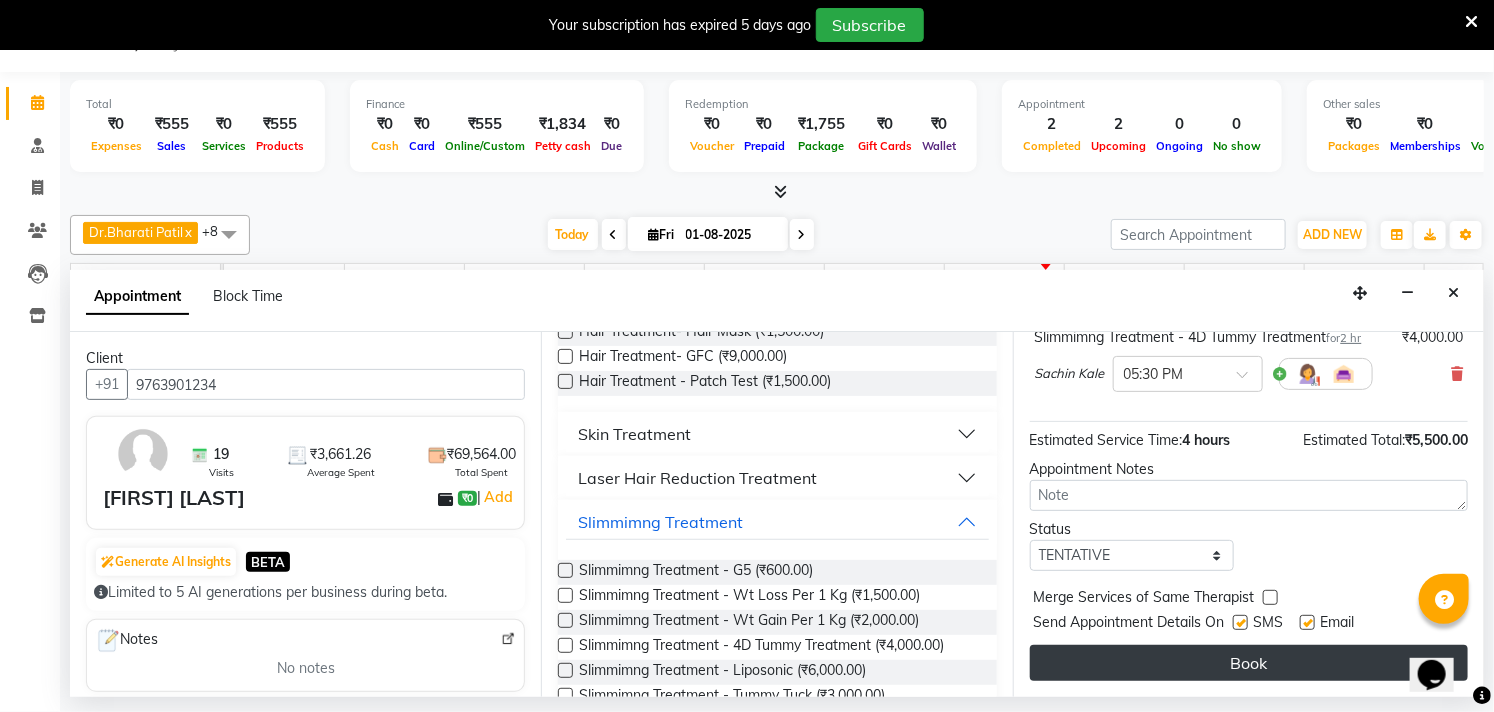 click on "Book" at bounding box center (1249, 663) 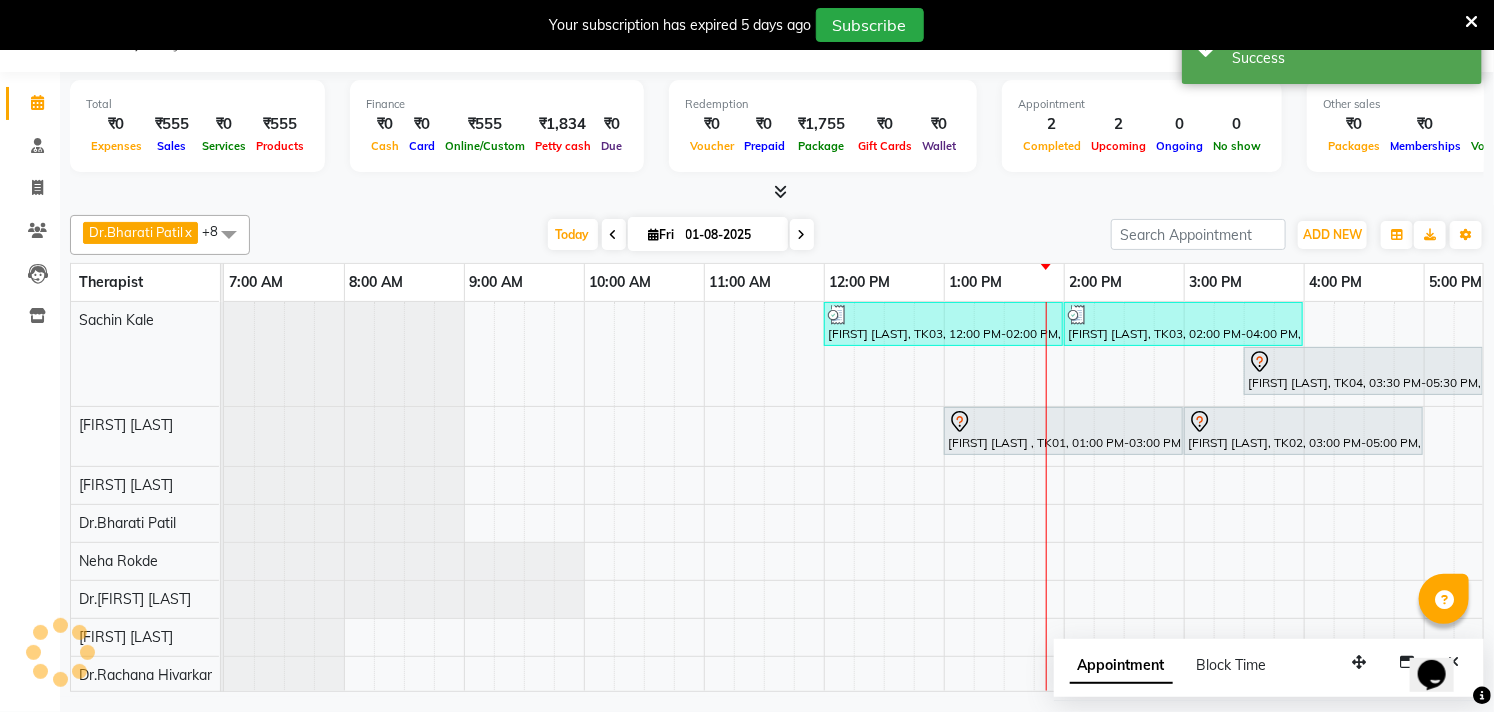 scroll, scrollTop: 0, scrollLeft: 0, axis: both 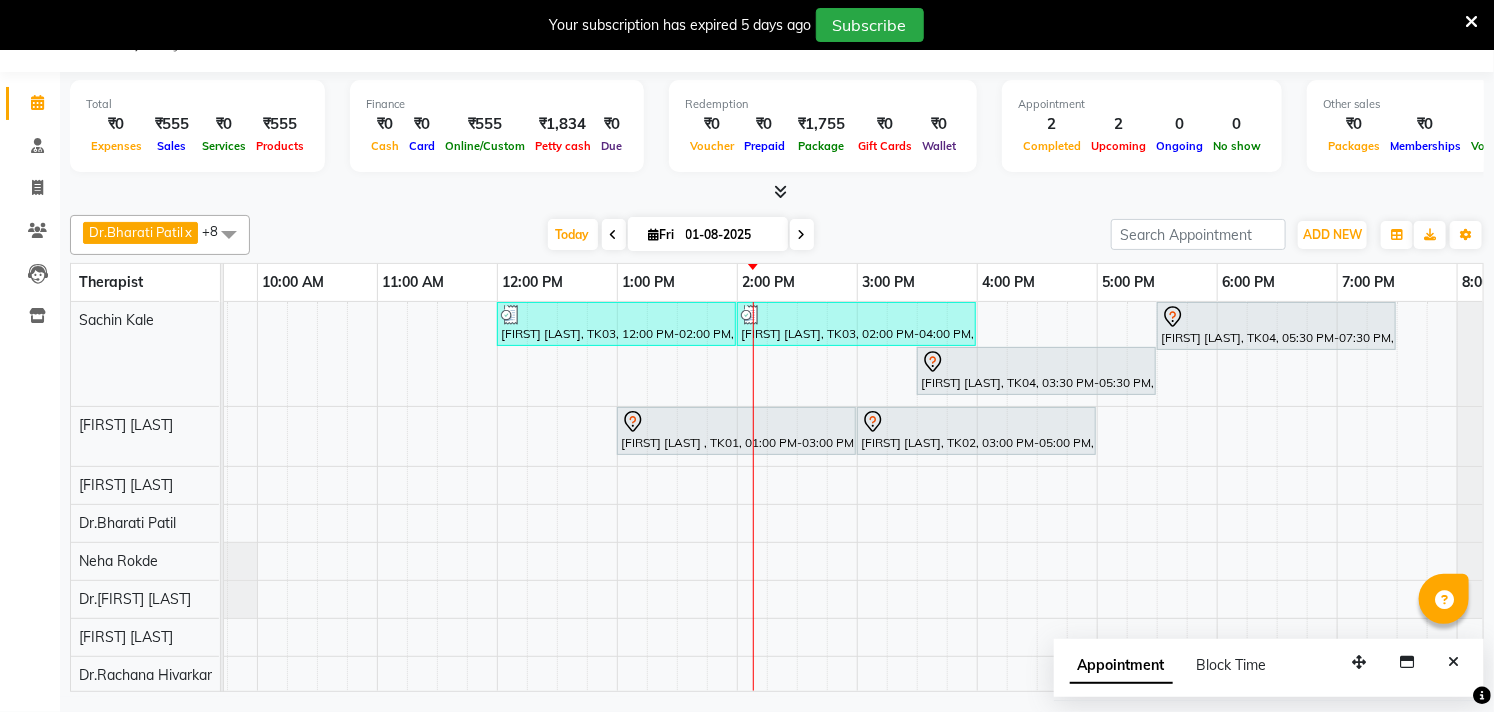click on "[FIRST] [LAST], TK03, 12:00 PM-02:00 PM, Slimmimng Treatment - Wt Loss Per 1 Kg     [FIRST] [LAST], TK03, 02:00 PM-04:00 PM, Slimmimng Treatment - 4D Treatment (Hips/Thighs/Back/Side)             [FIRST] [LAST], TK04, 05:30 PM-07:30 PM, Slimmimng Treatment - 4D Tummy Treatment             [FIRST] [LAST], TK04, 03:30 PM-05:30 PM, Slimmimng Treatment - Wt Loss Per 1 Kg             [FIRST]  [LAST] , TK01, 01:00 PM-03:00 PM, Skin Treatment - Co2             [FIRST] [LAST], TK02, 03:00 PM-05:00 PM, Laser Hair Reduction Treatment - Full Body Laser" at bounding box center [797, 517] 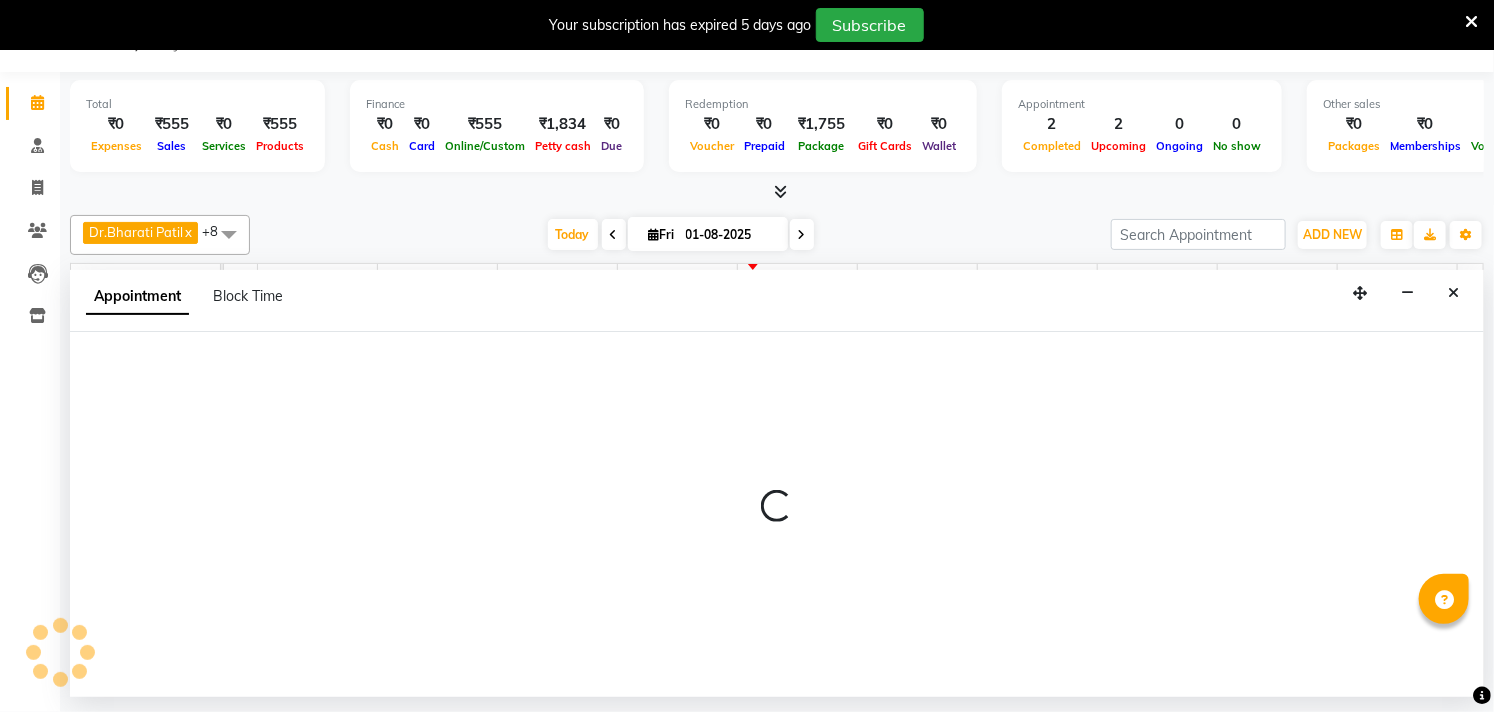 select on "27987" 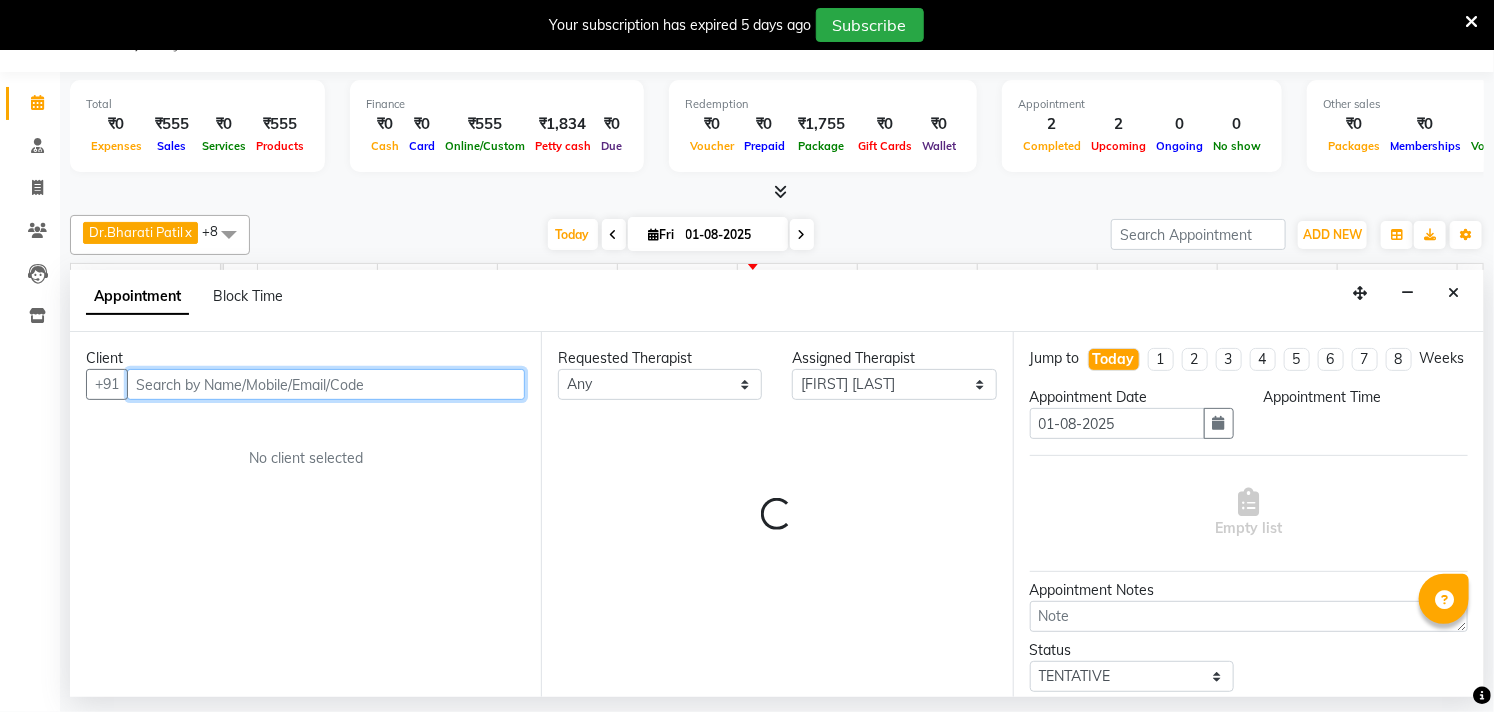 select on "660" 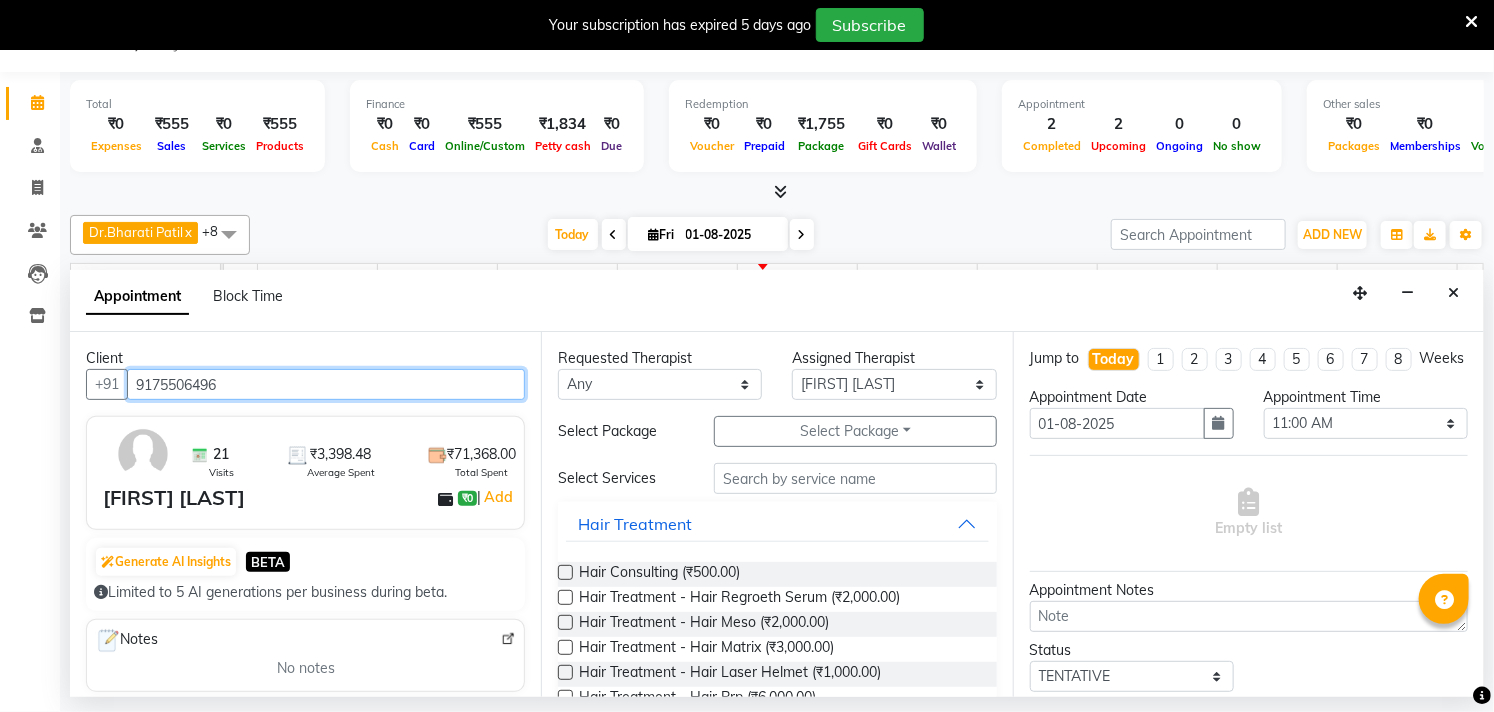 type on "9175506496" 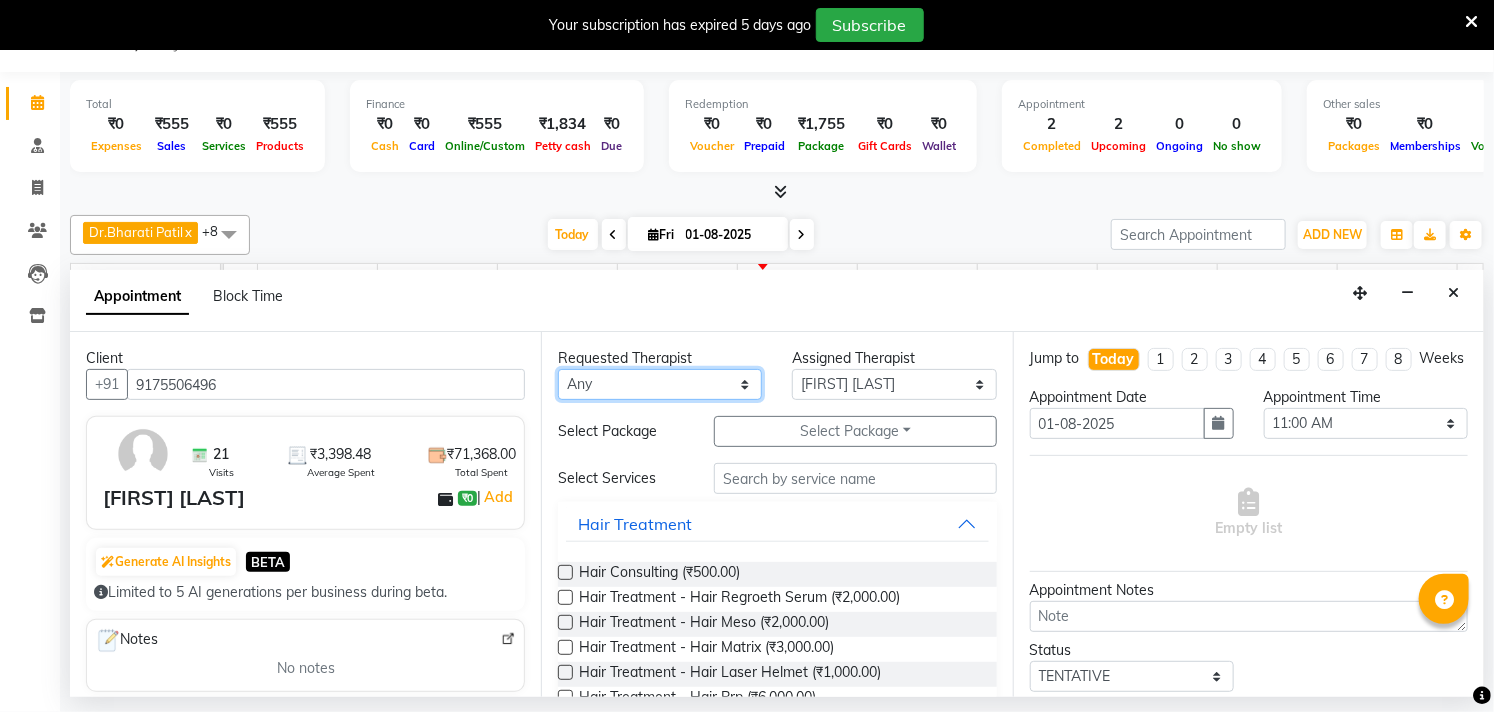 click on "Any [FIRST] [LAST]	 Dr.[FIRST] [LAST] Dr.[FIRST] [LAST] Dr.[FIRST] [LAST] [FIRST] [LAST] [FIRST] [LAST] [FIRST] [LAST] [FIRST] [LAST] [FIRST] [LAST] [FIRST] [LAST] [FIRST] [LAST]" at bounding box center [660, 384] 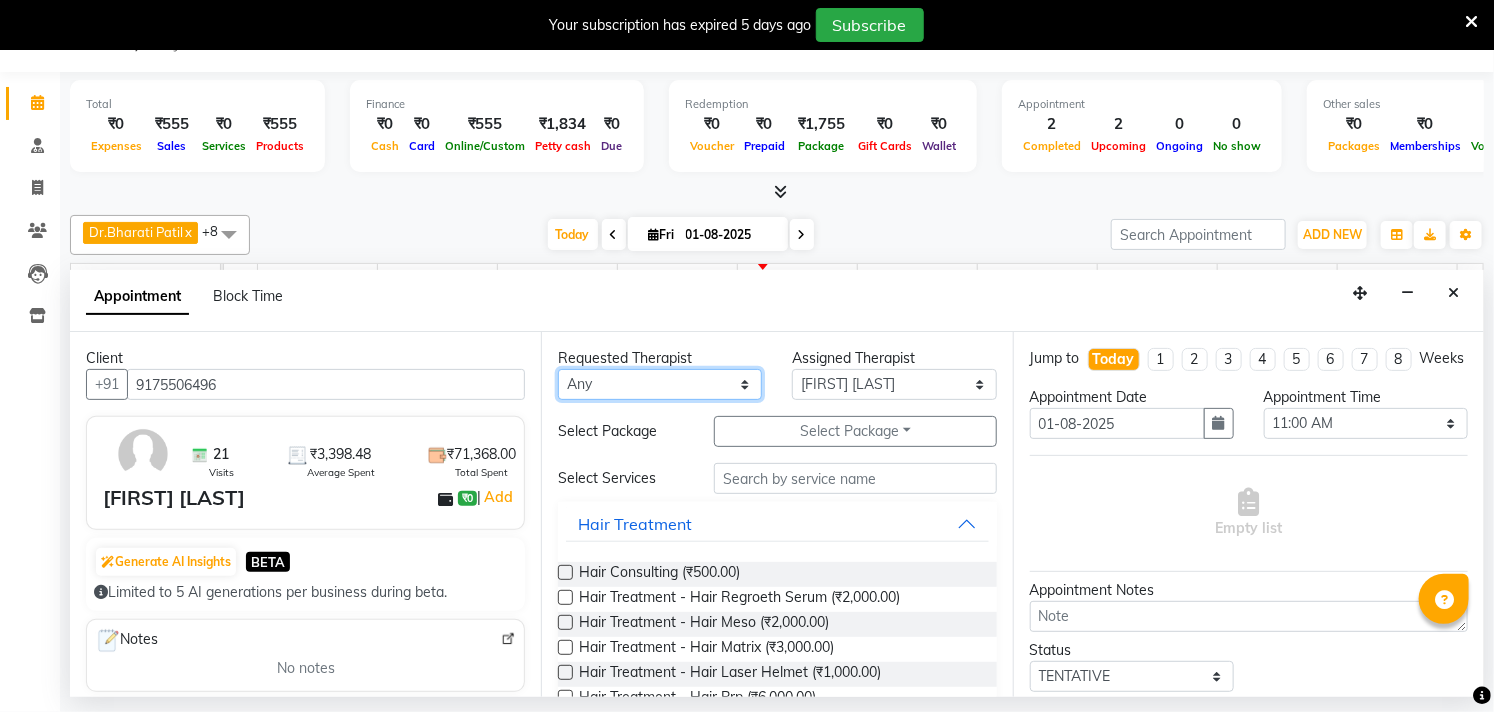 select on "27987" 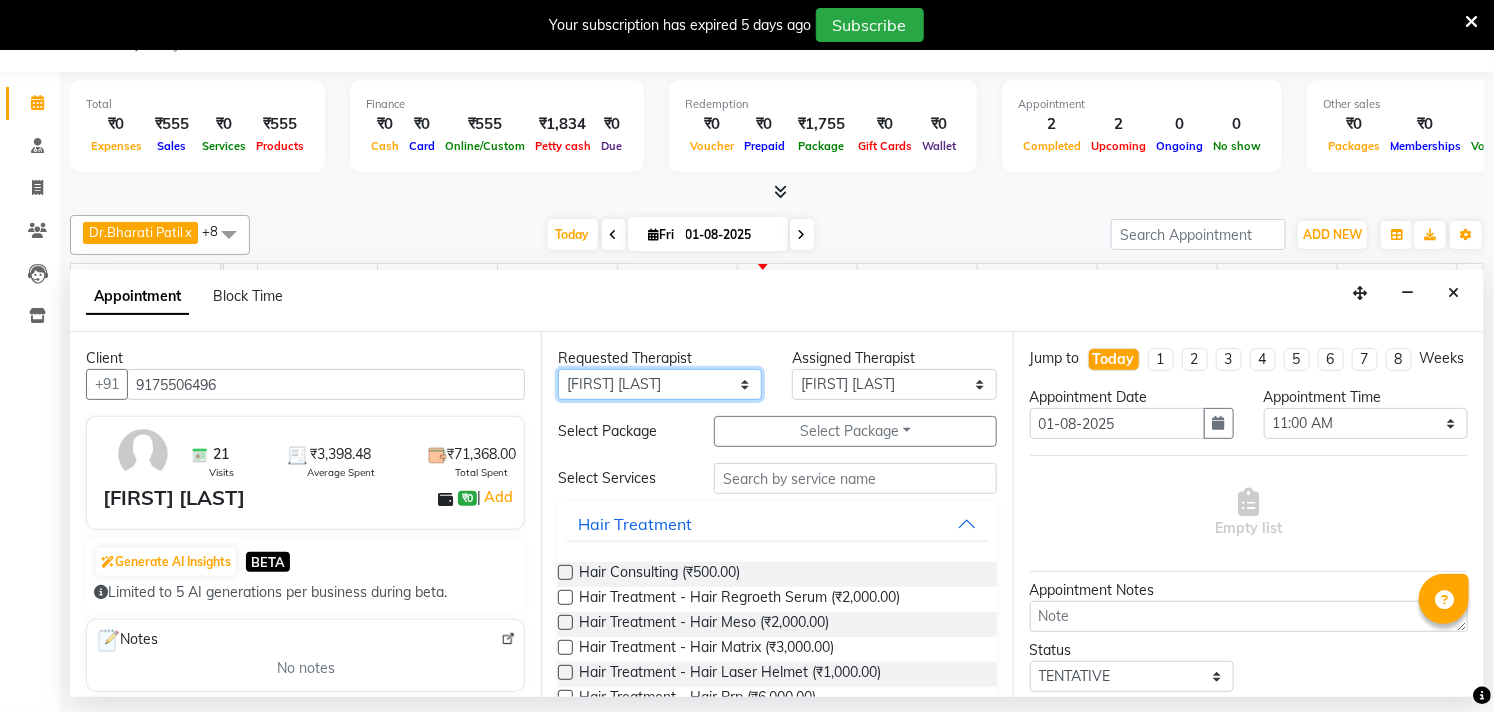 click on "Any [FIRST] [LAST]	 Dr.[FIRST] [LAST] Dr.[FIRST] [LAST] Dr.[FIRST] [LAST] [FIRST] [LAST] [FIRST] [LAST] [FIRST] [LAST] [FIRST] [LAST] [FIRST] [LAST] [FIRST] [LAST] [FIRST] [LAST]" at bounding box center (660, 384) 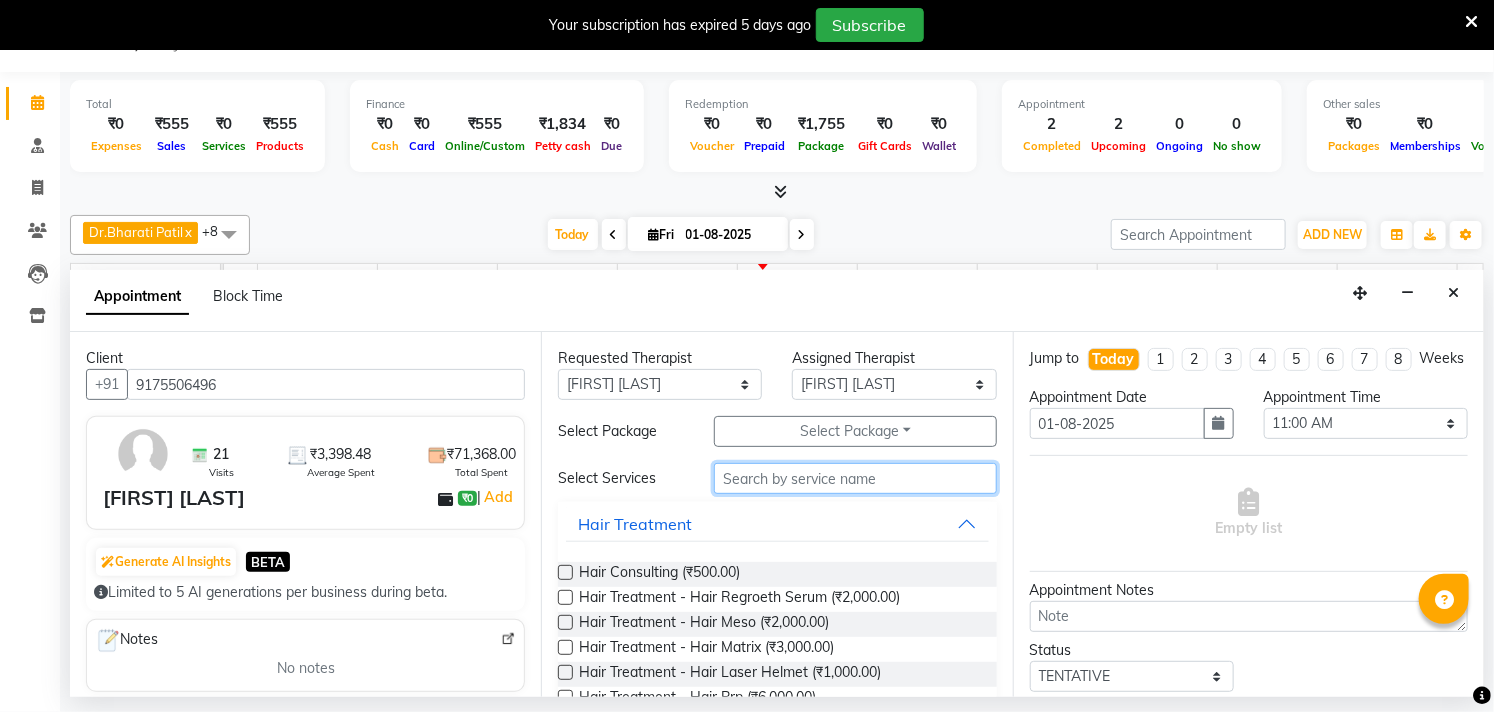 click at bounding box center (855, 478) 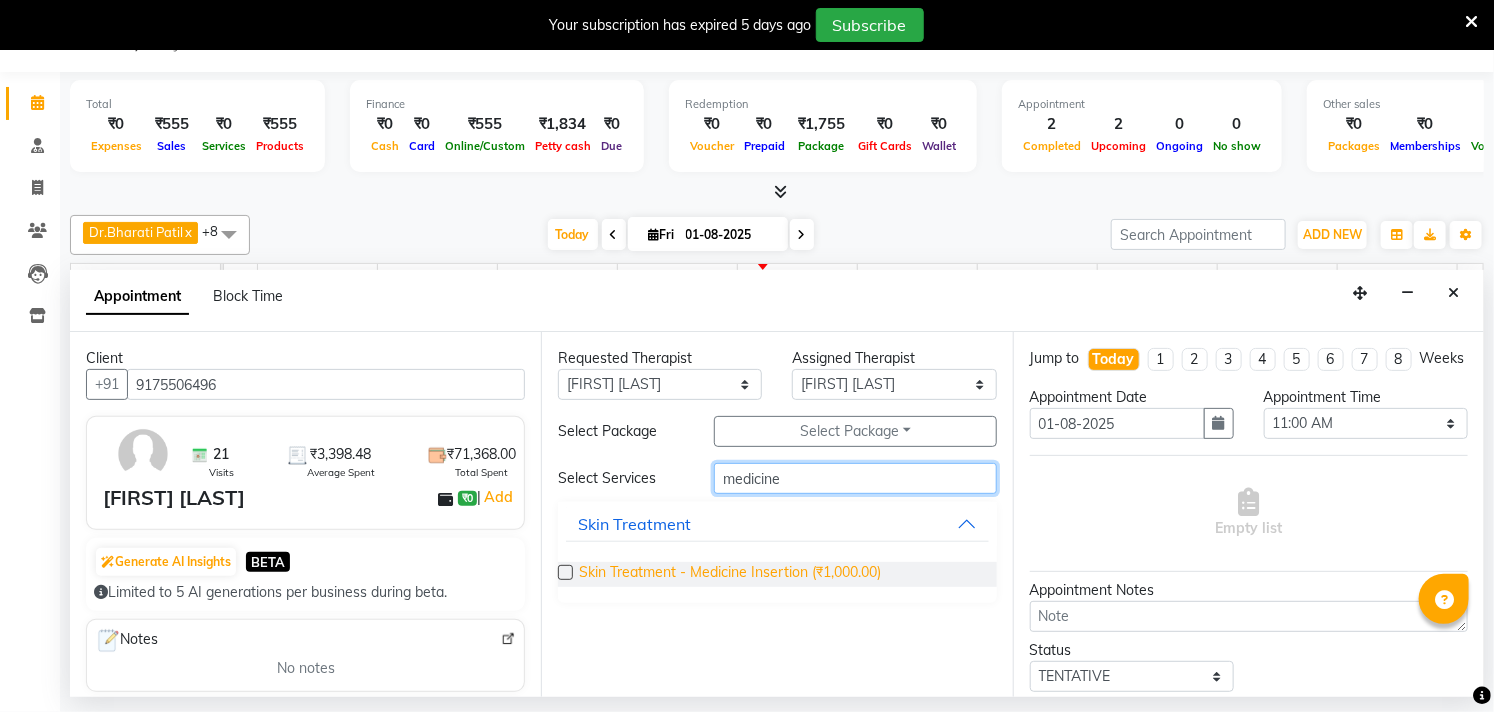 type on "medicine" 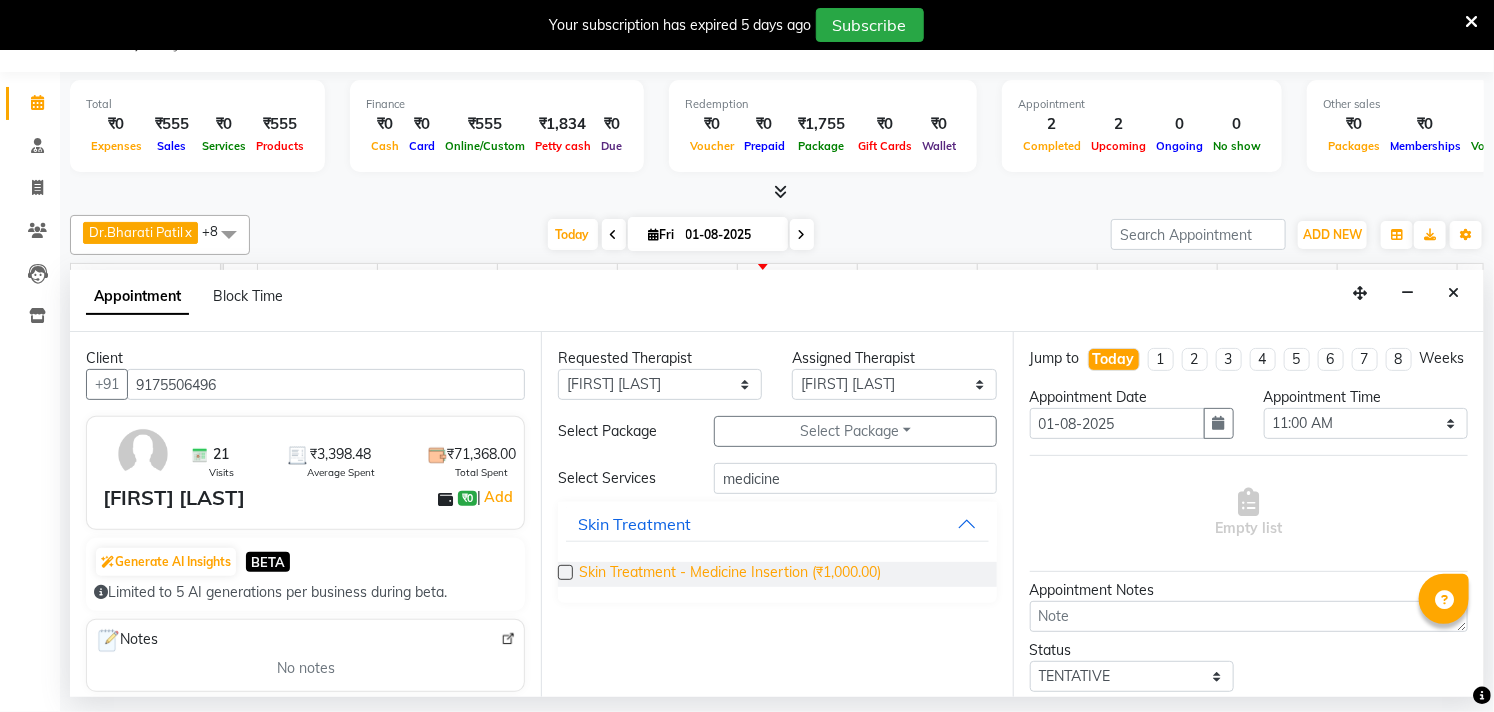 click on "Skin Treatment - Medicine Insertion (₹1,000.00)" at bounding box center [730, 574] 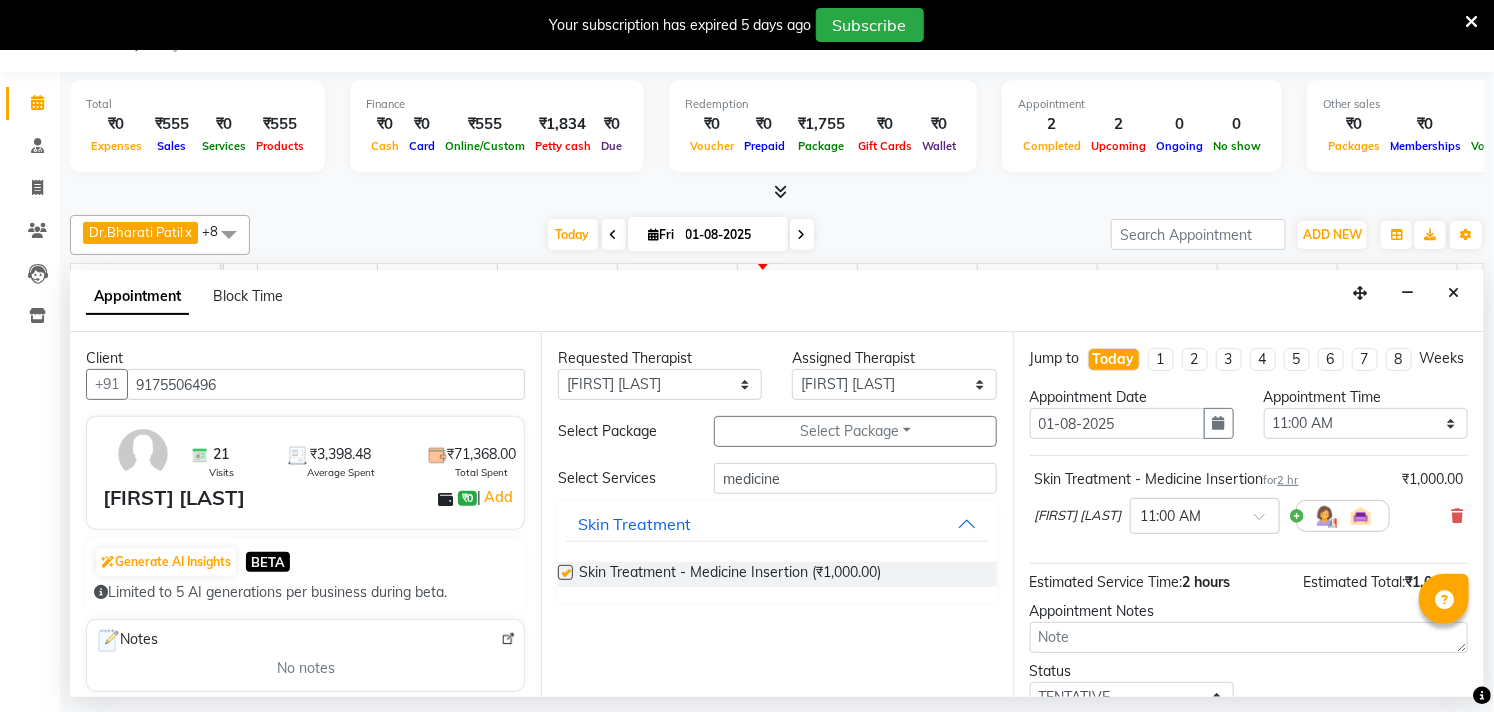 checkbox on "false" 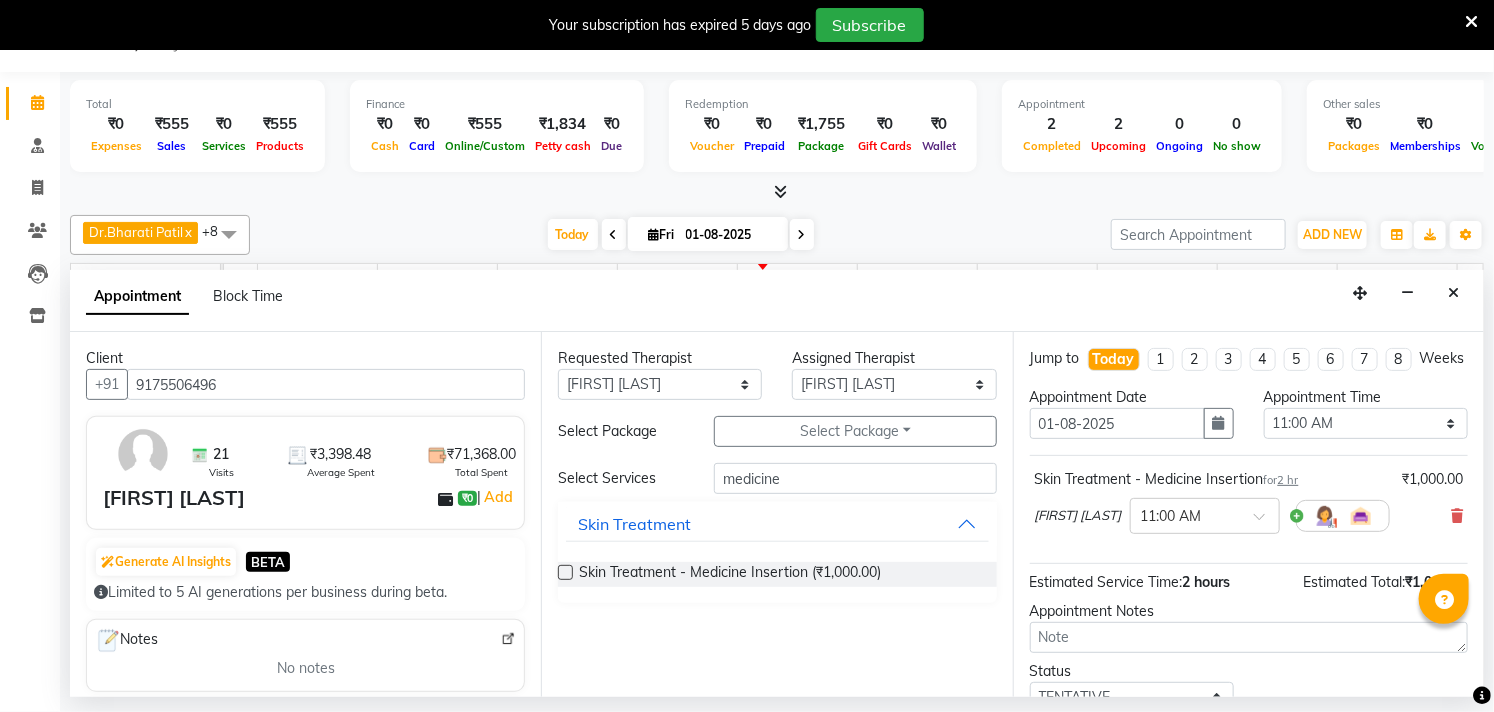 scroll, scrollTop: 161, scrollLeft: 0, axis: vertical 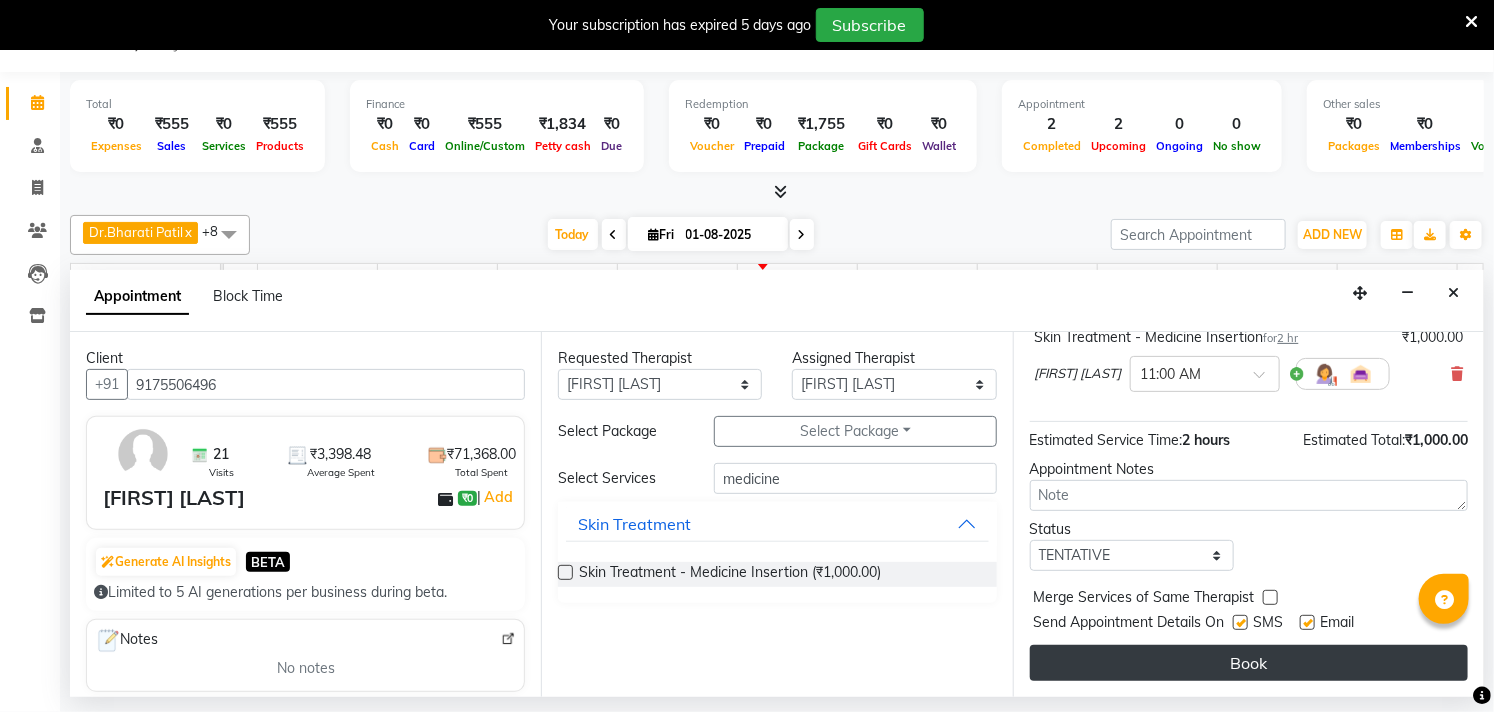 click on "Book" at bounding box center [1249, 663] 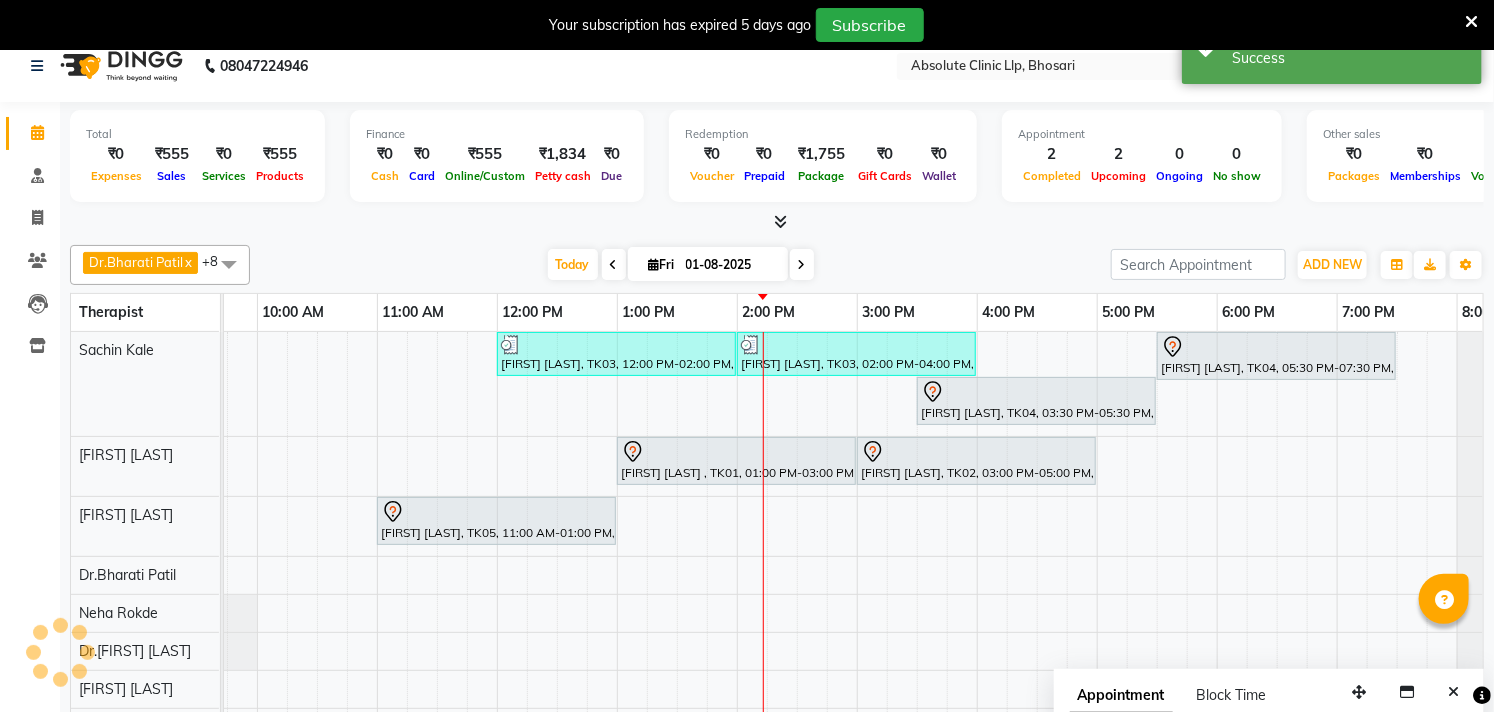 scroll, scrollTop: 0, scrollLeft: 0, axis: both 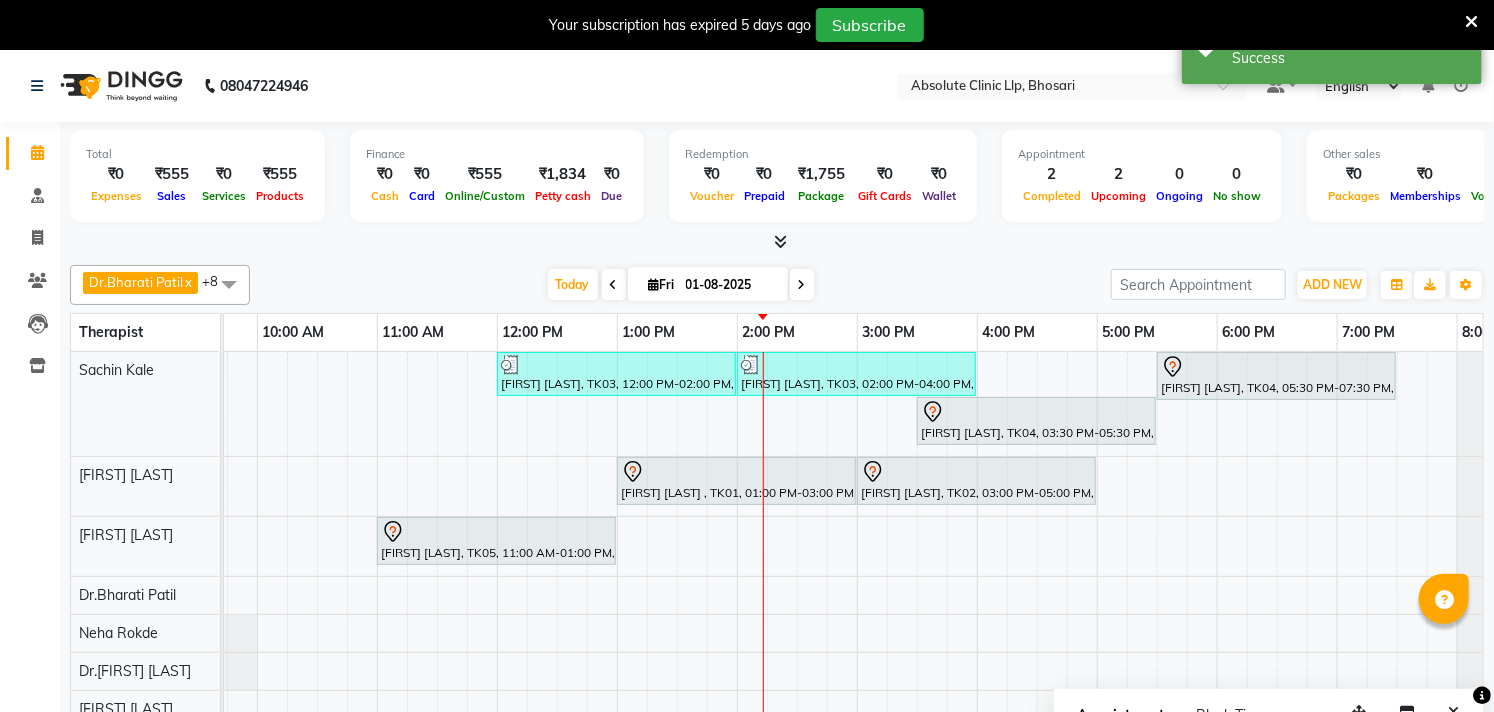 click on "[FIRST] [LAST], TK03, 12:00 PM-02:00 PM, Slimmimng Treatment - Wt Loss Per 1 Kg     [FIRST] [LAST], TK03, 02:00 PM-04:00 PM, Slimmimng Treatment - 4D Treatment (Hips/Thighs/Back/Side)             [FIRST] [LAST], TK04, 05:30 PM-07:30 PM, Slimmimng Treatment - 4D Tummy Treatment             [FIRST] [LAST], TK04, 03:30 PM-05:30 PM, Slimmimng Treatment - Wt Loss Per 1 Kg             [FIRST]  [LAST] , TK01, 01:00 PM-03:00 PM, Skin Treatment - Co2             [FIRST] [LAST], TK02, 03:00 PM-05:00 PM, Laser Hair Reduction Treatment - Full Body Laser             [FIRST] [LAST], TK05, 11:00 AM-01:00 PM, Skin Treatment - Medicine Insertion" at bounding box center (797, 578) 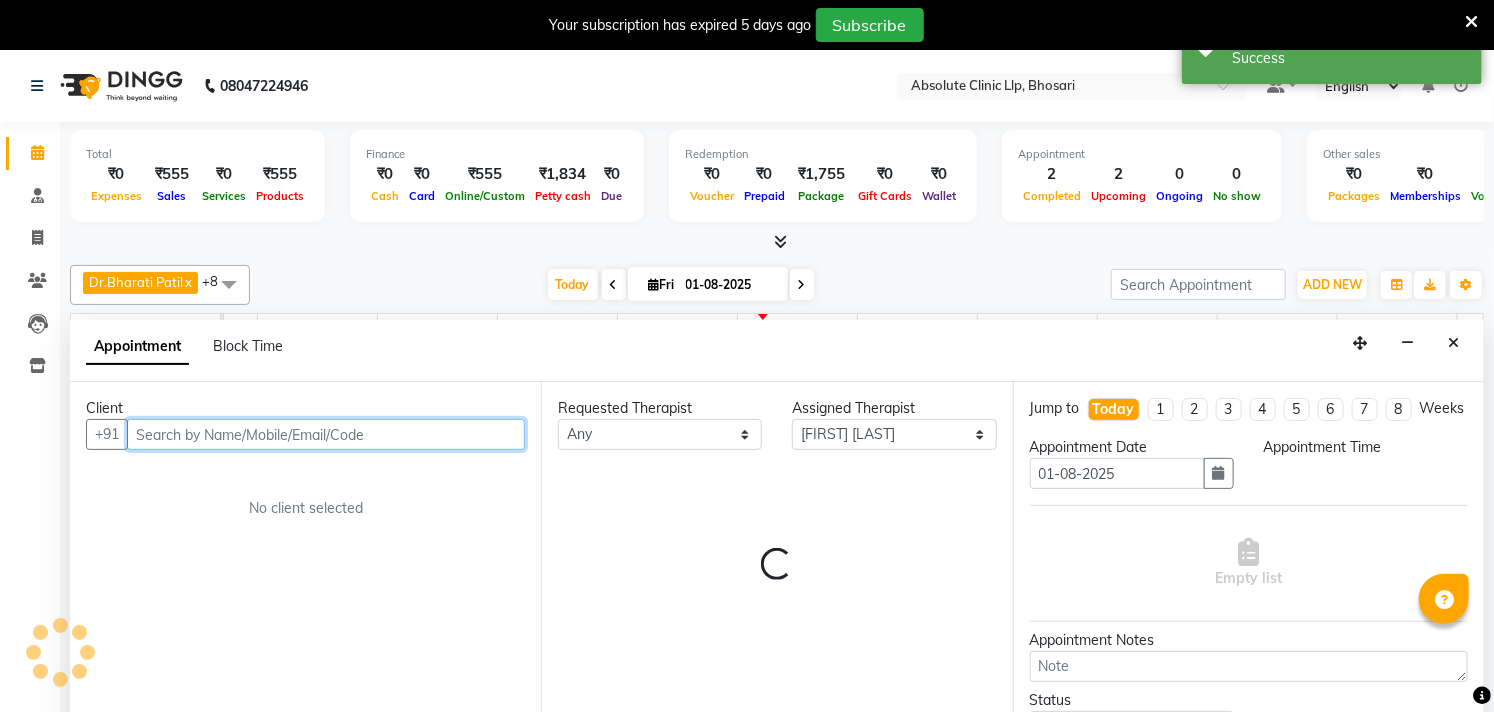 select on "750" 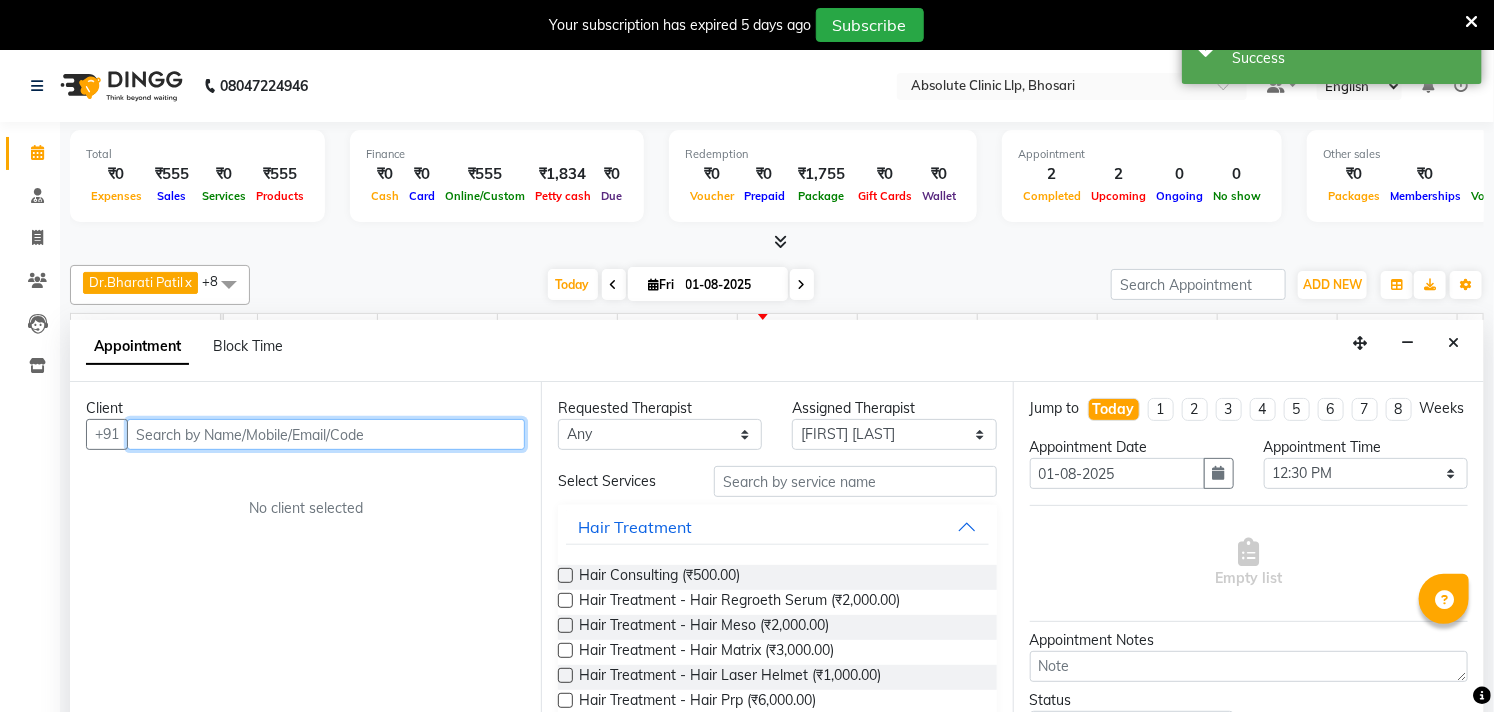scroll, scrollTop: 50, scrollLeft: 0, axis: vertical 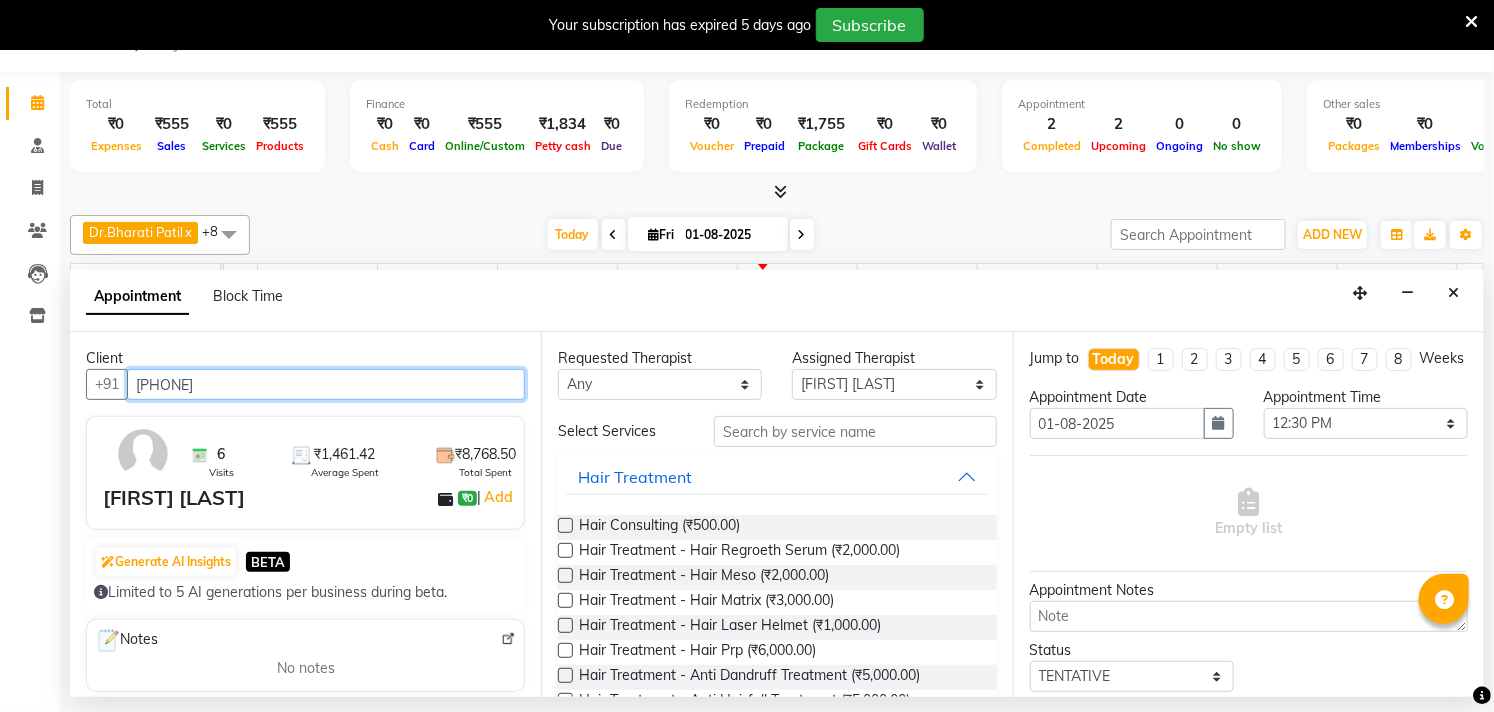 type on "[PHONE]" 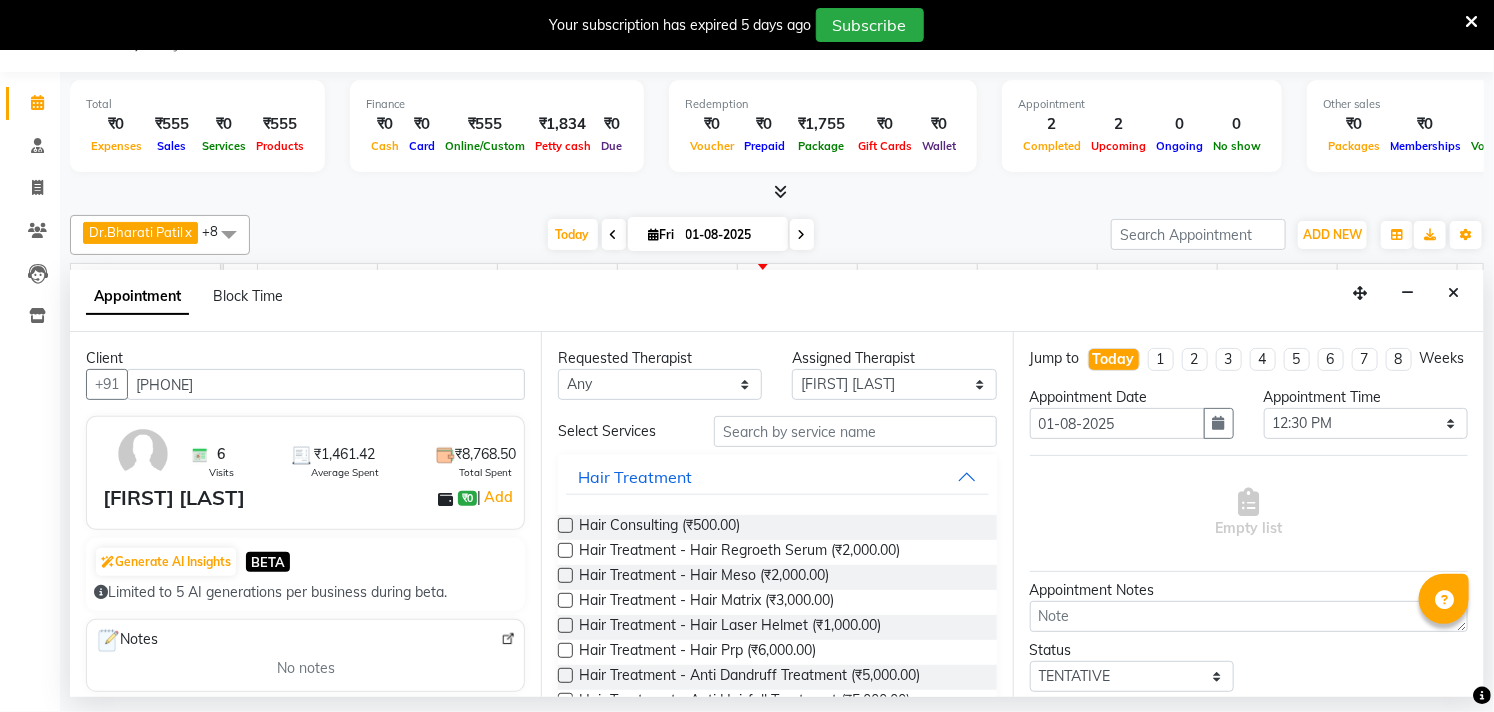 click on "Requested Therapist Any [FIRST] [LAST]	 Dr. [FIRST] [LAST] Dr.[FIRST] [LAST] Dr.[FIRST] [LAST] [FIRST] [LAST] [FIRST] [LAST]	 [FIRST] [LAST]	 [FIRST] [LAST]	 [FIRST] [LAST]	 Assigned Therapist Select [FIRST] [LAST]	 Dr. [FIRST] [LAST] Dr.[FIRST] [LAST] Dr.[FIRST] [LAST] [FIRST] [LAST] [FIRST] [LAST]	 [FIRST] [LAST]	 [FIRST] [LAST]	 [FIRST] [LAST]	 Select Services    Hair Treatment Hair Consulting (₹500.00) Hair Treatment - Hair Regroeth Serum (₹2,000.00) Hair Treatment - Hair Meso (₹2,000.00) Hair Treatment - Hair Matrix (₹3,000.00) Hair Treatment - Hair Laser Helmet (₹1,000.00) Hair Treatment - Hair Prp (₹6,000.00) Hair Treatment - Anti Dandruff Treatment (₹5,000.00) Hair Treatment - Anti Hairfall Treatment (₹5,000.00) Hair Treatment - Psorisys Treatment (₹3,000.00) Hair Treatment - Hair Roller Serum (₹2,000.00) Hair Treatment- Hair Mask (₹1,500.00) Hair Treatment- GFC  (₹9,000.00) Hair Treatment - Patch Test  (₹1,500.00)    Skin Treatment       Slimmimng Treatment" at bounding box center [776, 514] 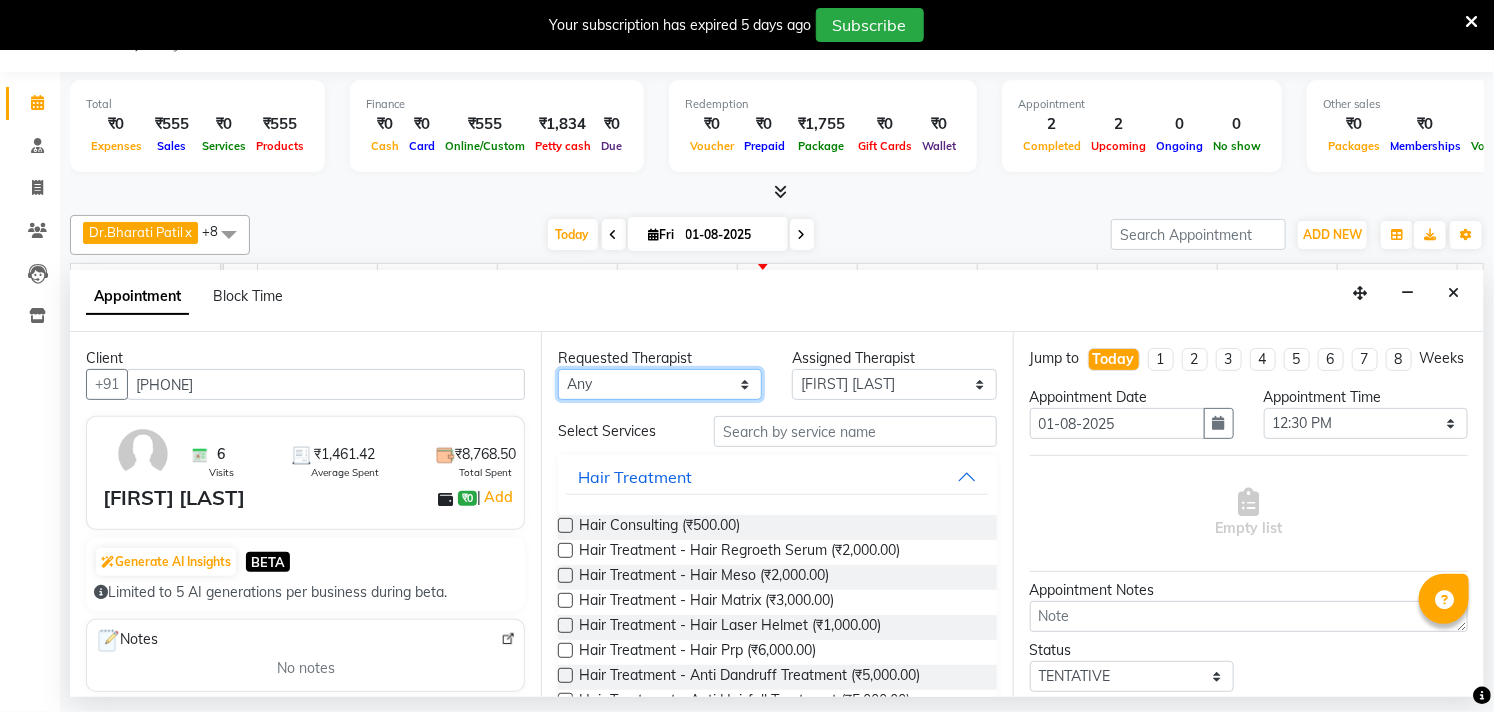 click on "Any [FIRST] [LAST]	 Dr.[FIRST] [LAST] Dr.[FIRST] [LAST] Dr.[FIRST] [LAST] [FIRST] [LAST] [FIRST] [LAST] [FIRST] [LAST] [FIRST] [LAST] [FIRST] [LAST] [FIRST] [LAST] [FIRST] [LAST]" at bounding box center [660, 384] 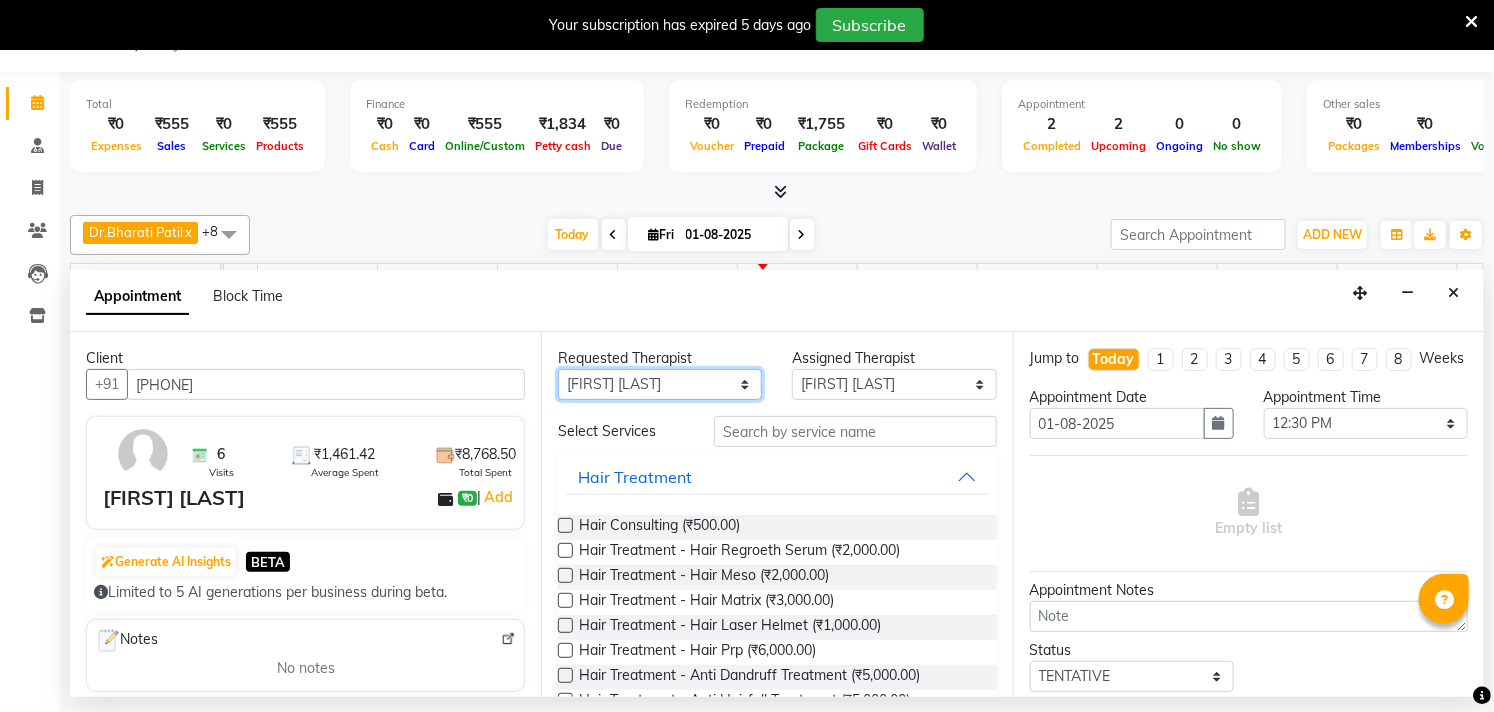 click on "Any [FIRST] [LAST]	 Dr.[FIRST] [LAST] Dr.[FIRST] [LAST] Dr.[FIRST] [LAST] [FIRST] [LAST] [FIRST] [LAST] [FIRST] [LAST] [FIRST] [LAST] [FIRST] [LAST] [FIRST] [LAST] [FIRST] [LAST]" at bounding box center (660, 384) 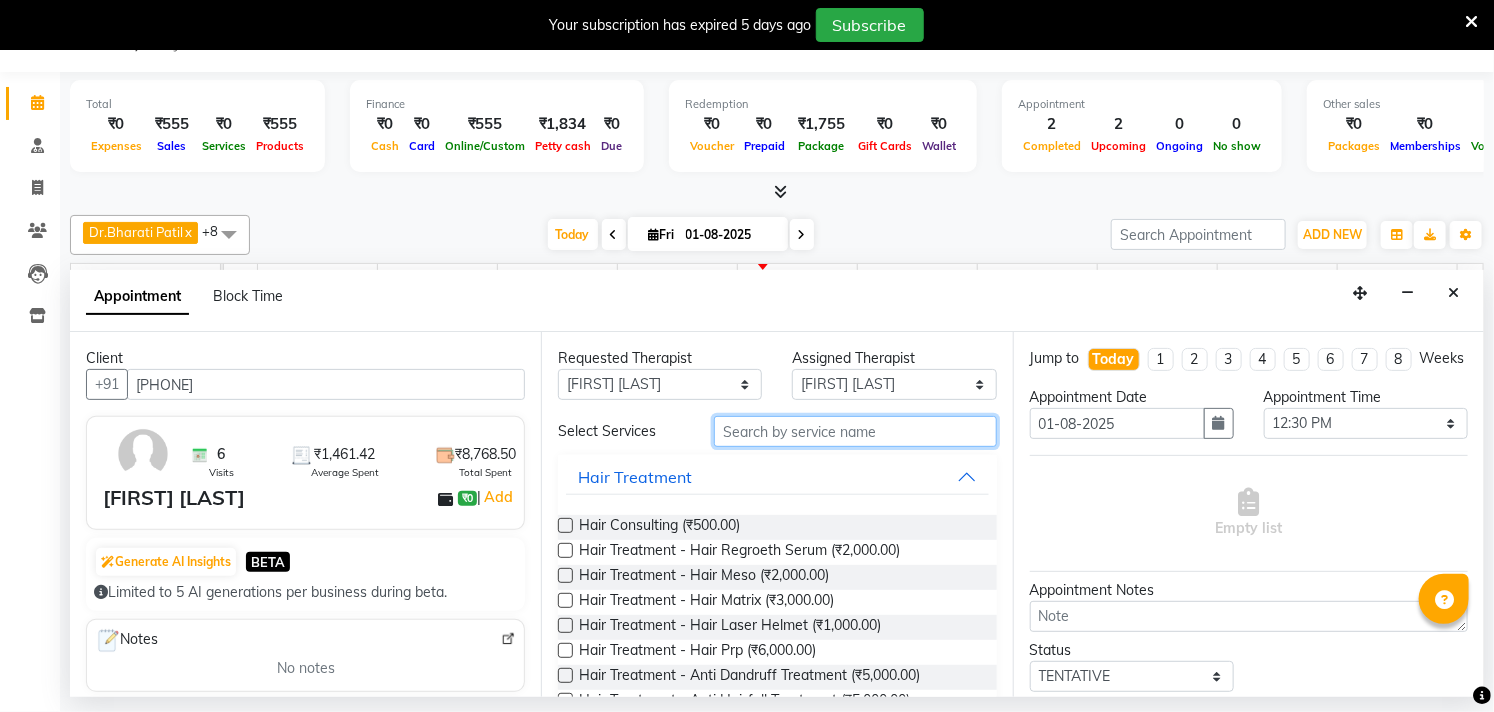 click at bounding box center [855, 431] 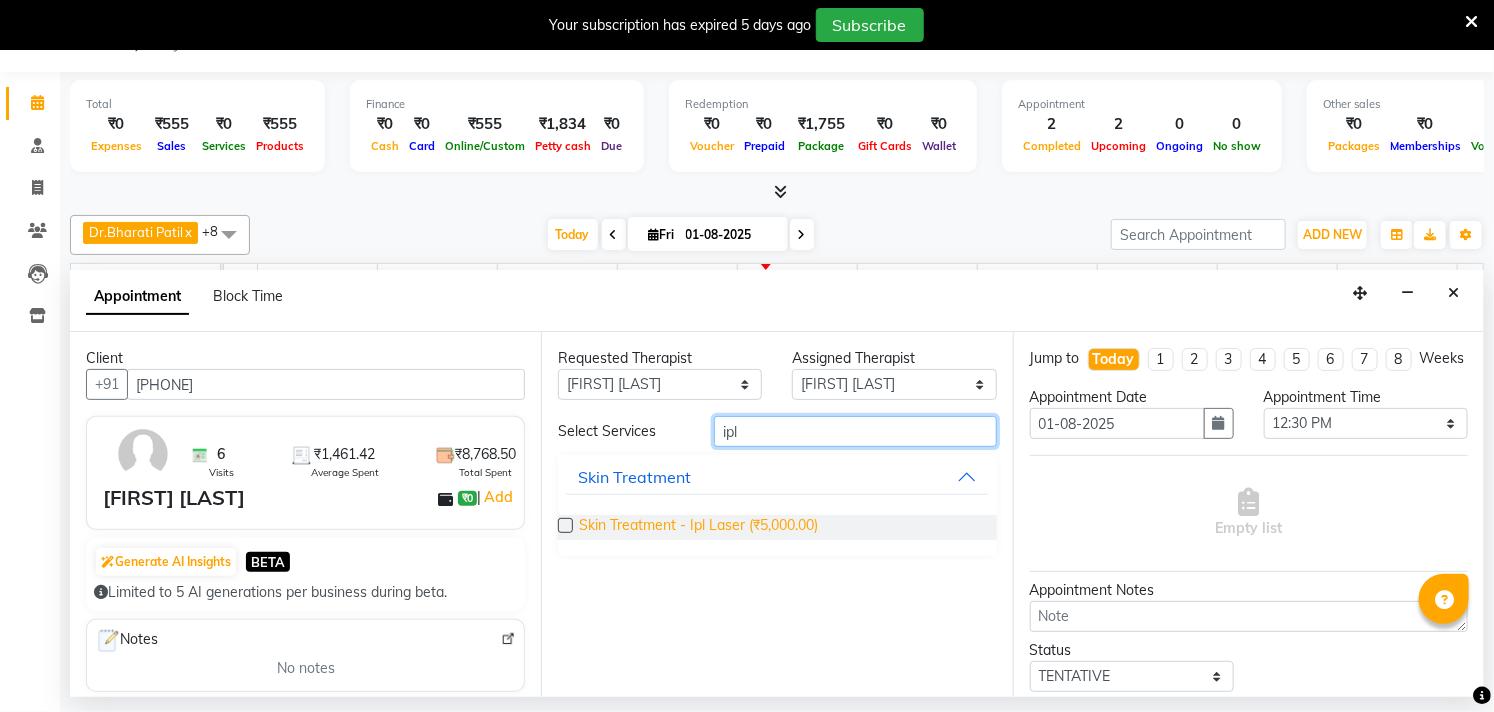 type on "ipl" 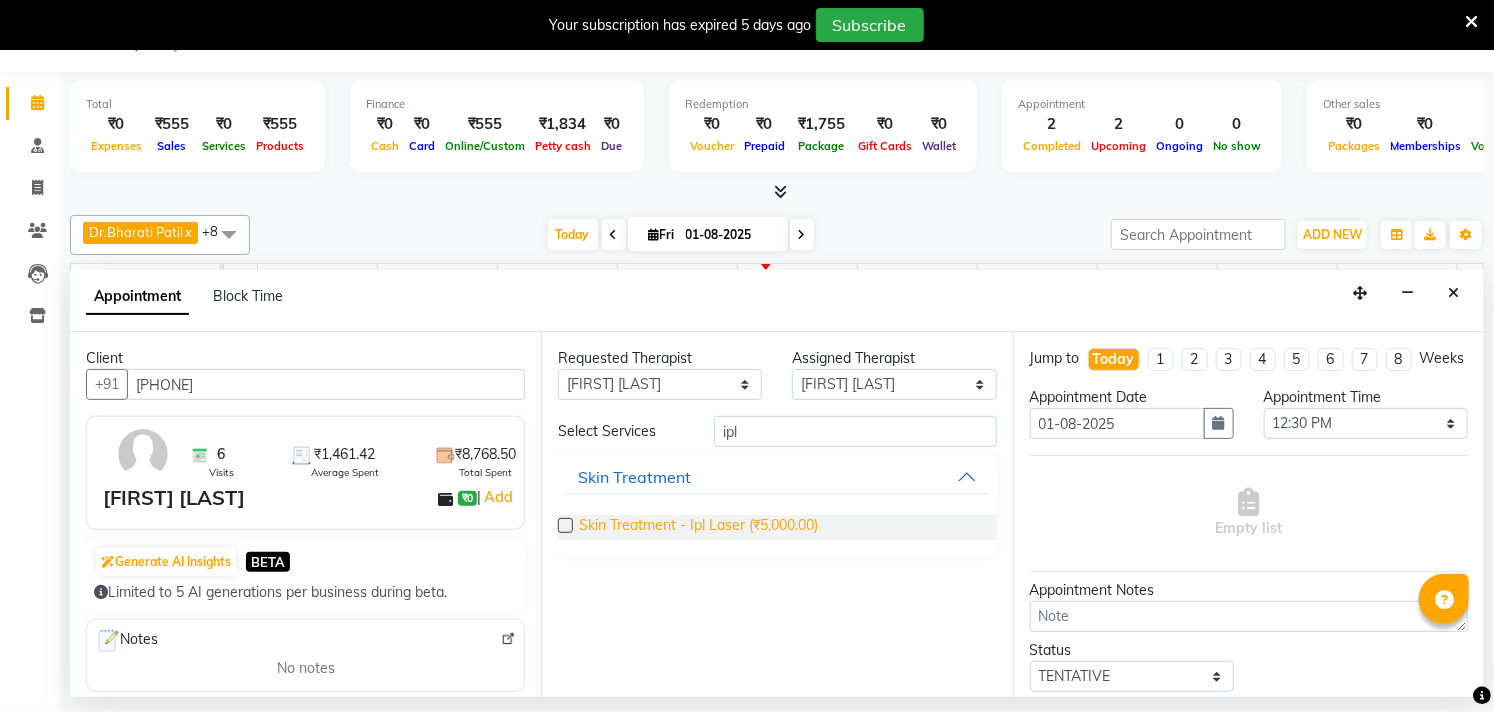 click on "Skin Treatment - Ipl Laser (₹5,000.00)" at bounding box center (698, 527) 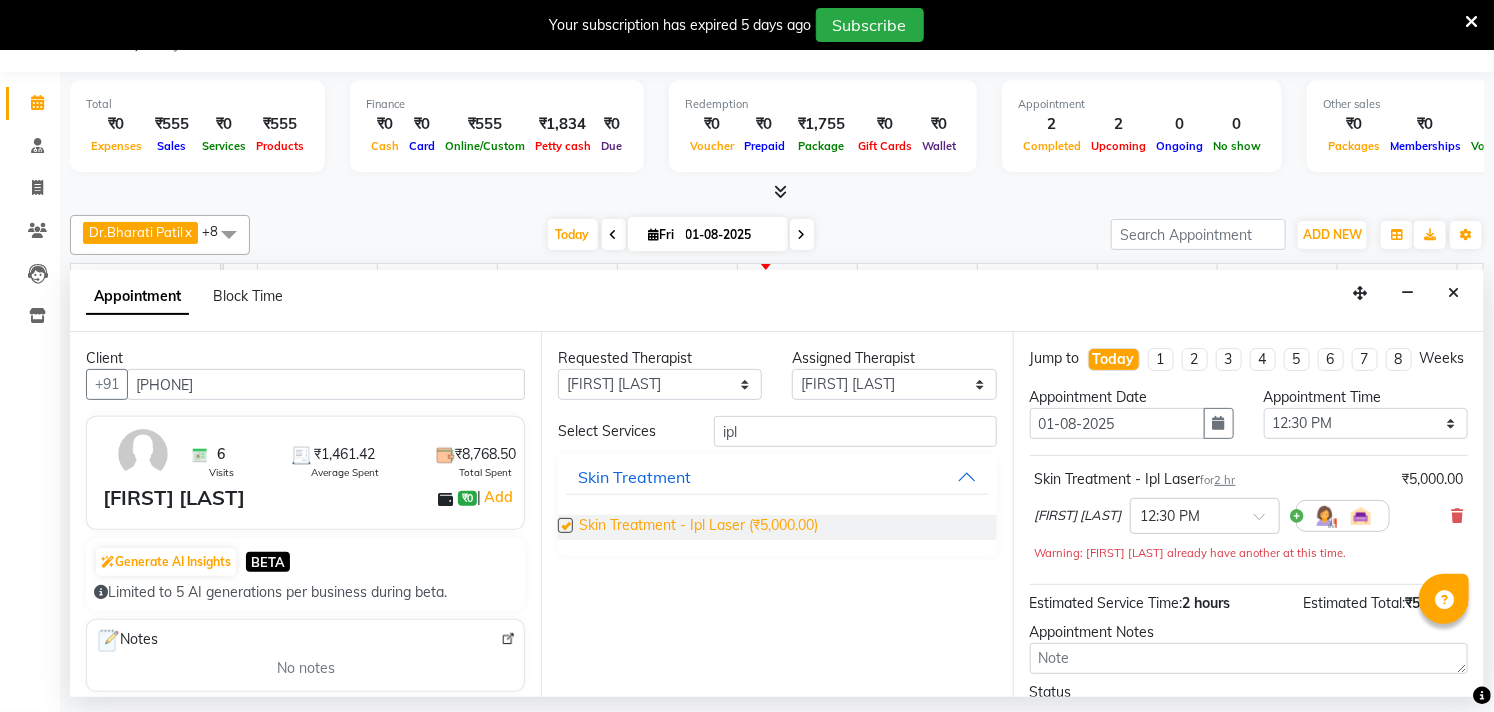 checkbox on "false" 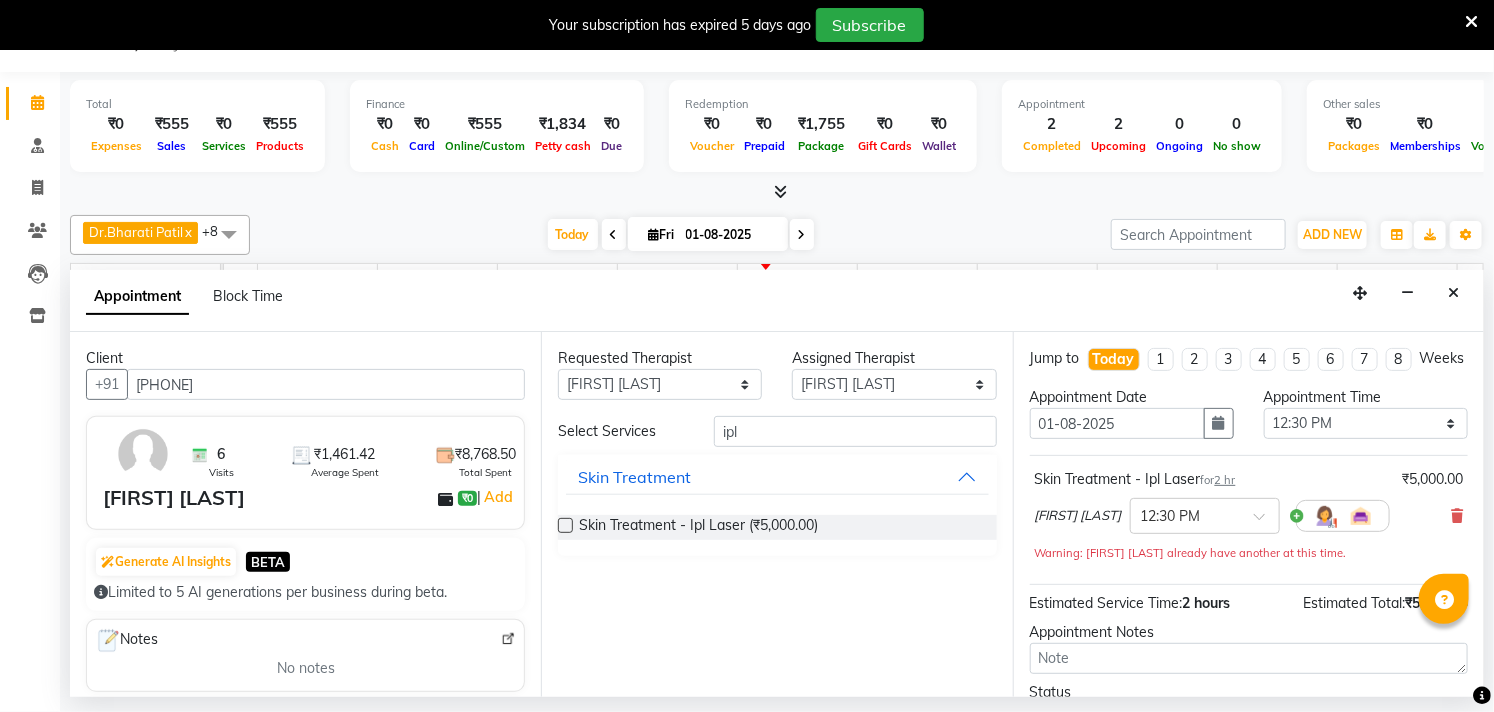 scroll, scrollTop: 182, scrollLeft: 0, axis: vertical 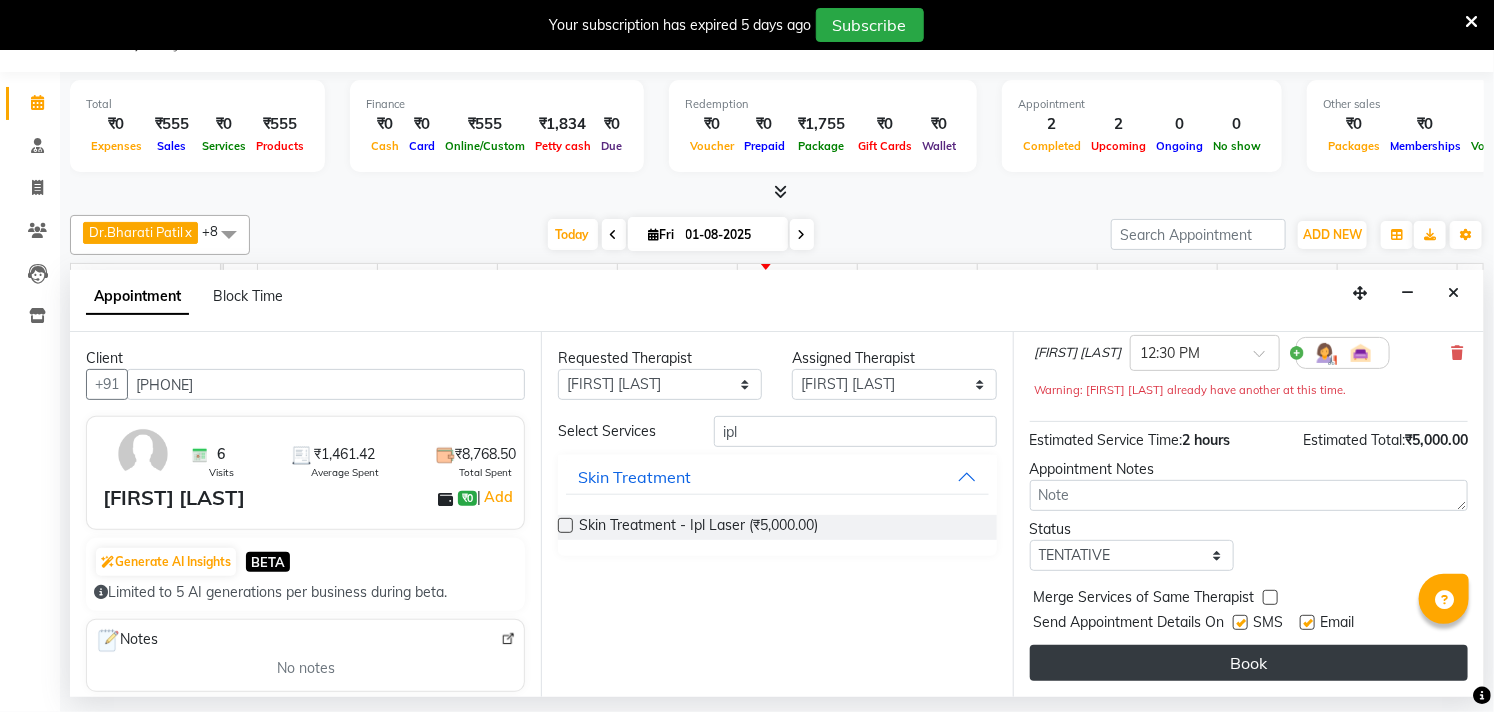click on "Book" at bounding box center (1249, 663) 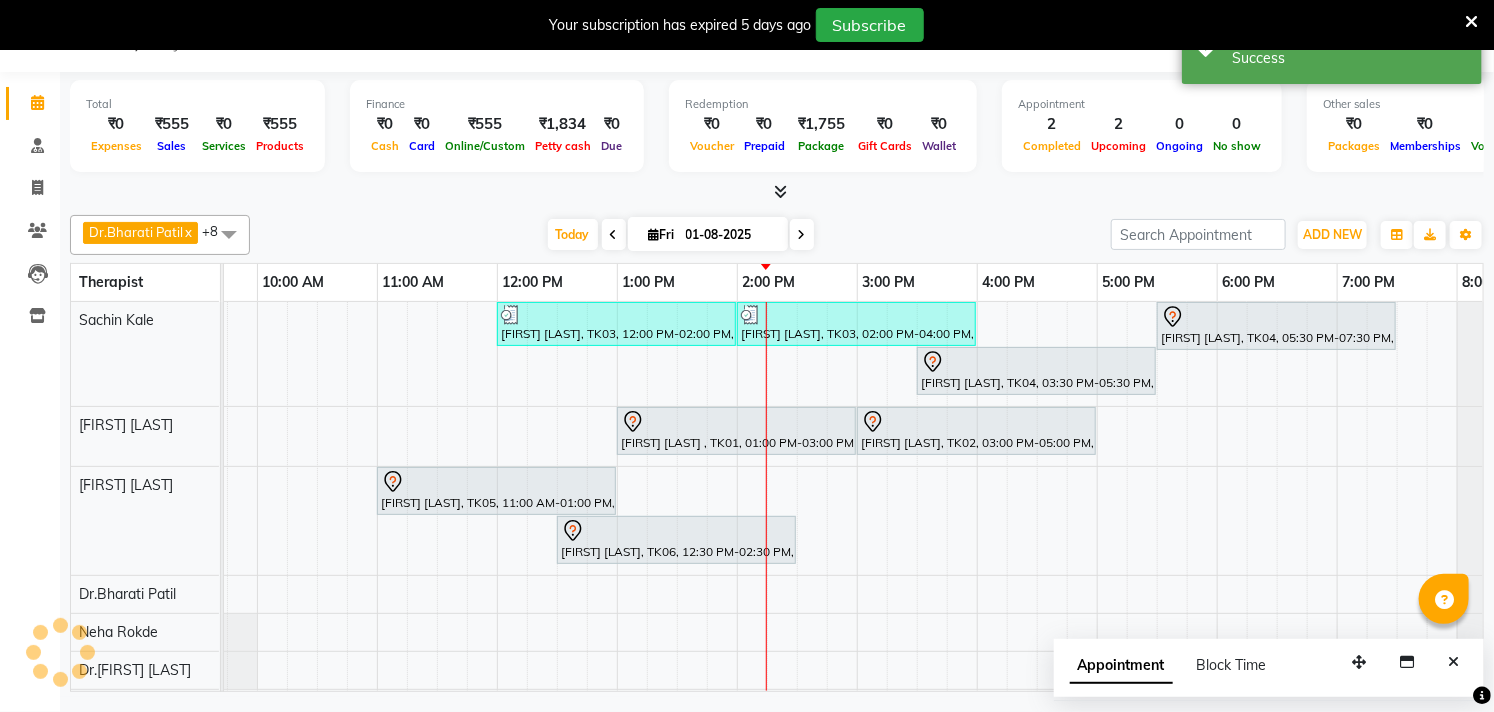 scroll, scrollTop: 0, scrollLeft: 0, axis: both 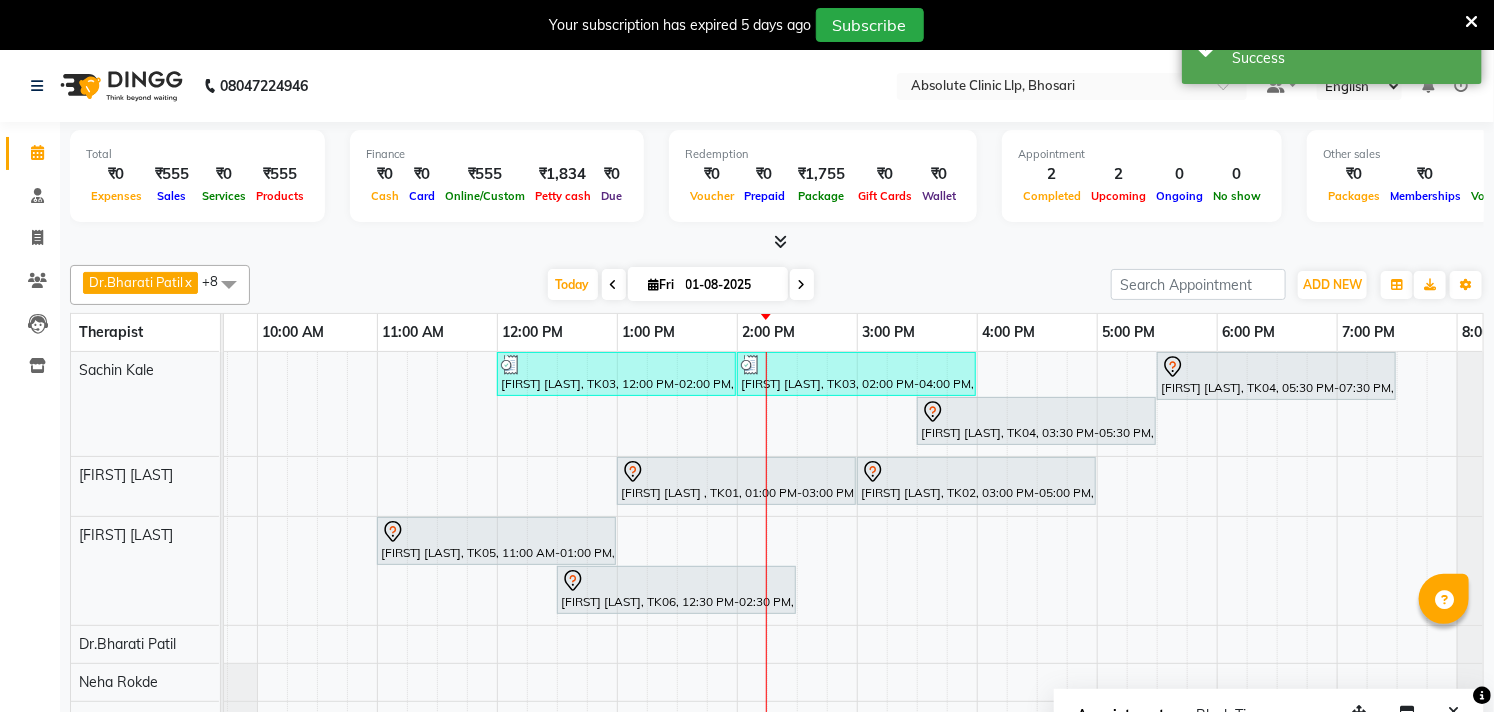 click on "[FIRST] [LAST], TK03, 12:00 PM-02:00 PM, Slimmimng Treatment - Wt Loss Per 1 Kg     [FIRST] [LAST], TK03, 02:00 PM-04:00 PM, Slimmimng Treatment - 4D Treatment (Hips/Thighs/Back/Side)             [FIRST] [LAST], TK04, 05:30 PM-07:30 PM, Slimmimng Treatment - 4D Tummy Treatment             [FIRST] [LAST], TK04, 03:30 PM-05:30 PM, Slimmimng Treatment - Wt Loss Per 1 Kg             [FIRST]  [LAST] , TK01, 01:00 PM-03:00 PM, Skin Treatment - Co2             [FIRST] [LAST], TK02, 03:00 PM-05:00 PM, Laser Hair Reduction Treatment - Full Body Laser             [FIRST] [LAST], TK05, 11:00 AM-01:00 PM, Skin Treatment - Medicine Insertion             [FIRST] [LAST], TK06, 12:30 PM-02:30 PM, Skin Treatment - Ipl Laser" at bounding box center [797, 602] 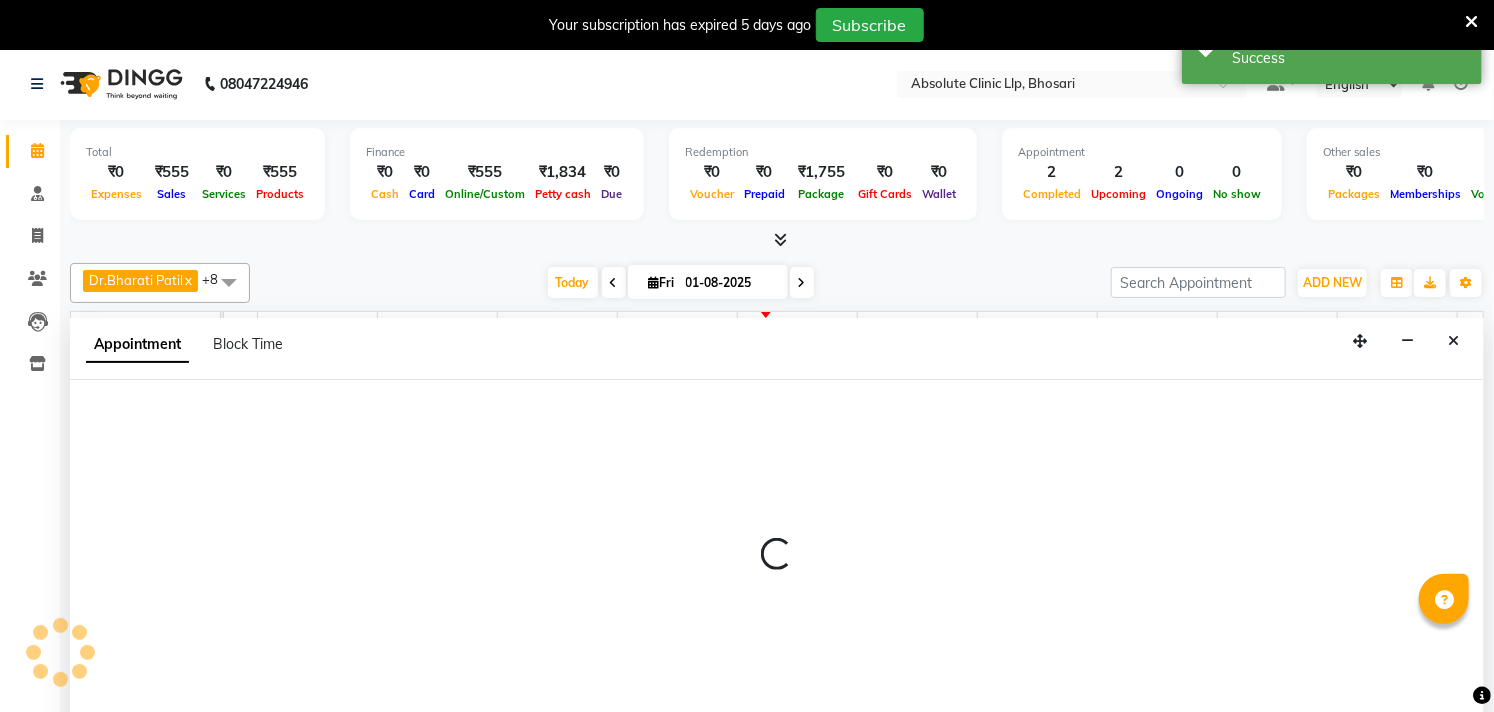 scroll, scrollTop: 50, scrollLeft: 0, axis: vertical 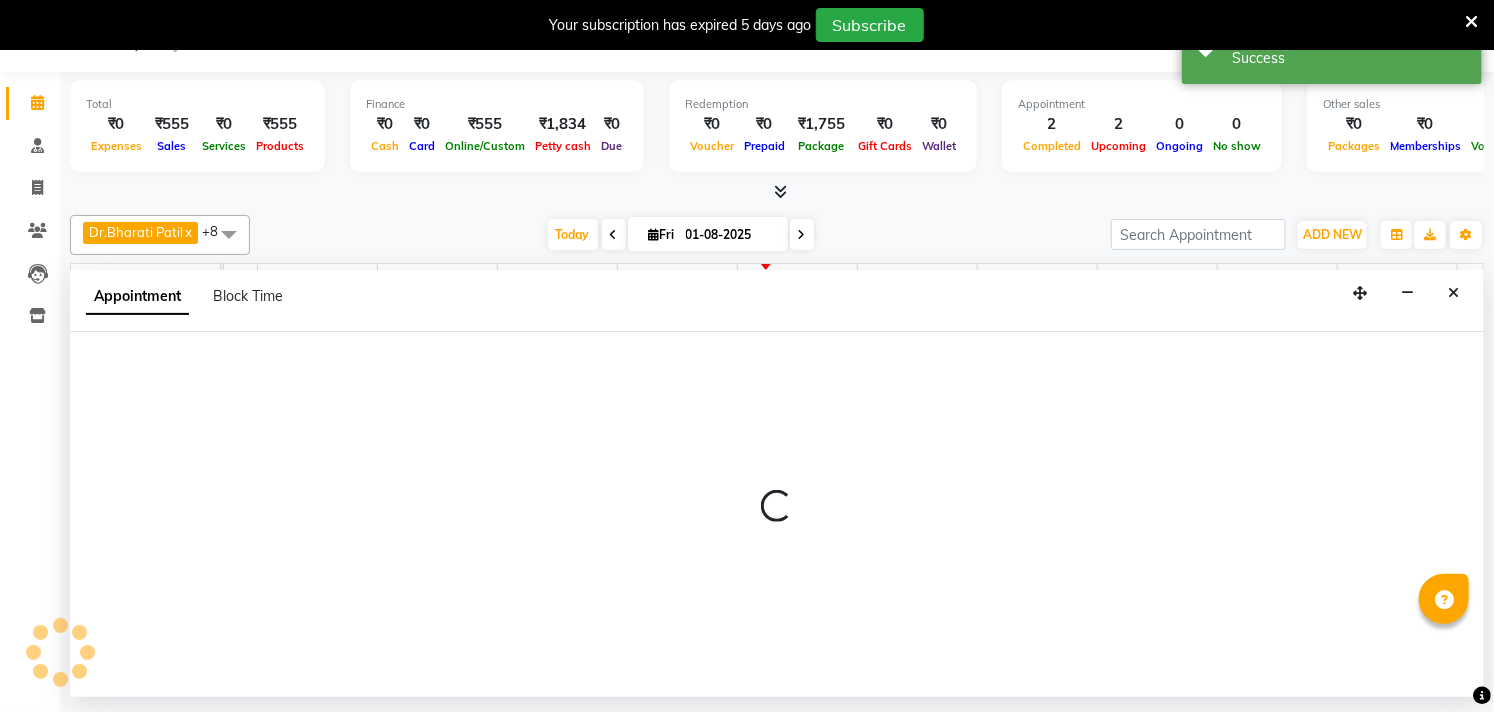 select on "27987" 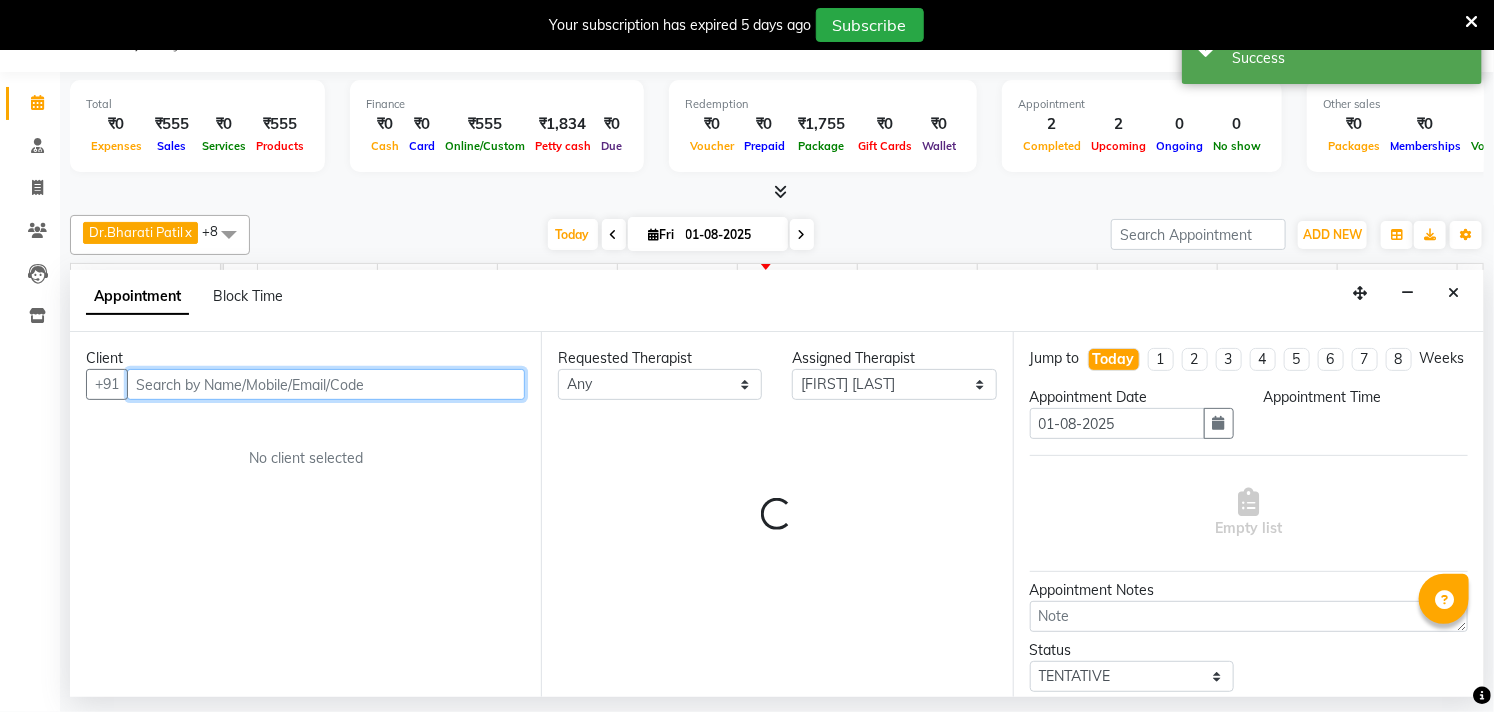 select on "780" 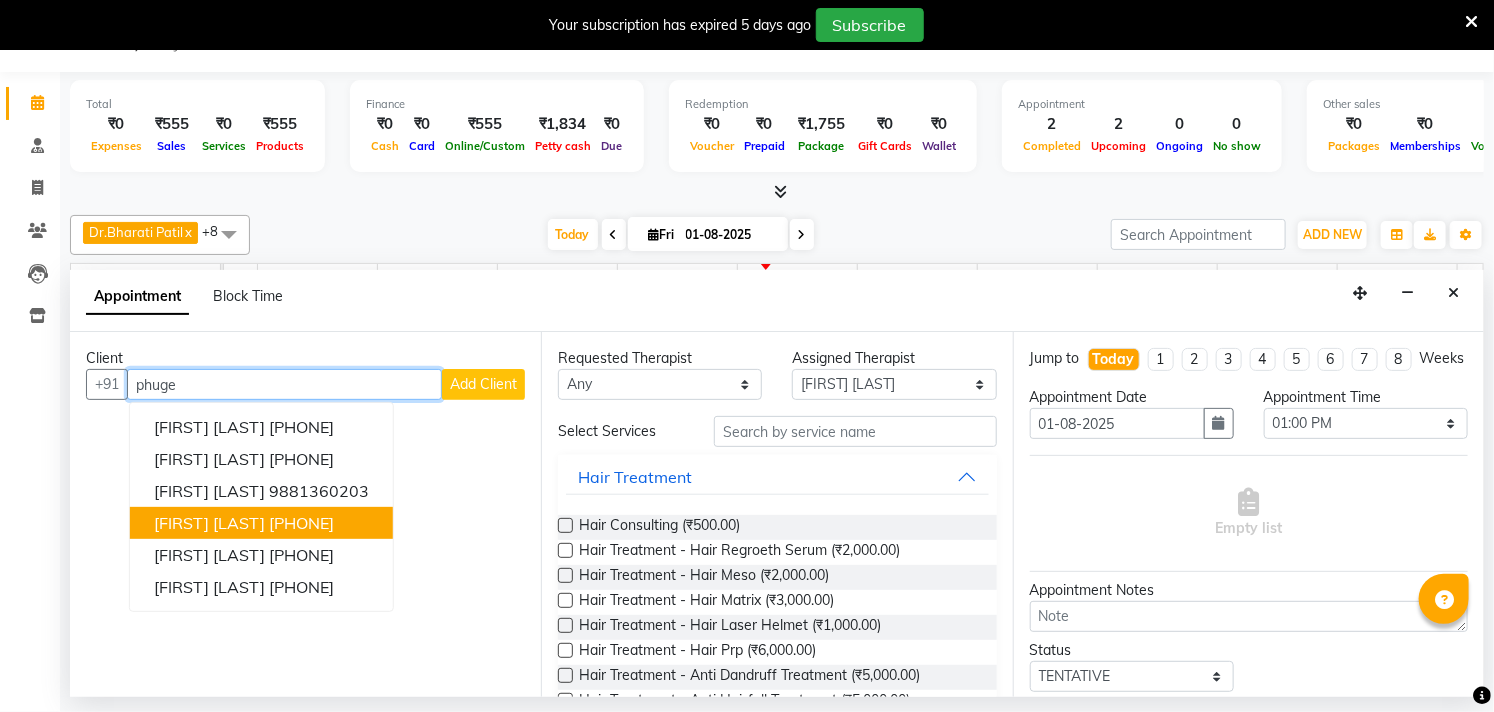 click on "[FIRST] [LAST]  [PHONE]" at bounding box center [261, 523] 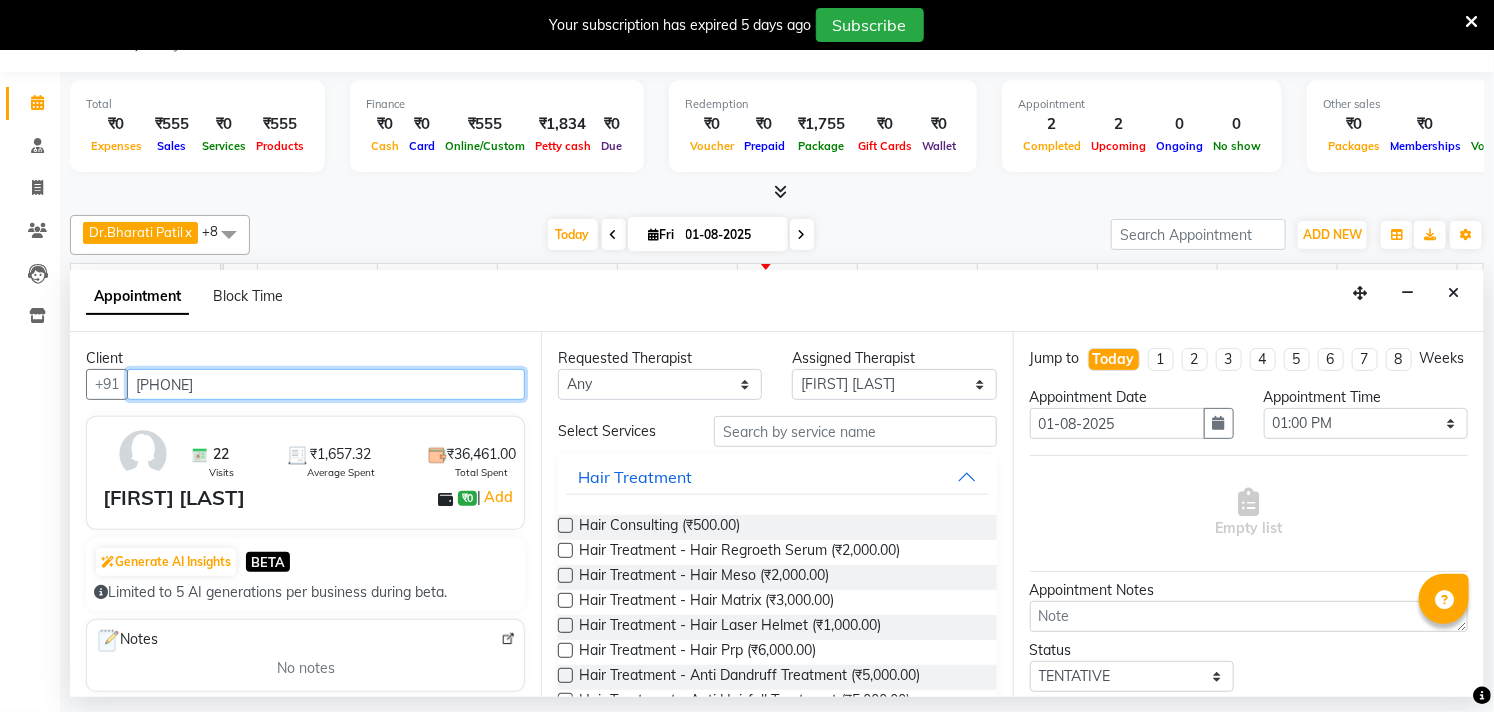type on "[PHONE]" 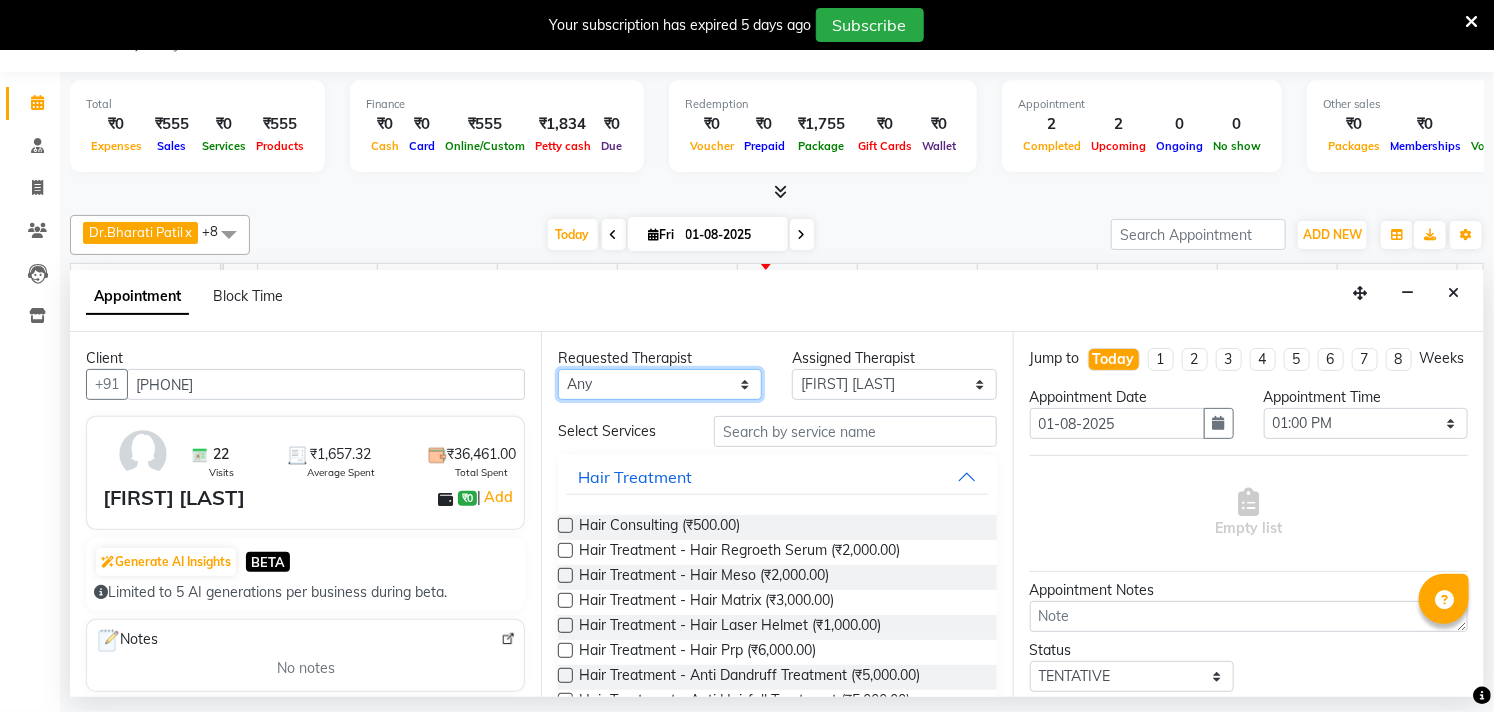 drag, startPoint x: 642, startPoint y: 377, endPoint x: 642, endPoint y: 395, distance: 18 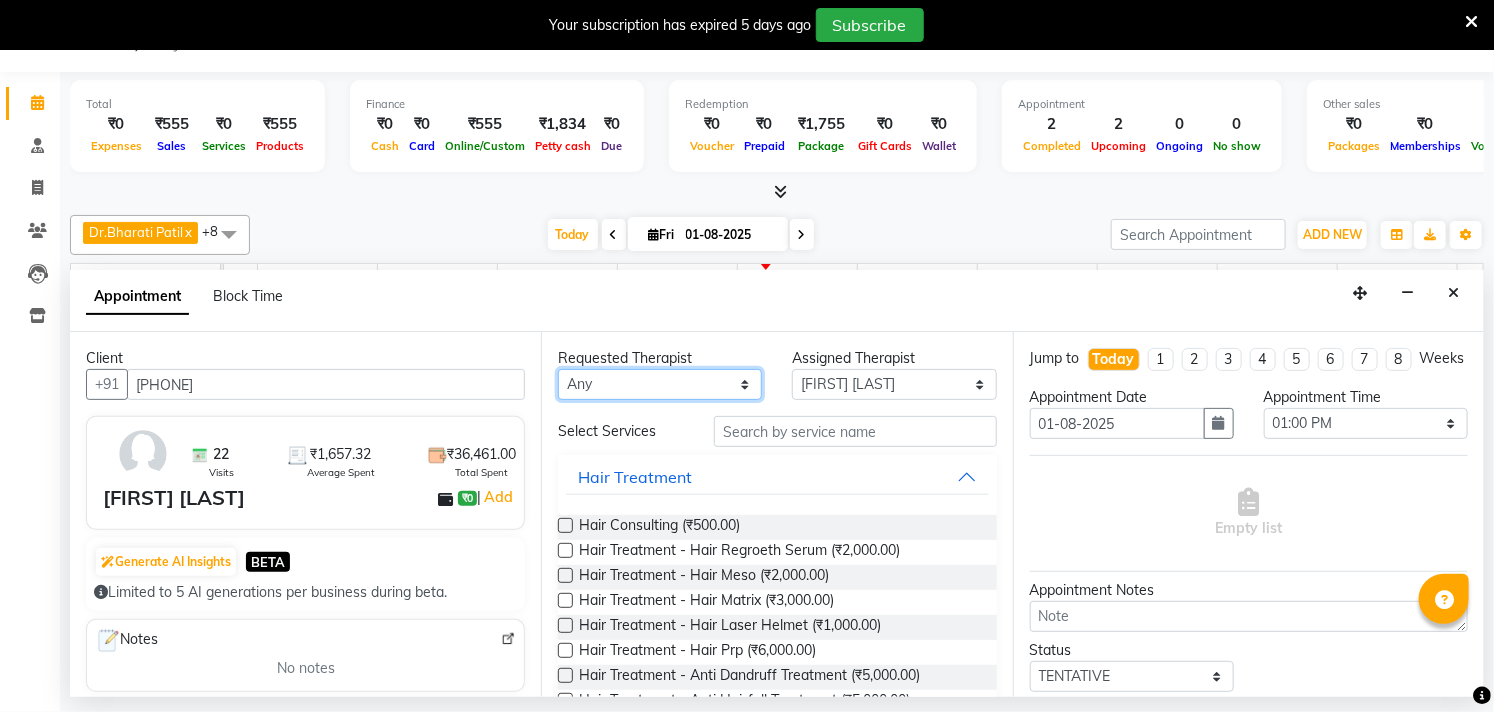 click on "Any [FIRST] [LAST]	 Dr.[FIRST] [LAST] Dr.[FIRST] [LAST] Dr.[FIRST] [LAST] [FIRST] [LAST] [FIRST] [LAST] [FIRST] [LAST] [FIRST] [LAST] [FIRST] [LAST] [FIRST] [LAST] [FIRST] [LAST]" at bounding box center [660, 384] 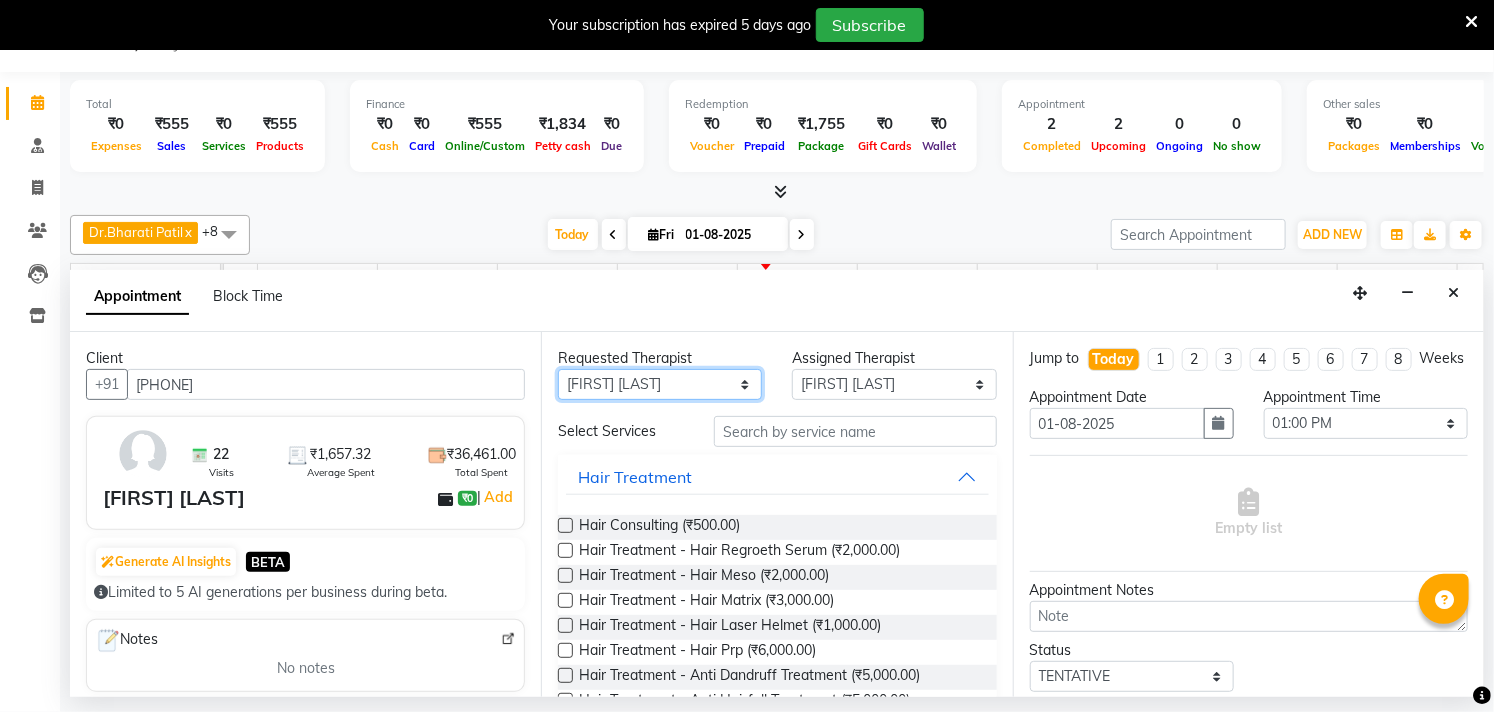 click on "Any [FIRST] [LAST]	 Dr.[FIRST] [LAST] Dr.[FIRST] [LAST] Dr.[FIRST] [LAST] [FIRST] [LAST] [FIRST] [LAST] [FIRST] [LAST] [FIRST] [LAST] [FIRST] [LAST] [FIRST] [LAST] [FIRST] [LAST]" at bounding box center [660, 384] 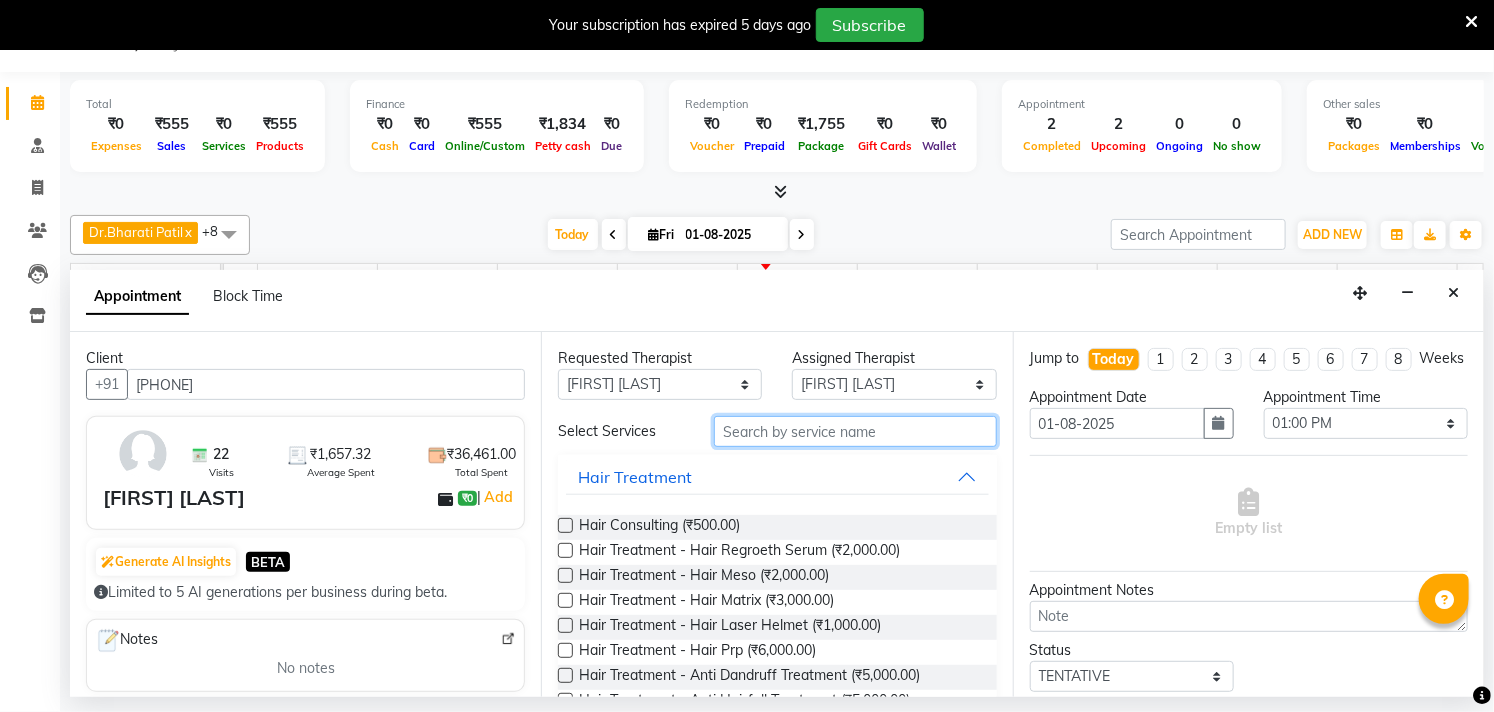 click at bounding box center [855, 431] 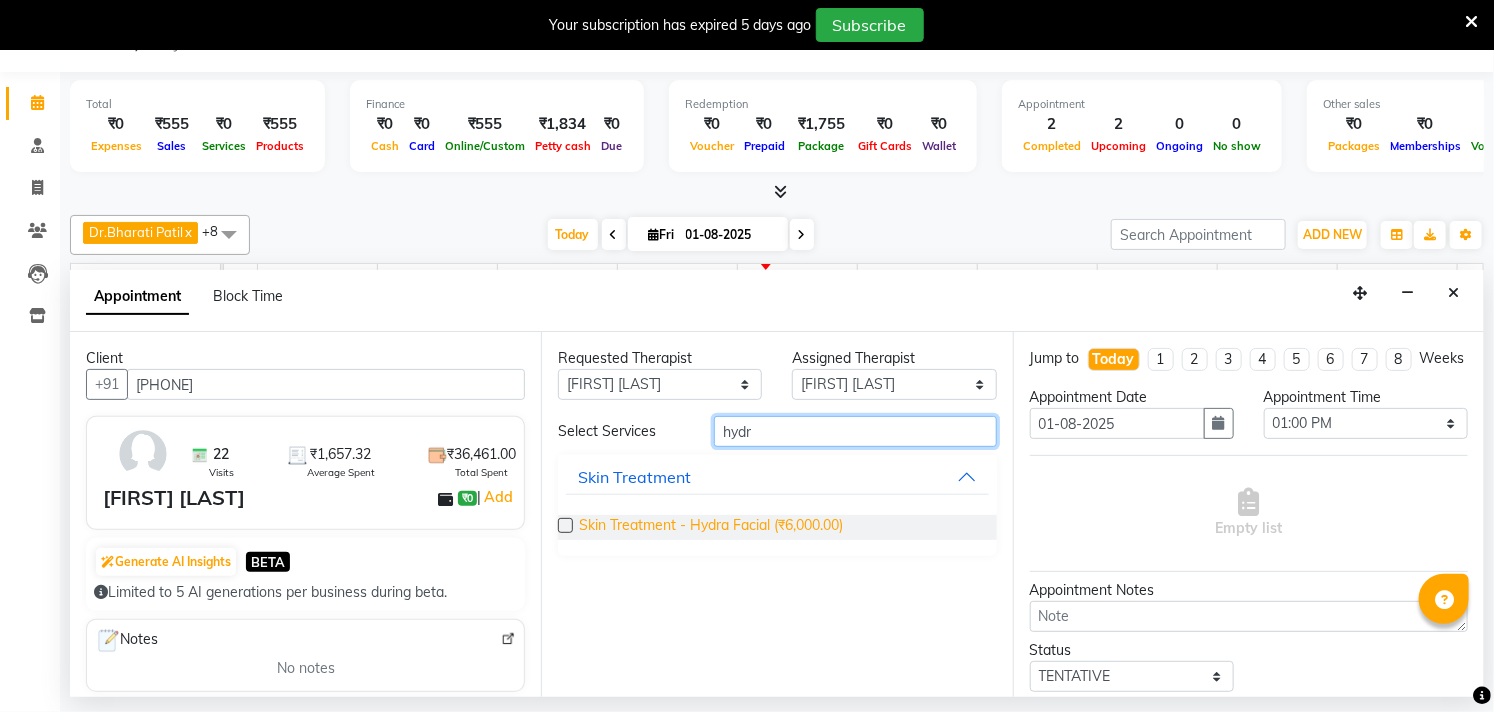 type on "hydr" 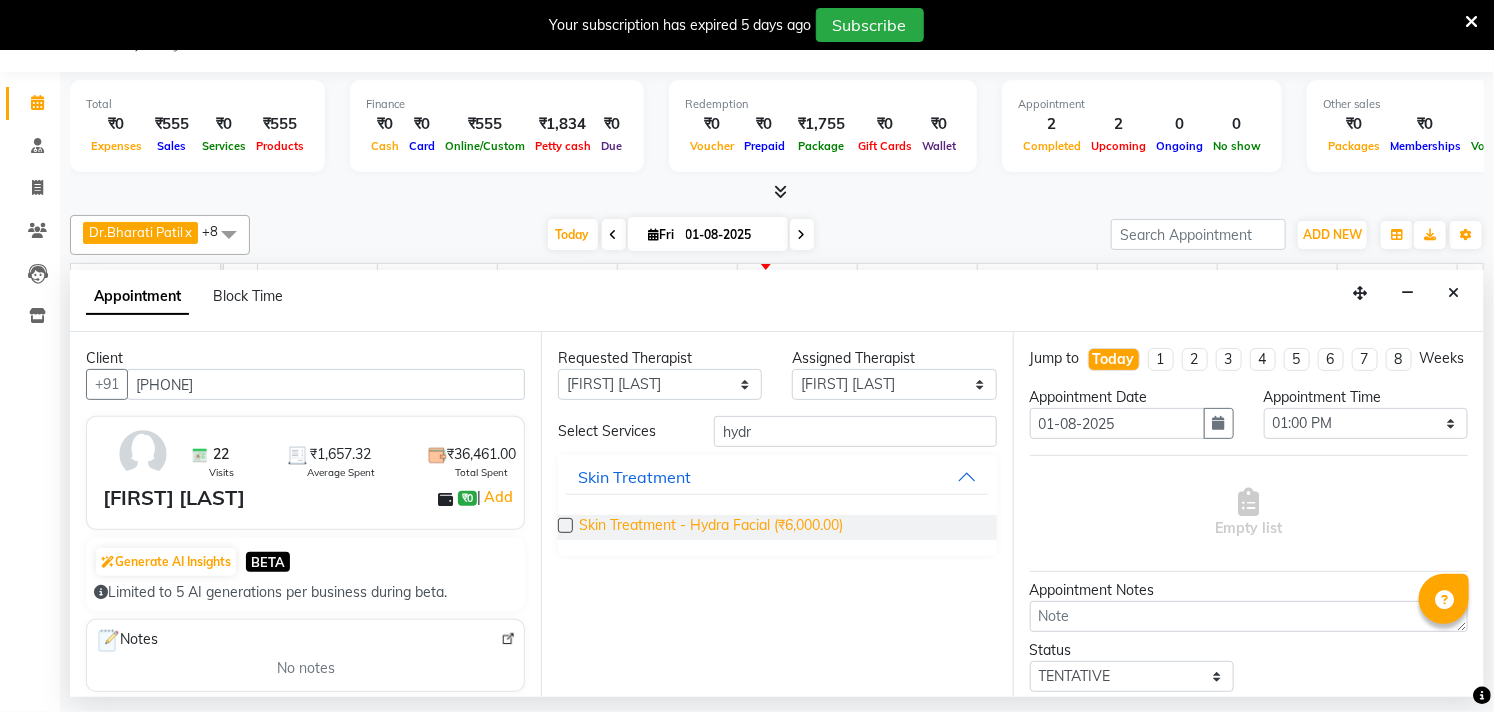 click on "Skin Treatment - Hydra Facial (₹6,000.00)" at bounding box center [711, 527] 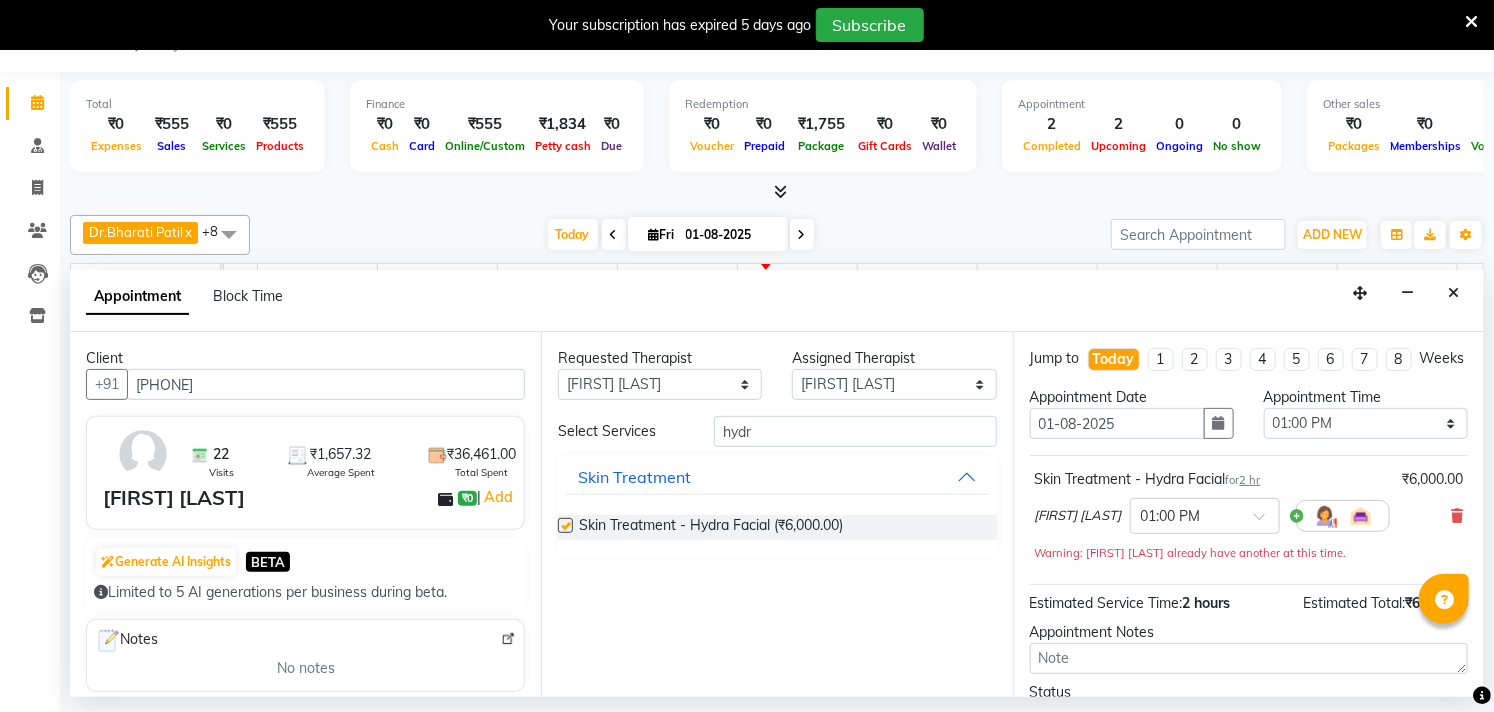 checkbox on "false" 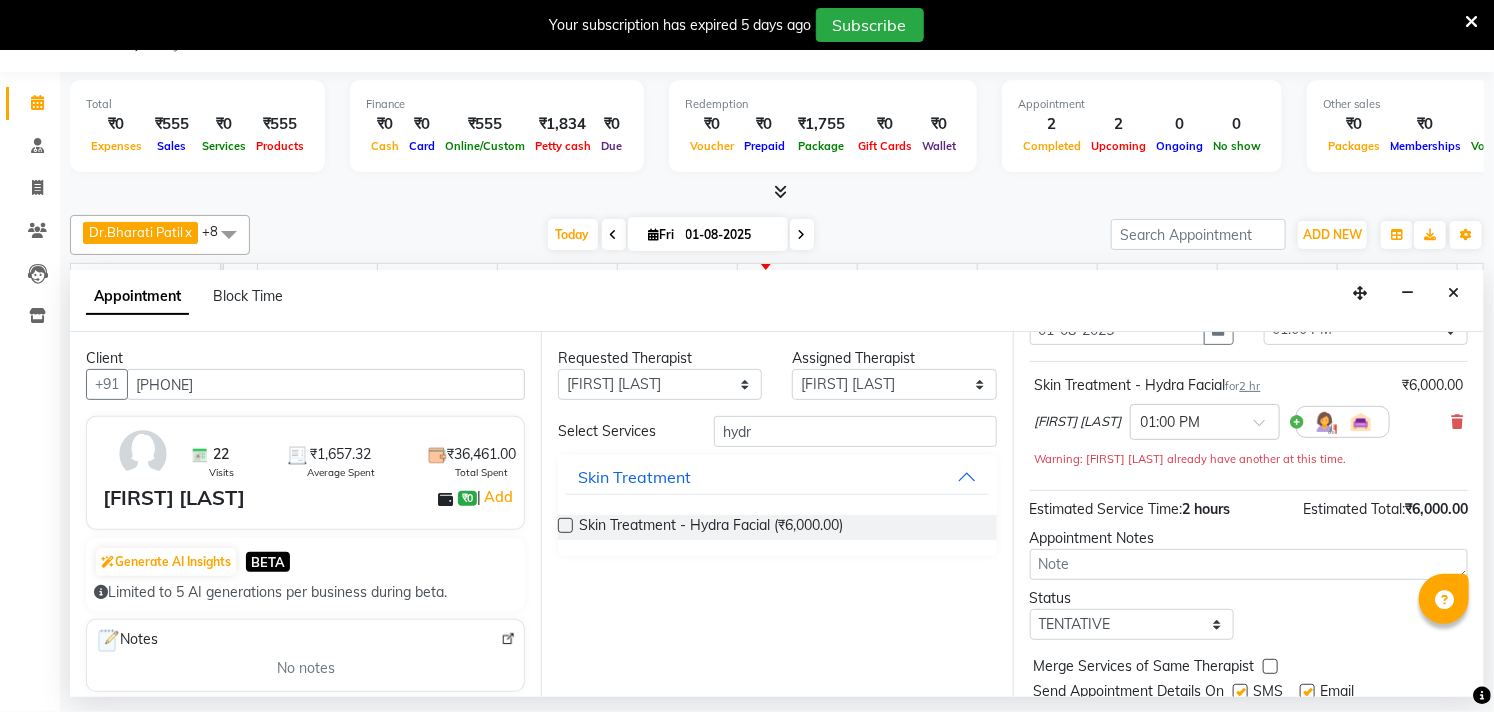 scroll, scrollTop: 182, scrollLeft: 0, axis: vertical 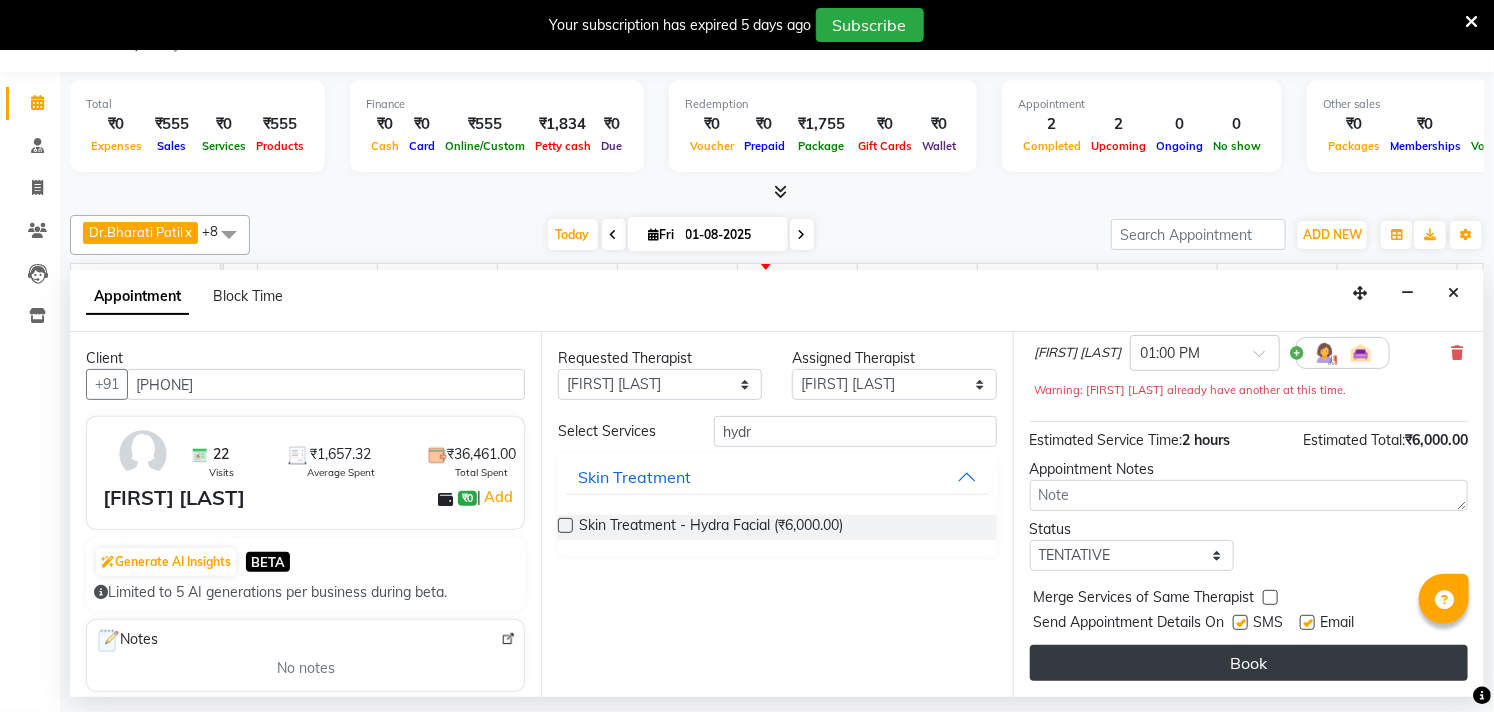 click on "Book" at bounding box center (1249, 663) 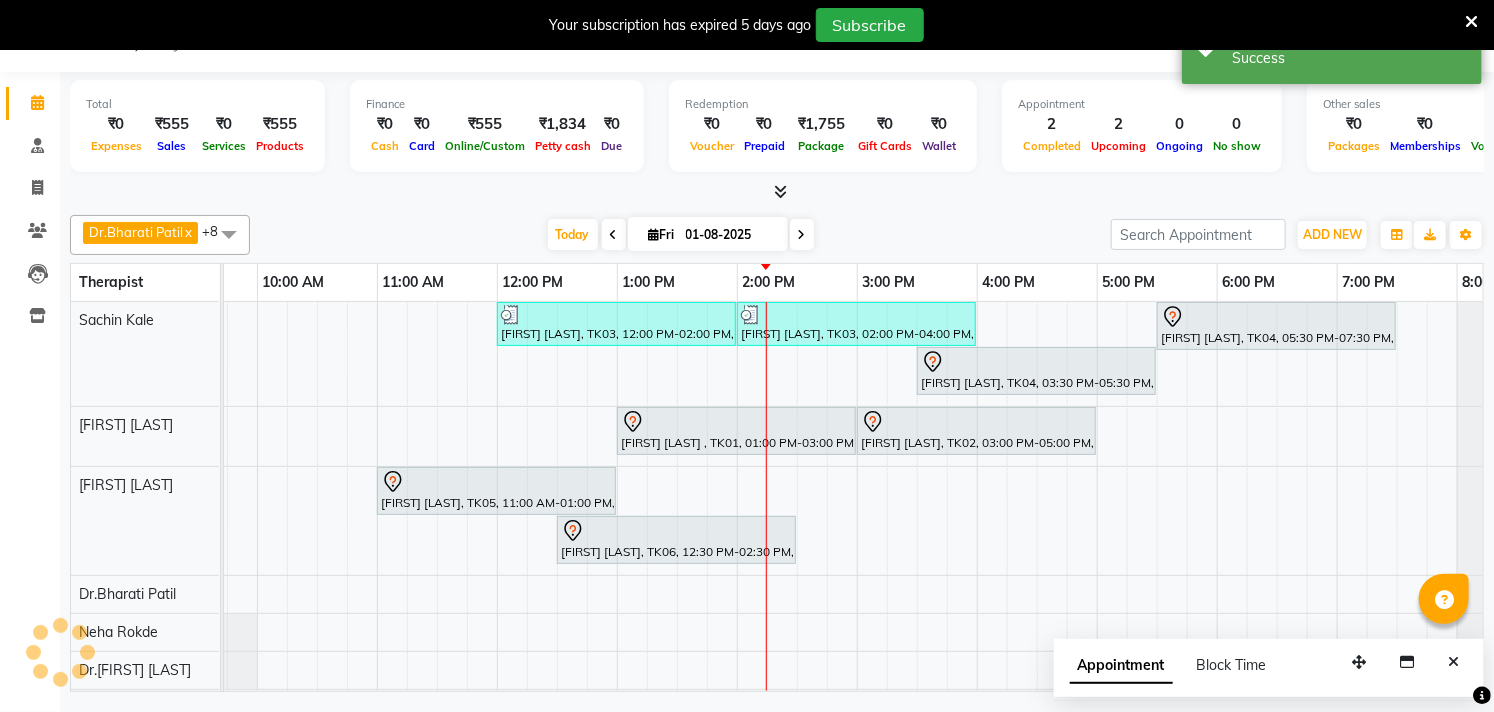 scroll, scrollTop: 0, scrollLeft: 0, axis: both 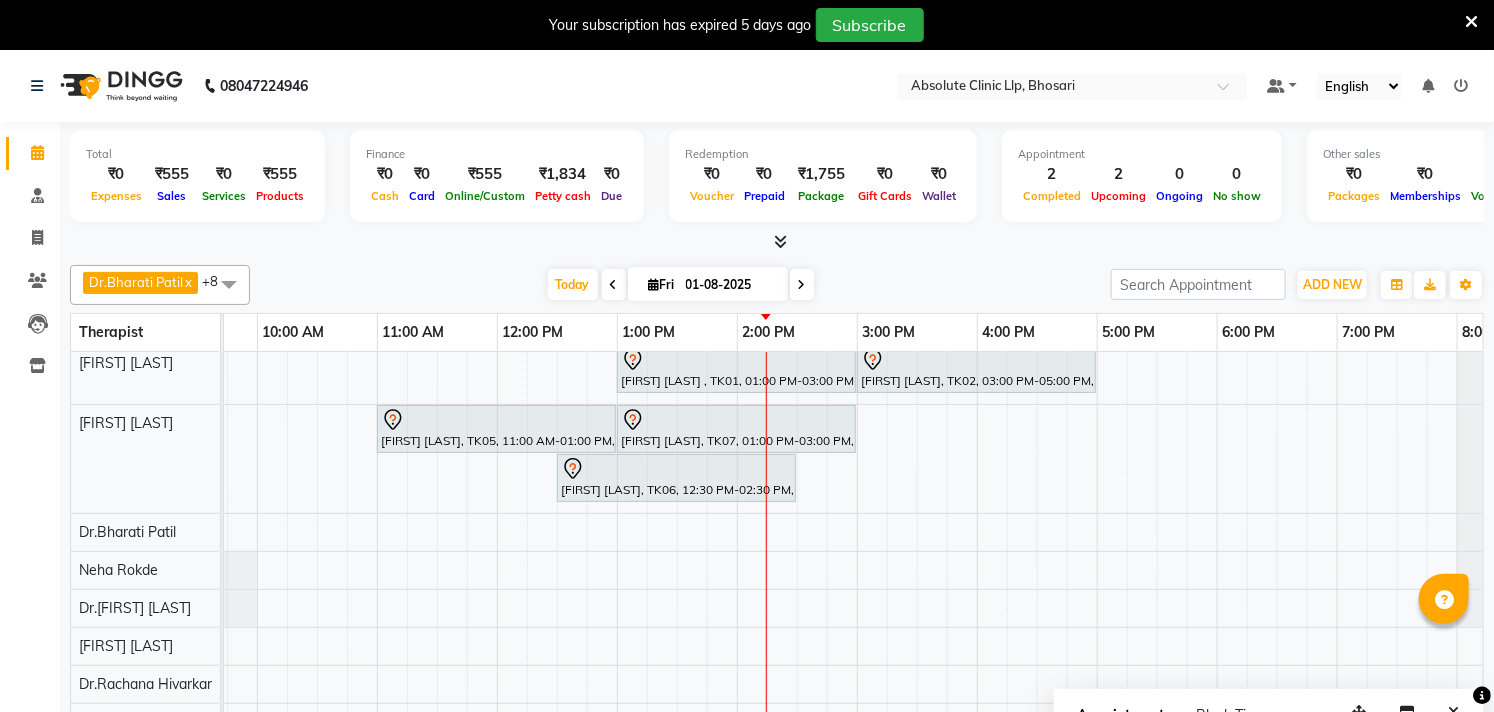 click on "[FIRST] [LAST], TK03, 12:00 PM-02:00 PM, Slimmimng Treatment - Wt Loss Per 1 Kg     [FIRST] [LAST], TK03, 02:00 PM-04:00 PM, Slimmimng Treatment - 4D Treatment (Hips/Thighs/Back/Side)             [FIRST] [LAST], TK04, 05:30 PM-07:30 PM, Slimmimng Treatment - 4D Tummy Treatment             [FIRST] [LAST], TK04, 03:30 PM-05:30 PM, Slimmimng Treatment - Wt Loss Per 1 Kg             [FIRST]  [LAST] , TK01, 01:00 PM-03:00 PM, Skin Treatment - Co2             [FIRST] [LAST], TK02, 03:00 PM-05:00 PM, Laser Hair Reduction Treatment - Full Body Laser             [FIRST] [LAST], TK05, 11:00 AM-01:00 PM, Skin Treatment - Medicine Insertion             [FIRST] [LAST], TK07, 01:00 PM-03:00 PM, Skin Treatment - Hydra Facial             [FIRST] [LAST], TK06, 12:30 PM-02:30 PM, Skin Treatment - Ipl Laser             [FIRST] [LAST], TK08, 01:30 PM-03:30 PM, Skin Treatment - Medicine Insertion" at bounding box center (797, 490) 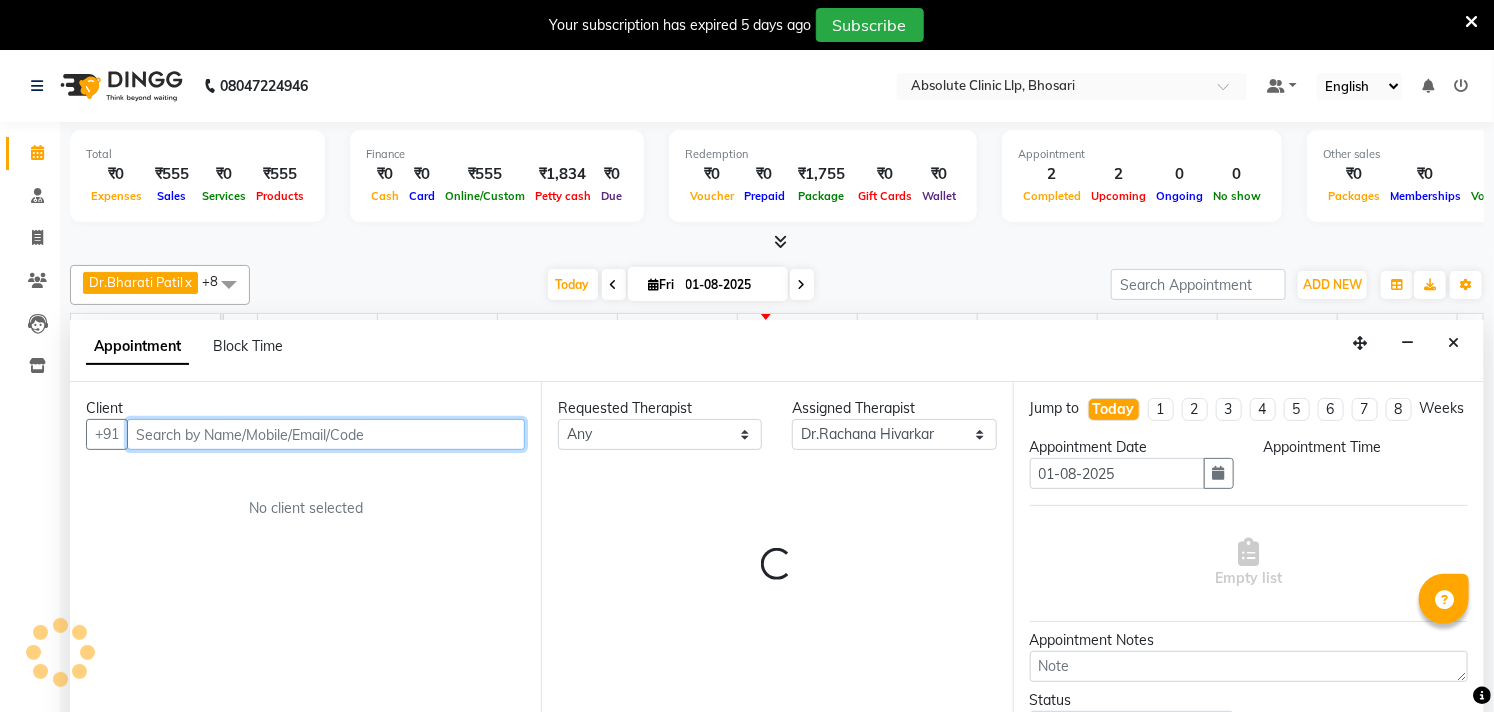 select on "810" 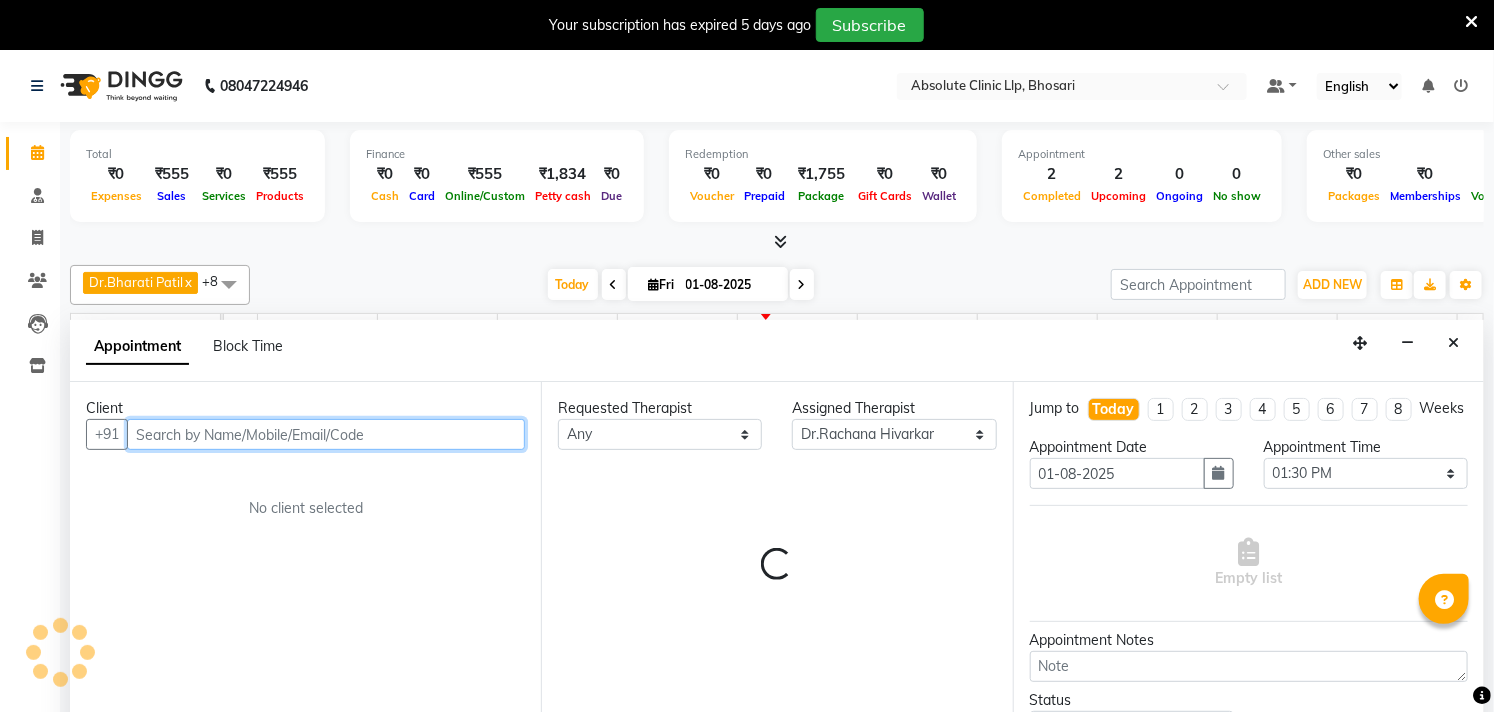 scroll, scrollTop: 50, scrollLeft: 0, axis: vertical 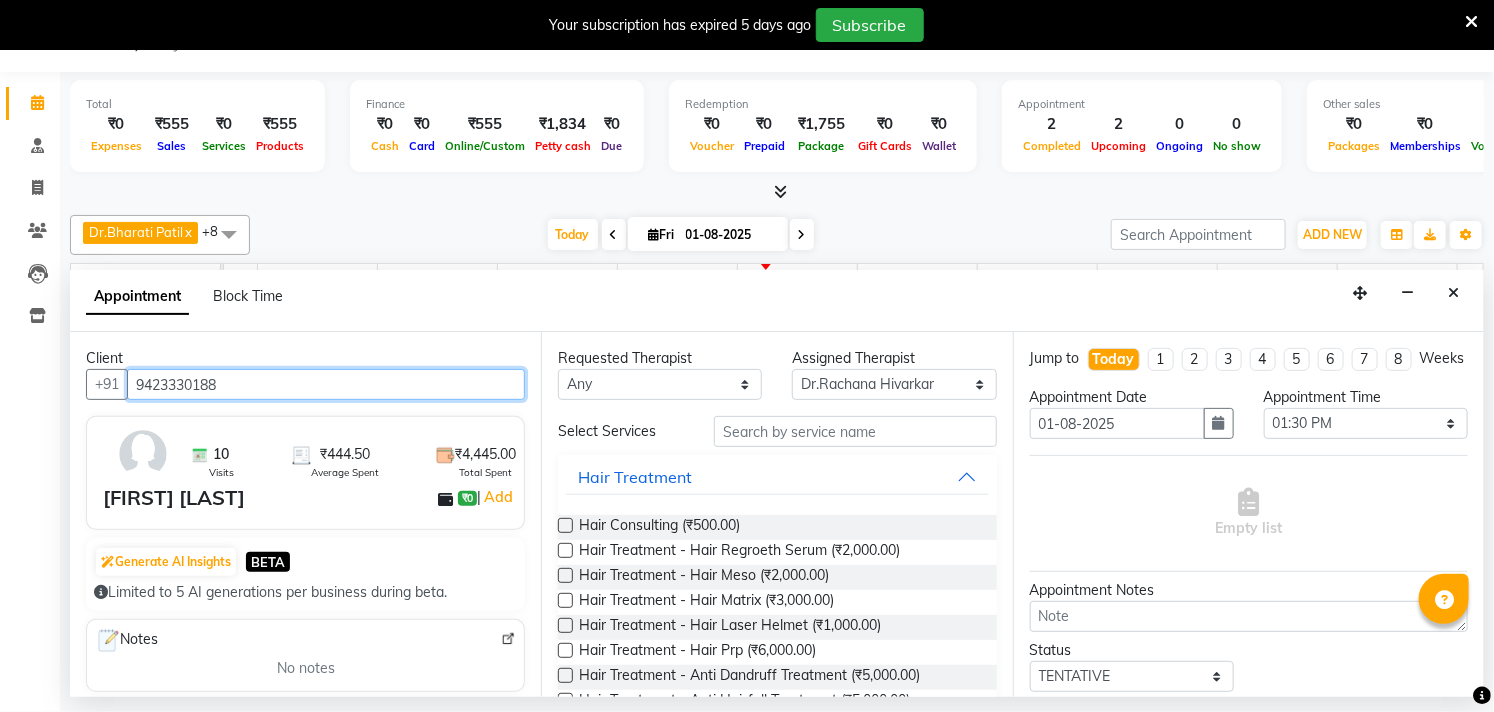 type on "9423330188" 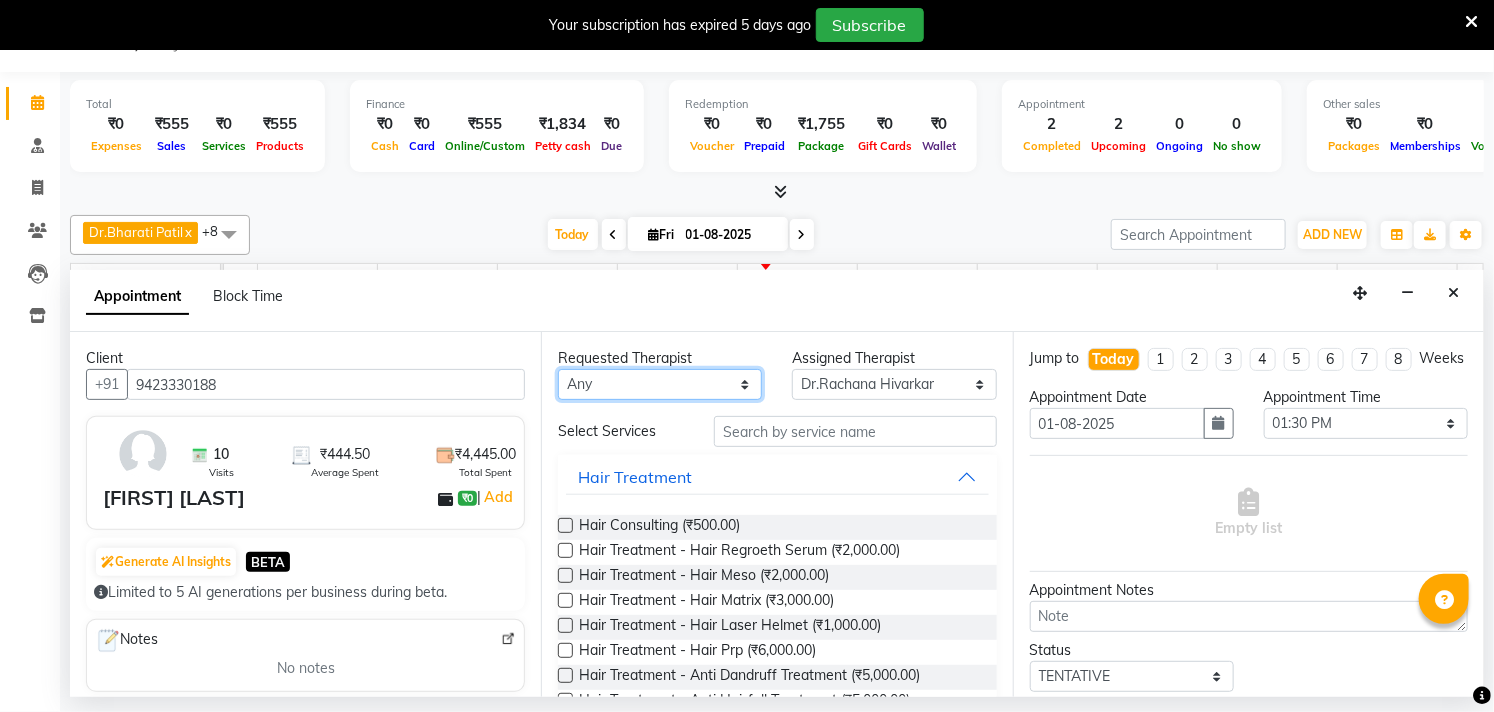 click on "Any [FIRST] [LAST]	 Dr.[FIRST] [LAST] Dr.[FIRST] [LAST] Dr.[FIRST] [LAST] [FIRST] [LAST] [FIRST] [LAST] [FIRST] [LAST] [FIRST] [LAST] [FIRST] [LAST] [FIRST] [LAST] [FIRST] [LAST]" at bounding box center (660, 384) 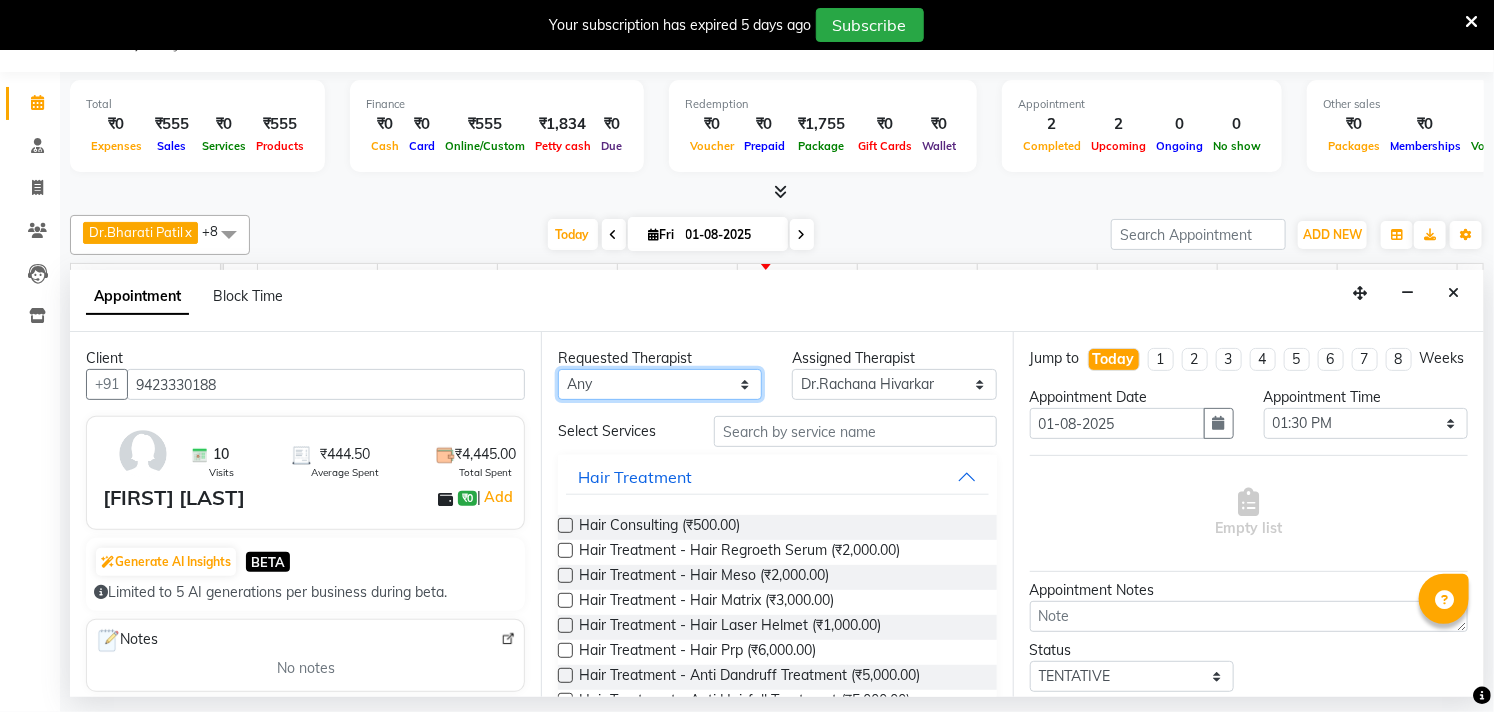 select on "70435" 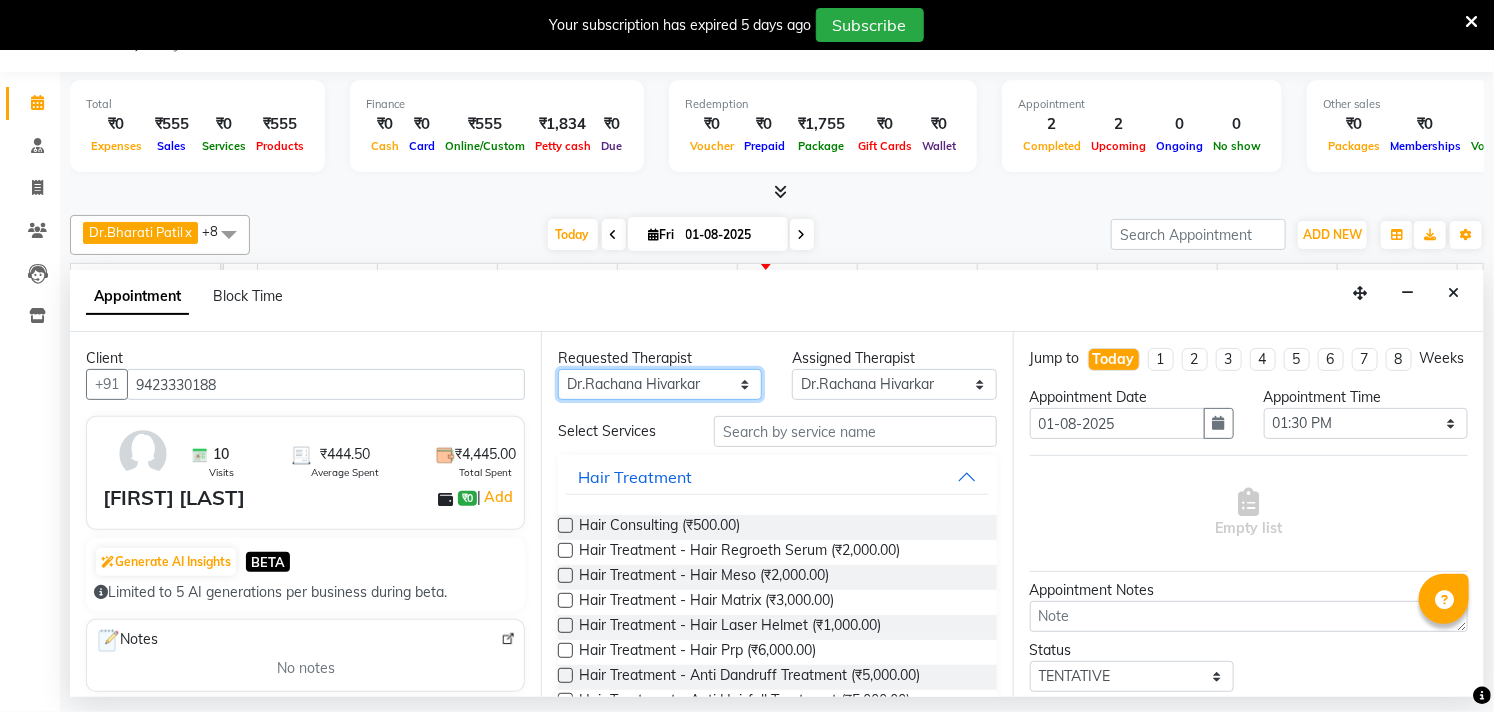 click on "Any [FIRST] [LAST]	 Dr.[FIRST] [LAST] Dr.[FIRST] [LAST] Dr.[FIRST] [LAST] [FIRST] [LAST] [FIRST] [LAST] [FIRST] [LAST] [FIRST] [LAST] [FIRST] [LAST] [FIRST] [LAST] [FIRST] [LAST]" at bounding box center (660, 384) 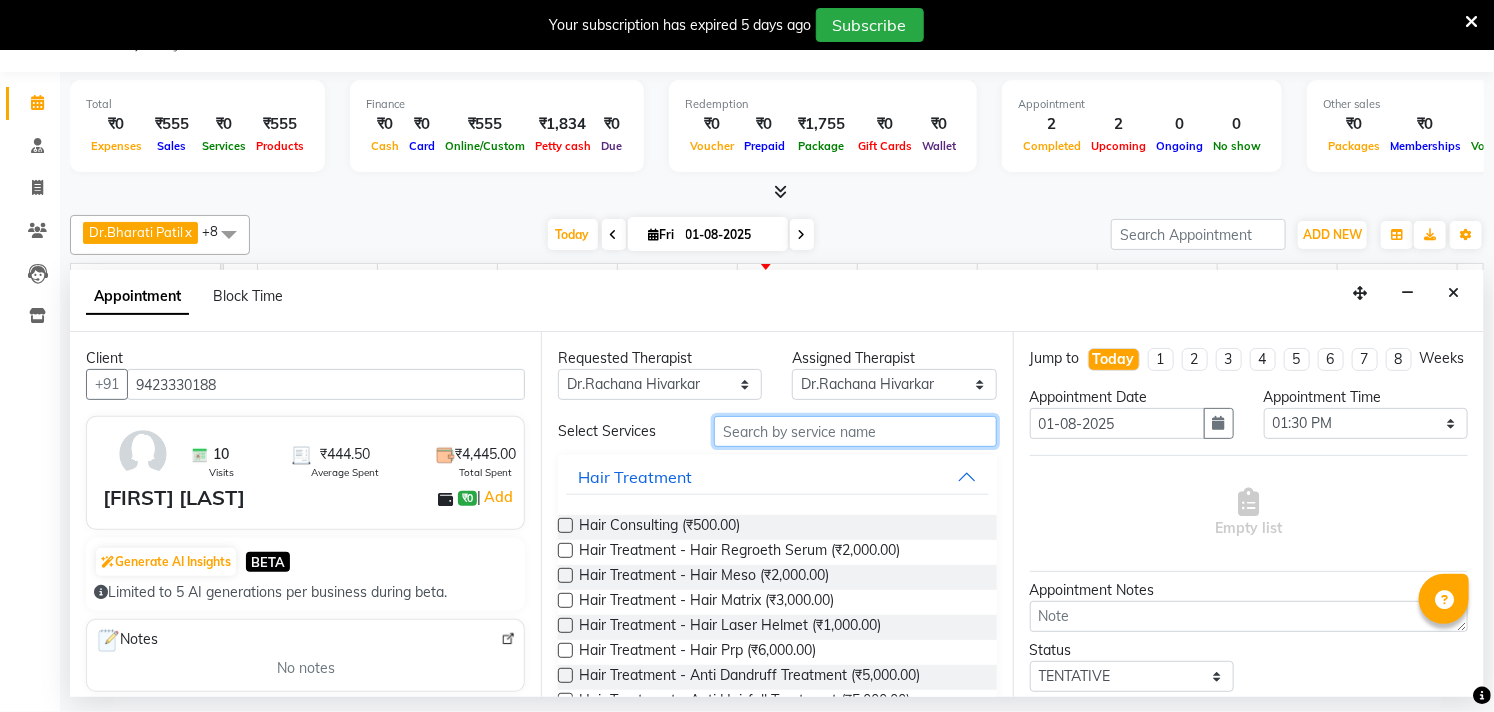 click at bounding box center [855, 431] 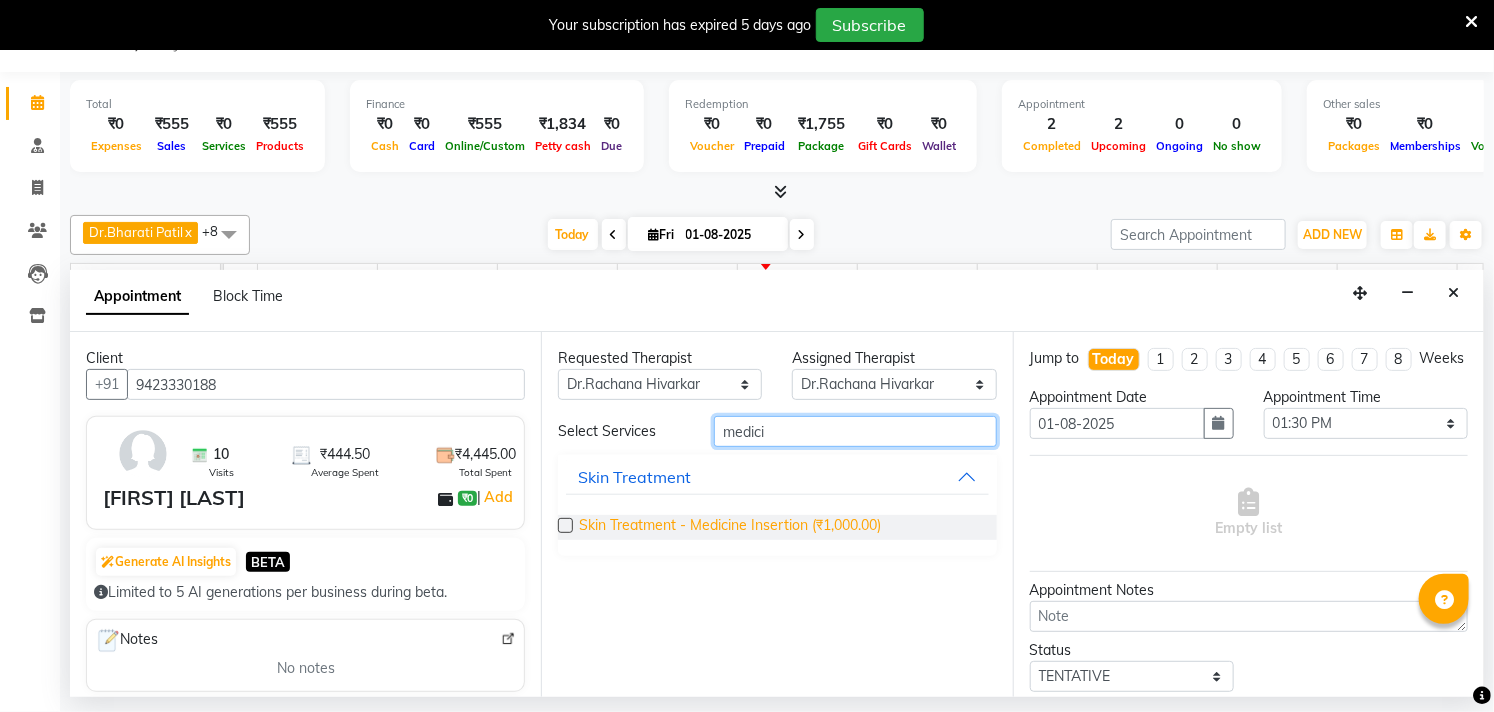 type on "medici" 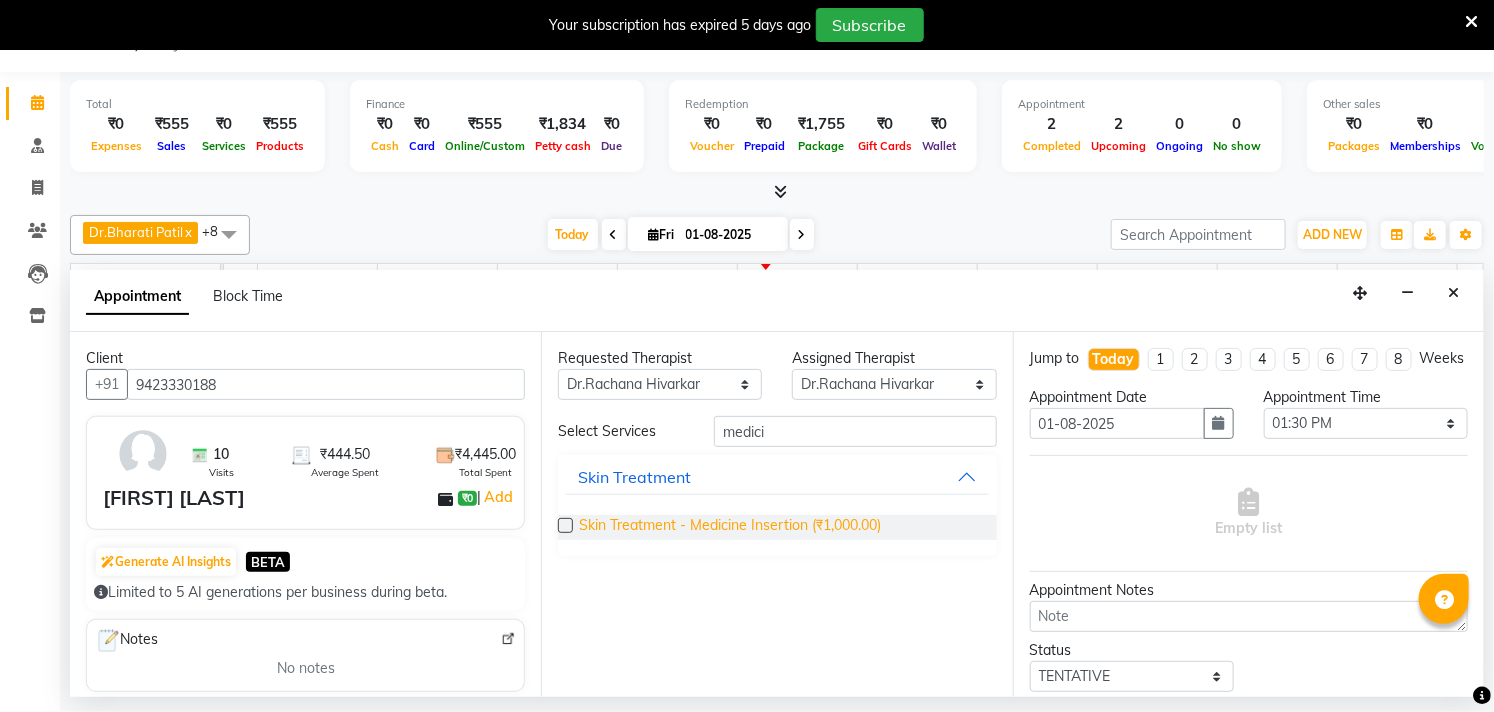 click on "Skin Treatment - Medicine Insertion (₹1,000.00)" at bounding box center [730, 527] 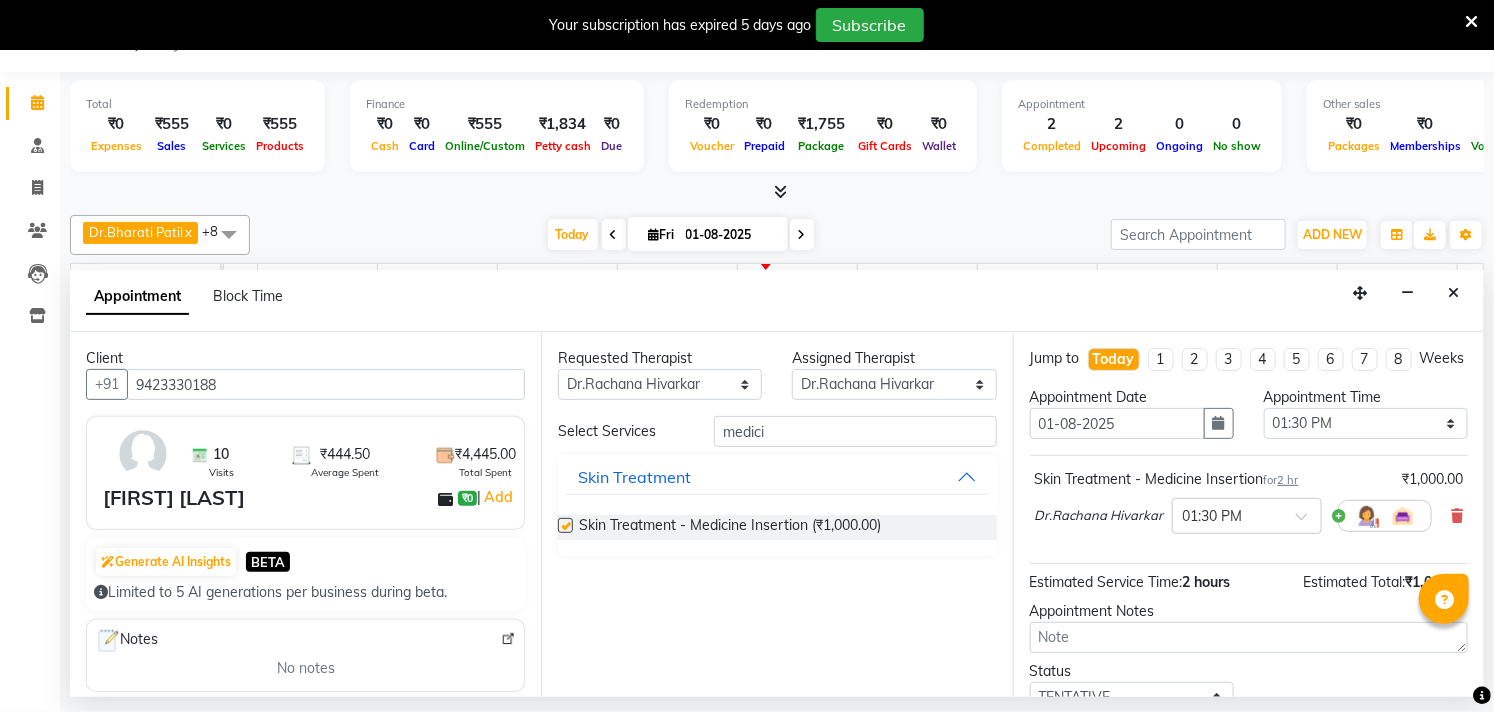 checkbox on "false" 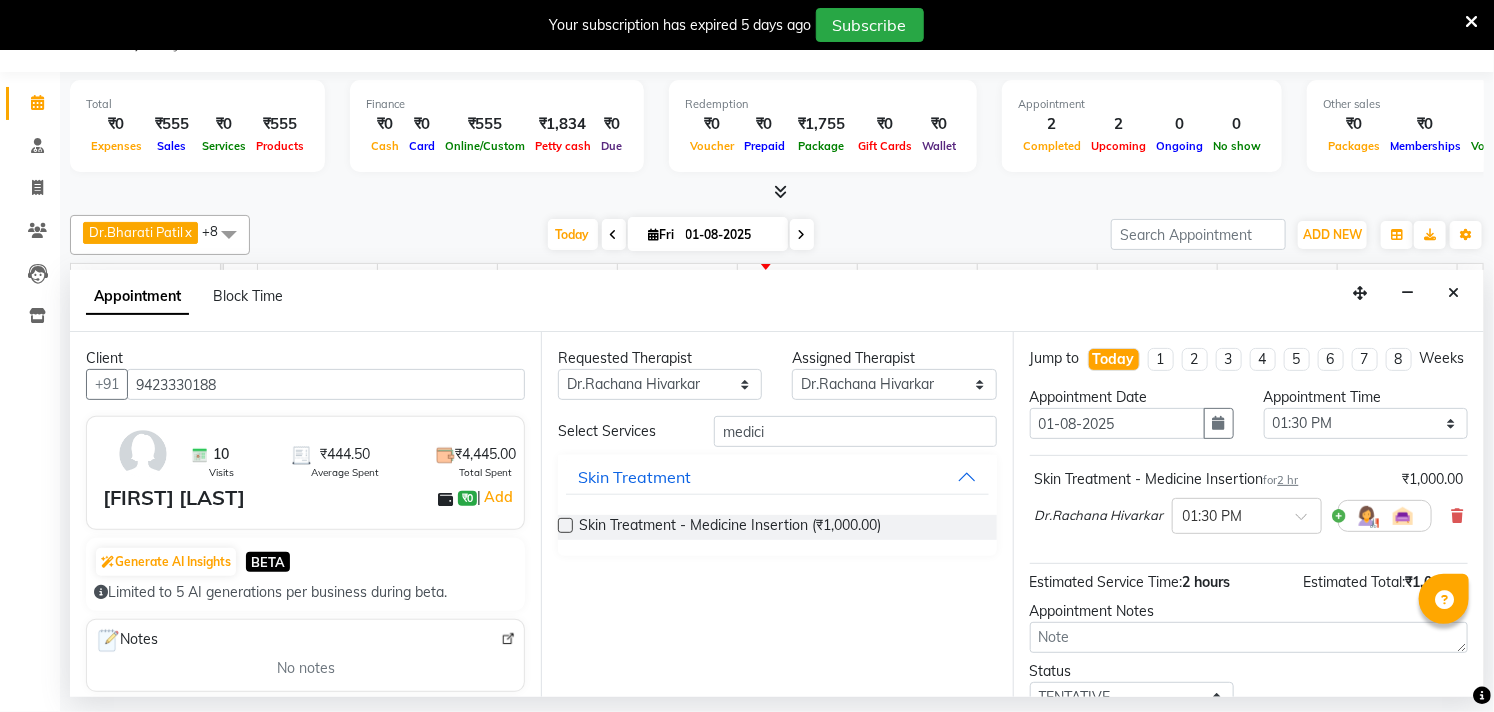 scroll, scrollTop: 163, scrollLeft: 0, axis: vertical 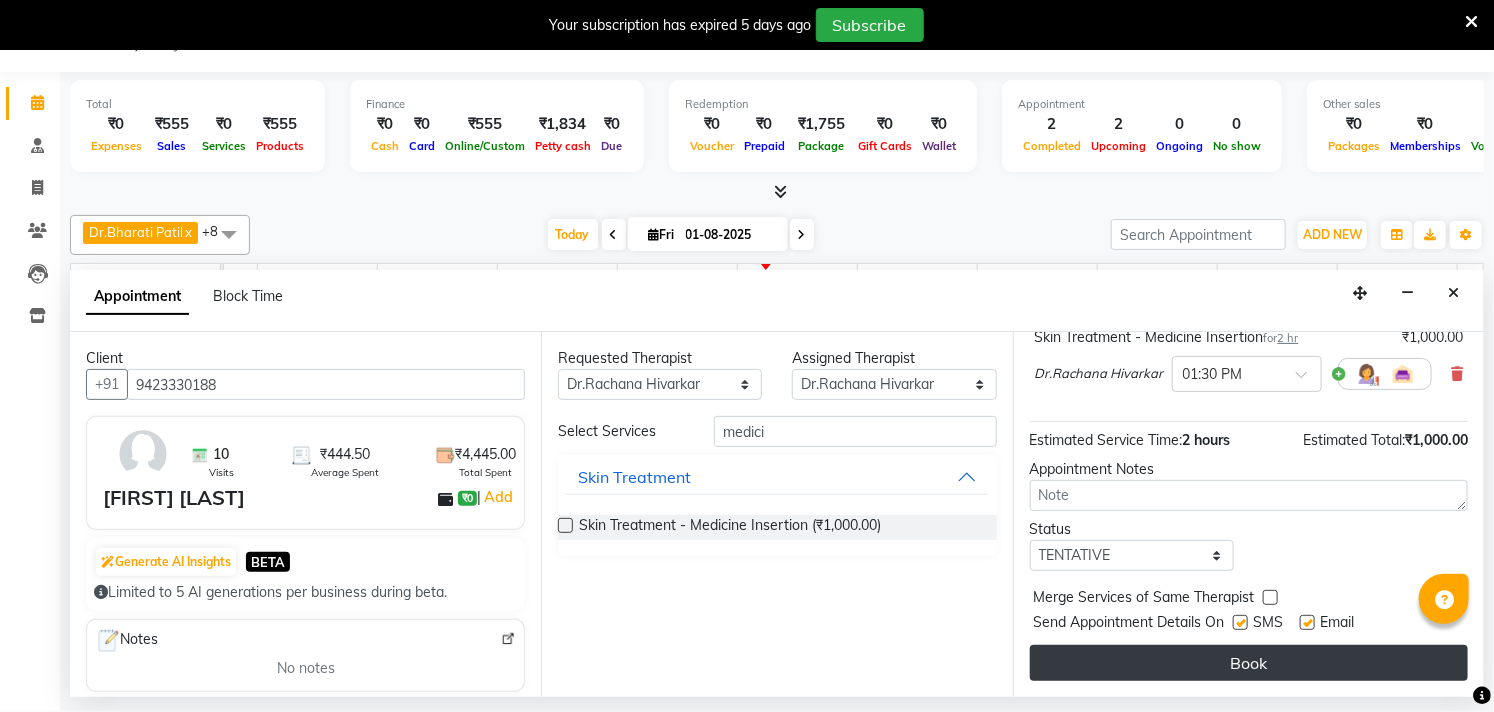 click on "Book" at bounding box center (1249, 663) 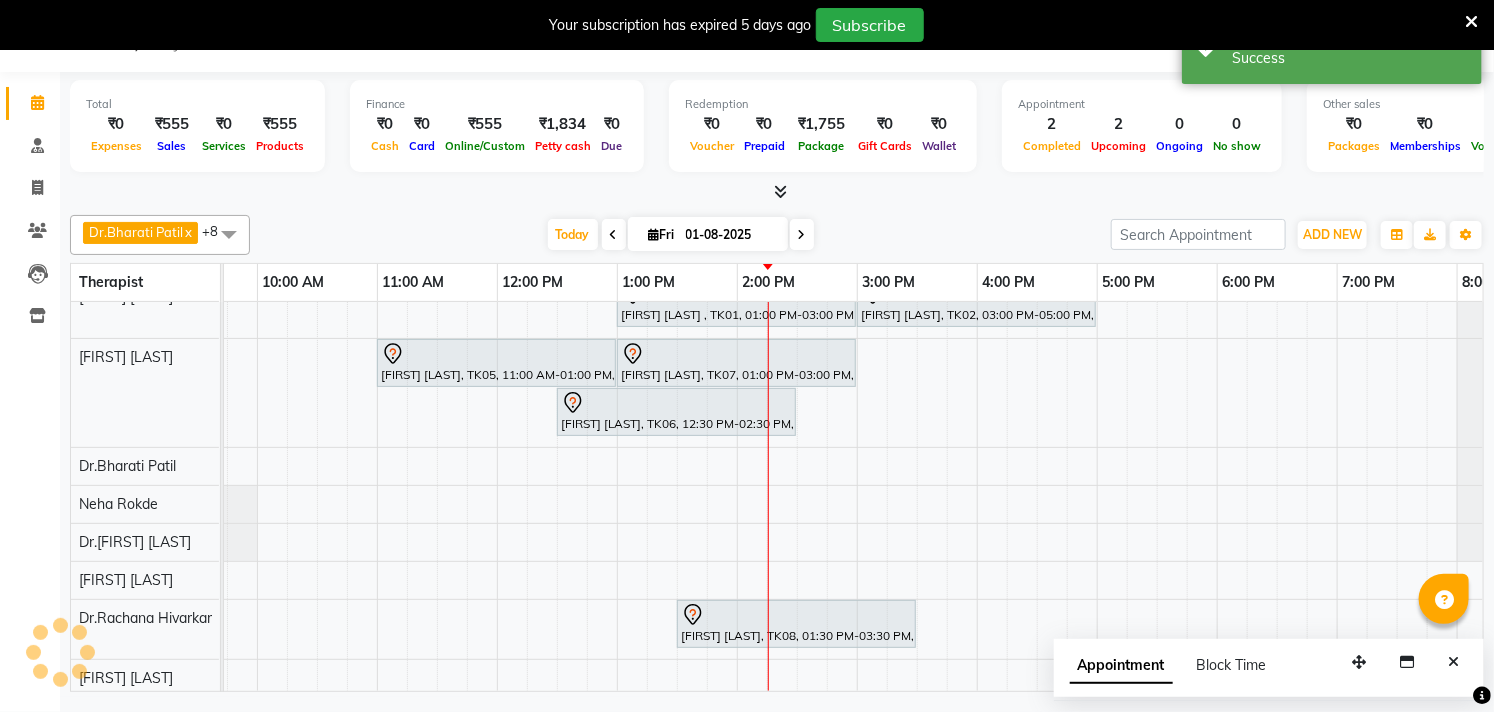 scroll, scrollTop: 0, scrollLeft: 0, axis: both 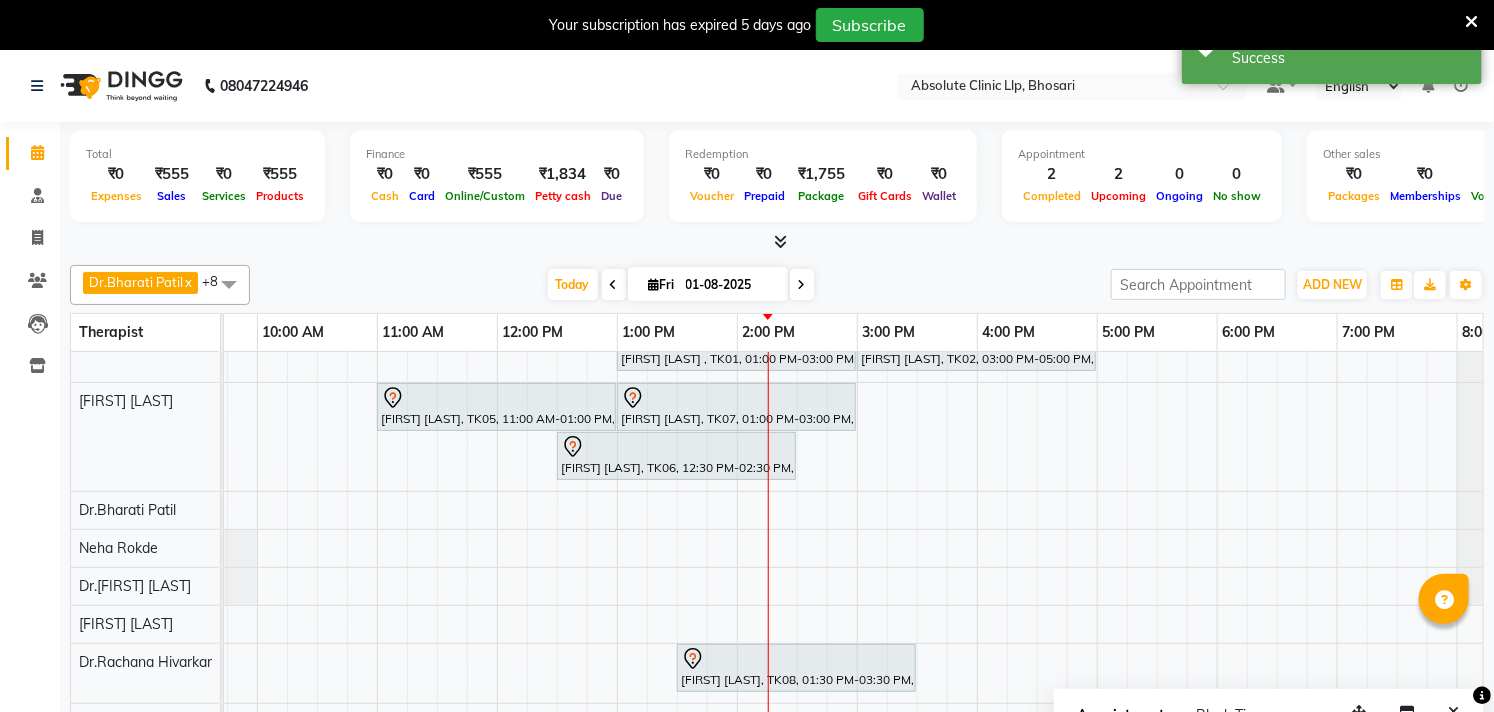 click on "[FIRST] [LAST], TK03, 12:00 PM-02:00 PM, Slimmimng Treatment - Wt Loss Per 1 Kg     [FIRST] [LAST], TK03, 02:00 PM-04:00 PM, Slimmimng Treatment - 4D Treatment (Hips/Thighs/Back/Side)             [FIRST] [LAST], TK04, 05:30 PM-07:30 PM, Slimmimng Treatment - 4D Tummy Treatment             [FIRST] [LAST], TK04, 03:30 PM-05:30 PM, Slimmimng Treatment - Wt Loss Per 1 Kg             [FIRST]  [LAST] , TK01, 01:00 PM-03:00 PM, Skin Treatment - Co2             [FIRST] [LAST], TK02, 03:00 PM-05:00 PM, Laser Hair Reduction Treatment - Full Body Laser             [FIRST] [LAST], TK05, 11:00 AM-01:00 PM, Skin Treatment - Medicine Insertion             [FIRST] [LAST], TK07, 01:00 PM-03:00 PM, Skin Treatment - Hydra Facial             [FIRST] [LAST], TK06, 12:30 PM-02:30 PM, Skin Treatment - Ipl Laser             [FIRST] [LAST], TK08, 01:30 PM-03:30 PM, Skin Treatment - Medicine Insertion" at bounding box center [797, 479] 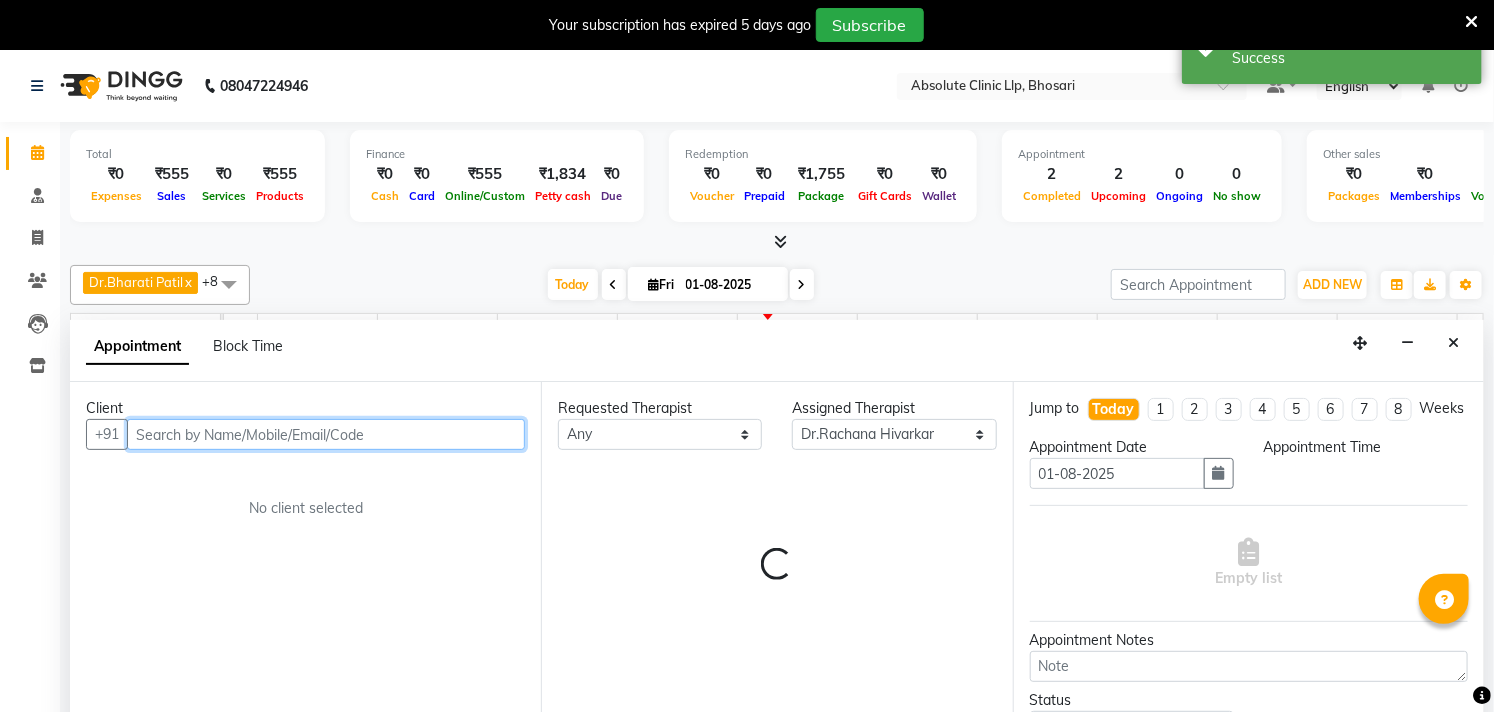 select on "960" 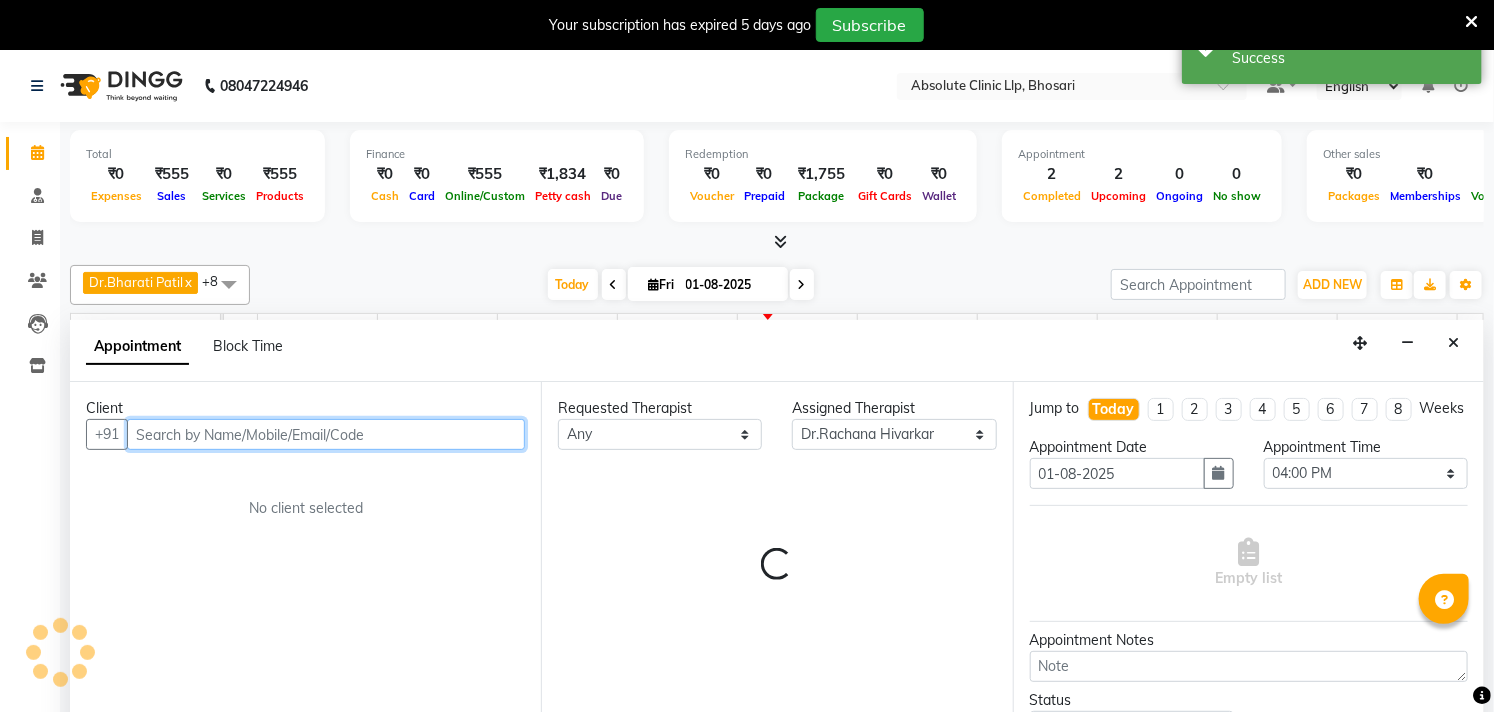 scroll, scrollTop: 50, scrollLeft: 0, axis: vertical 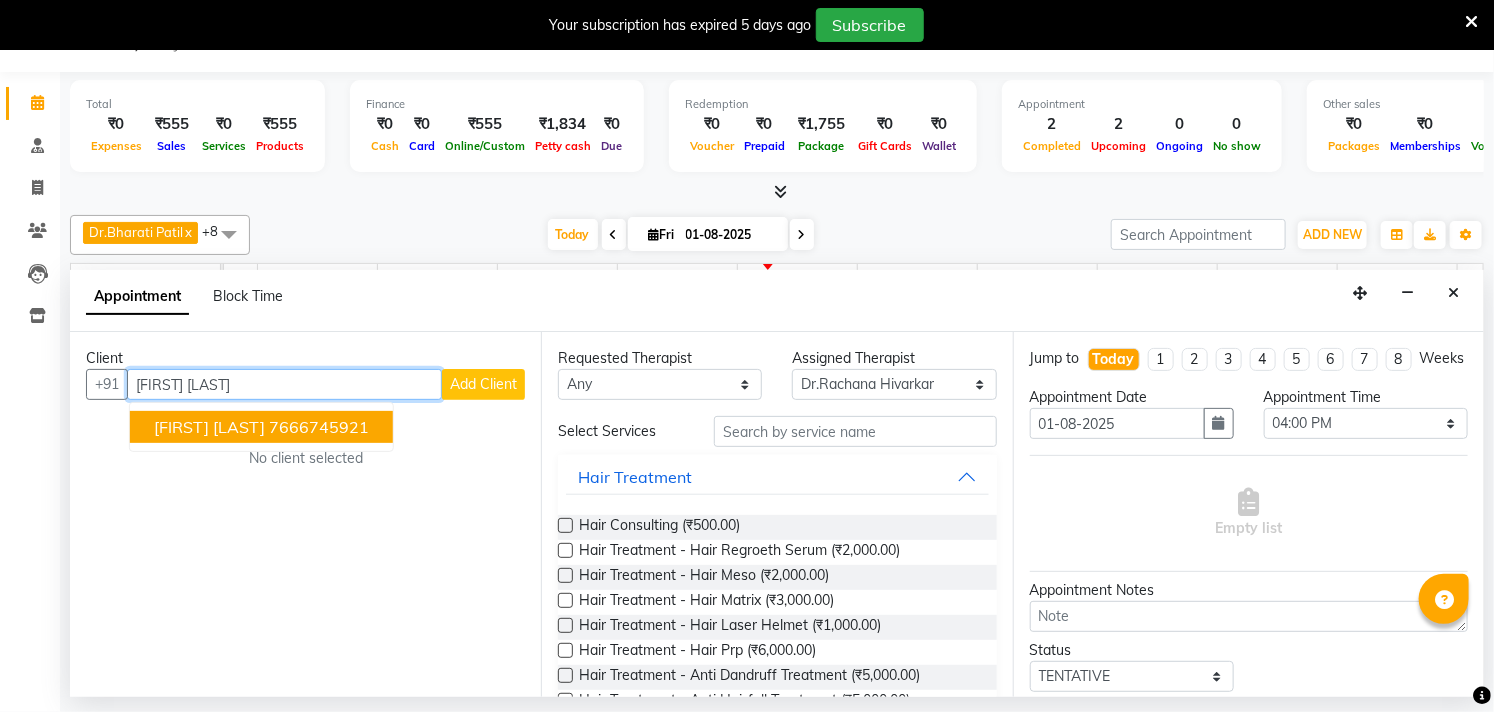 click on "[FIRST] [LAST]" at bounding box center (209, 427) 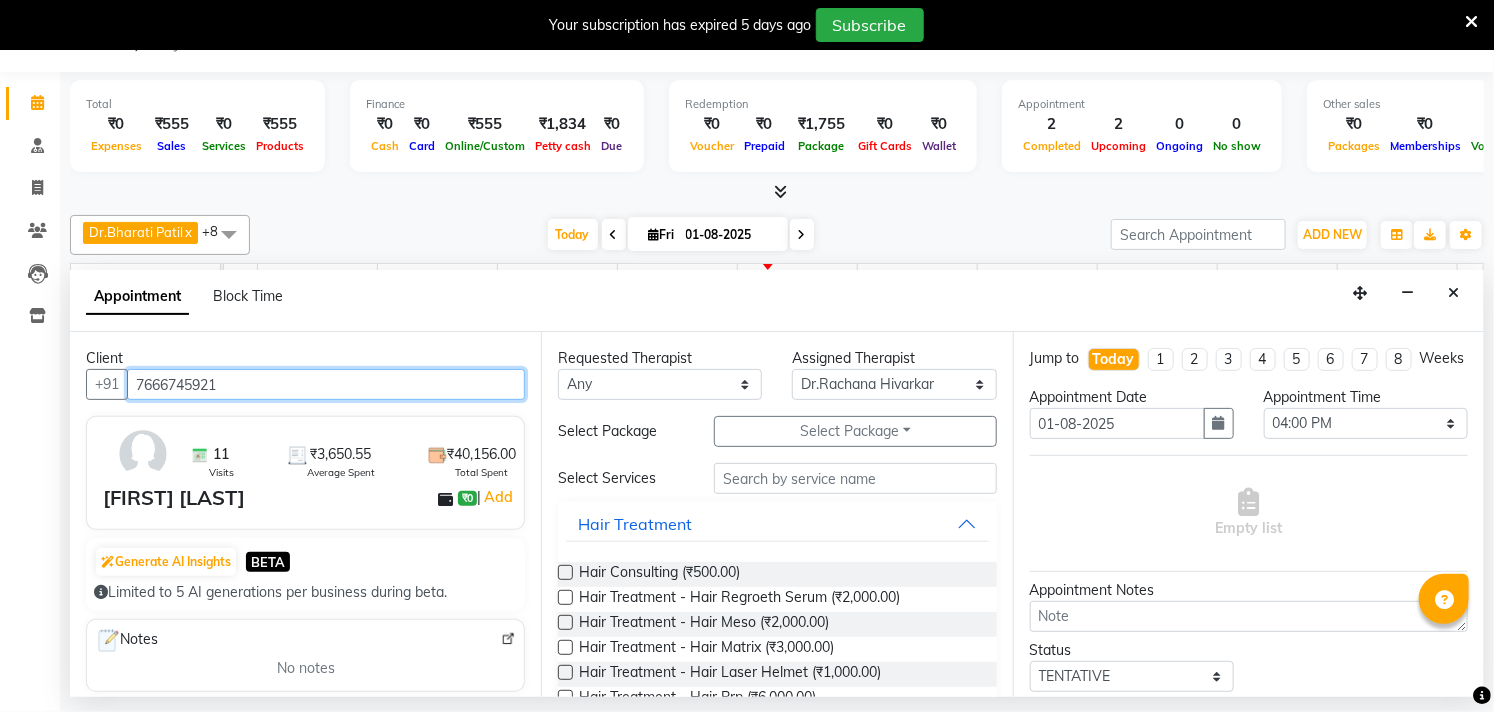 type on "7666745921" 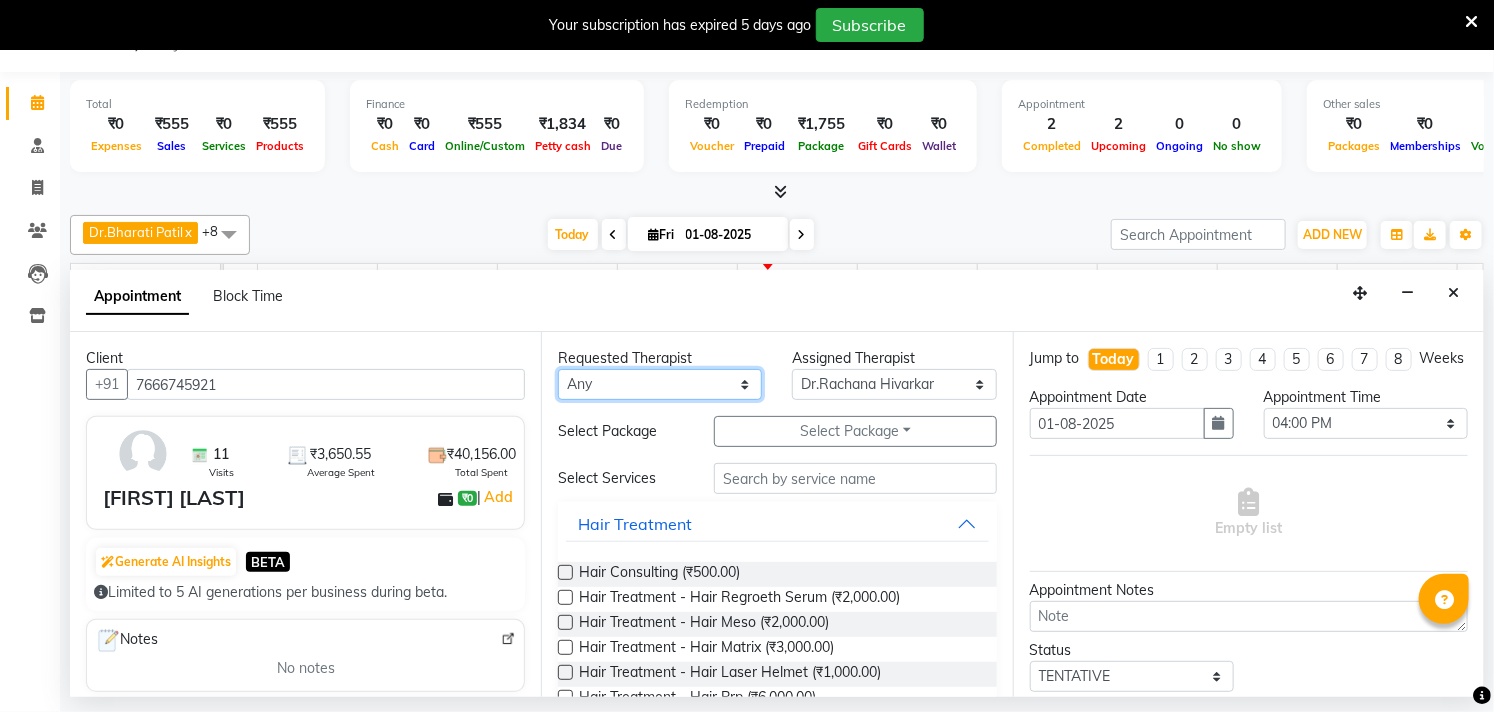 click on "Any [FIRST] [LAST]	 Dr.[FIRST] [LAST] Dr.[FIRST] [LAST] Dr.[FIRST] [LAST] [FIRST] [LAST] [FIRST] [LAST] [FIRST] [LAST] [FIRST] [LAST] [FIRST] [LAST] [FIRST] [LAST] [FIRST] [LAST]" at bounding box center (660, 384) 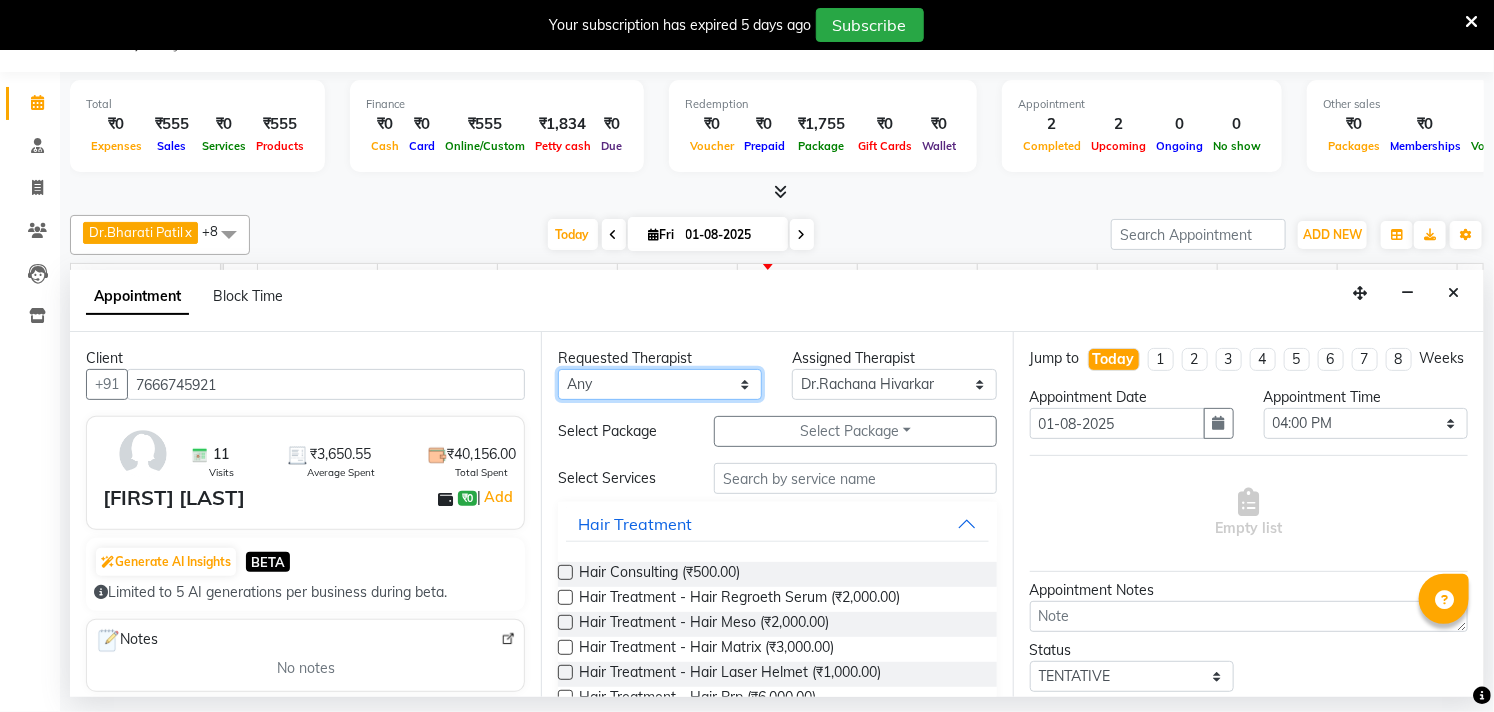 select on "27986" 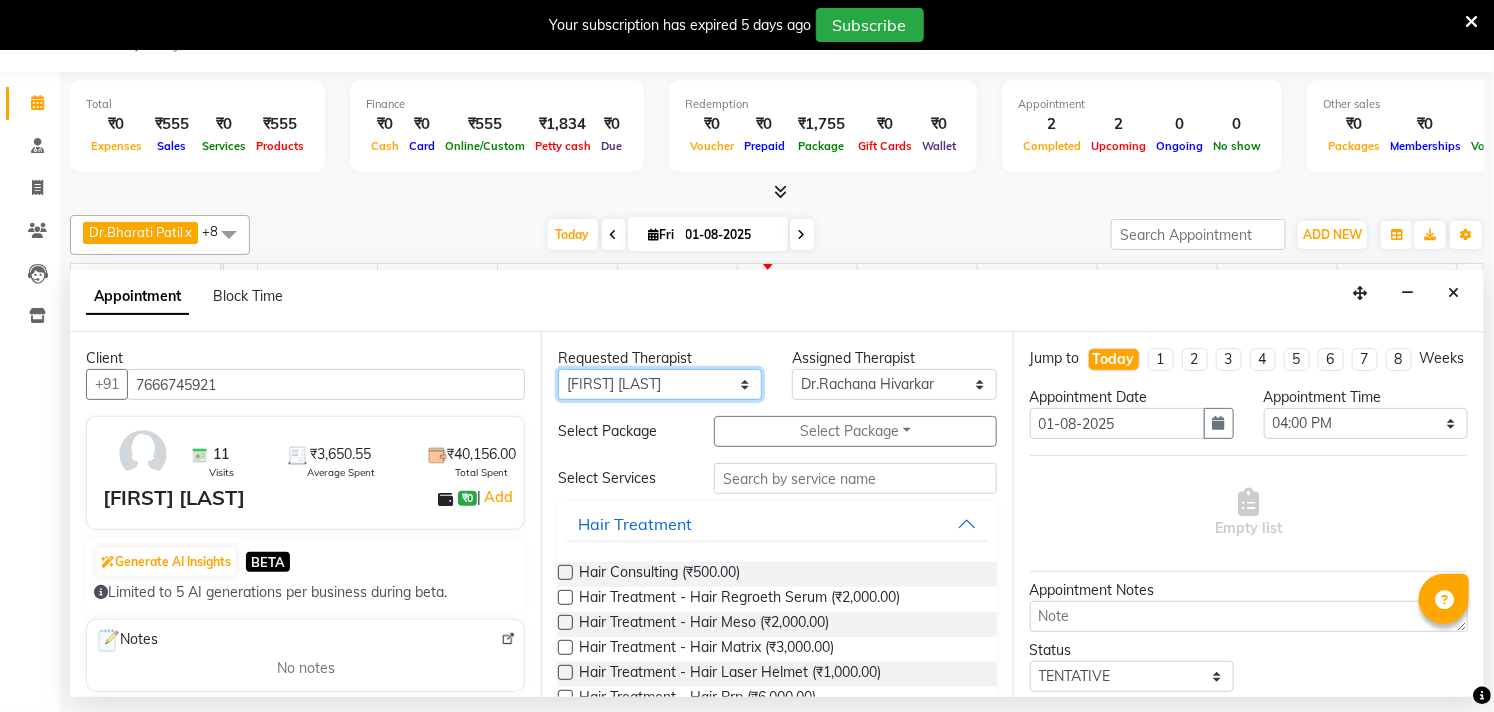 click on "Any [FIRST] [LAST]	 Dr.[FIRST] [LAST] Dr.[FIRST] [LAST] Dr.[FIRST] [LAST] [FIRST] [LAST] [FIRST] [LAST] [FIRST] [LAST] [FIRST] [LAST] [FIRST] [LAST] [FIRST] [LAST] [FIRST] [LAST]" at bounding box center [660, 384] 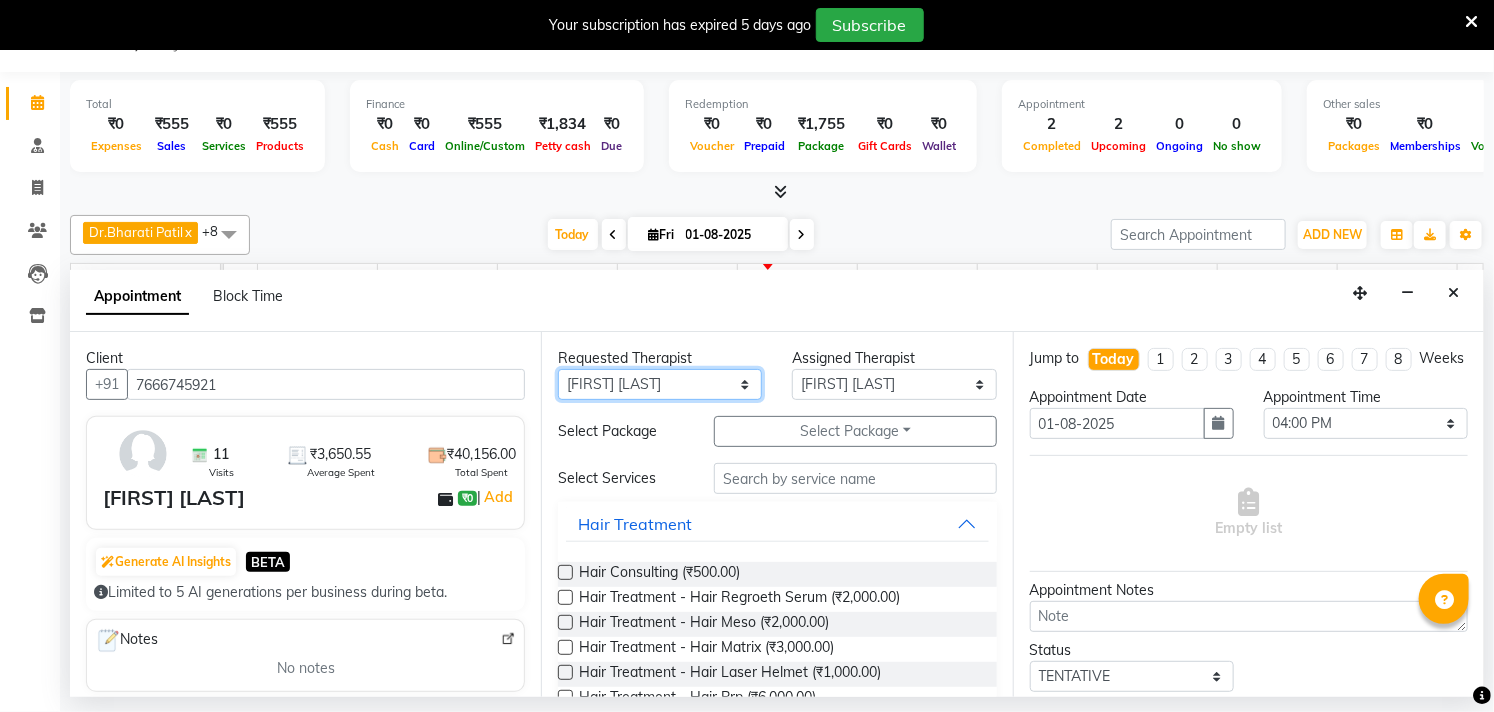 click on "Any [FIRST] [LAST]	 Dr.[FIRST] [LAST] Dr.[FIRST] [LAST] Dr.[FIRST] [LAST] [FIRST] [LAST] [FIRST] [LAST] [FIRST] [LAST] [FIRST] [LAST] [FIRST] [LAST] [FIRST] [LAST] [FIRST] [LAST]" at bounding box center [660, 384] 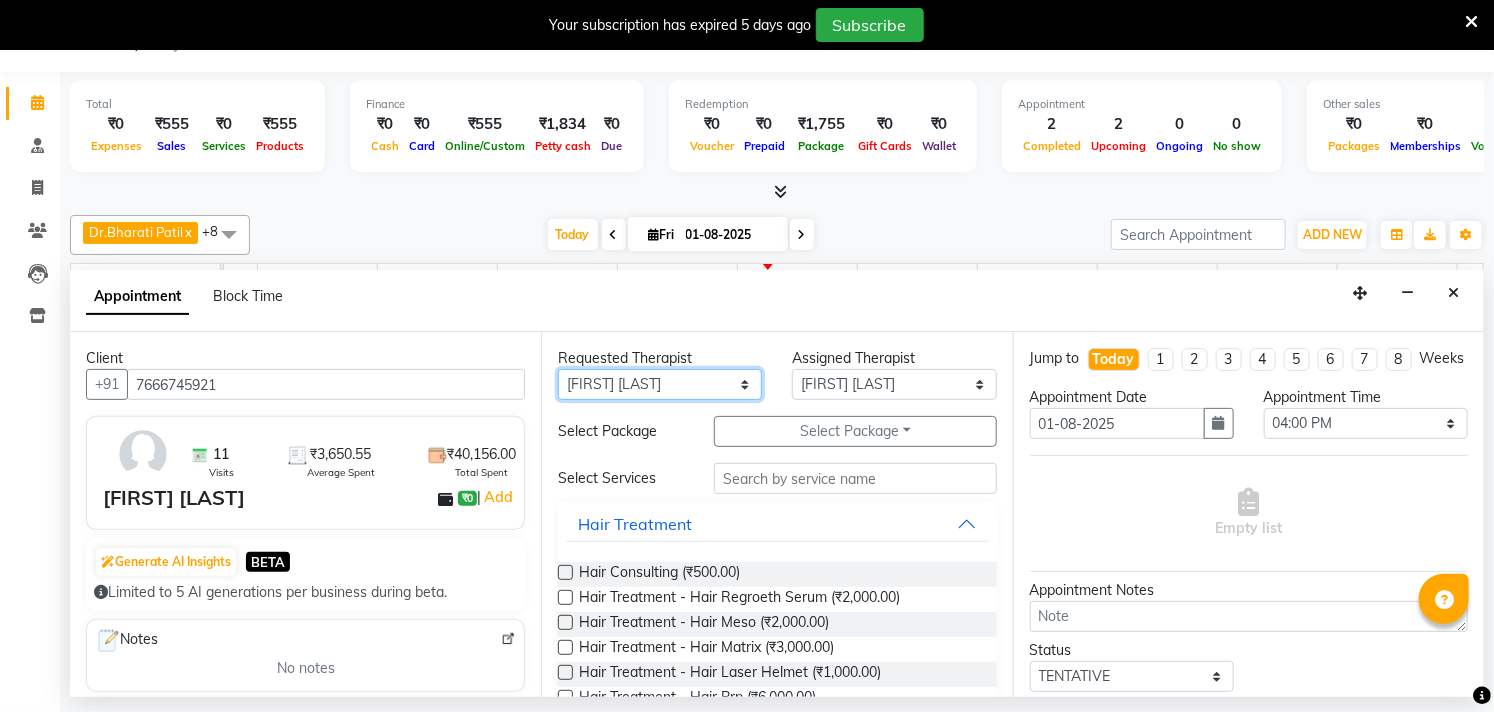 select on "70435" 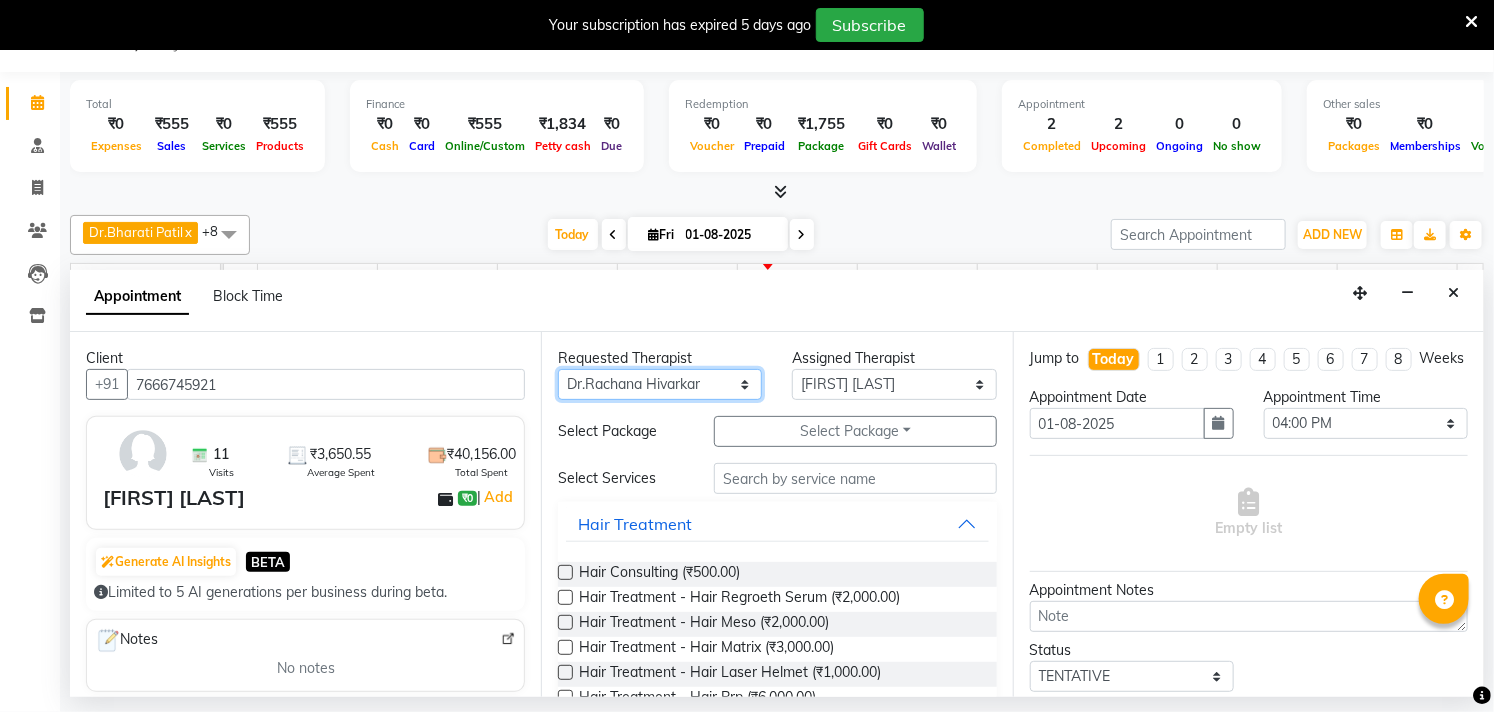 click on "Any [FIRST] [LAST]	 Dr.[FIRST] [LAST] Dr.[FIRST] [LAST] Dr.[FIRST] [LAST] [FIRST] [LAST] [FIRST] [LAST] [FIRST] [LAST] [FIRST] [LAST] [FIRST] [LAST] [FIRST] [LAST] [FIRST] [LAST]" at bounding box center [660, 384] 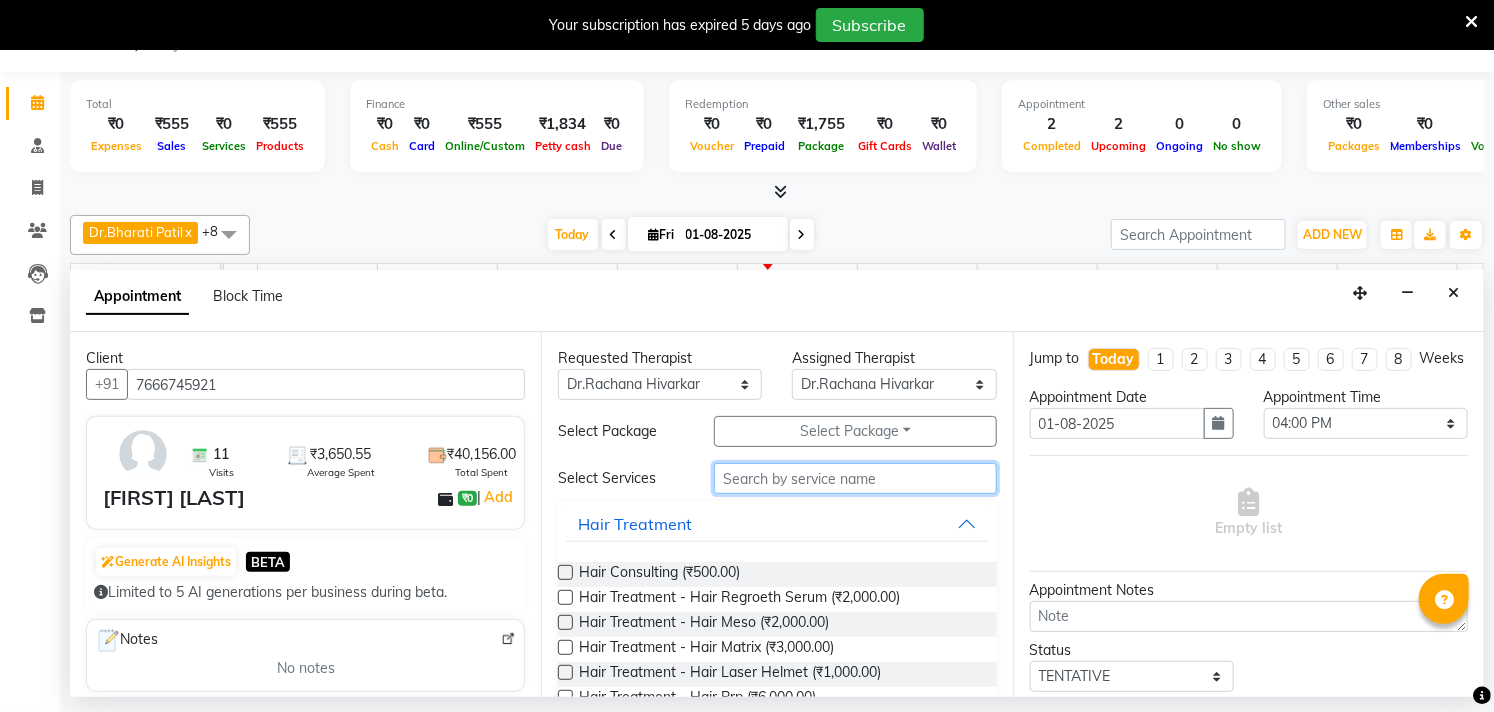 click at bounding box center [855, 478] 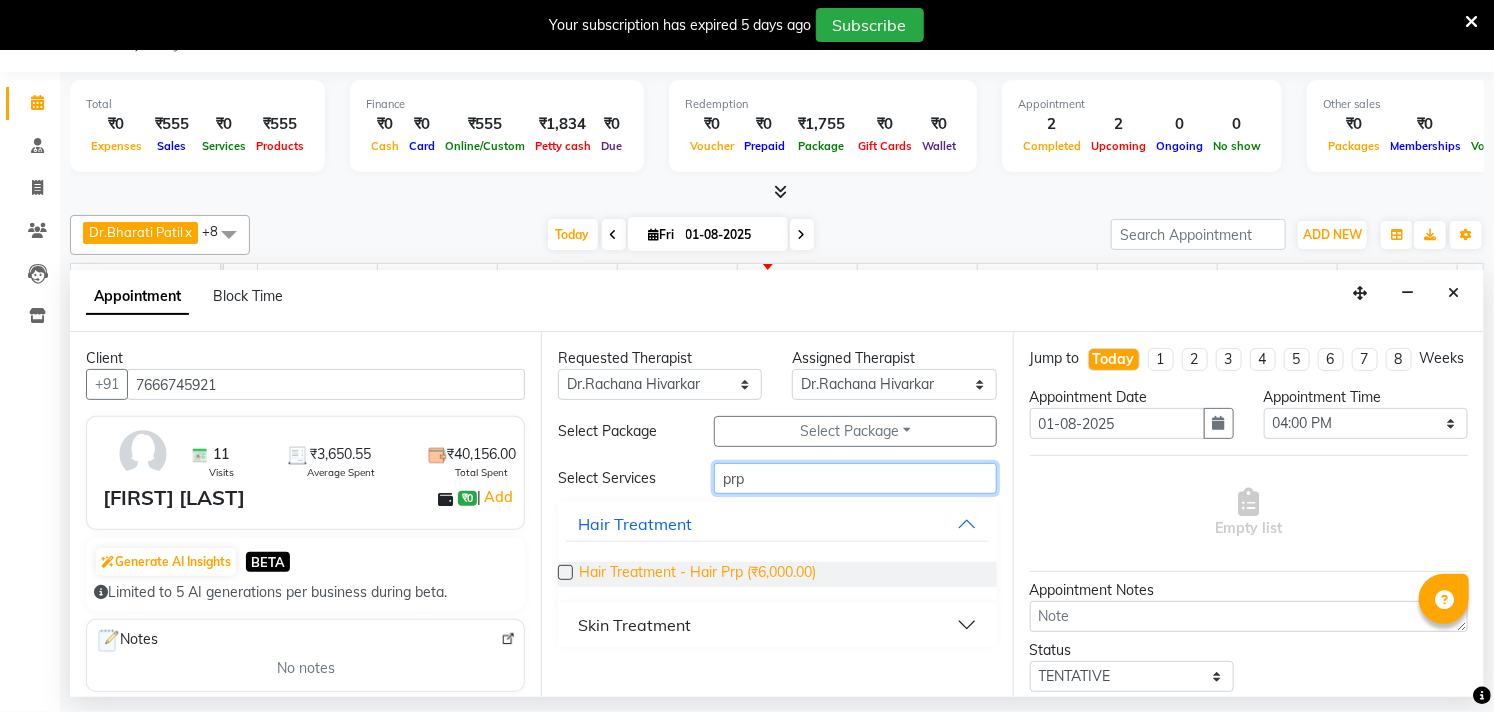 type on "prp" 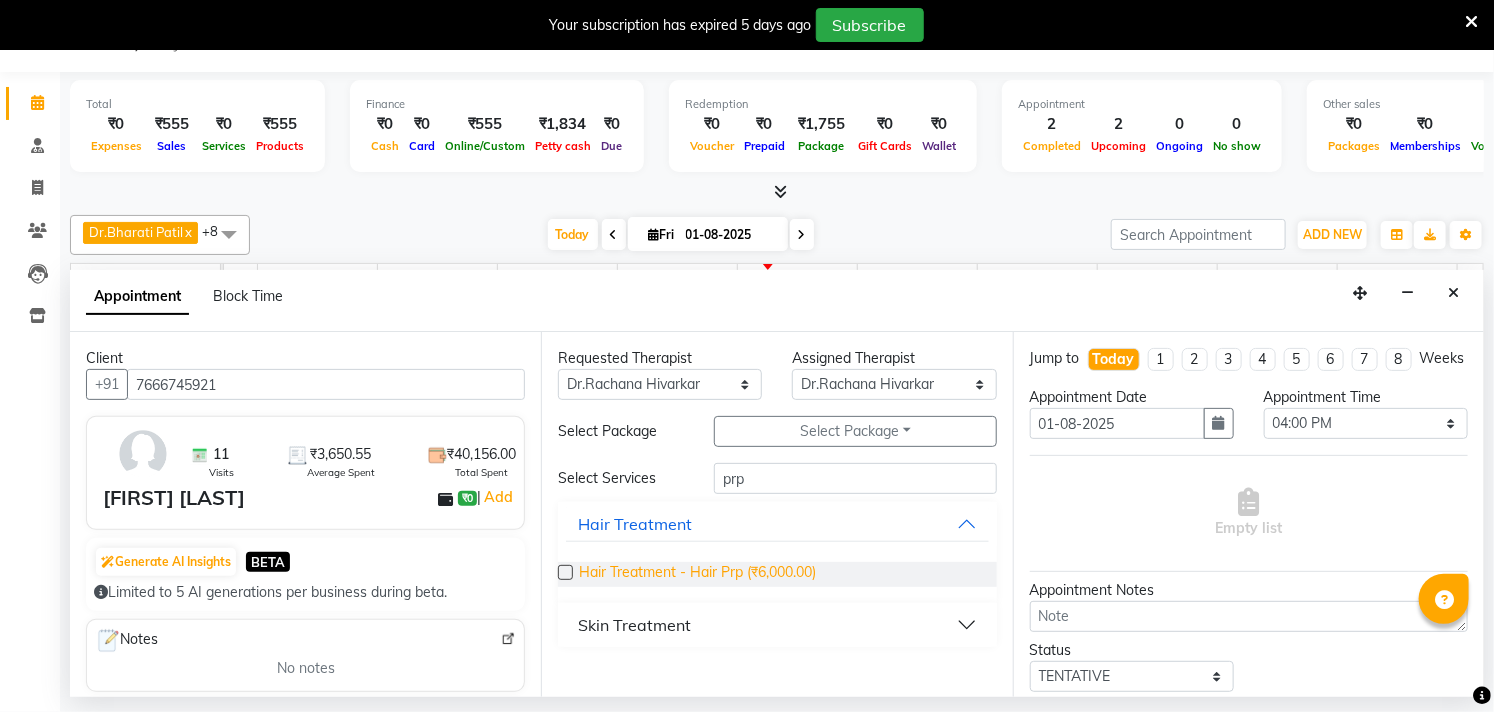 click on "Hair Treatment - Hair Prp (₹6,000.00)" at bounding box center [697, 574] 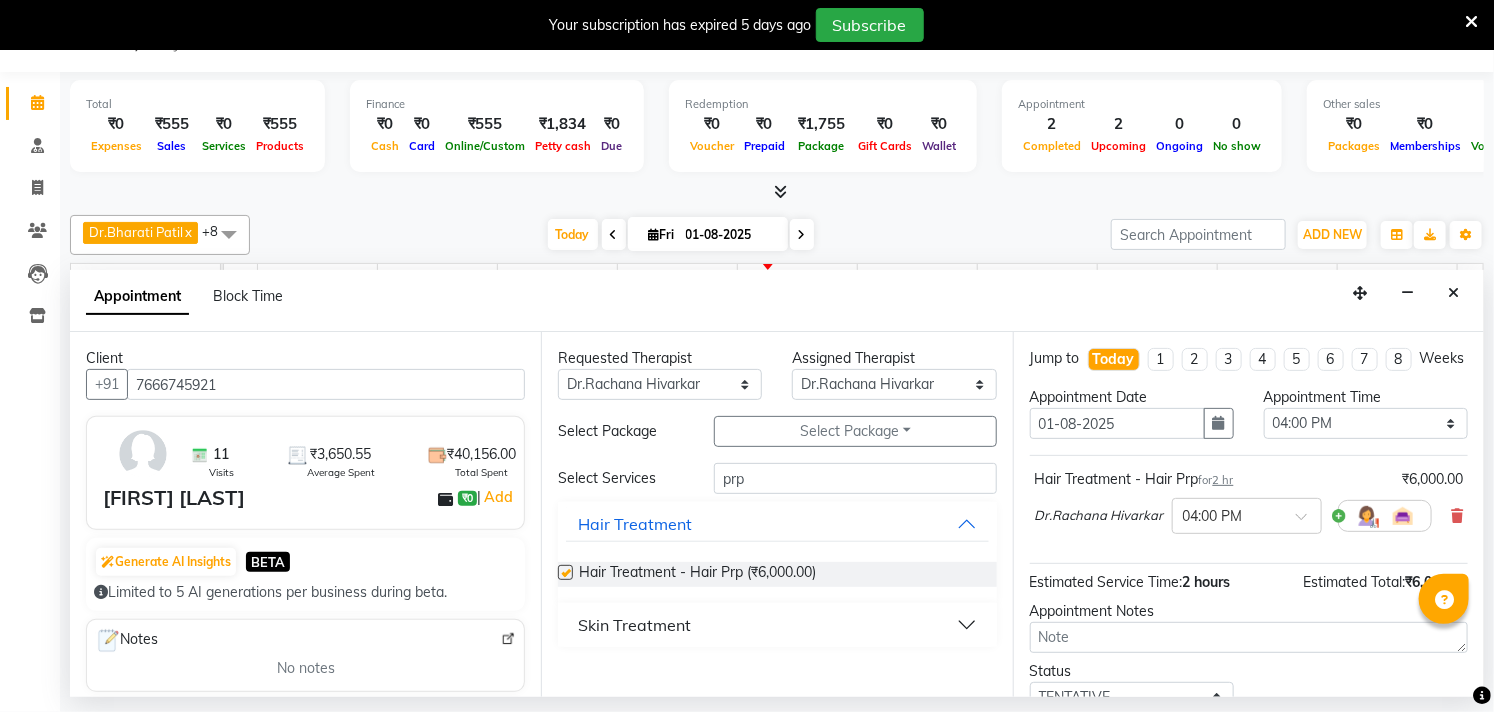 checkbox on "false" 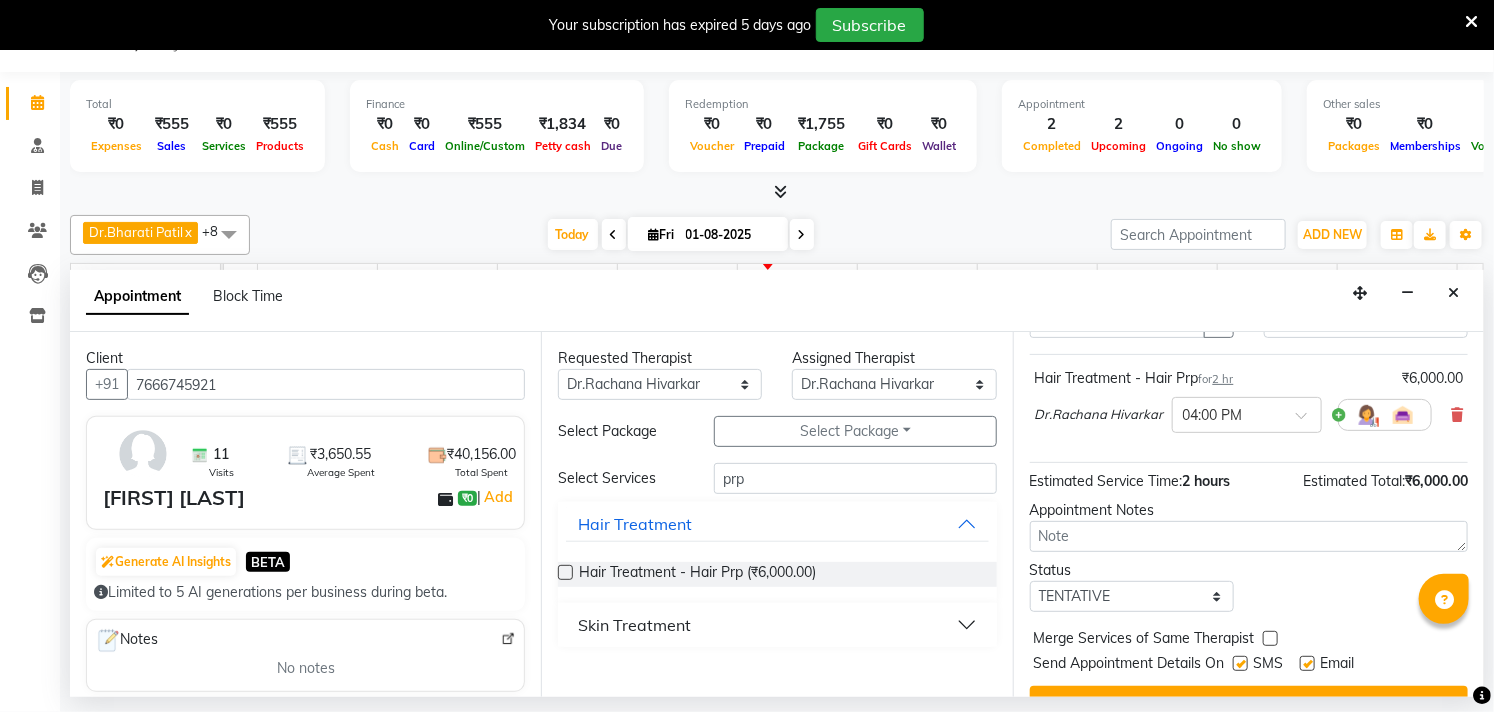 scroll, scrollTop: 163, scrollLeft: 0, axis: vertical 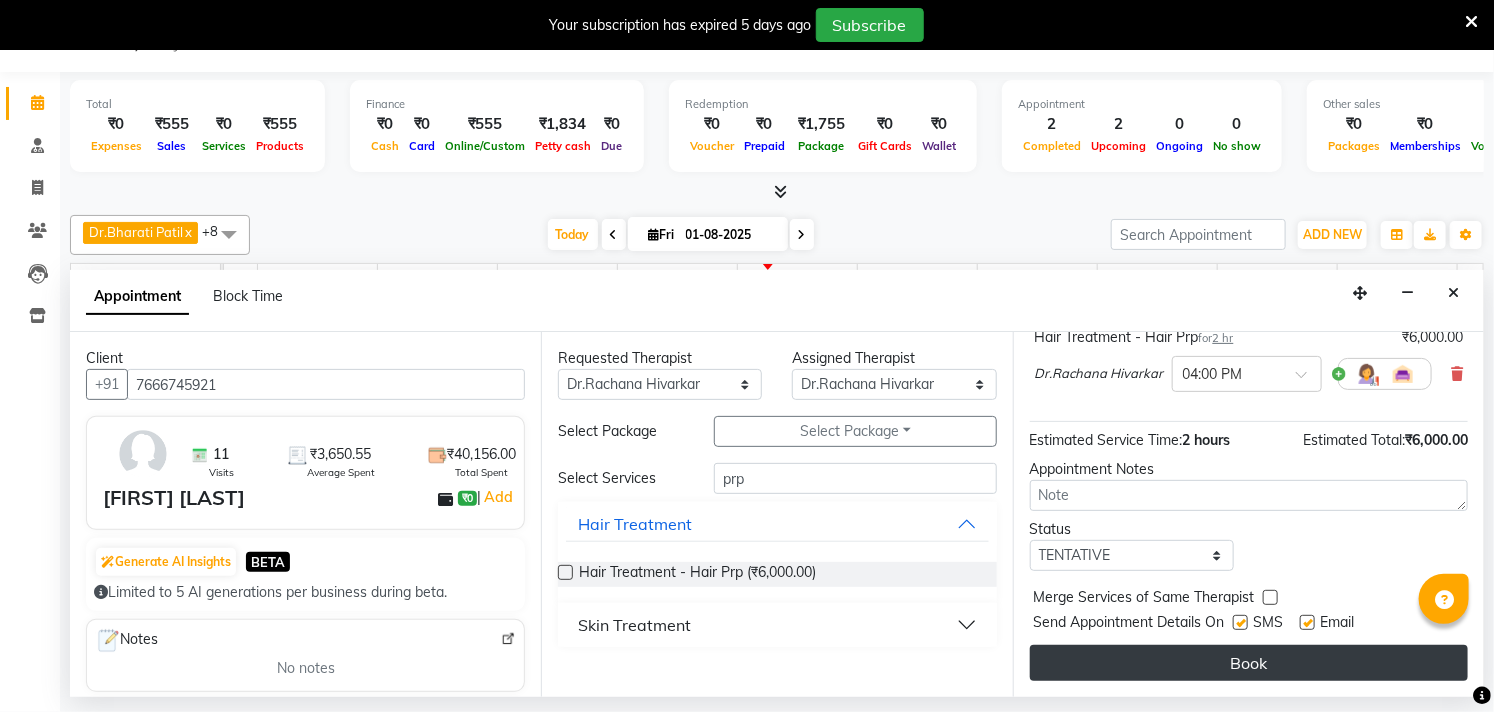 click on "Book" at bounding box center [1249, 663] 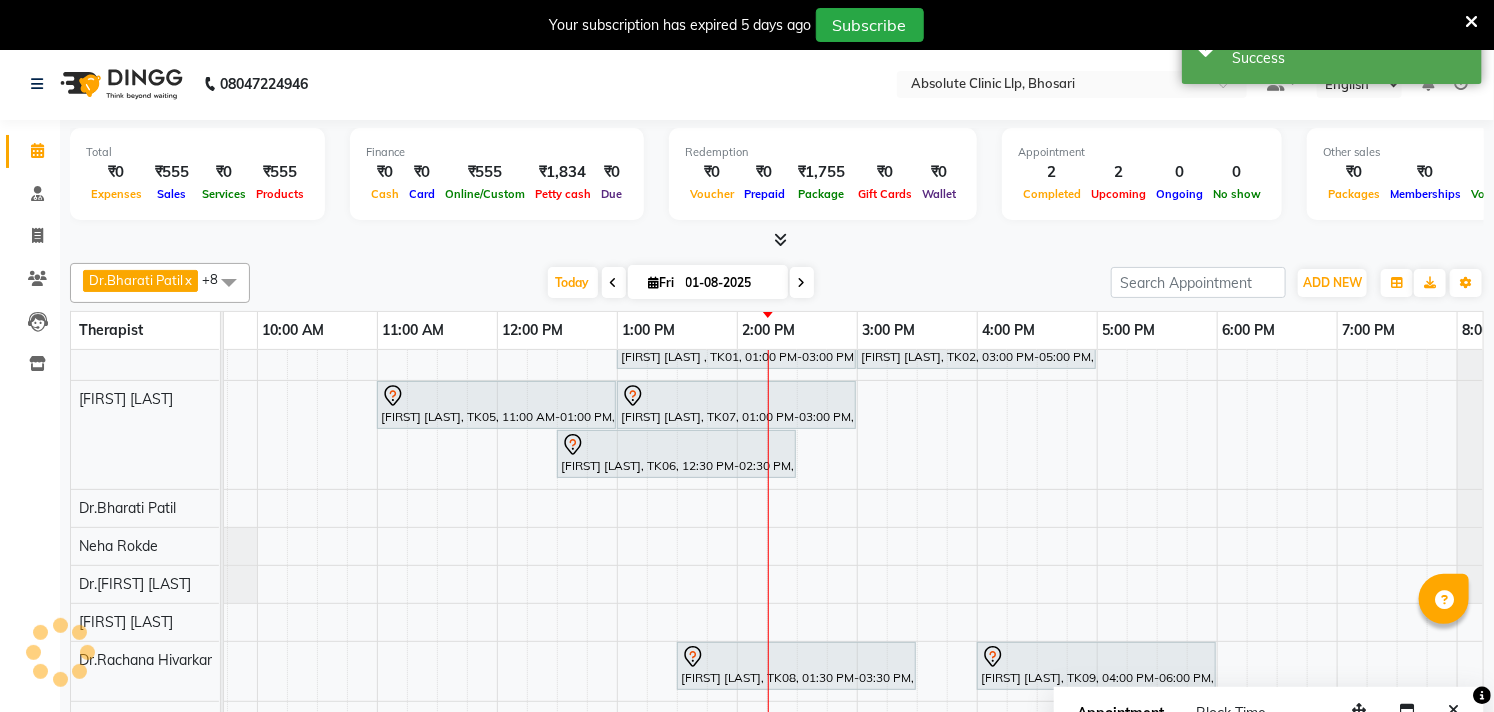 scroll, scrollTop: 0, scrollLeft: 0, axis: both 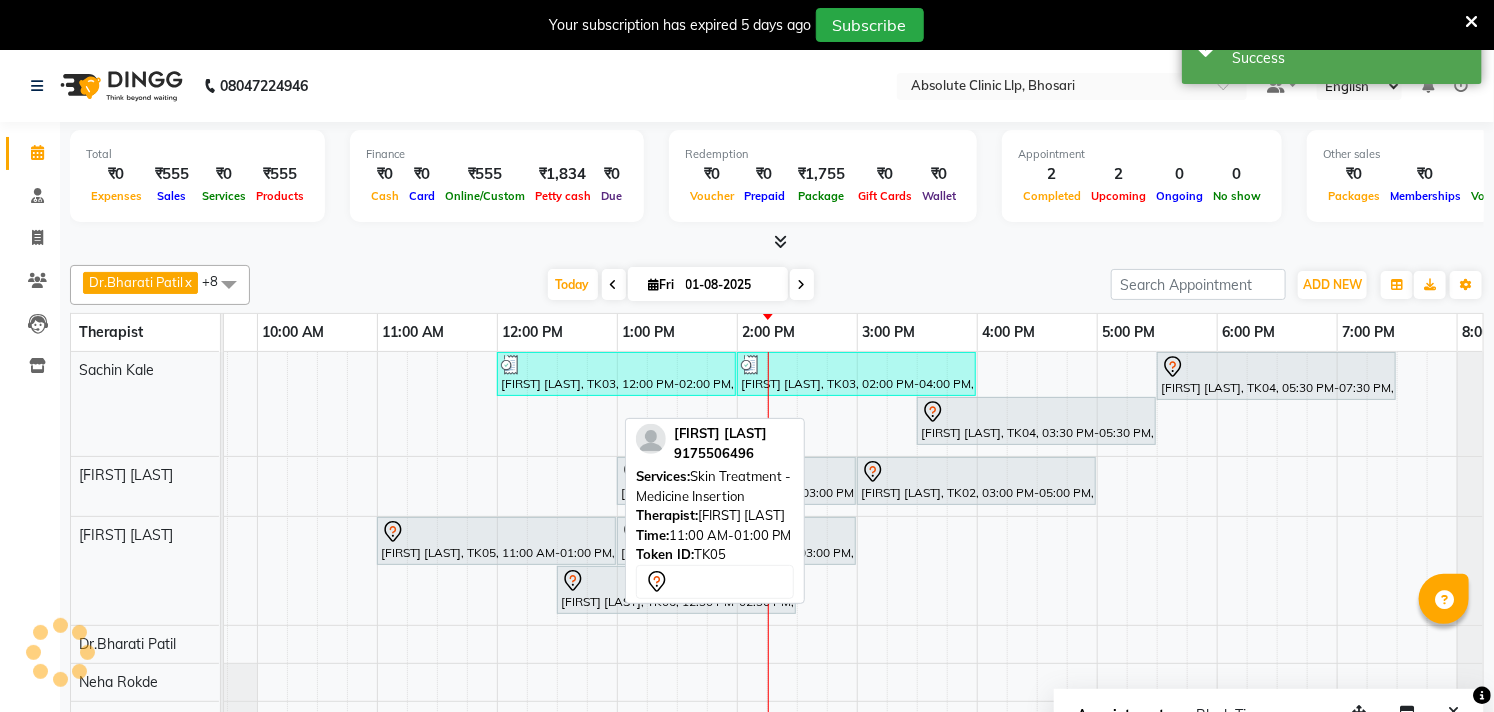 click on "[FIRST] [LAST], TK05, 11:00 AM-01:00 PM, Skin Treatment - Medicine Insertion" at bounding box center [496, 541] 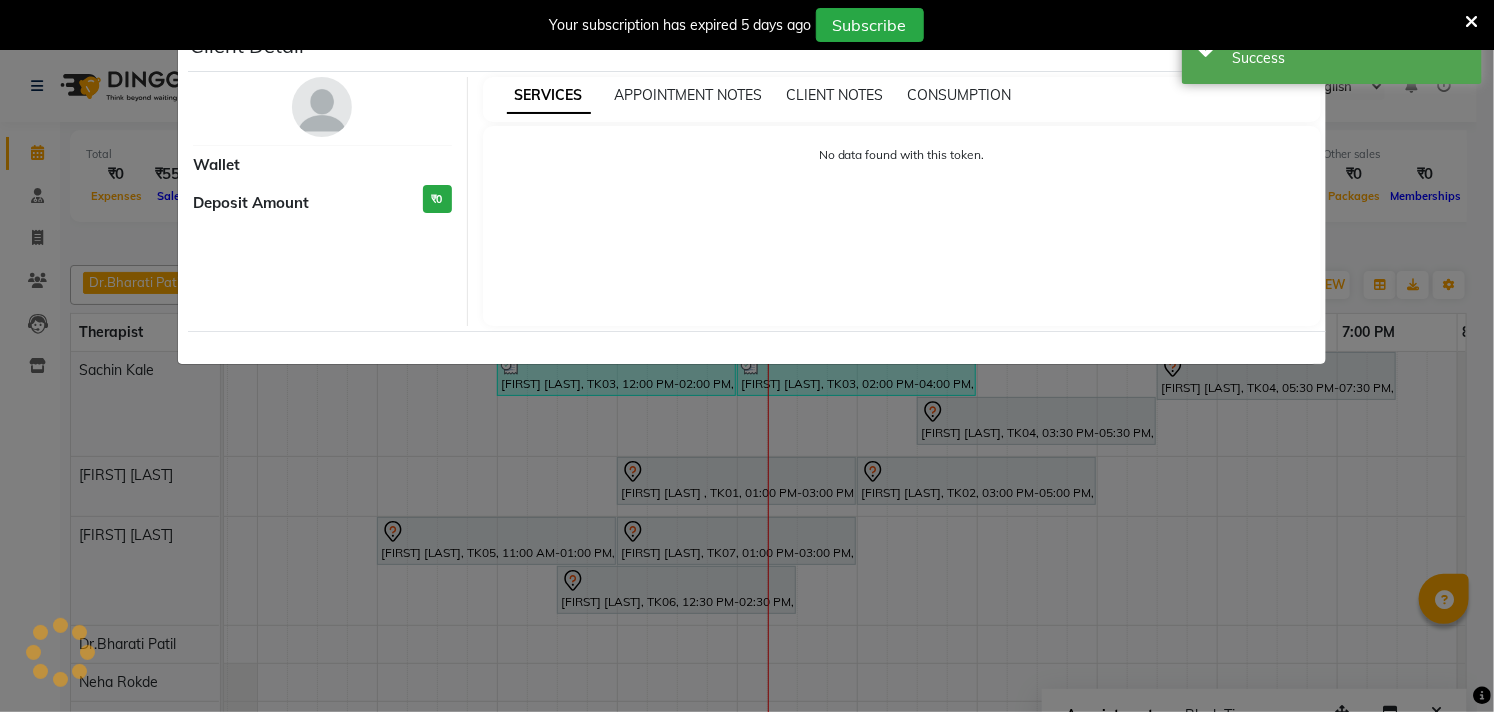 select on "7" 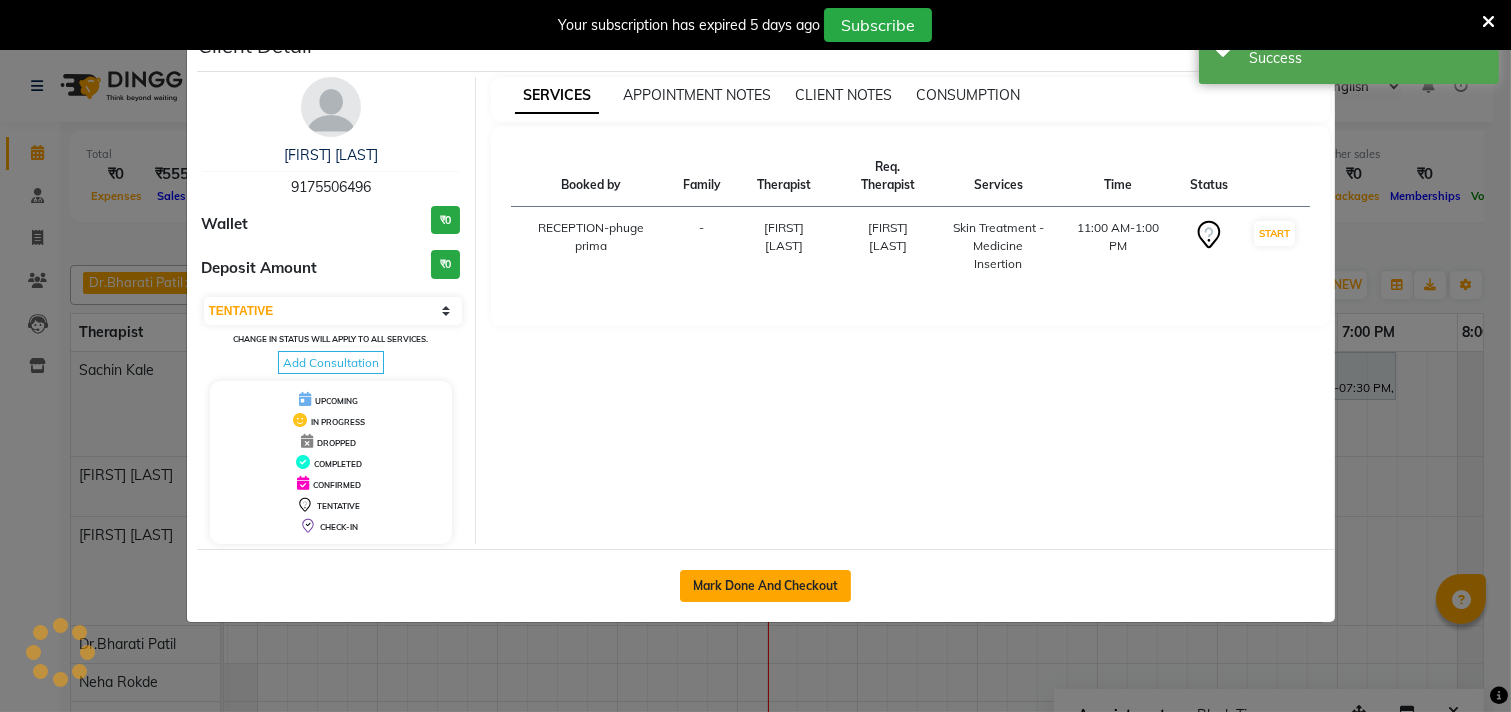 click on "Mark Done And Checkout" 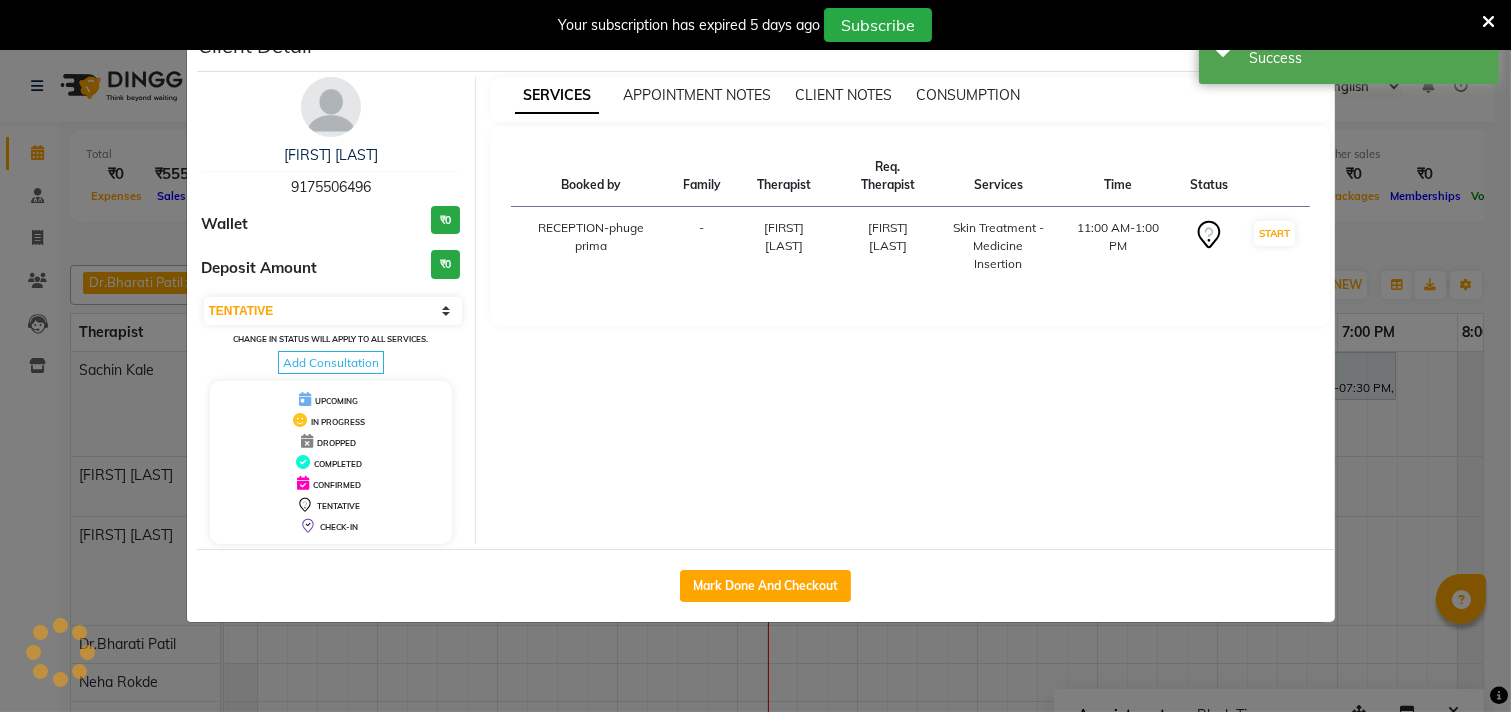 select on "service" 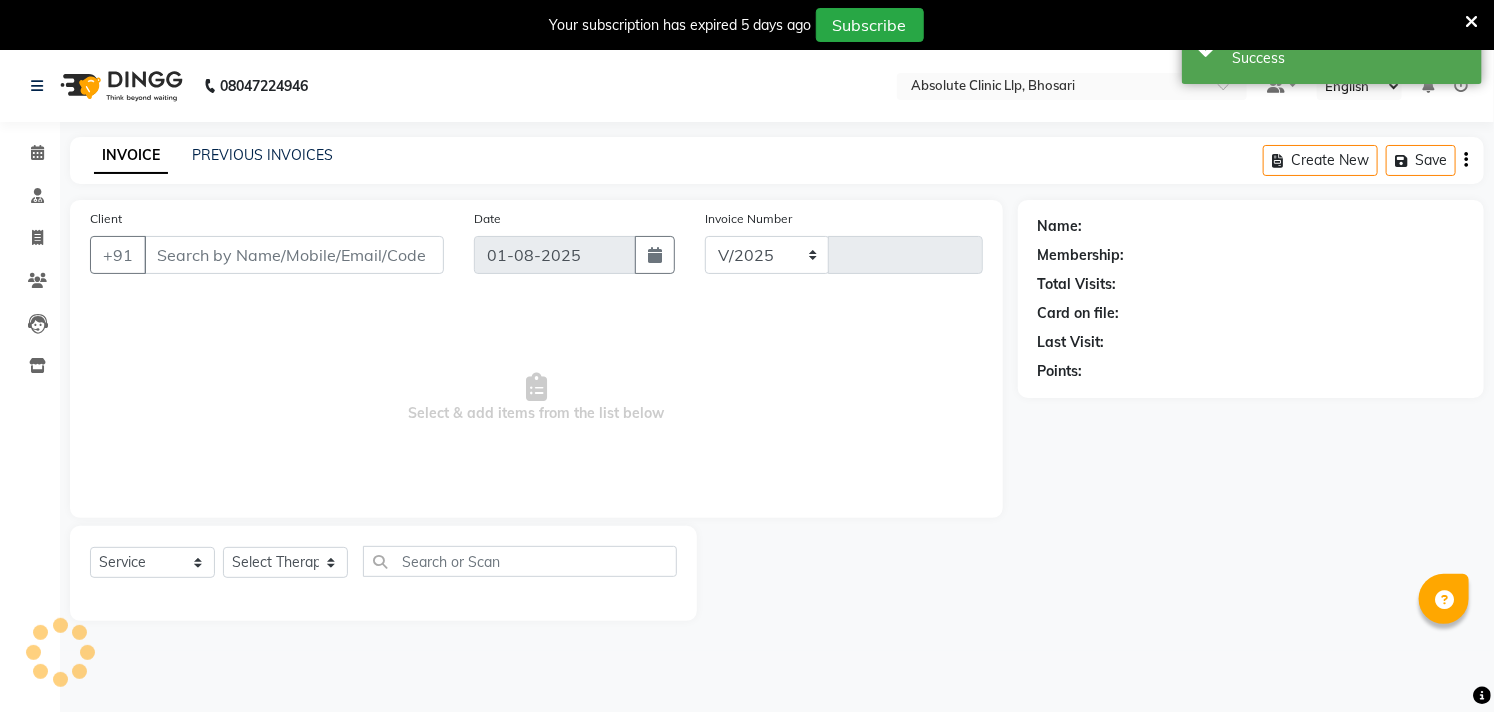 select on "4706" 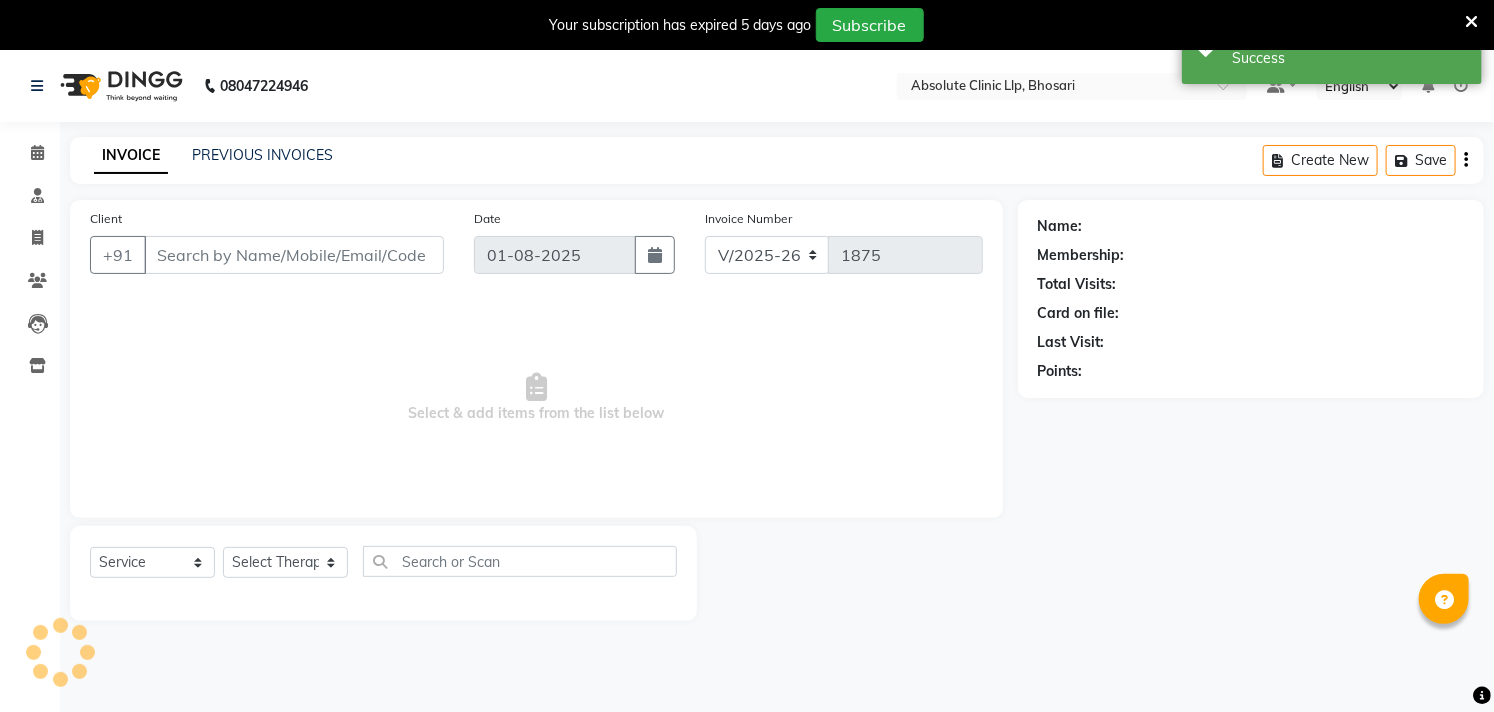 type on "9175506496" 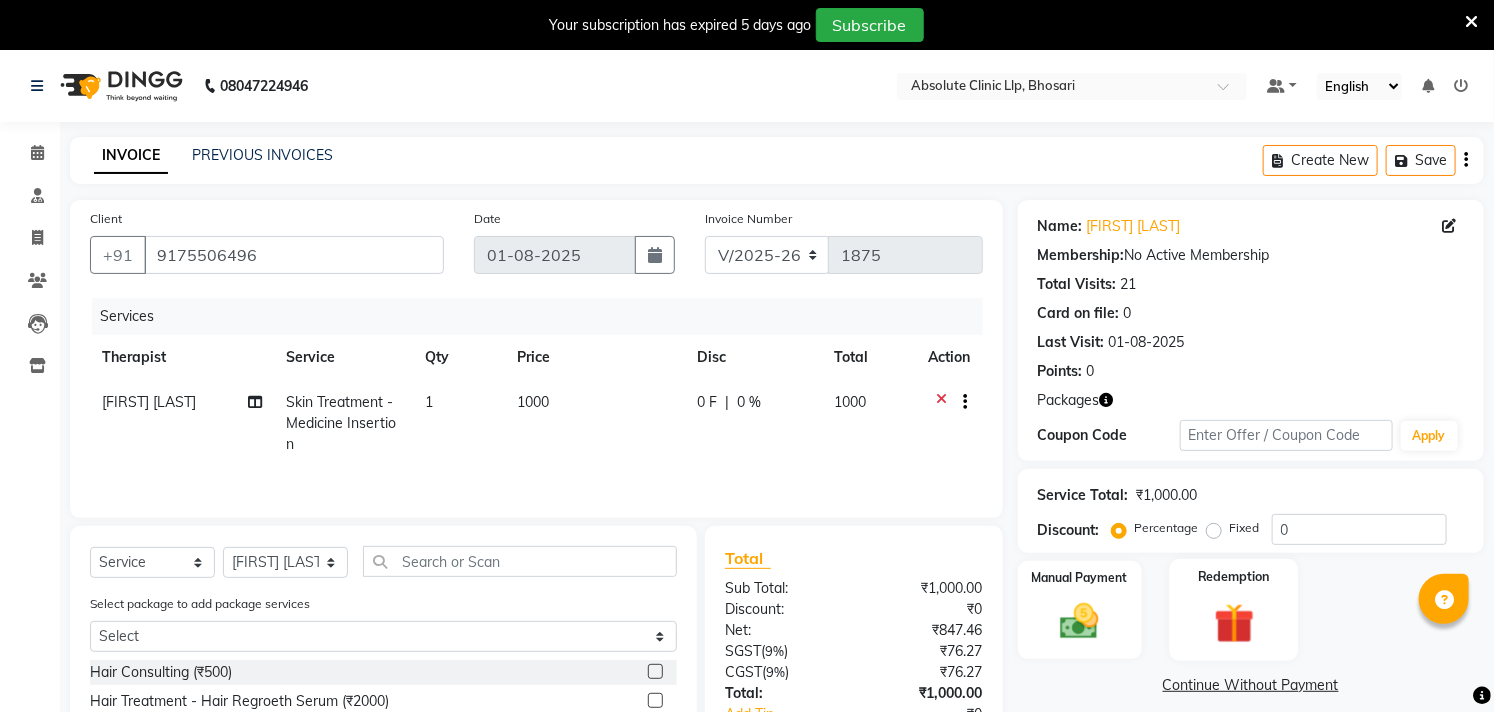 click 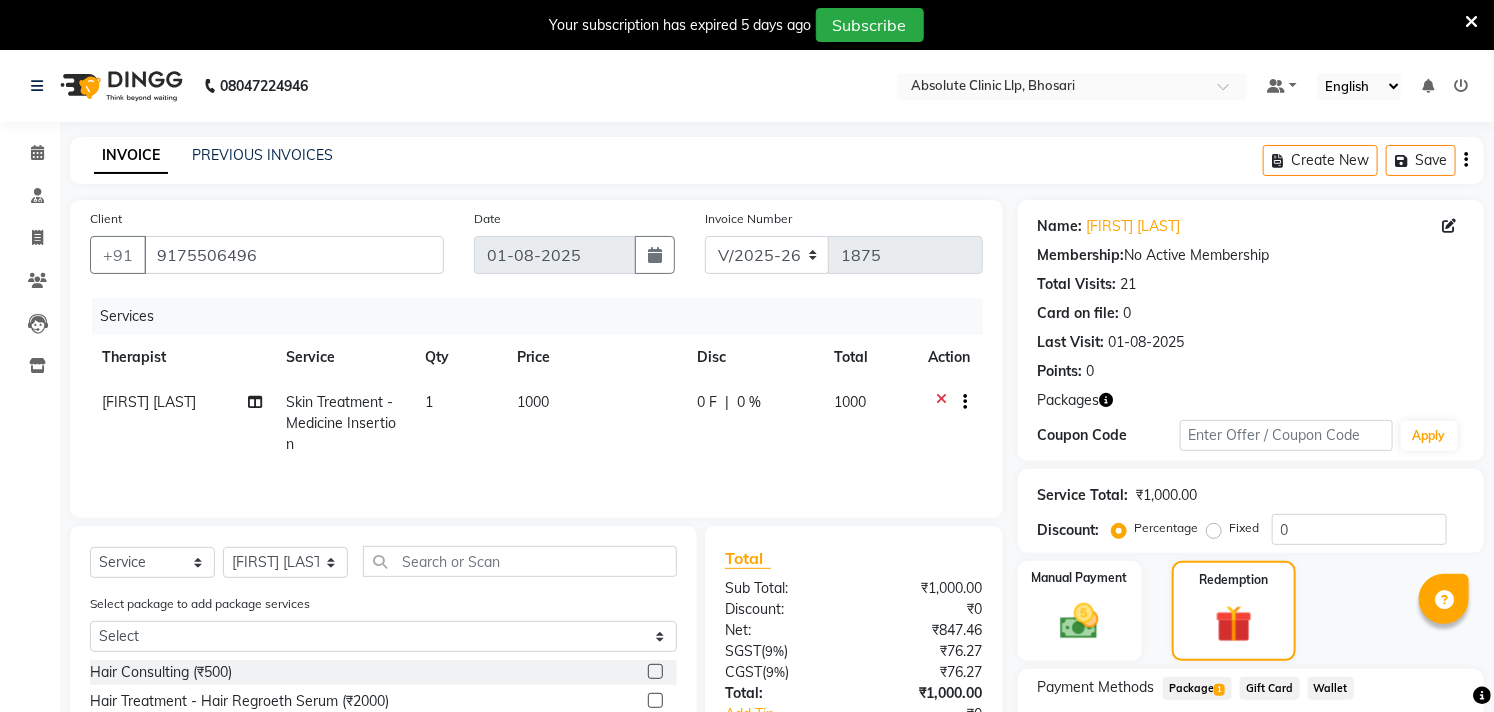 click on "Package  1" 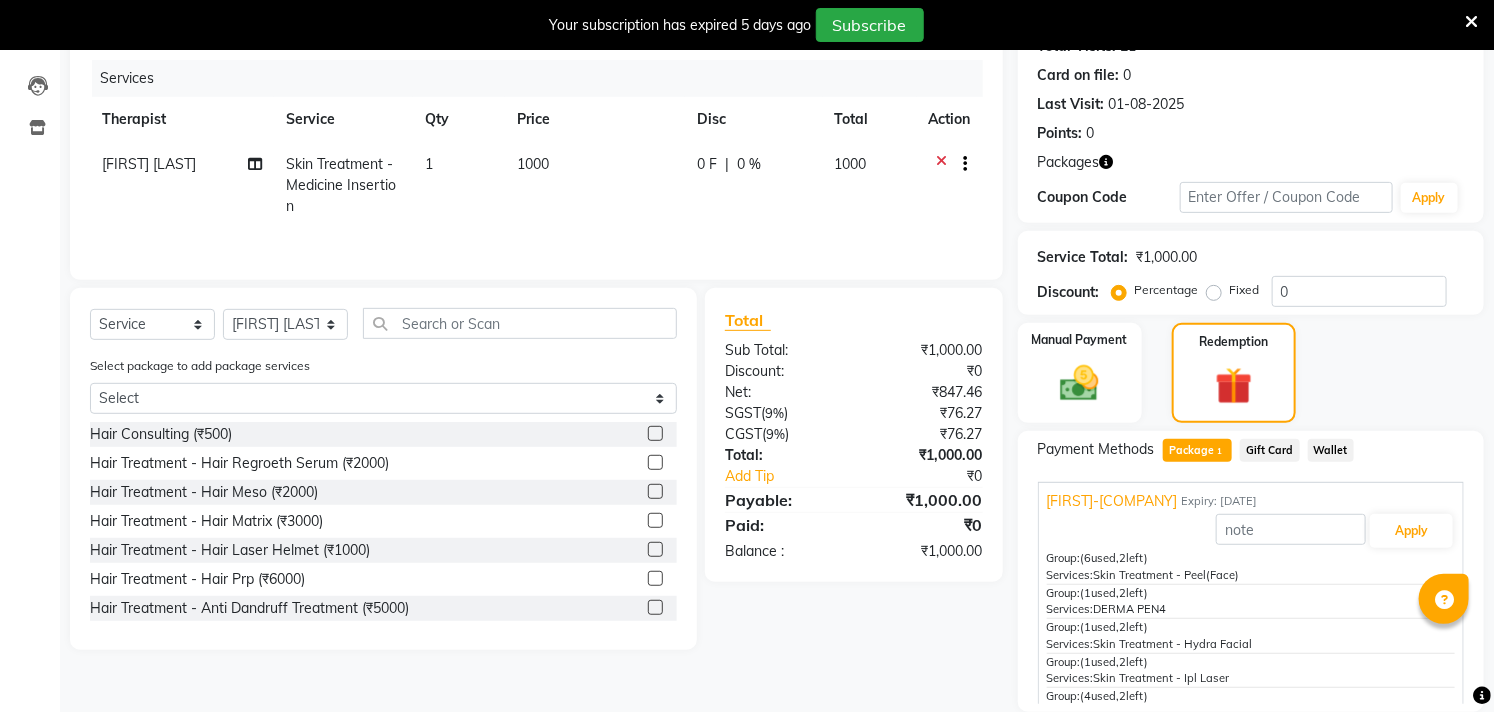 scroll, scrollTop: 307, scrollLeft: 0, axis: vertical 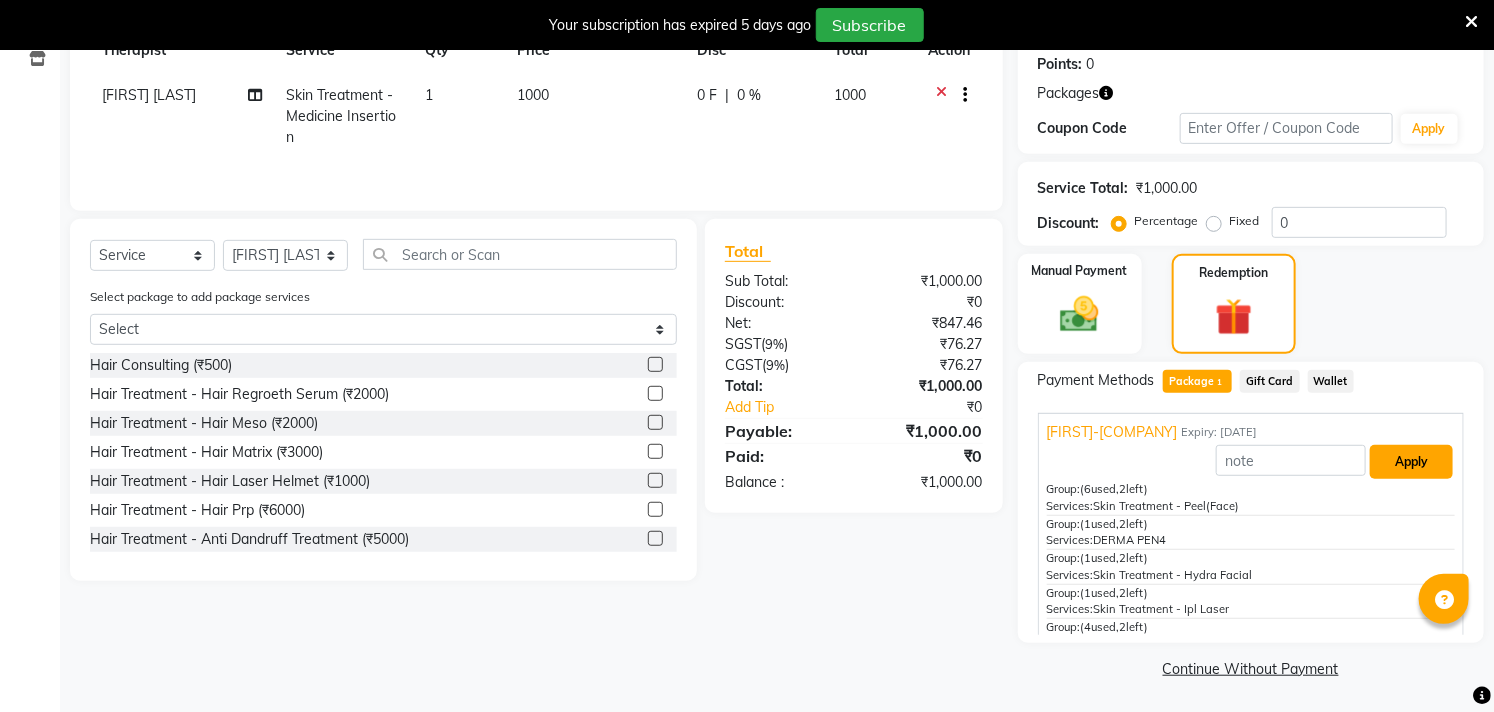 click on "Apply" at bounding box center (1411, 462) 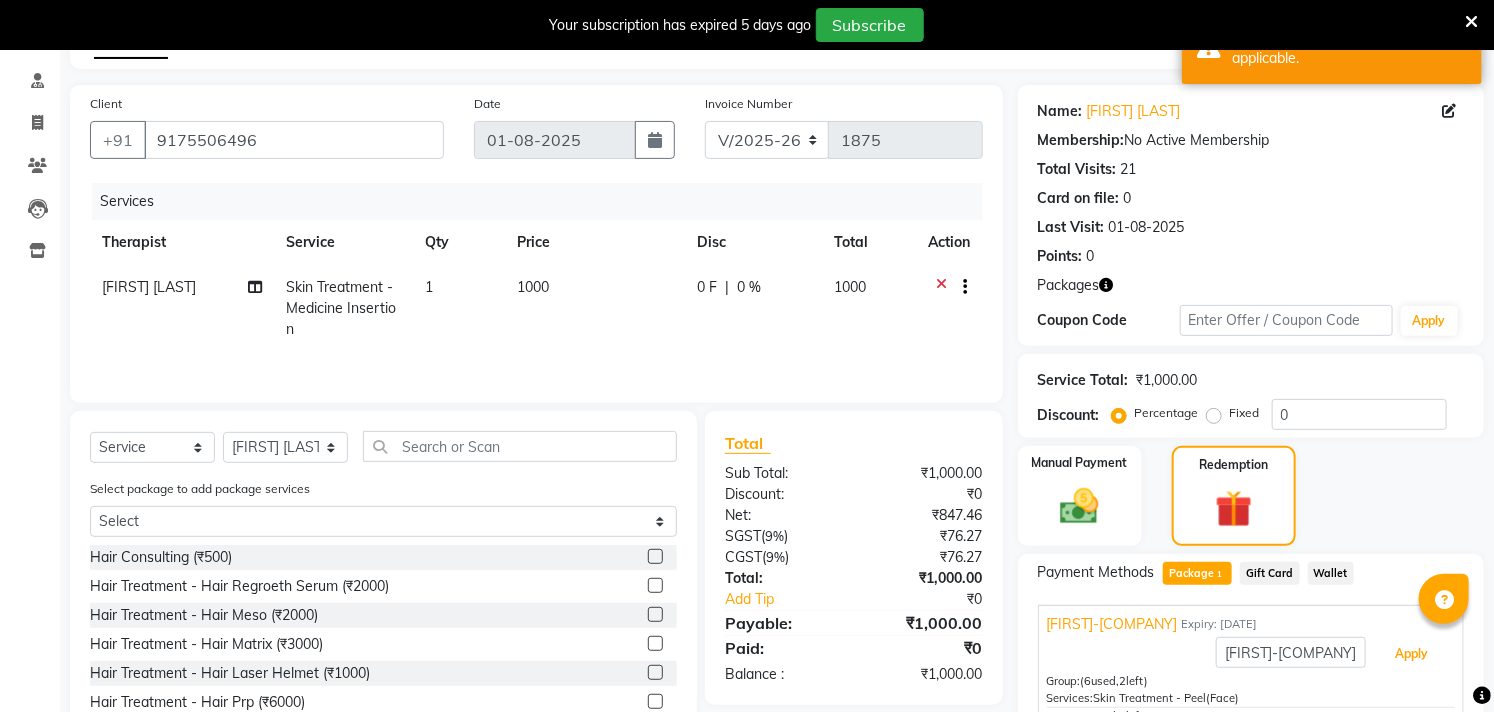 scroll, scrollTop: 0, scrollLeft: 0, axis: both 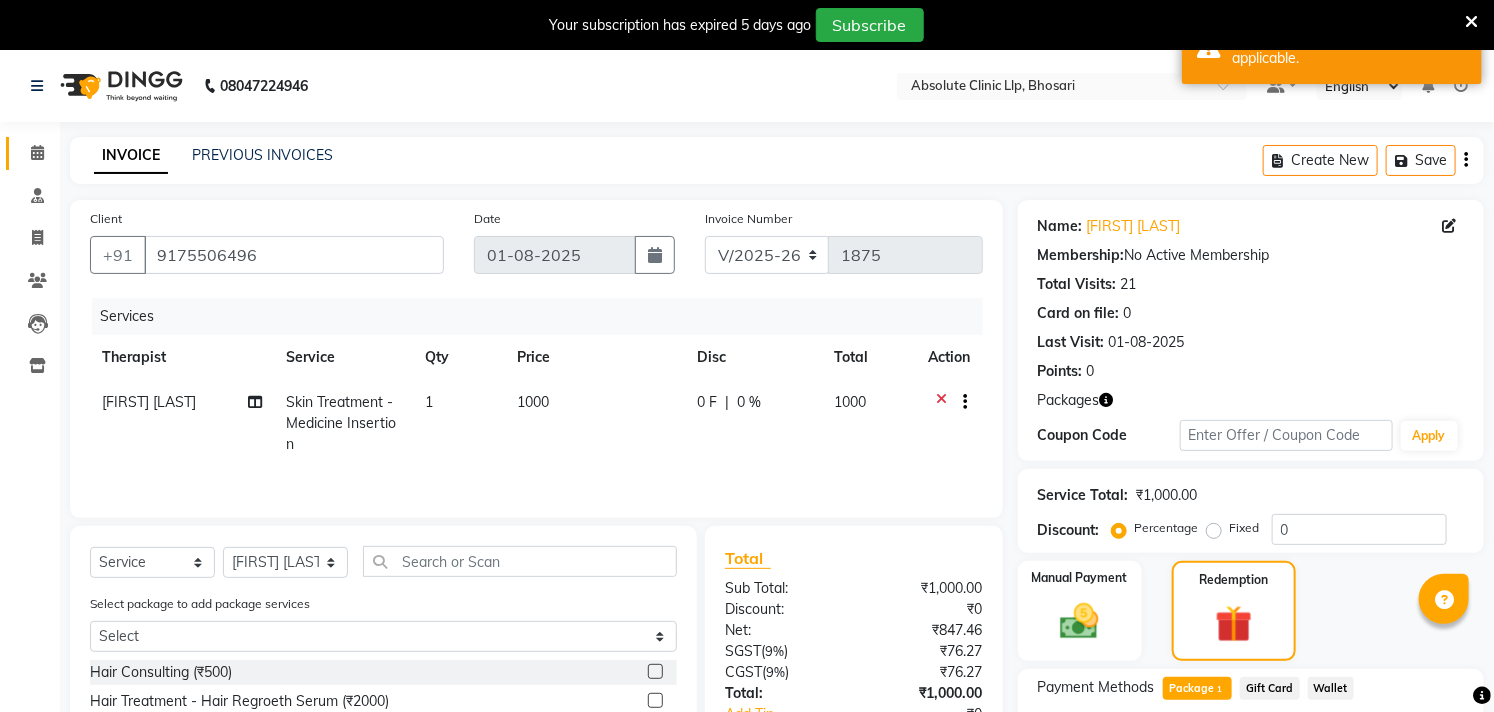 click 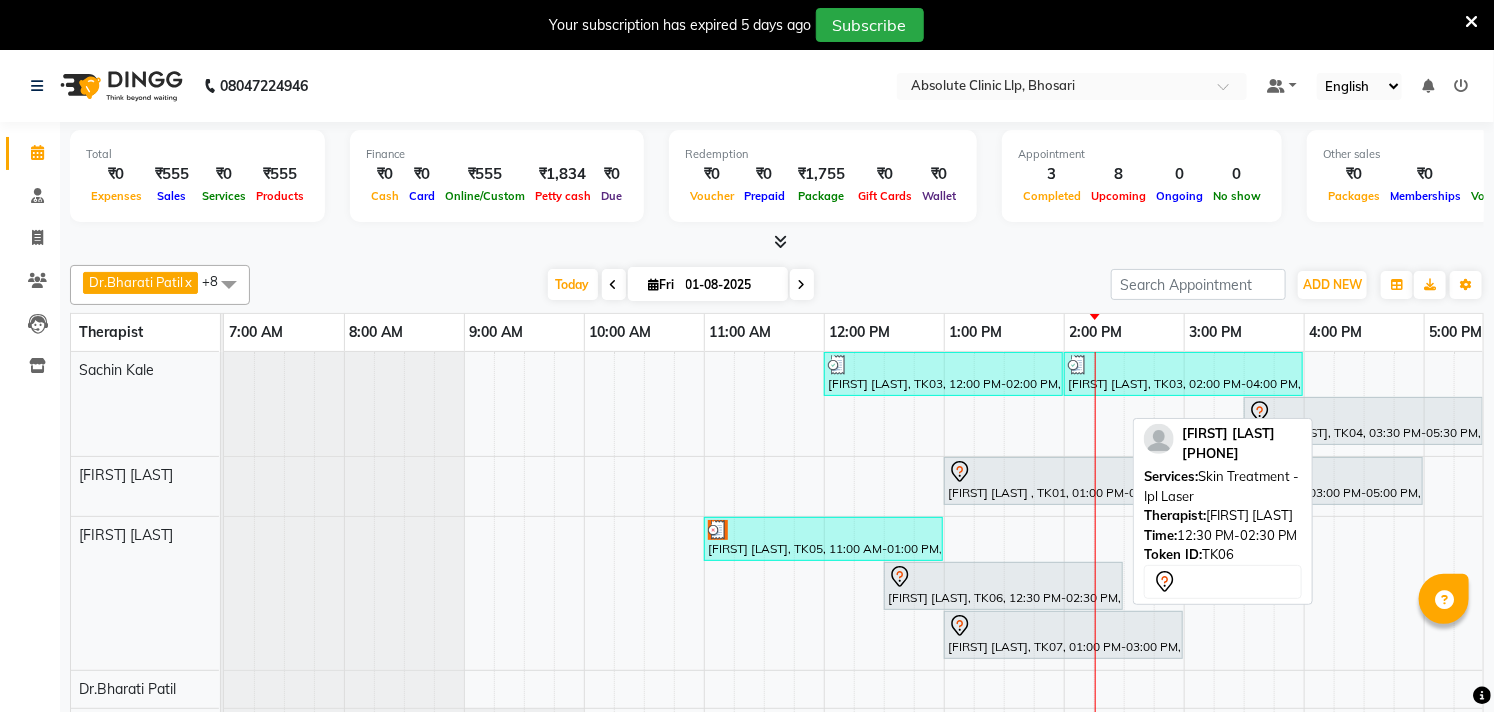 click 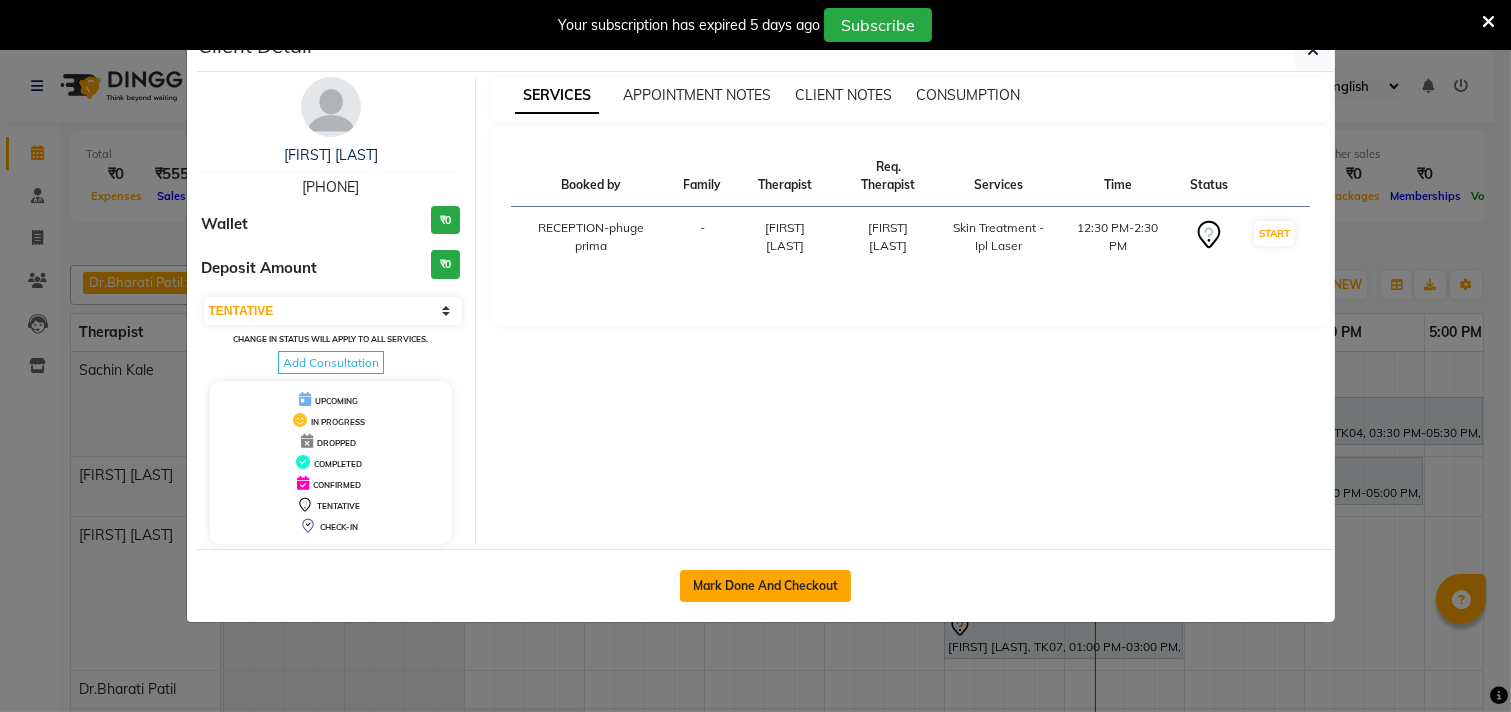 click on "Mark Done And Checkout" 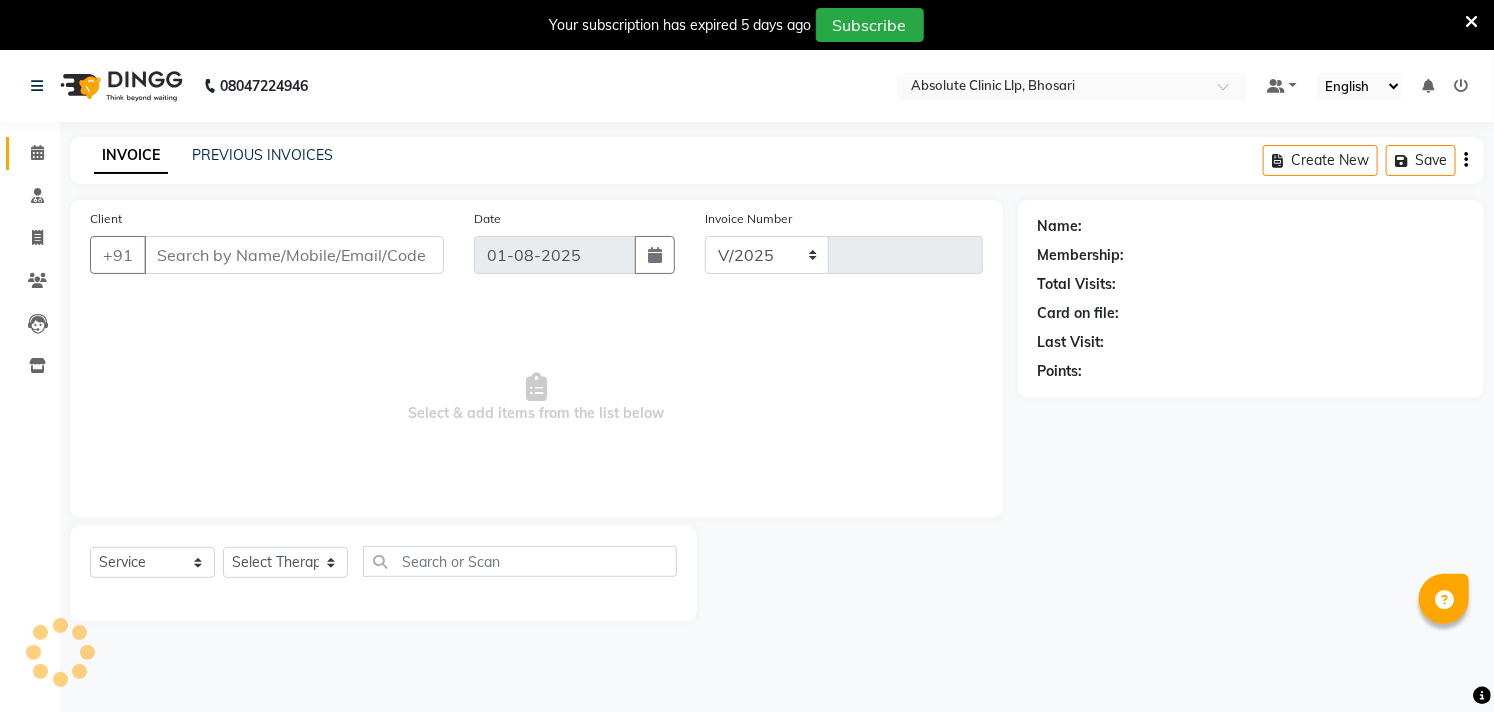 select on "4706" 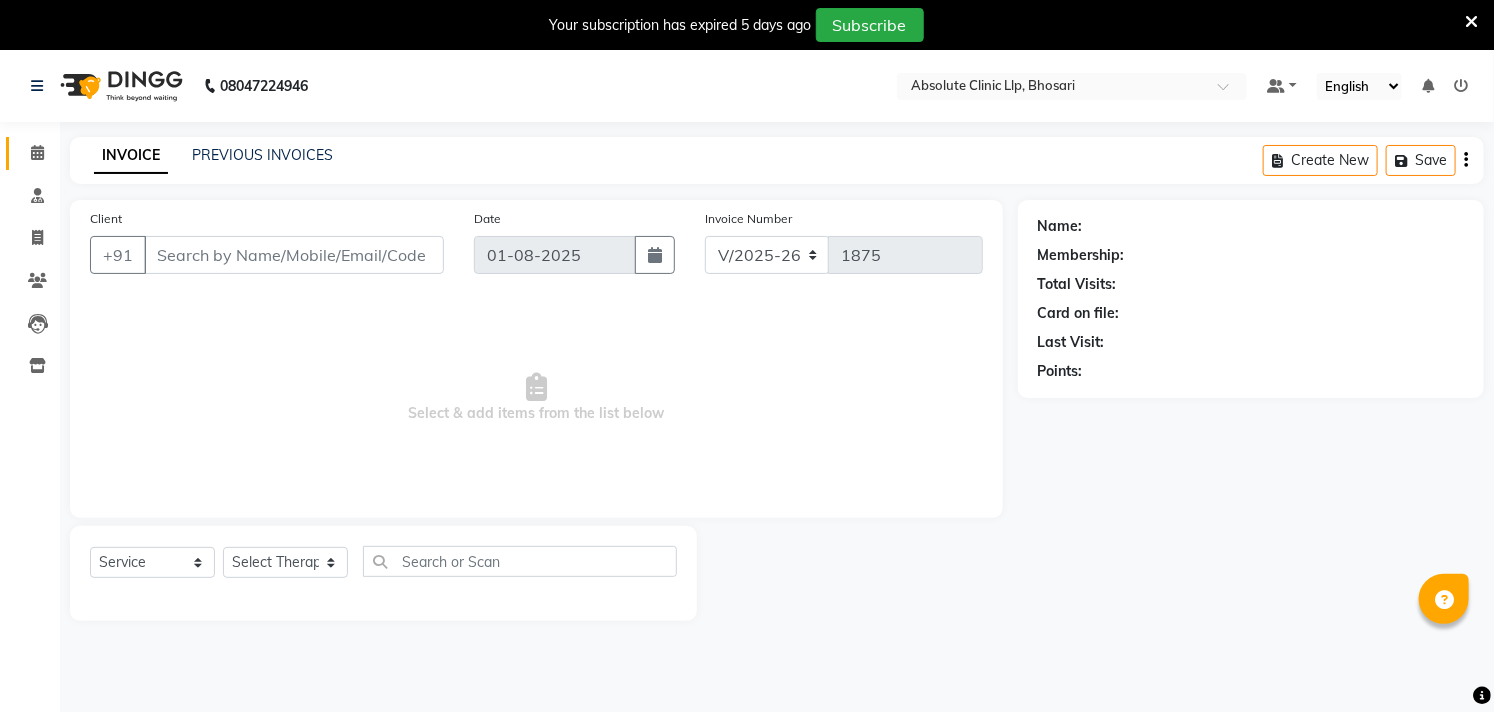 type on "[PHONE]" 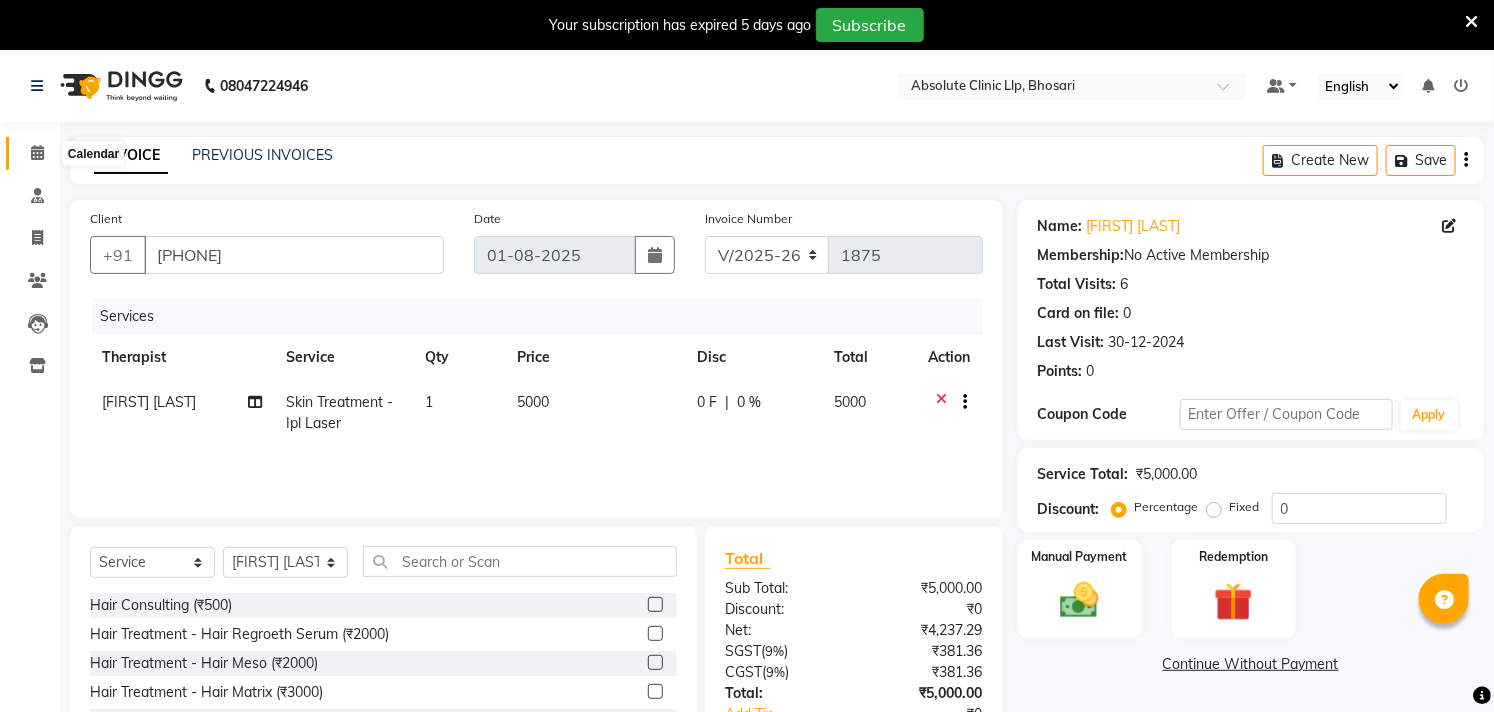 click 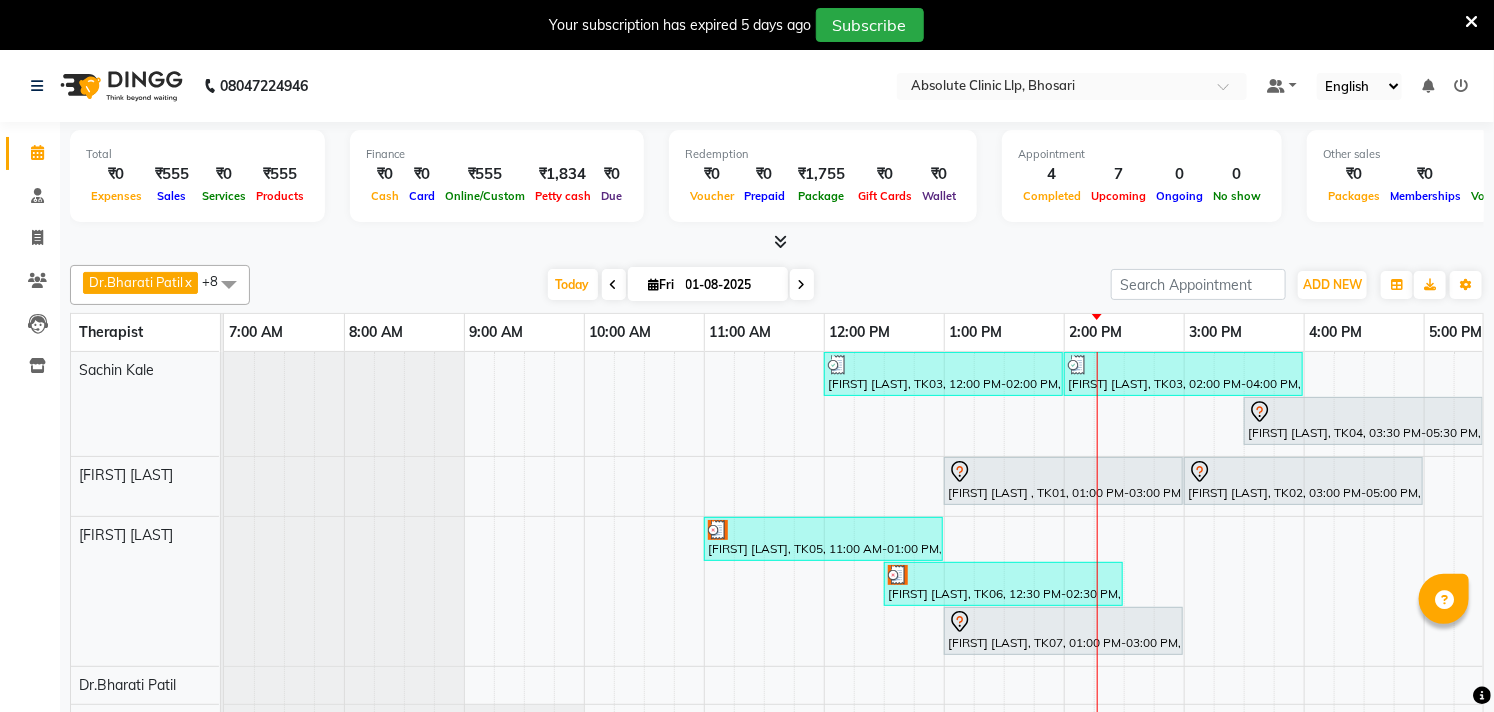 scroll, scrollTop: 180, scrollLeft: 0, axis: vertical 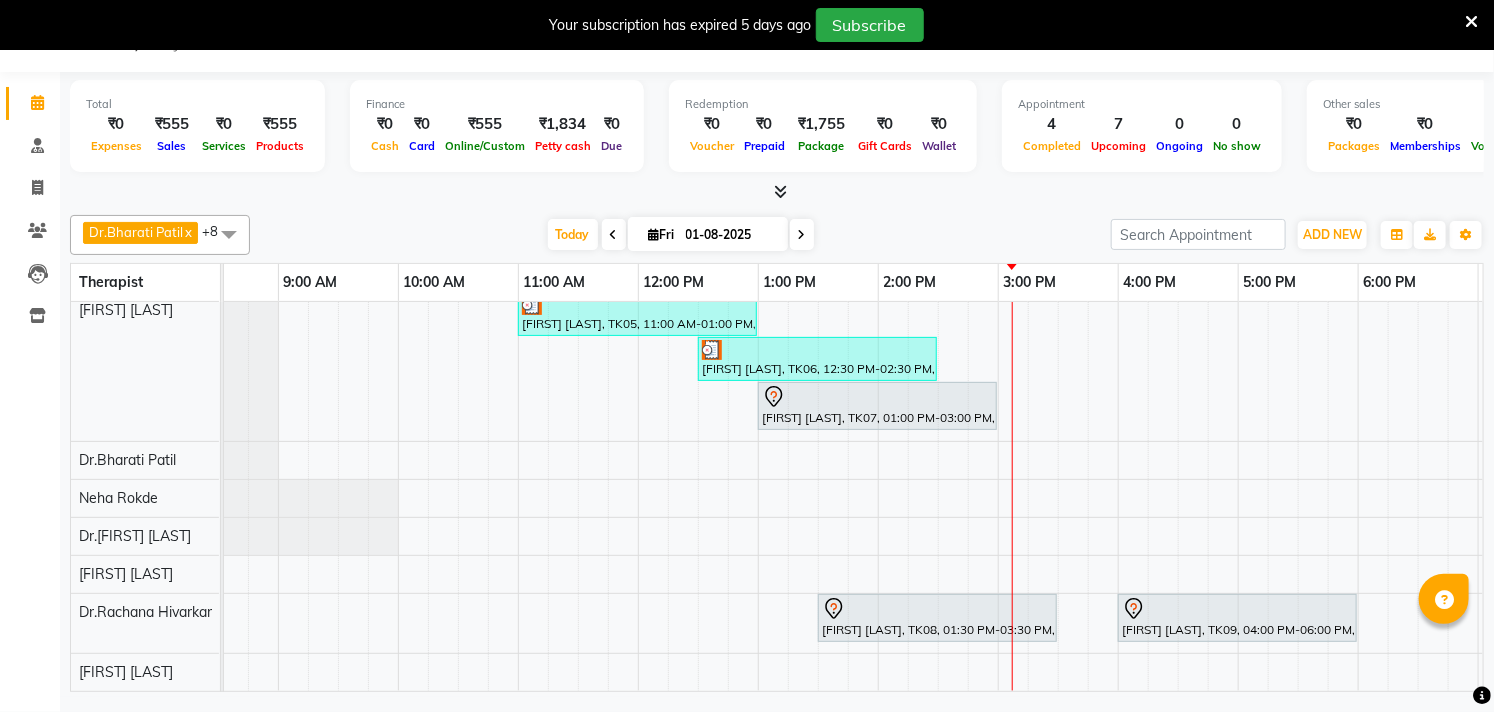 click at bounding box center [781, 191] 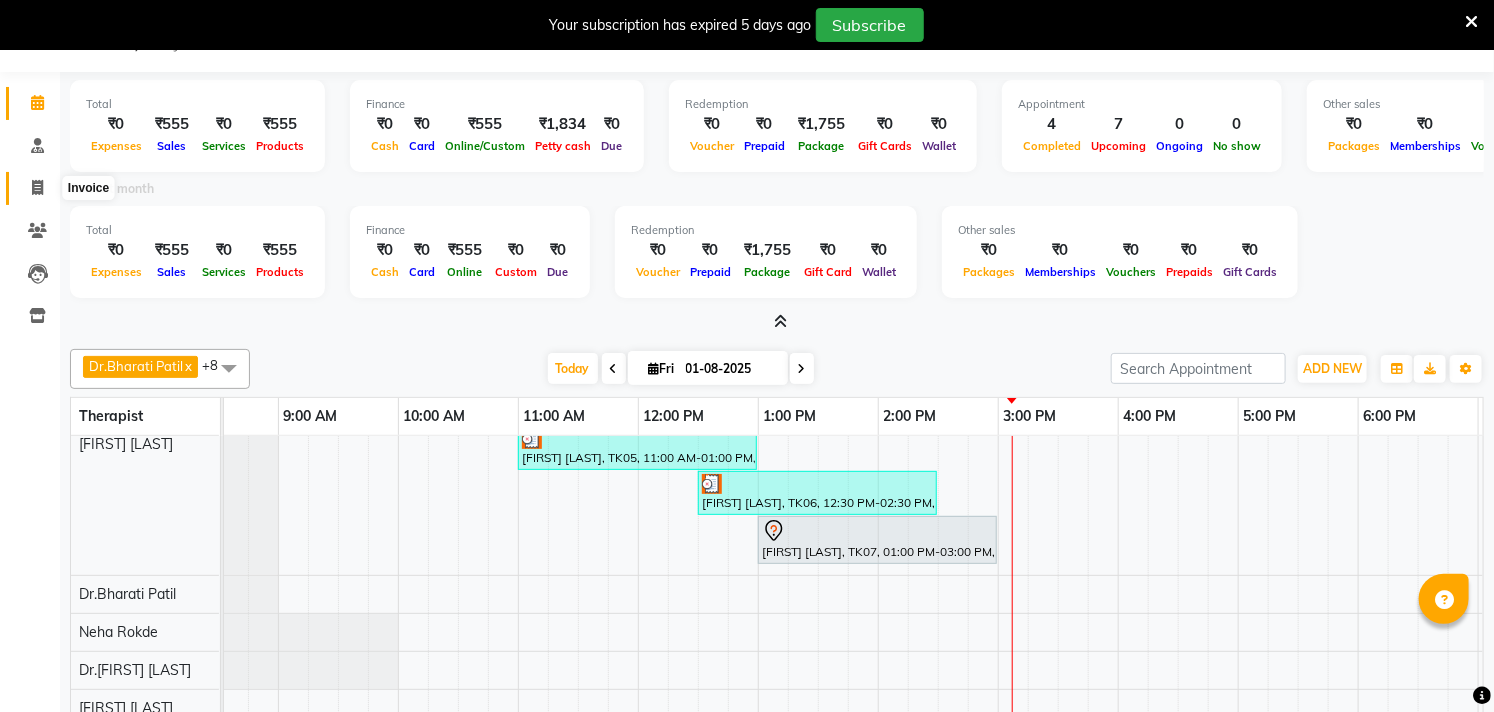 click 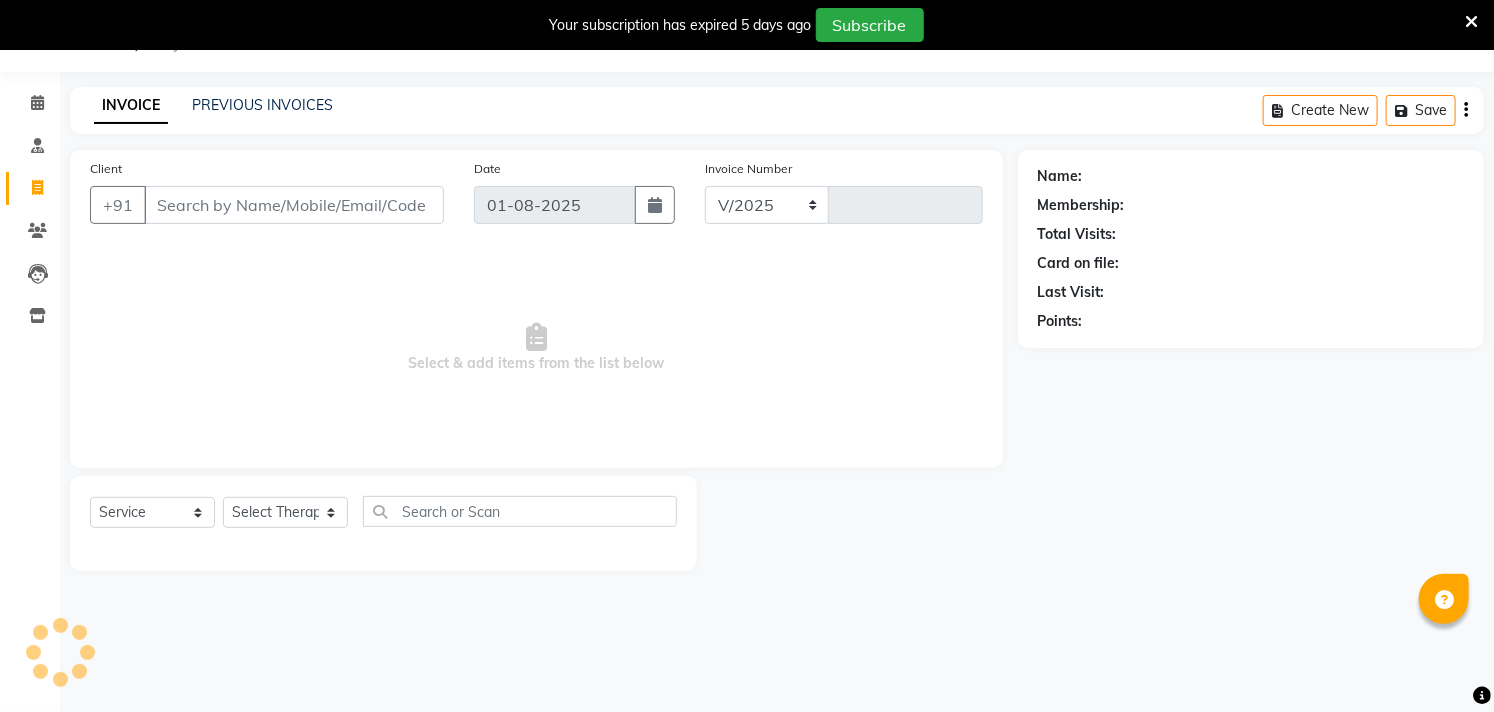 select on "4706" 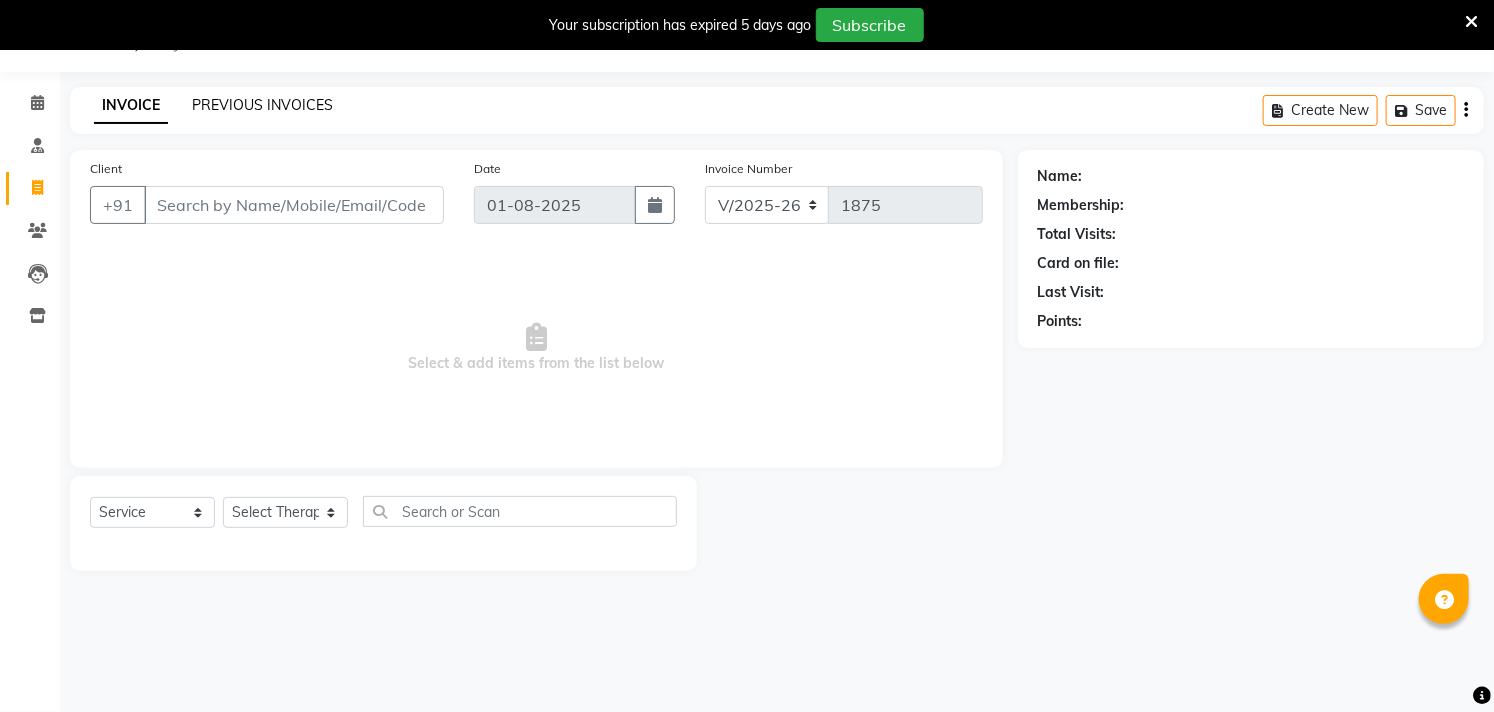 click on "PREVIOUS INVOICES" 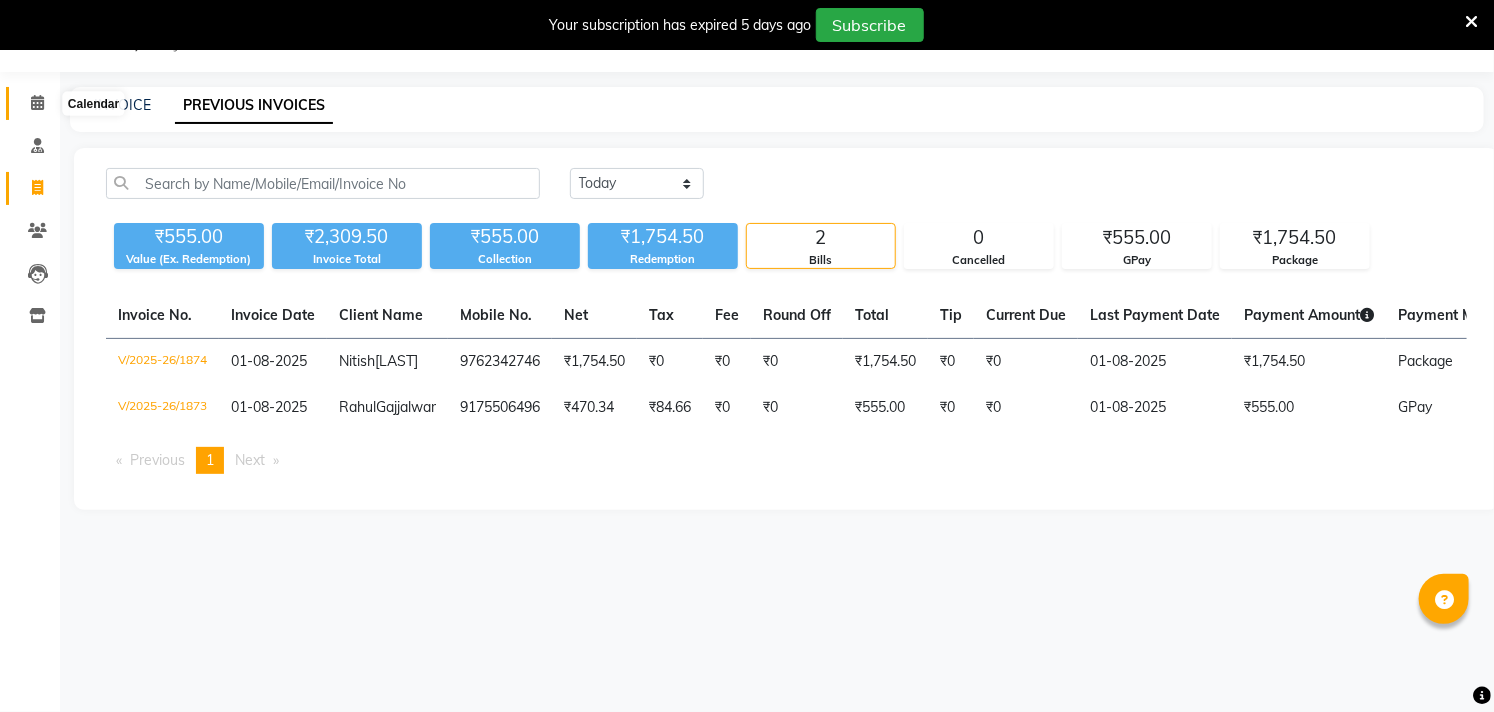 click 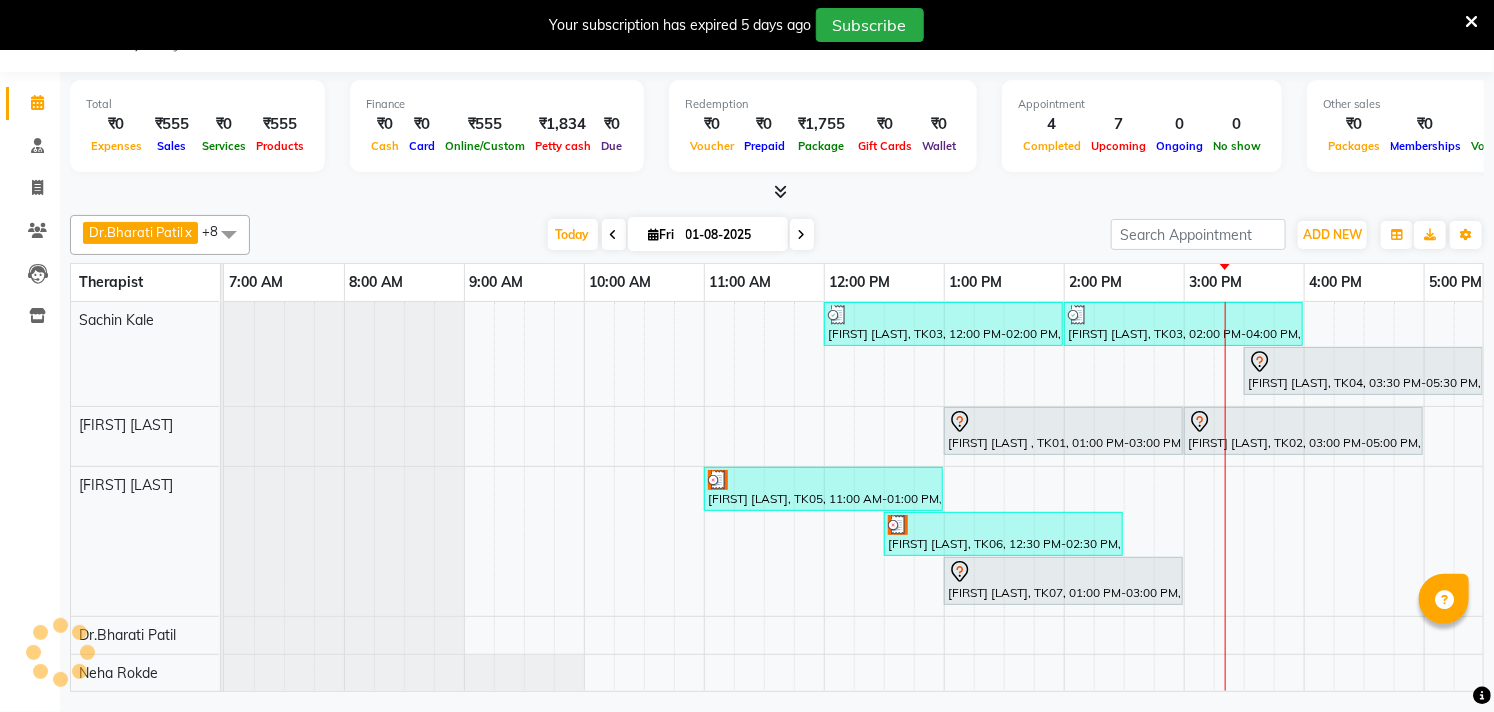 scroll, scrollTop: 0, scrollLeft: 0, axis: both 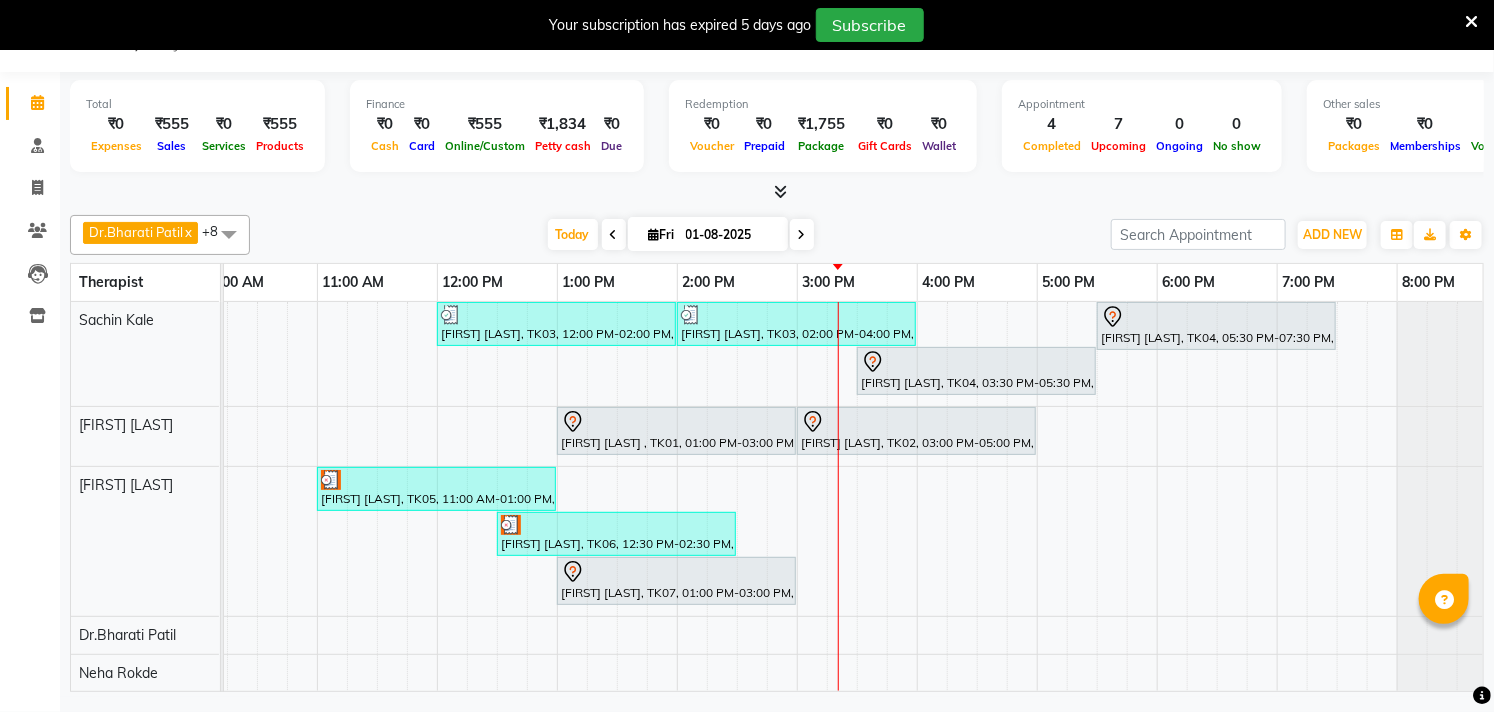 click on "[FIRST] [LAST], TK03, 12:00 PM-02:00 PM, Slimmimng Treatment - Wt Loss Per 1 Kg     [FIRST] [LAST], TK03, 02:00 PM-04:00 PM, Slimmimng Treatment - 4D Treatment (Hips/Thighs/Back/Side)             [FIRST] [LAST], TK04, 05:30 PM-07:30 PM, Slimmimng Treatment - 4D Tummy Treatment             [FIRST] [LAST], TK04, 03:30 PM-05:30 PM, Slimmimng Treatment - Wt Loss Per 1 Kg             [FIRST]  [LAST] , TK01, 01:00 PM-03:00 PM, Skin Treatment - Co2             [FIRST] [LAST], TK02, 03:00 PM-05:00 PM, Laser Hair Reduction Treatment - Full Body Laser     [FIRST] [LAST], TK05, 11:00 AM-01:00 PM, Skin Treatment - Medicine Insertion     [FIRST] [LAST], TK06, 12:30 PM-02:30 PM, Skin Treatment - Ipl Laser             [FIRST] [LAST], TK07, 01:00 PM-03:00 PM, Skin Treatment - Hydra Facial             [FIRST] [LAST], TK08, 01:30 PM-03:30 PM, Skin Treatment - Medicine Insertion             [FIRST] [LAST], TK09, 04:00 PM-06:00 PM, Hair Treatment - Hair Prp" at bounding box center [737, 584] 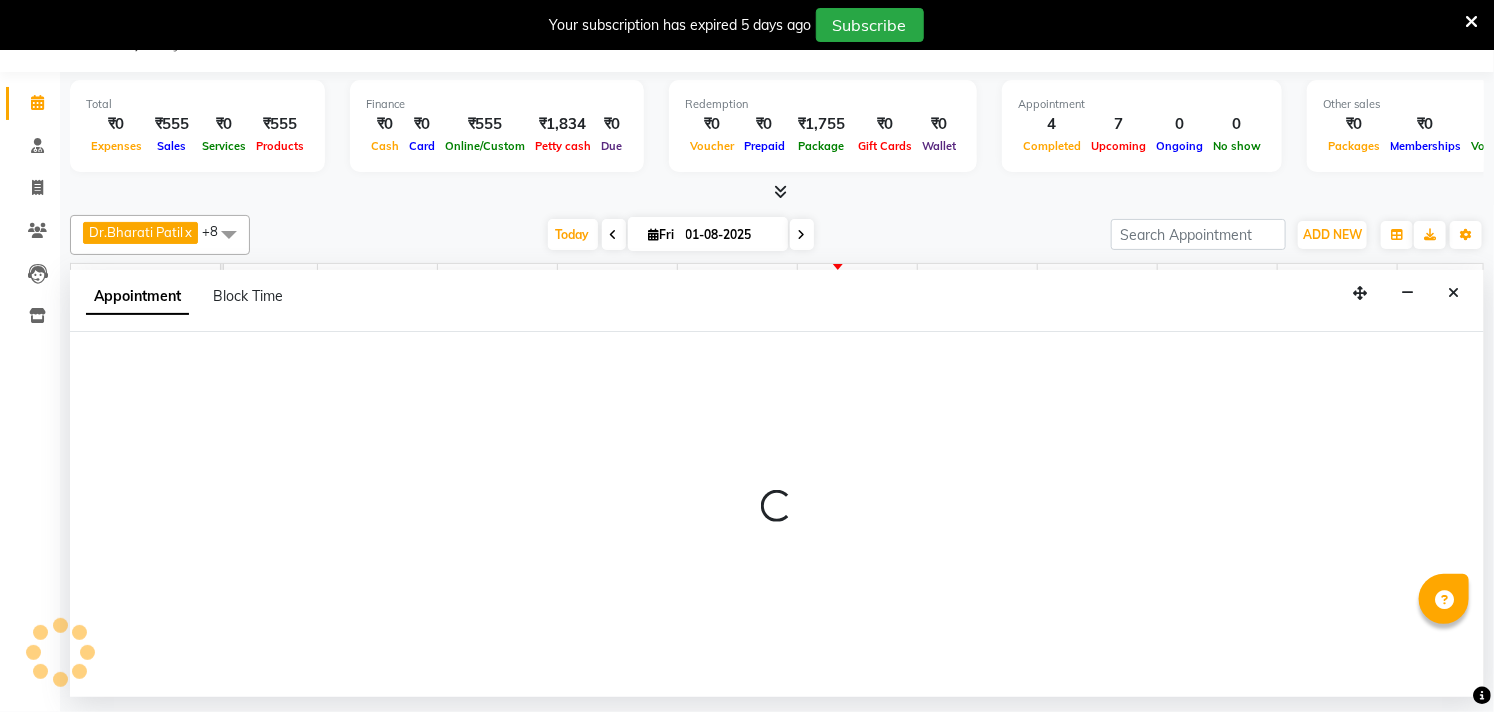select on "27986" 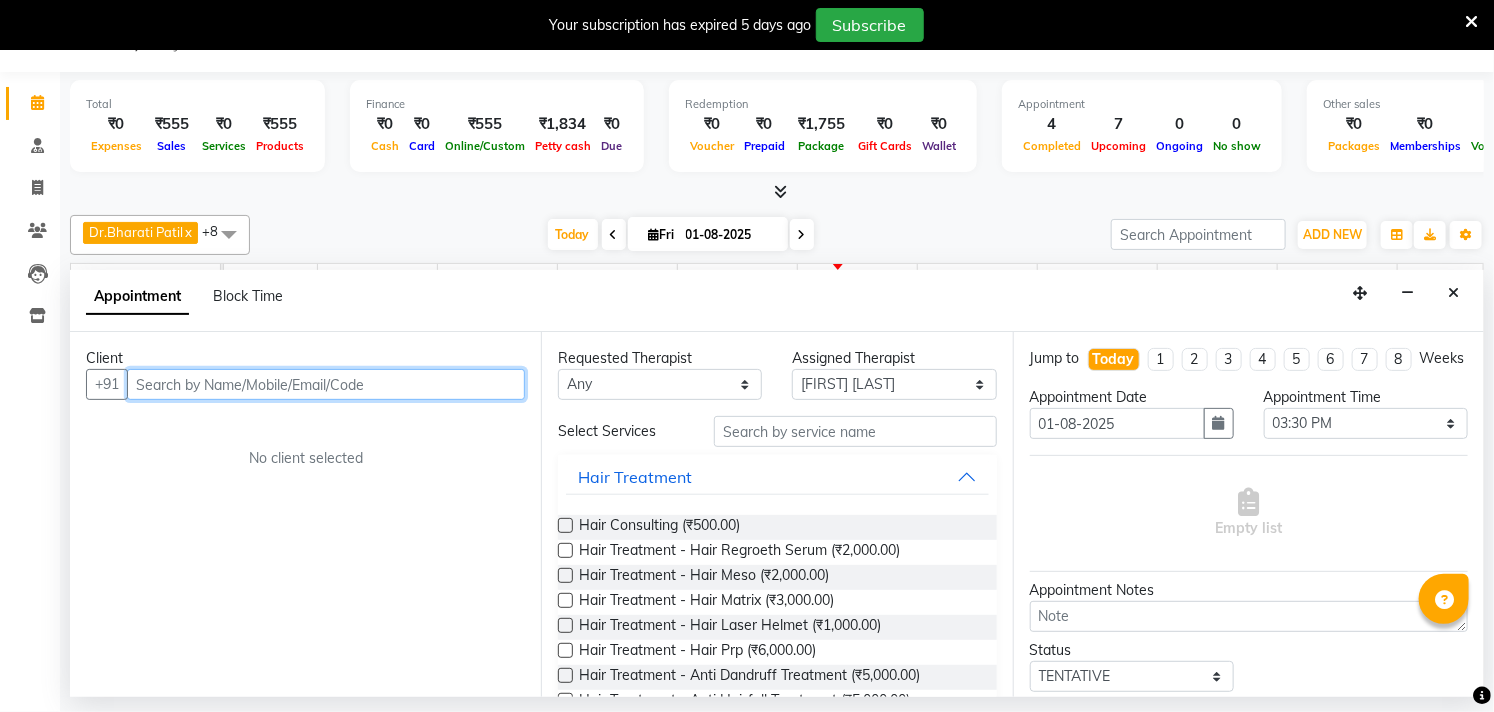 type on "a" 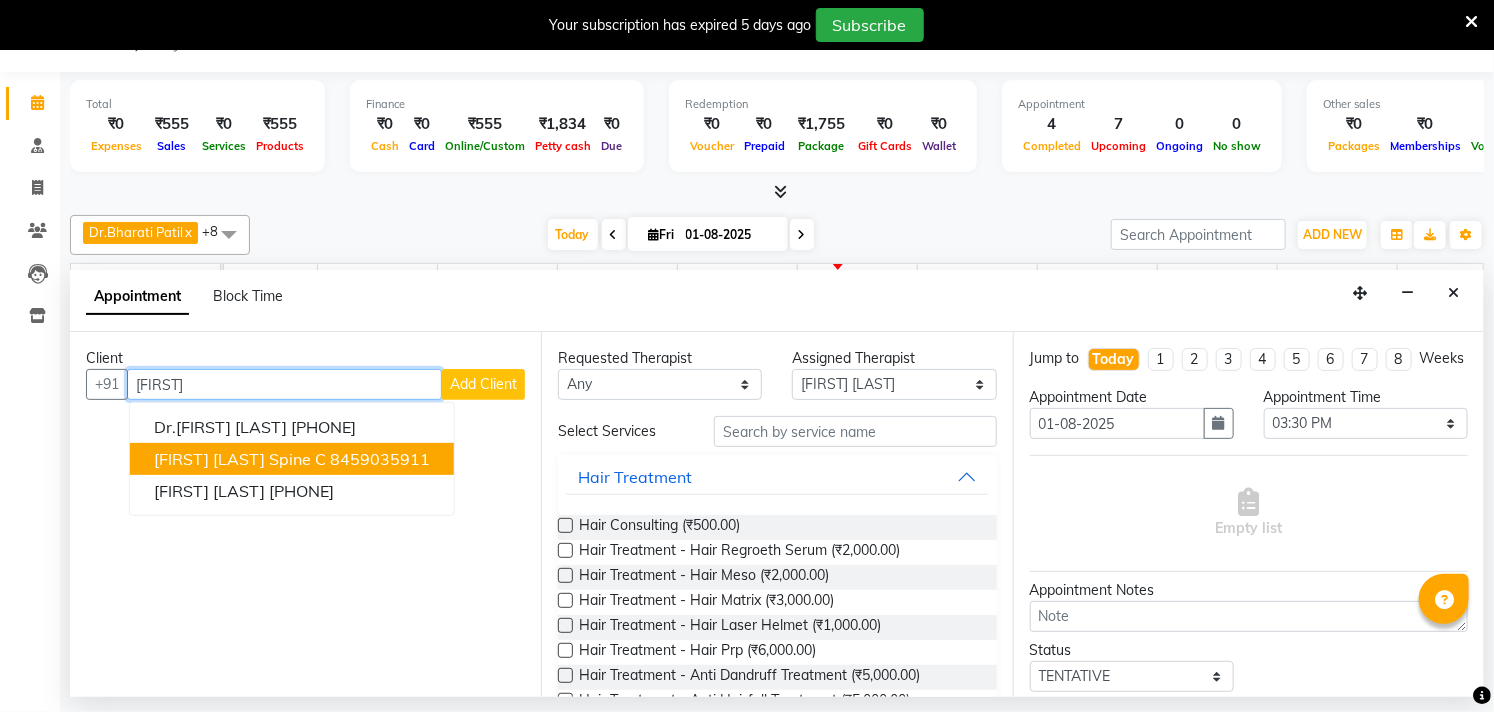 click on "[FIRST] [LAST] Spine c" at bounding box center (240, 459) 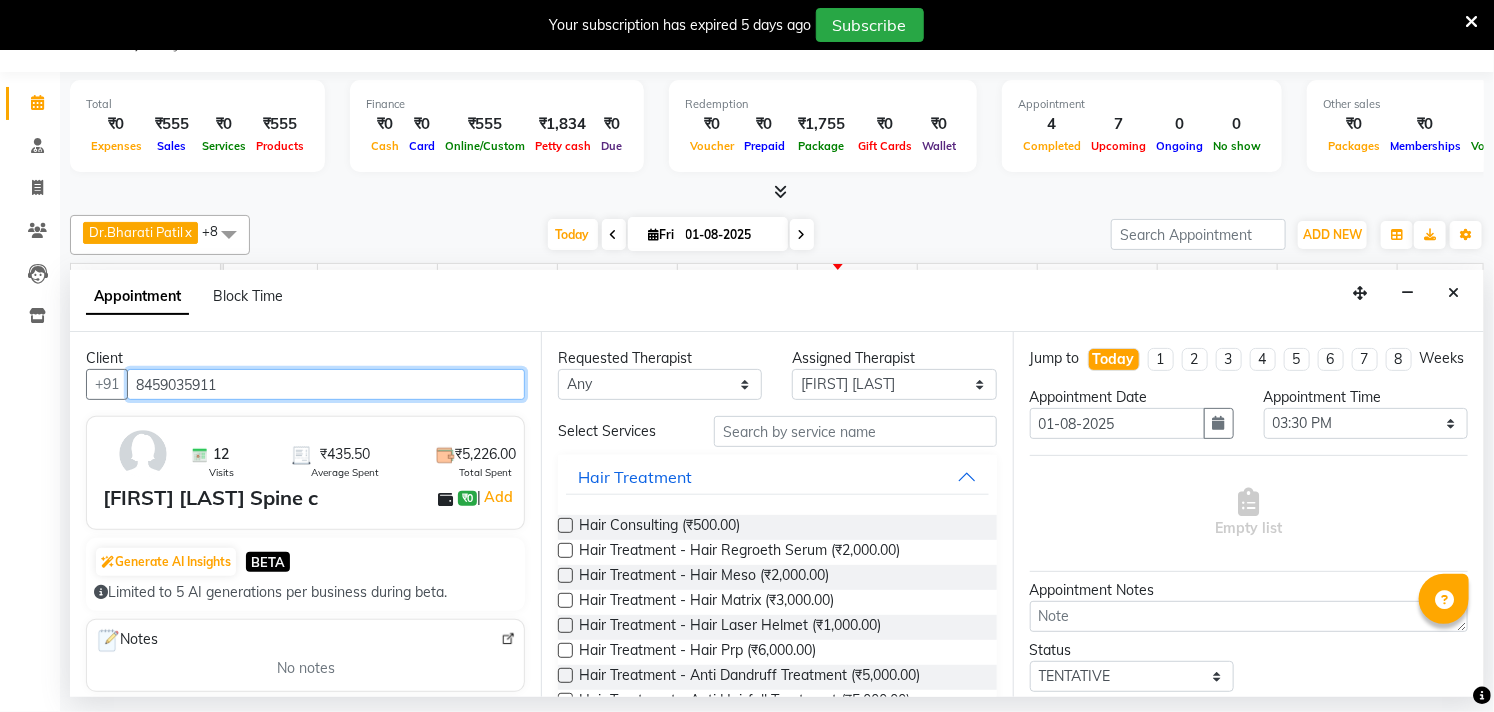 type on "8459035911" 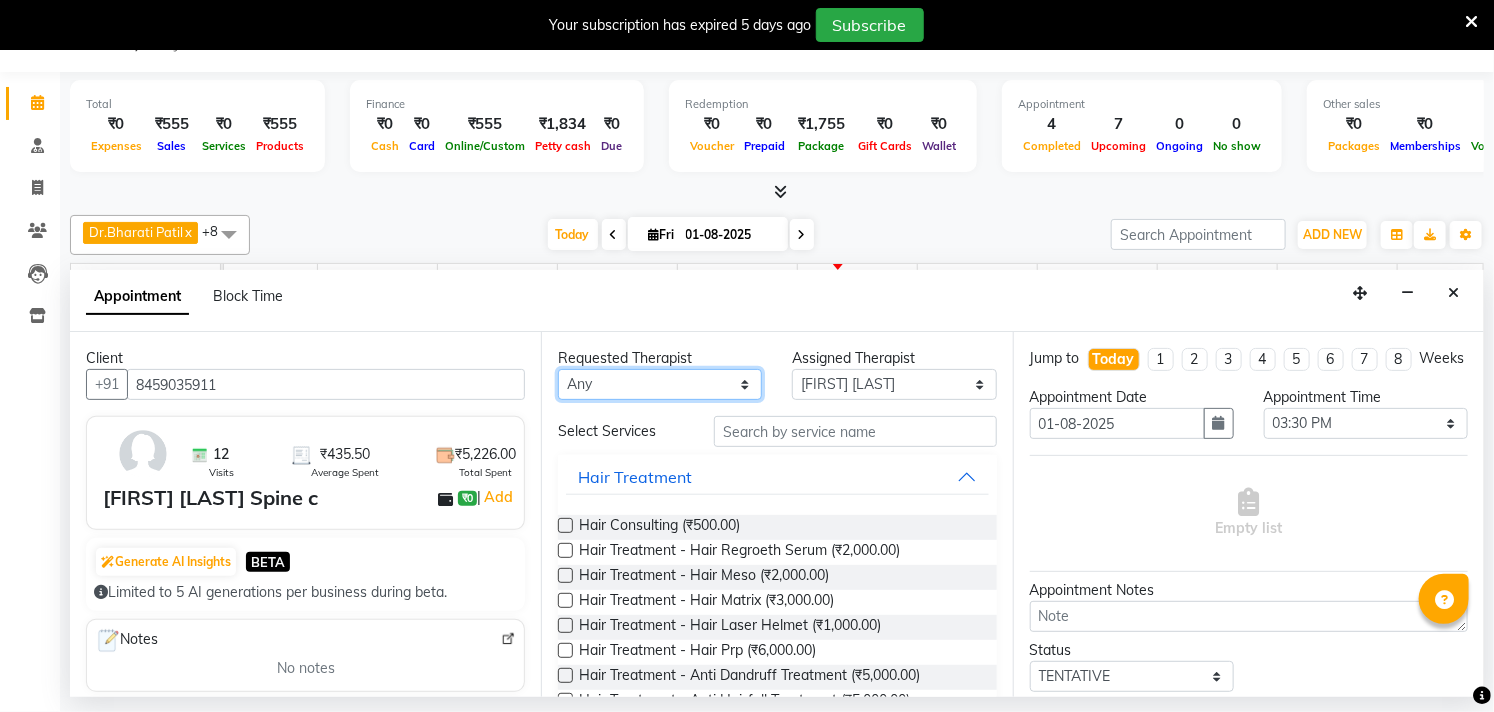 click on "Any [FIRST] [LAST]	 Dr.[FIRST] [LAST] Dr.[FIRST] [LAST] Dr.[FIRST] [LAST] [FIRST] [LAST] [FIRST] [LAST] [FIRST] [LAST] [FIRST] [LAST] [FIRST] [LAST] [FIRST] [LAST] [FIRST] [LAST]" at bounding box center [660, 384] 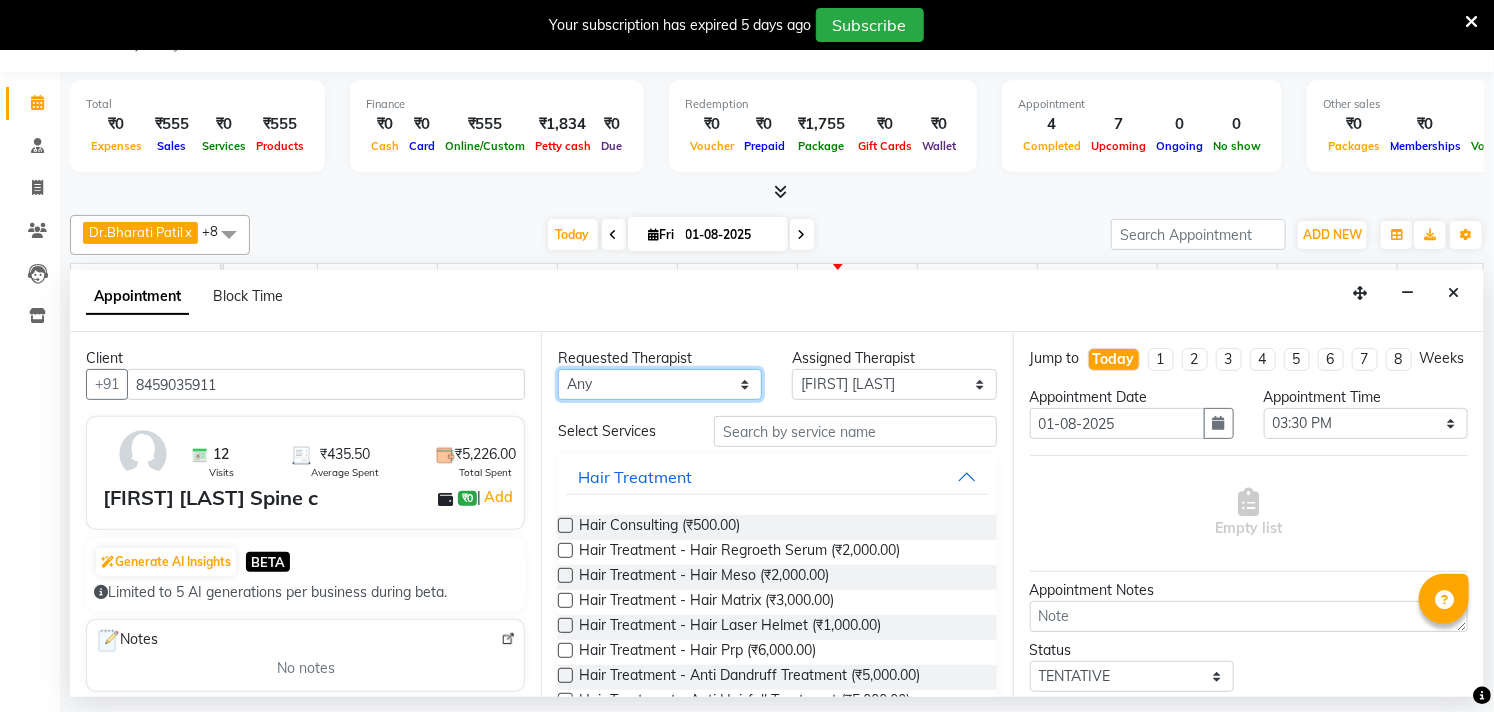 select on "27986" 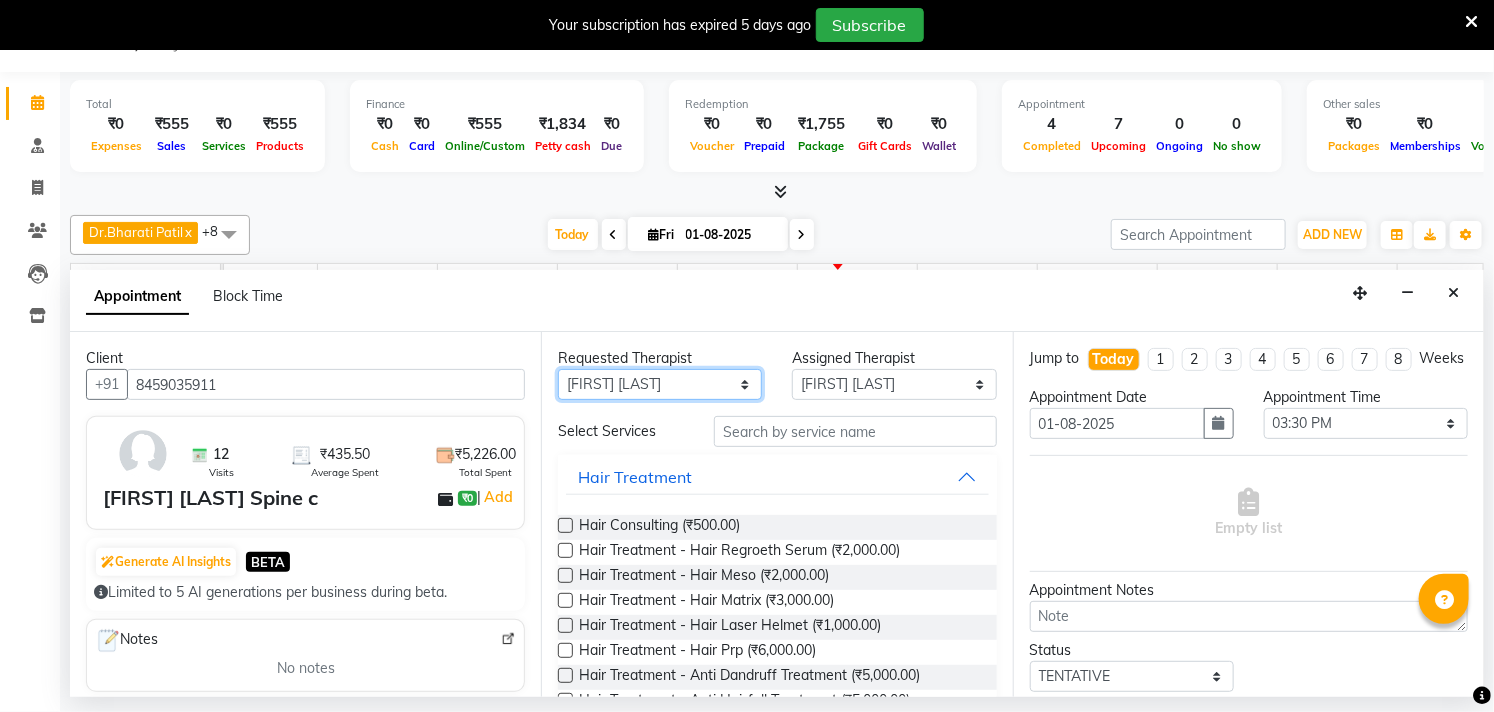 click on "Any [FIRST] [LAST]	 Dr.[FIRST] [LAST] Dr.[FIRST] [LAST] Dr.[FIRST] [LAST] [FIRST] [LAST] [FIRST] [LAST] [FIRST] [LAST] [FIRST] [LAST] [FIRST] [LAST] [FIRST] [LAST] [FIRST] [LAST]" at bounding box center (660, 384) 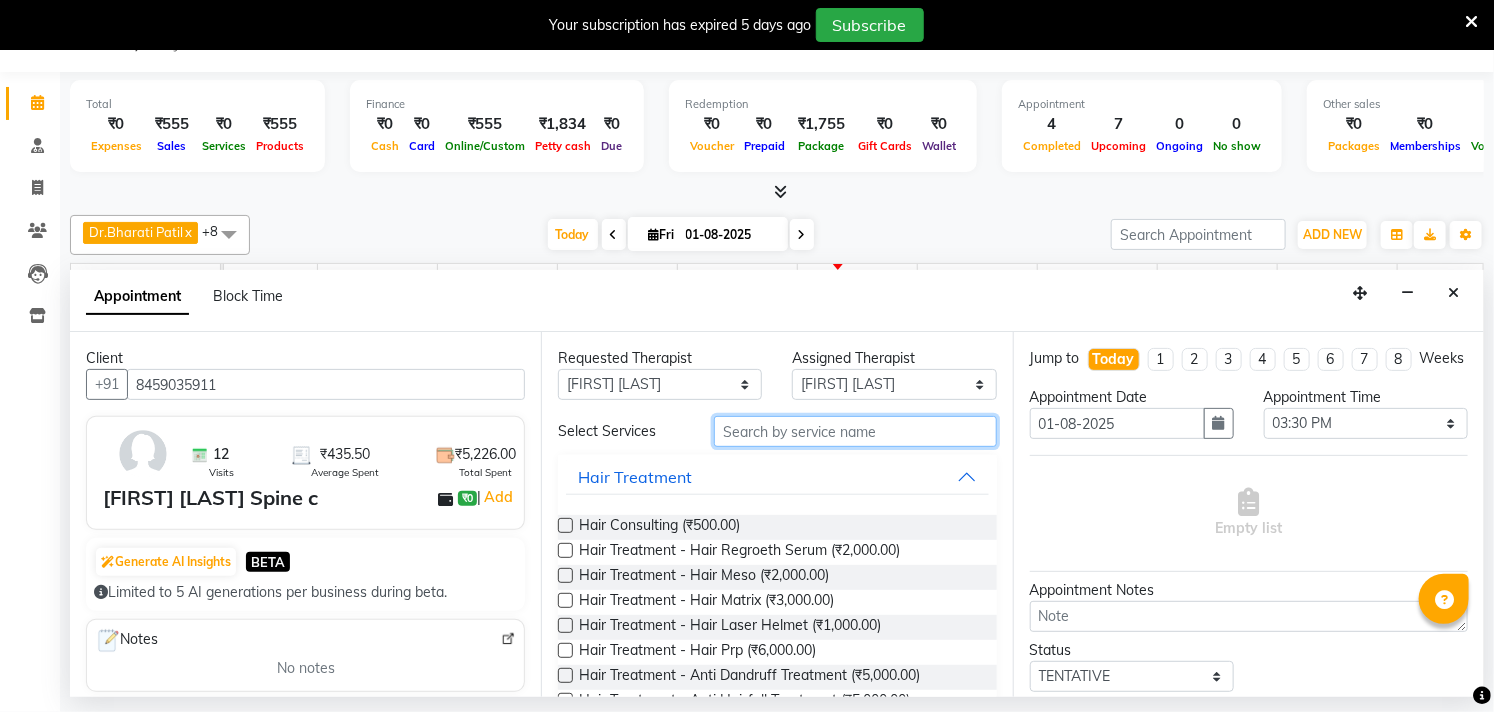 click at bounding box center [855, 431] 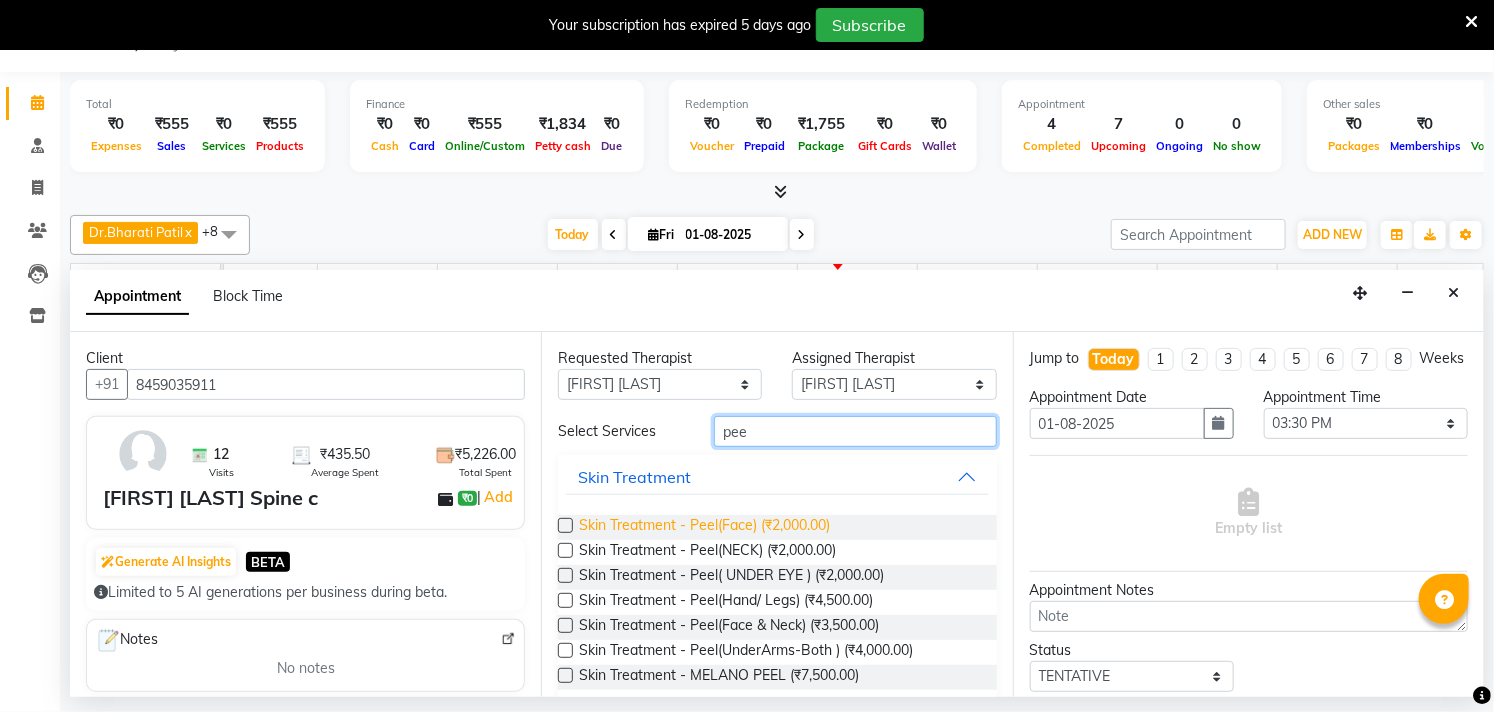 type on "pee" 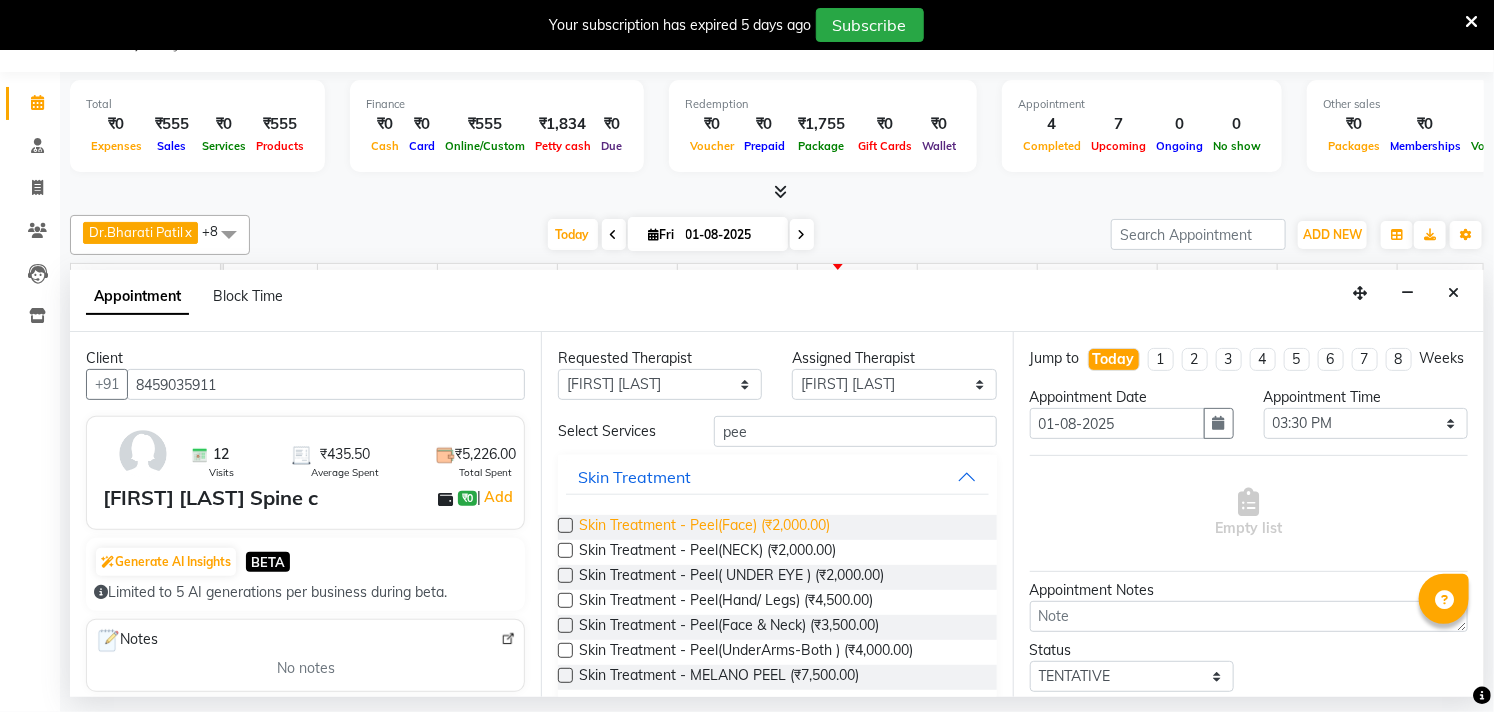 click on "Skin Treatment - Peel(Face) (₹2,000.00)" at bounding box center [704, 527] 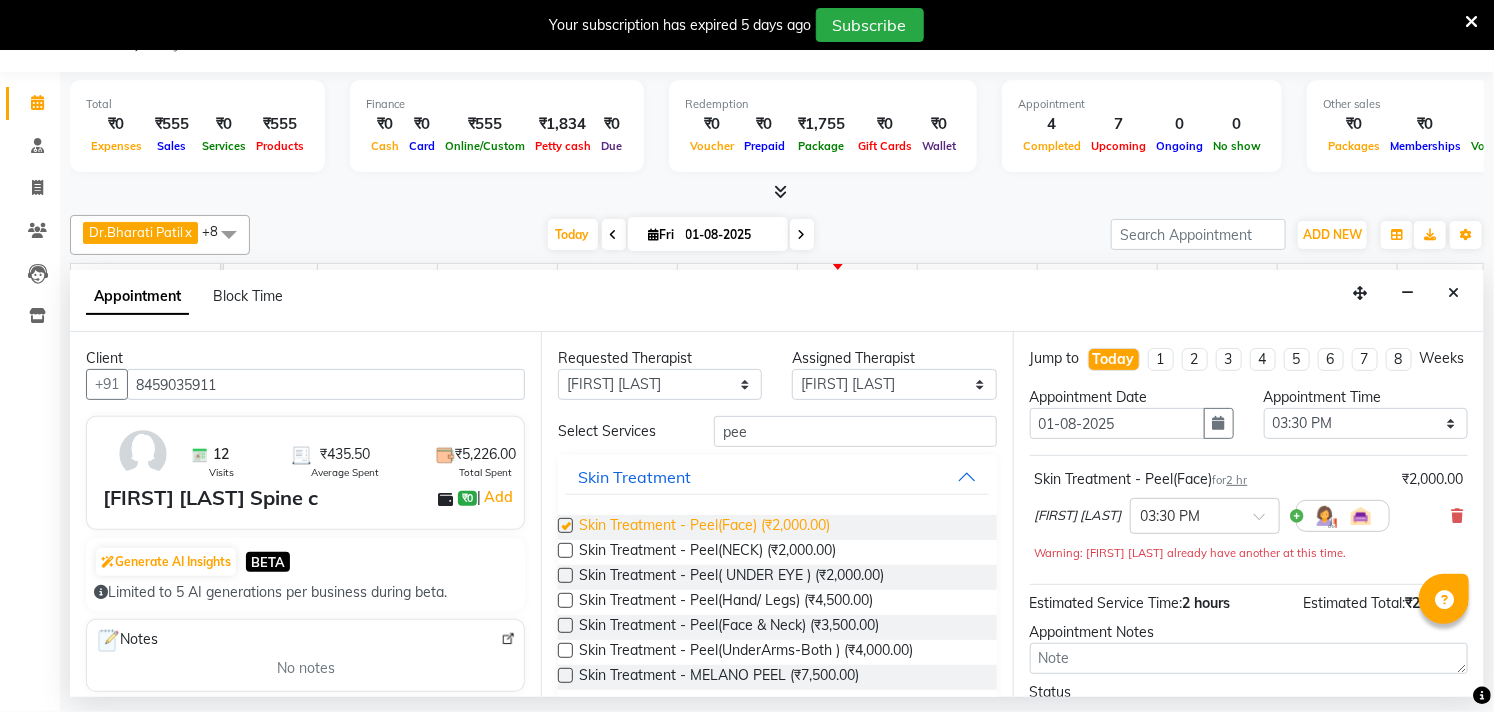 checkbox on "false" 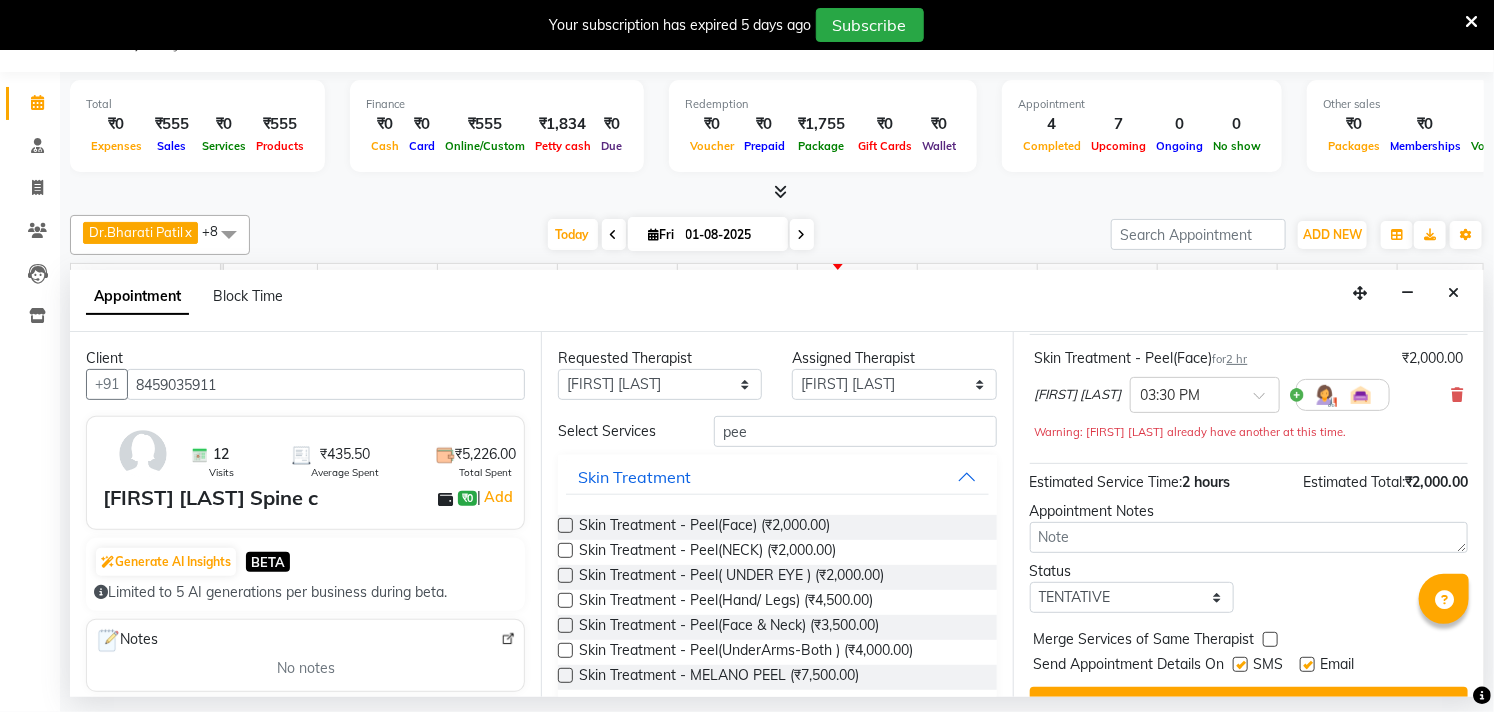 scroll, scrollTop: 182, scrollLeft: 0, axis: vertical 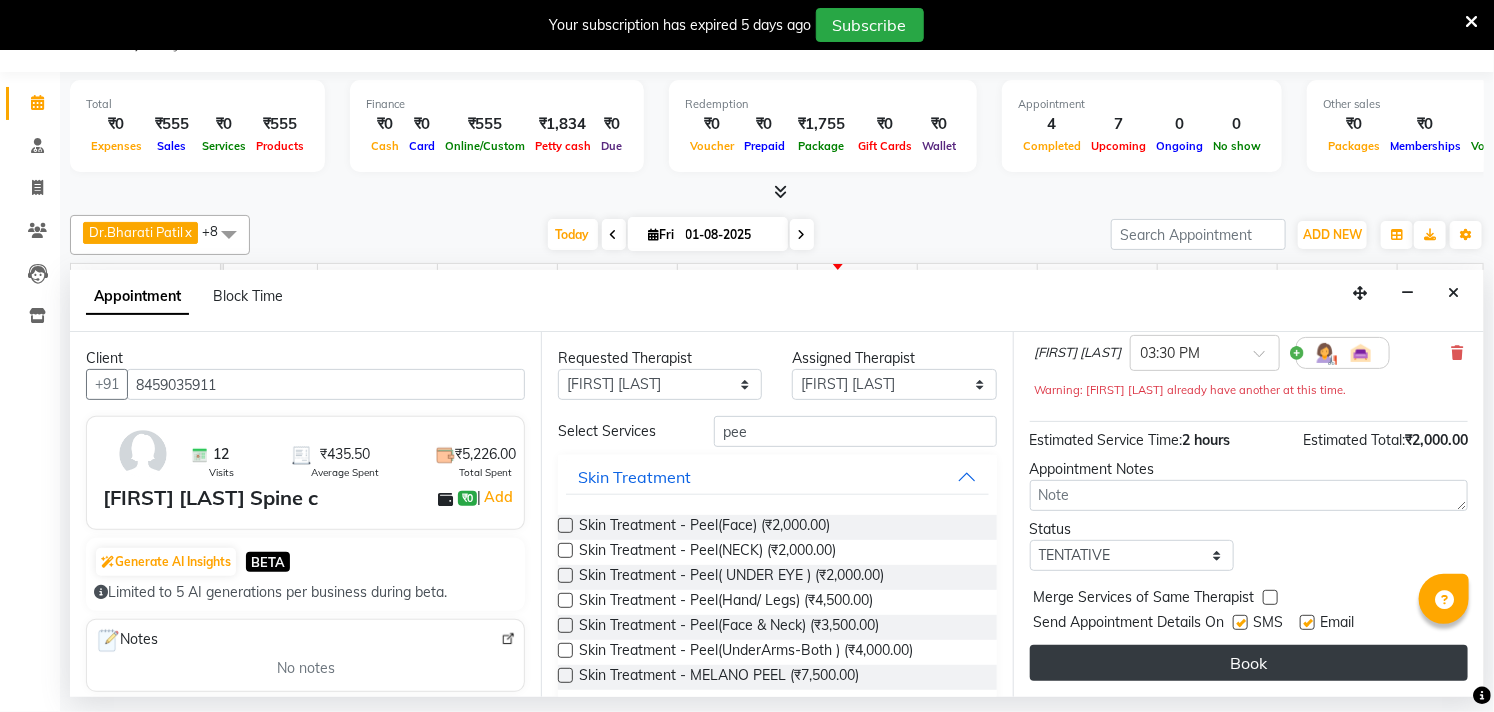 click on "Book" at bounding box center [1249, 663] 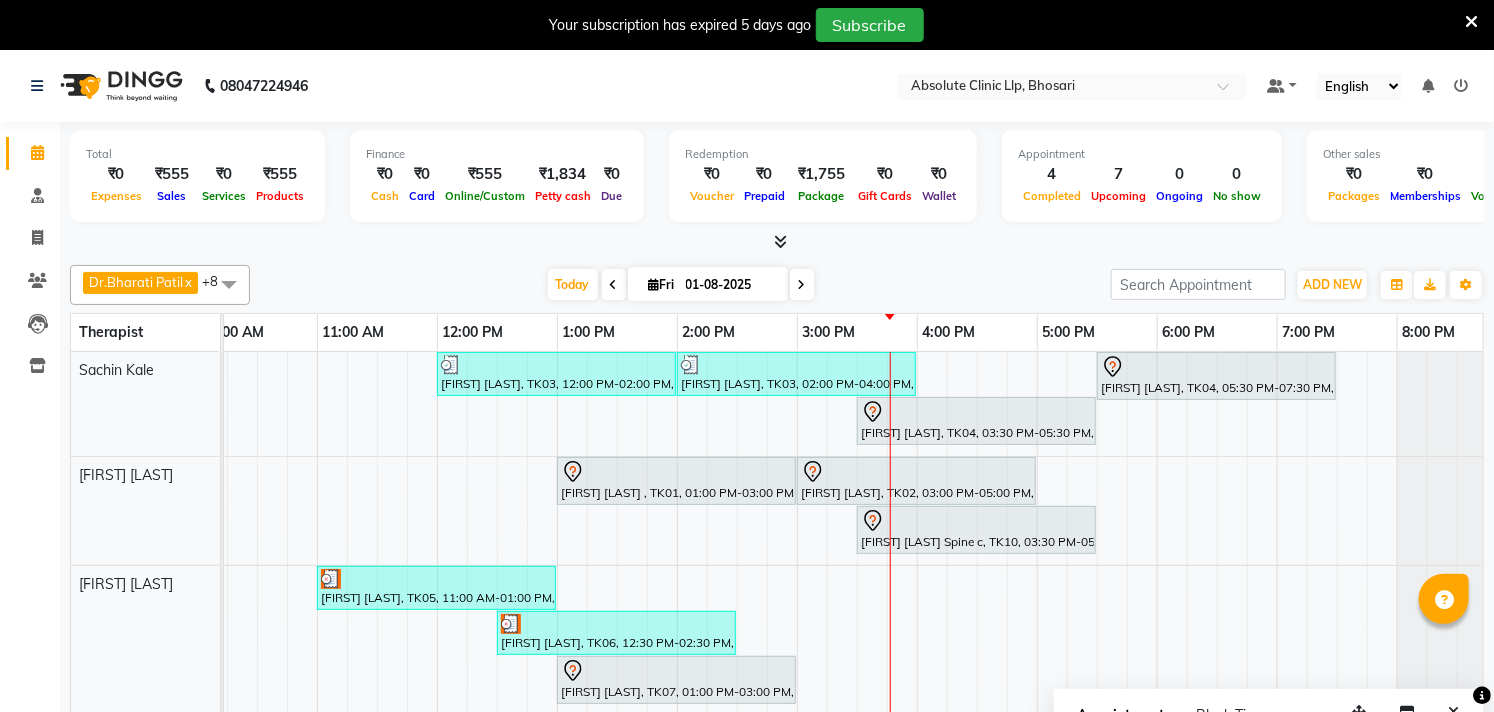 scroll, scrollTop: 50, scrollLeft: 0, axis: vertical 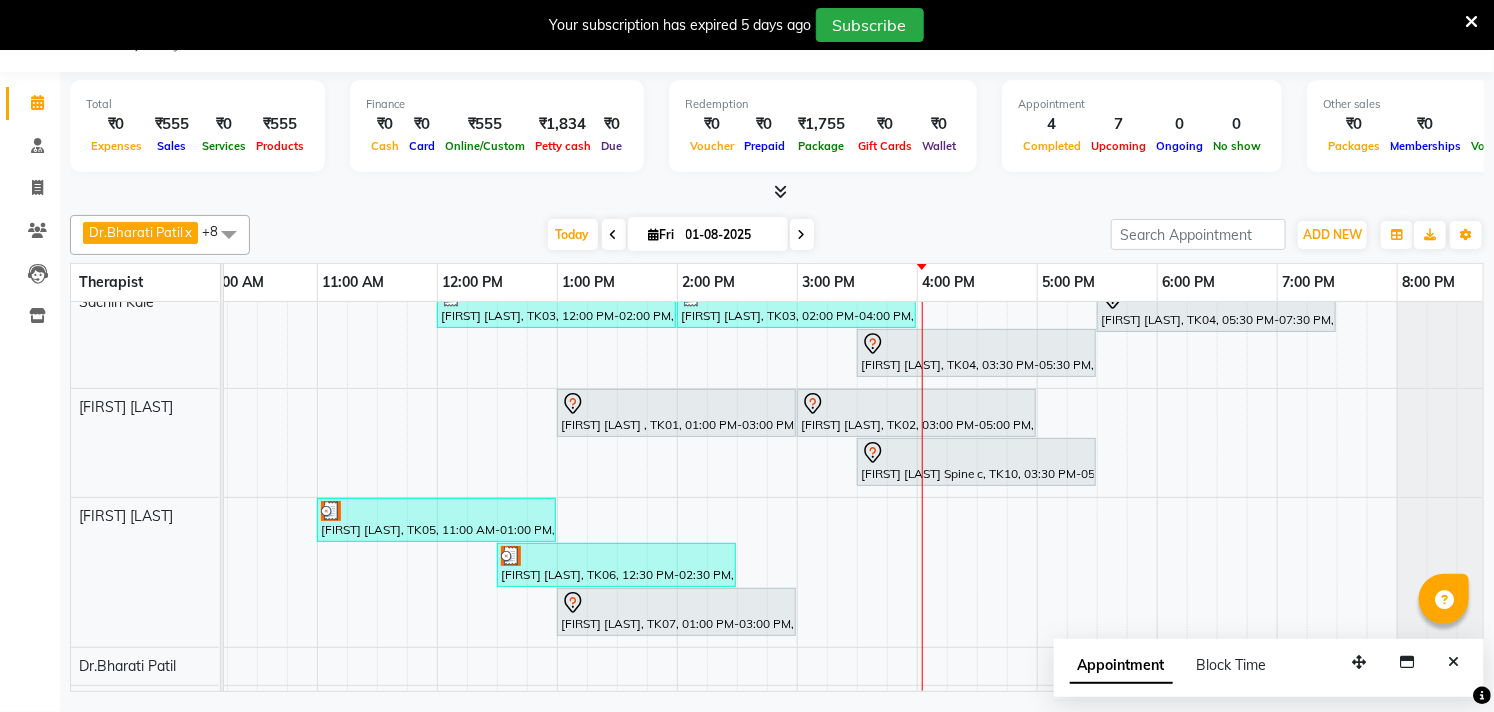 click on "[FIRST] [LAST], TK03, 12:00 PM-02:00 PM, Slimmimng Treatment - Wt Loss Per 1 Kg     [FIRST] [LAST], TK03, 02:00 PM-04:00 PM, Slimmimng Treatment - 4D Treatment (Hips/Thighs/Back/Side)             [FIRST] [LAST], TK04, 05:30 PM-07:30 PM, Slimmimng Treatment - 4D Tummy Treatment             [FIRST] [LAST], TK04, 03:30 PM-05:30 PM, Slimmimng Treatment - Wt Loss Per 1 Kg             [FIRST]  [LAST] , TK01, 01:00 PM-03:00 PM, Skin Treatment - Co2             [FIRST] [LAST], TK02, 03:00 PM-05:00 PM, Laser Hair Reduction Treatment - Full Body Laser             [FIRST] [LAST] Spine c, TK10, 03:30 PM-05:30 PM, Skin Treatment - Peel(Face)     [FIRST] [LAST], TK05, 11:00 AM-01:00 PM, Skin Treatment - Medicine Insertion     [FIRST] [LAST], TK06, 12:30 PM-02:30 PM, Skin Treatment - Ipl Laser             [FIRST] [LAST], TK07, 01:00 PM-03:00 PM, Skin Treatment - Hydra Facial             [FIRST] [LAST], TK08, 01:30 PM-03:30 PM, Skin Treatment - Medicine Insertion" at bounding box center (737, 590) 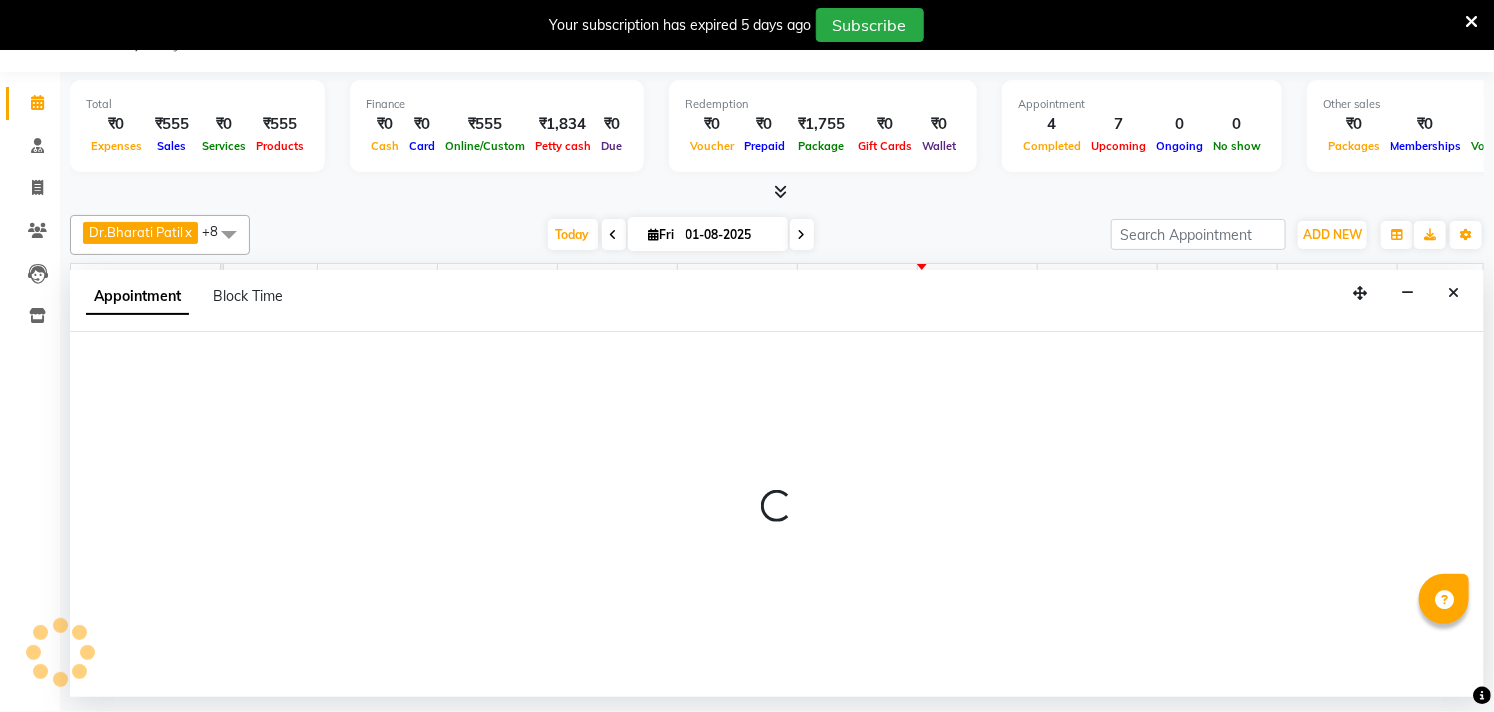 select on "27987" 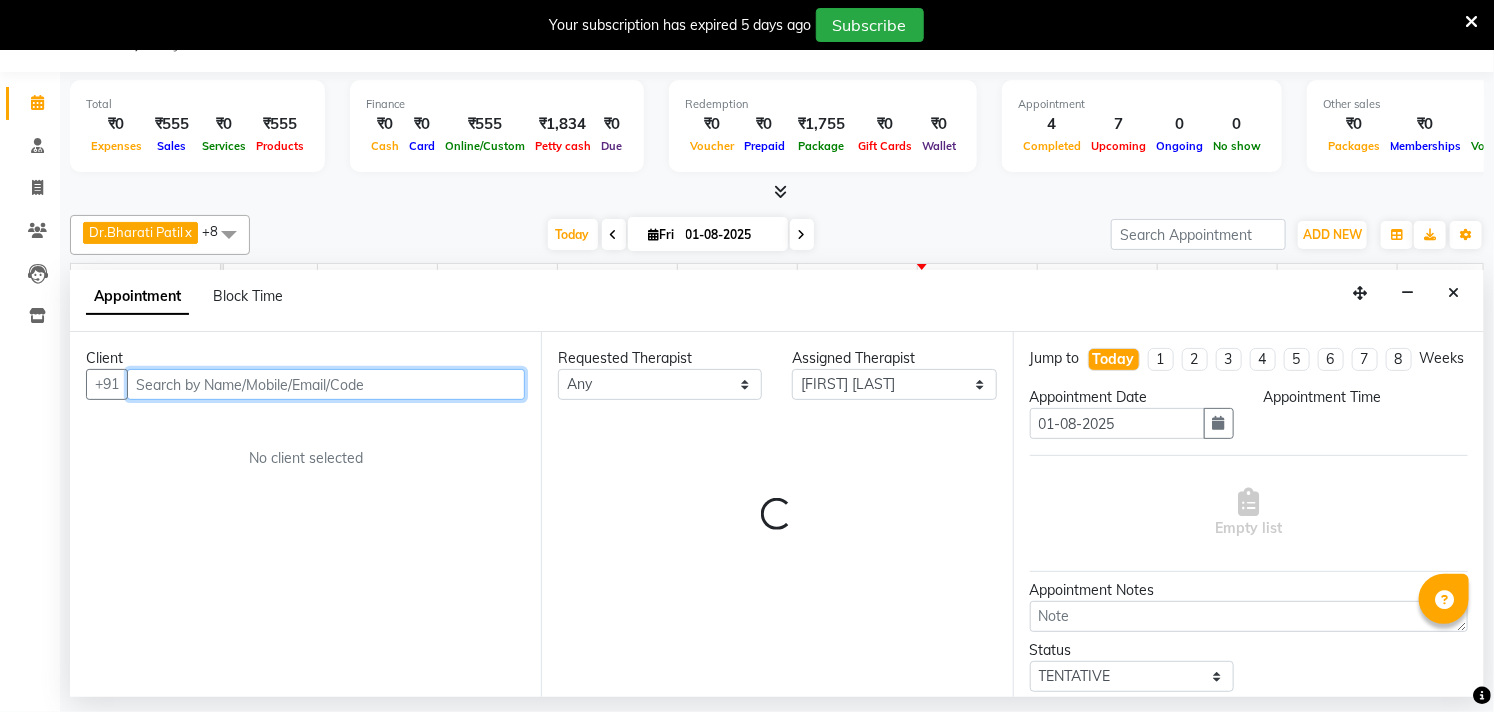 select on "960" 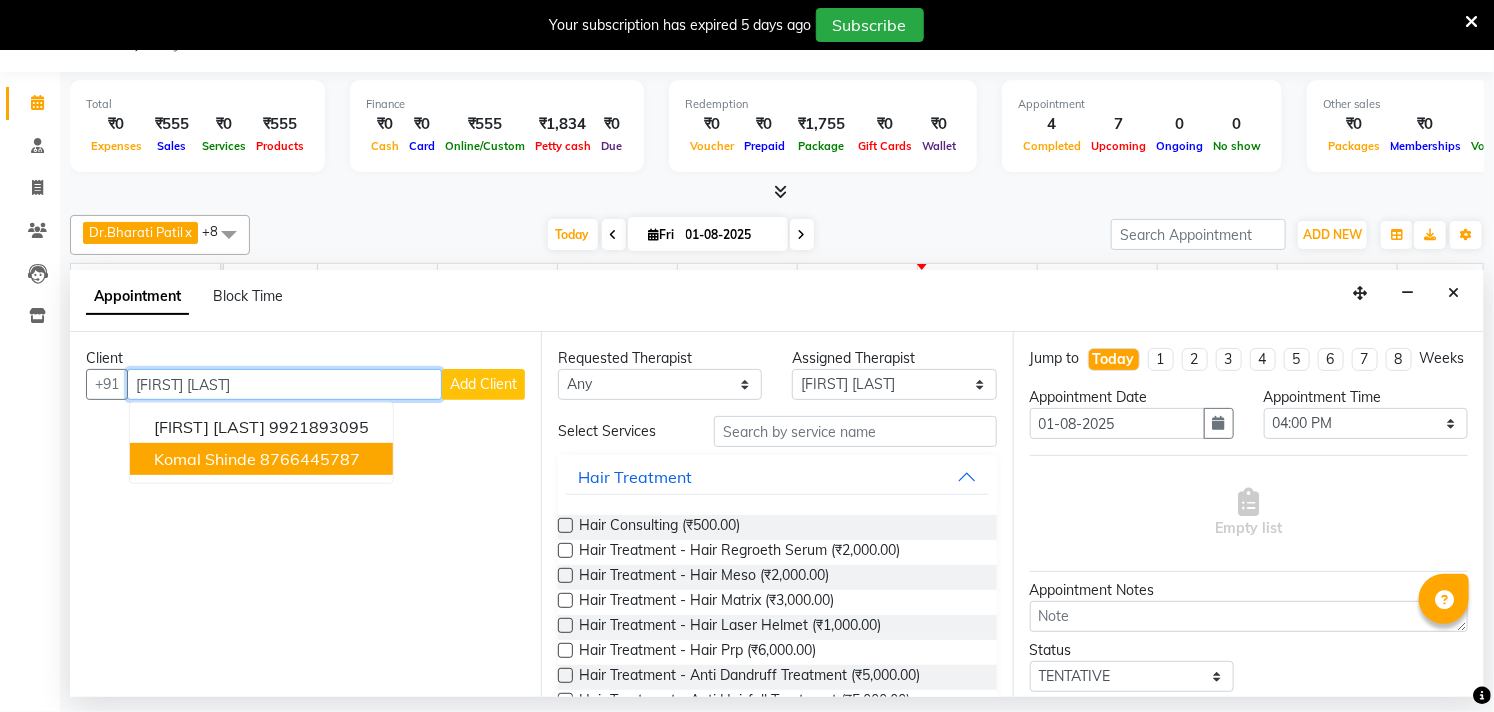click on "8766445787" at bounding box center [310, 459] 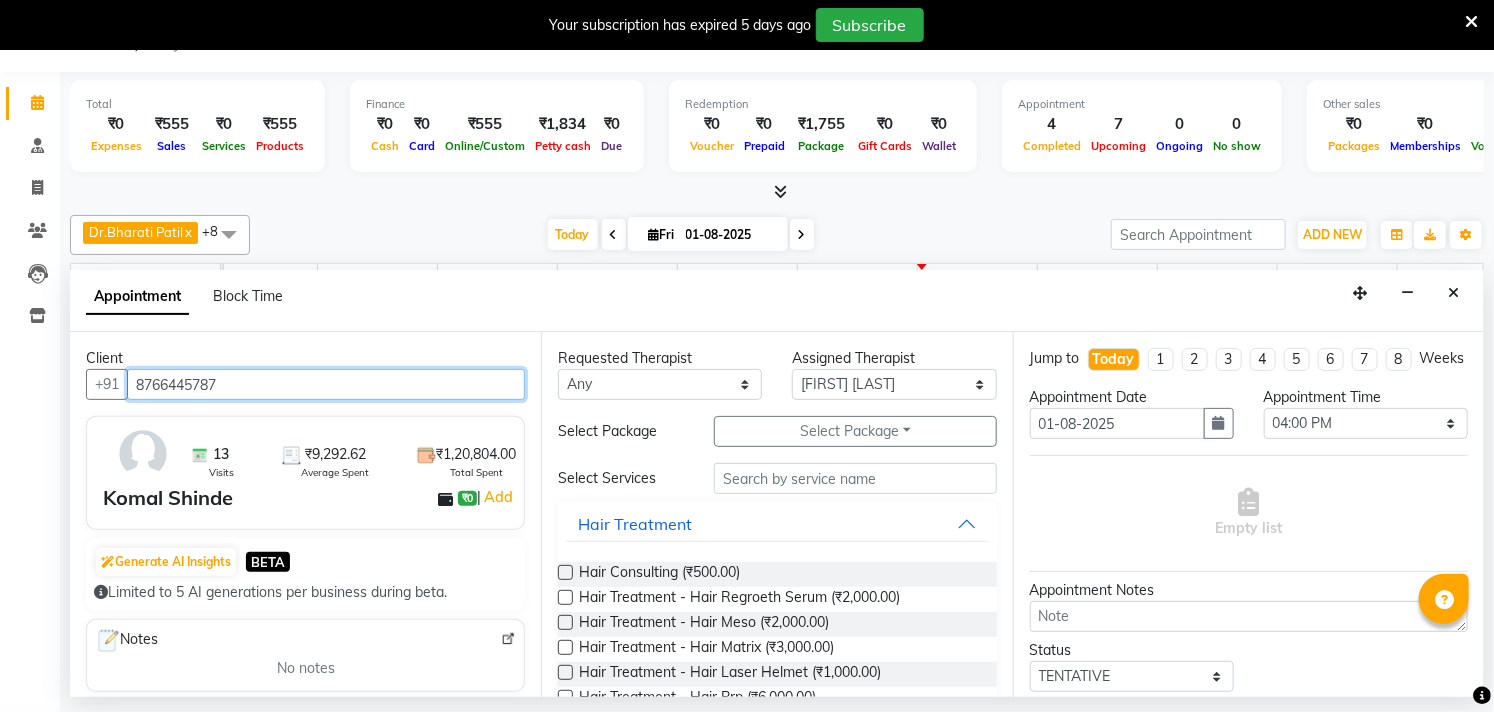 type on "8766445787" 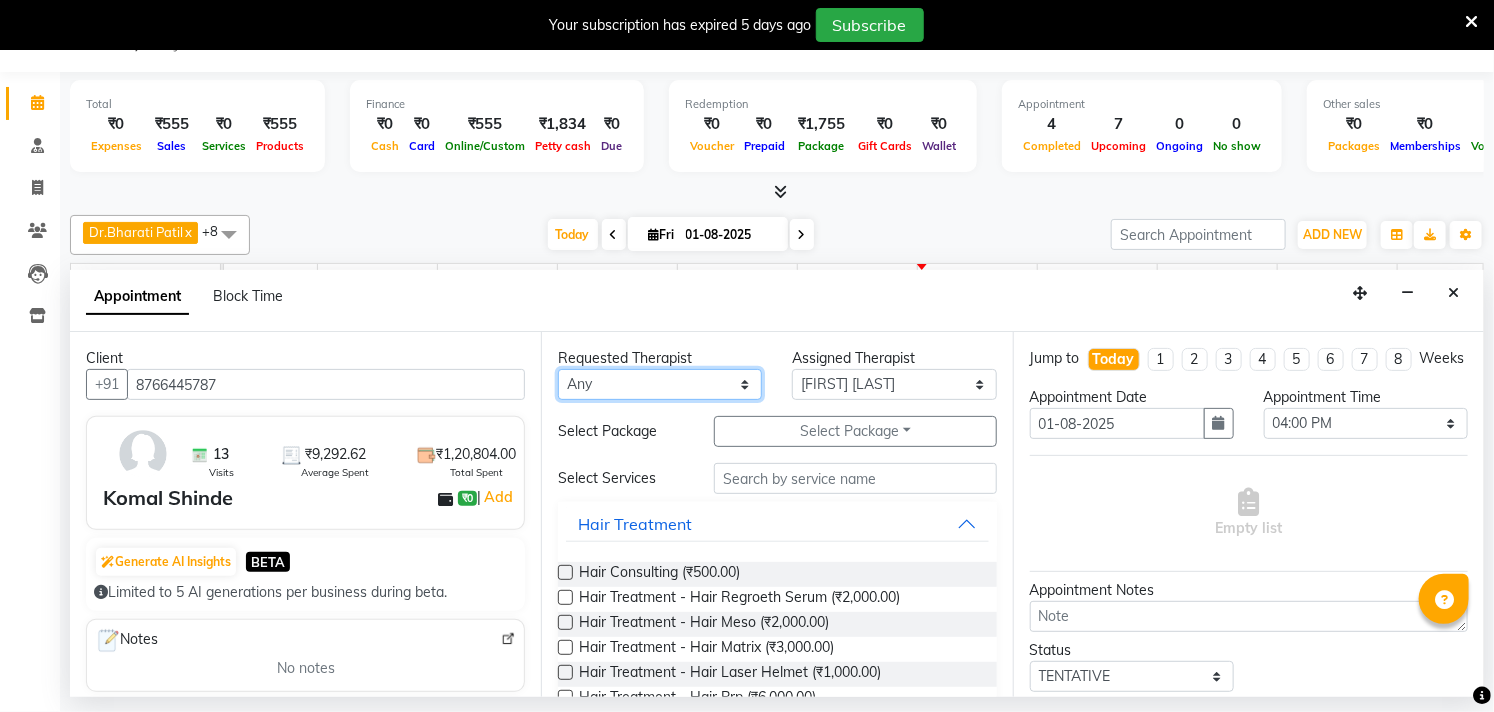 click on "Any [FIRST] [LAST]	 Dr.[FIRST] [LAST] Dr.[FIRST] [LAST] Dr.[FIRST] [LAST] [FIRST] [LAST] [FIRST] [LAST] [FIRST] [LAST] [FIRST] [LAST] [FIRST] [LAST] [FIRST] [LAST] [FIRST] [LAST]" at bounding box center (660, 384) 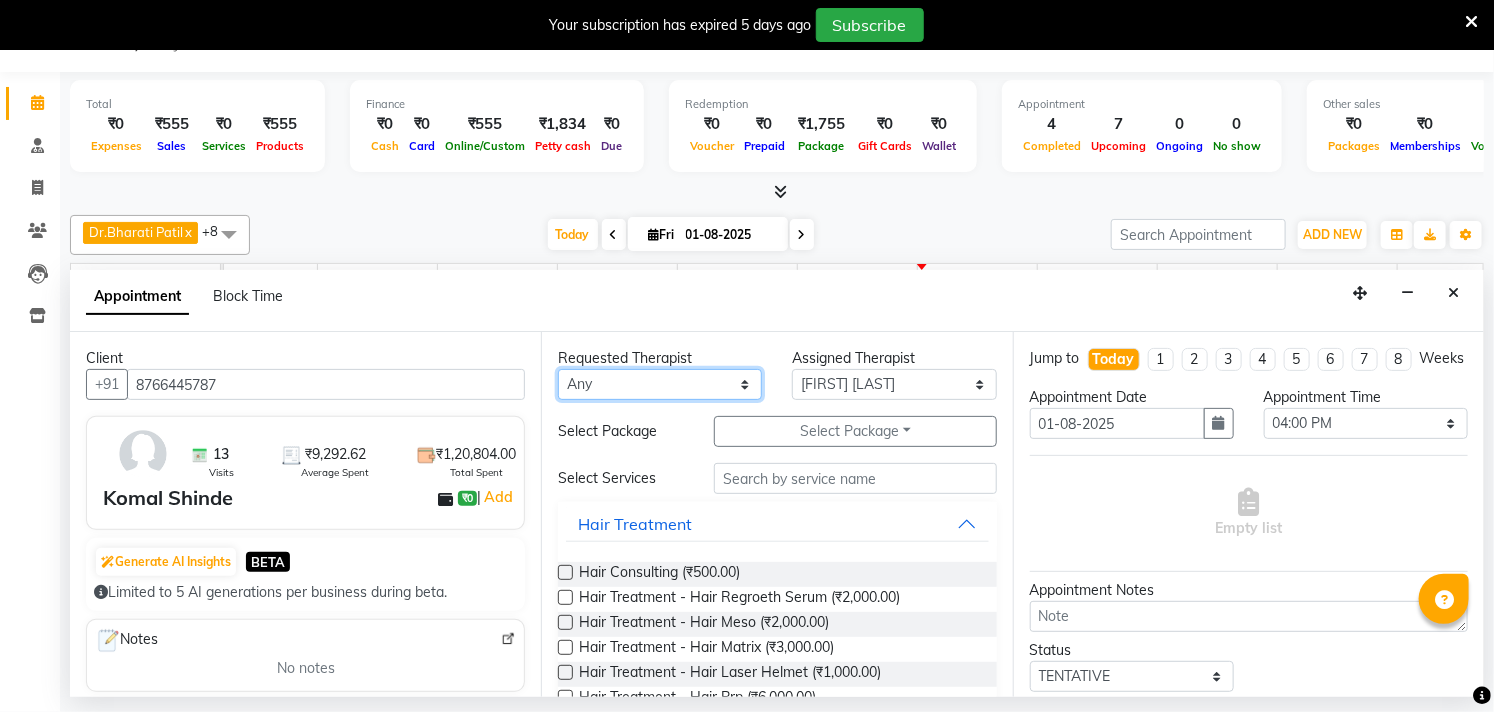 select on "27987" 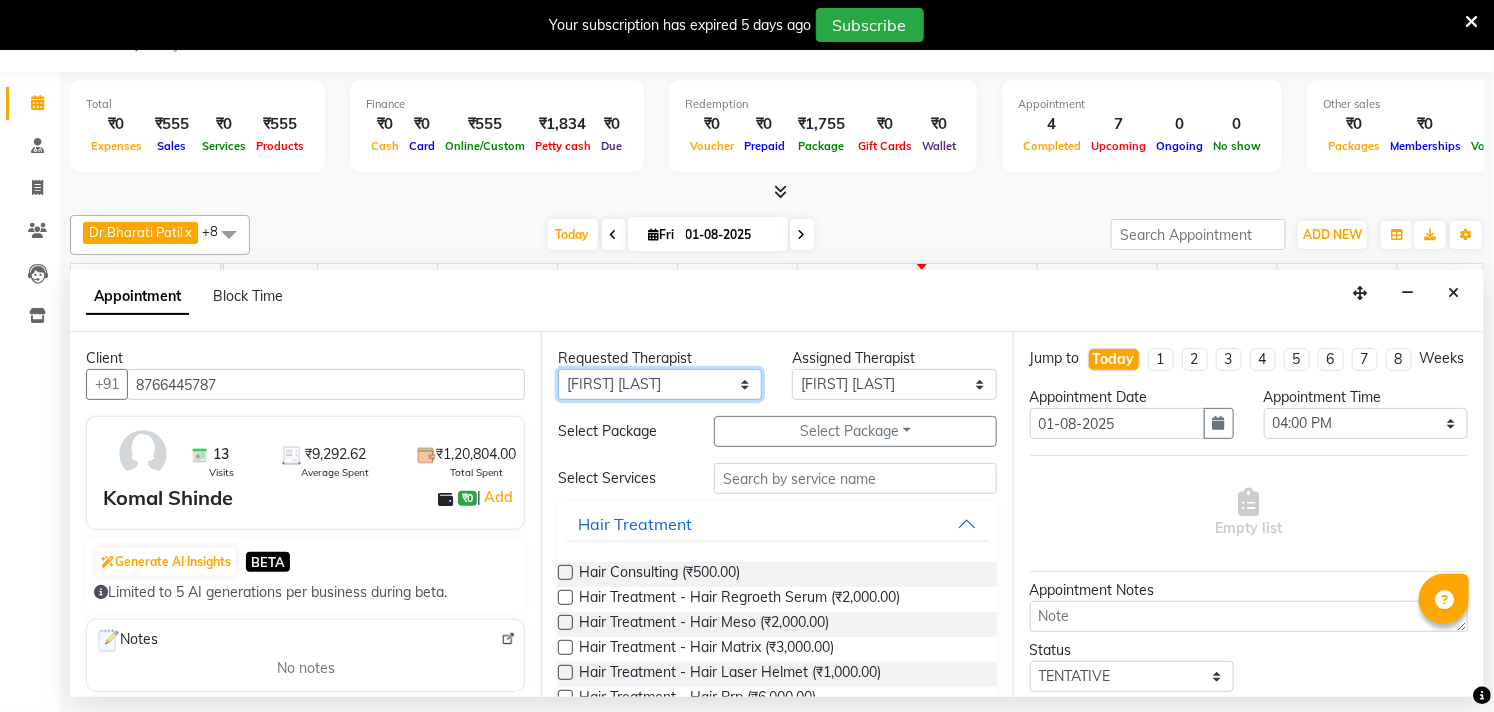 click on "Any [FIRST] [LAST]	 Dr.[FIRST] [LAST] Dr.[FIRST] [LAST] Dr.[FIRST] [LAST] [FIRST] [LAST] [FIRST] [LAST] [FIRST] [LAST] [FIRST] [LAST] [FIRST] [LAST] [FIRST] [LAST] [FIRST] [LAST]" at bounding box center (660, 384) 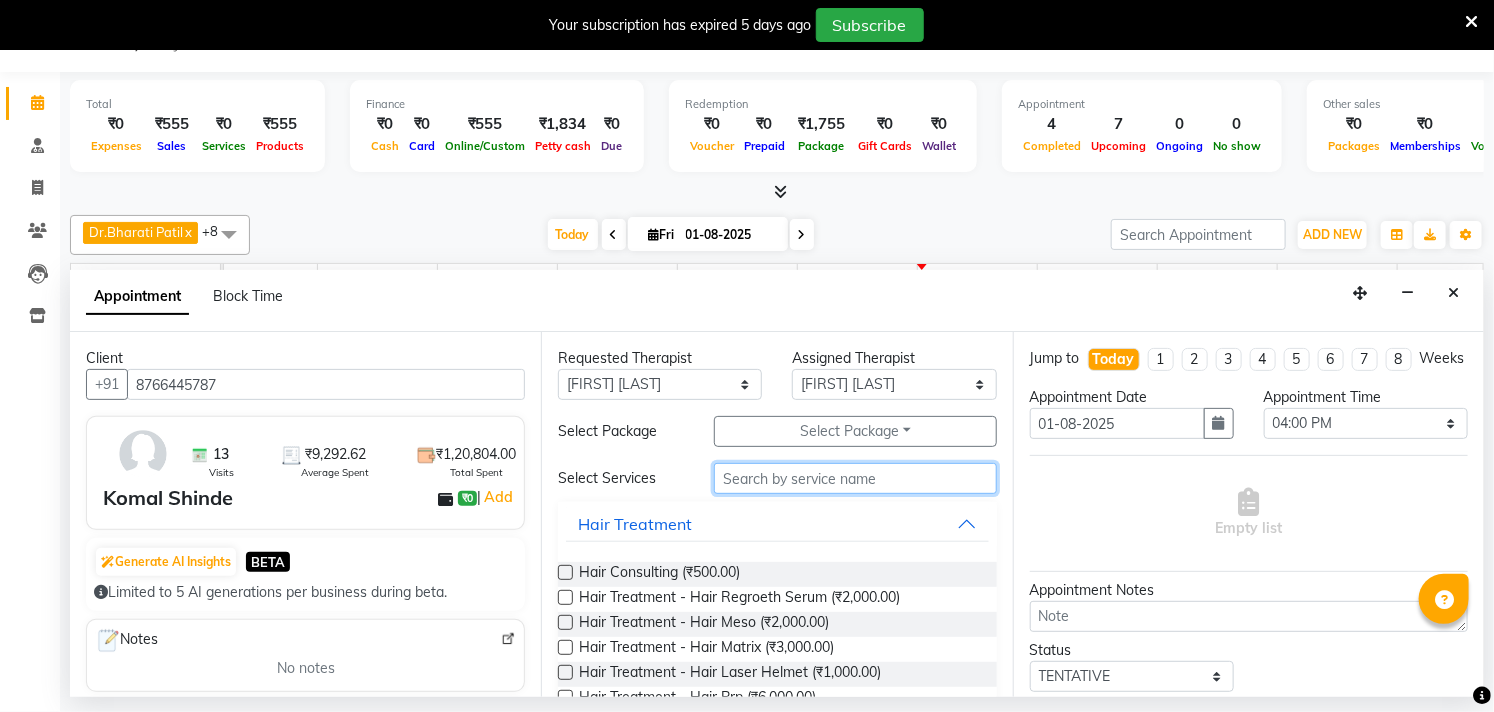 click at bounding box center [855, 478] 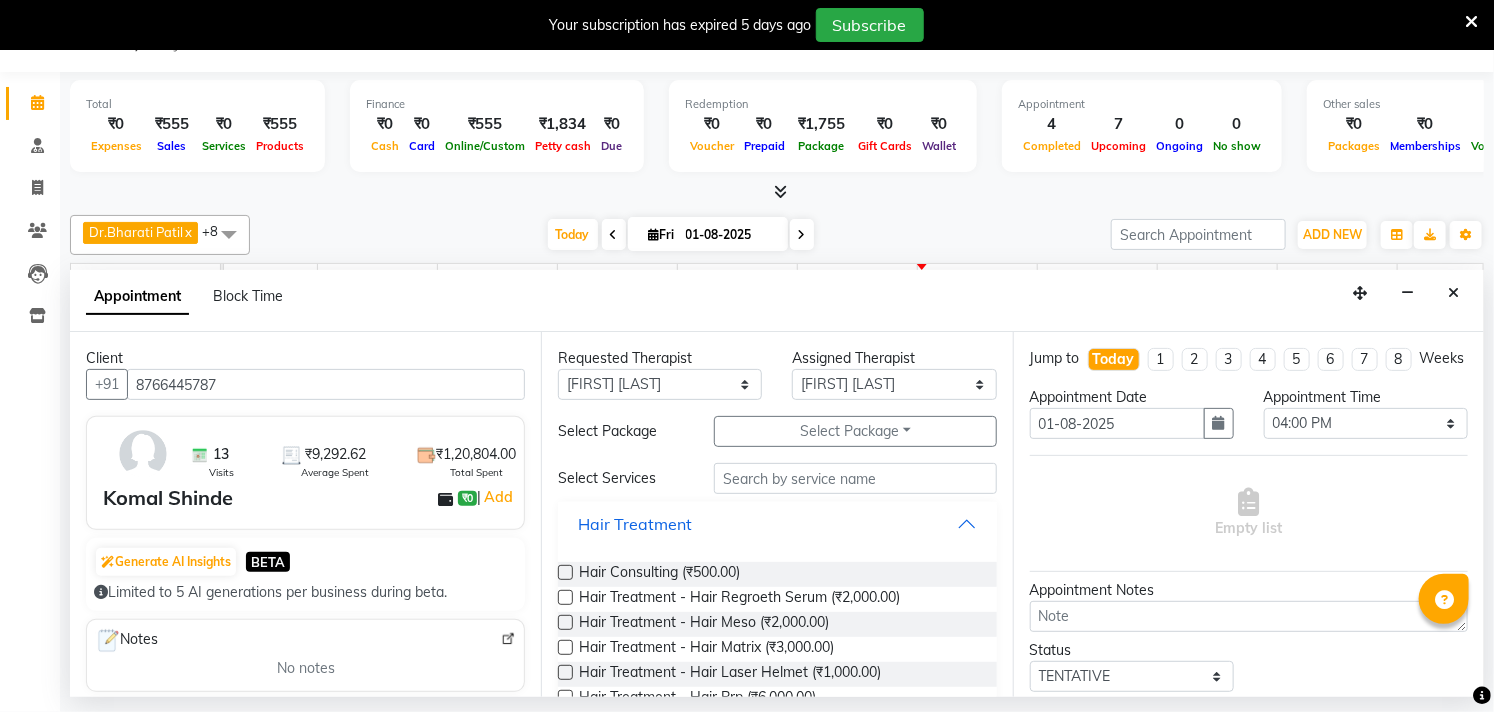 click on "Hair Treatment" at bounding box center (635, 524) 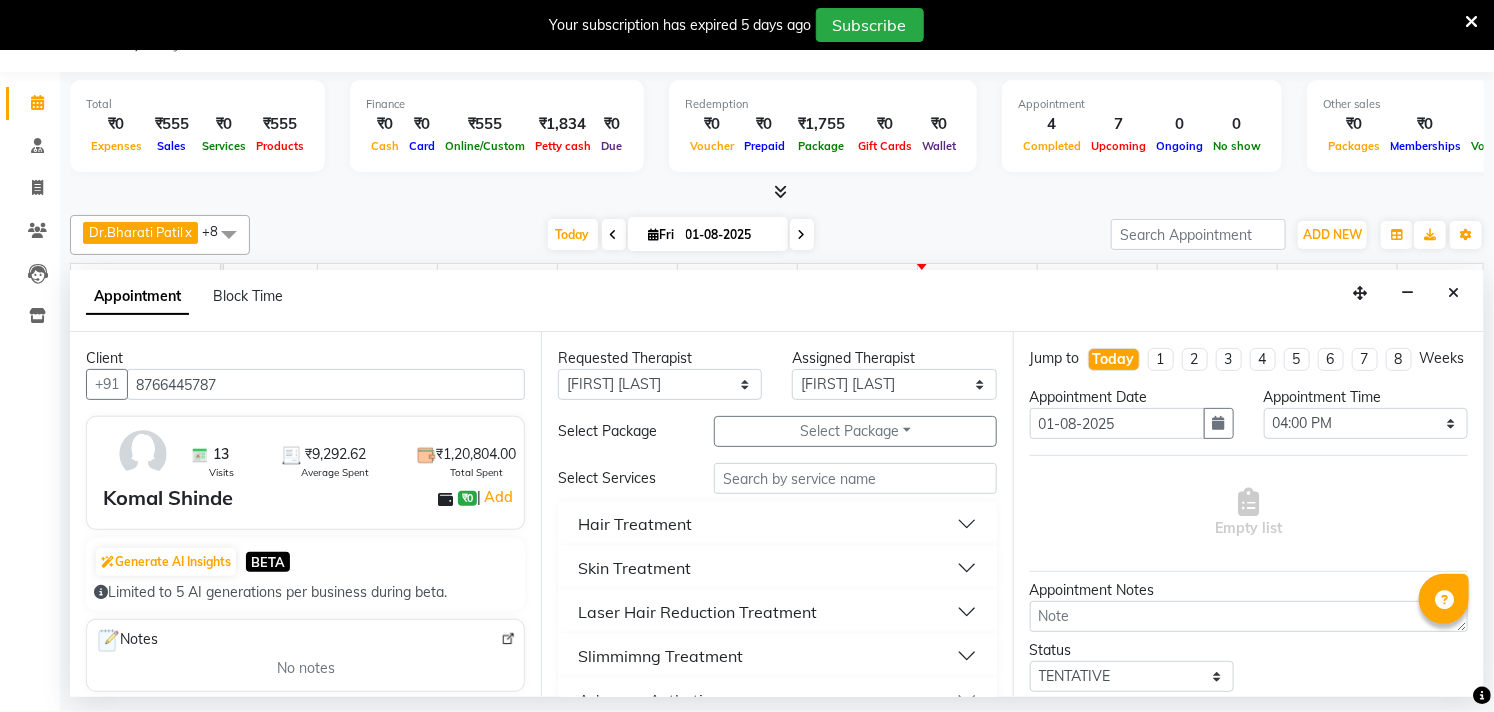 click on "Skin Treatment" at bounding box center [634, 568] 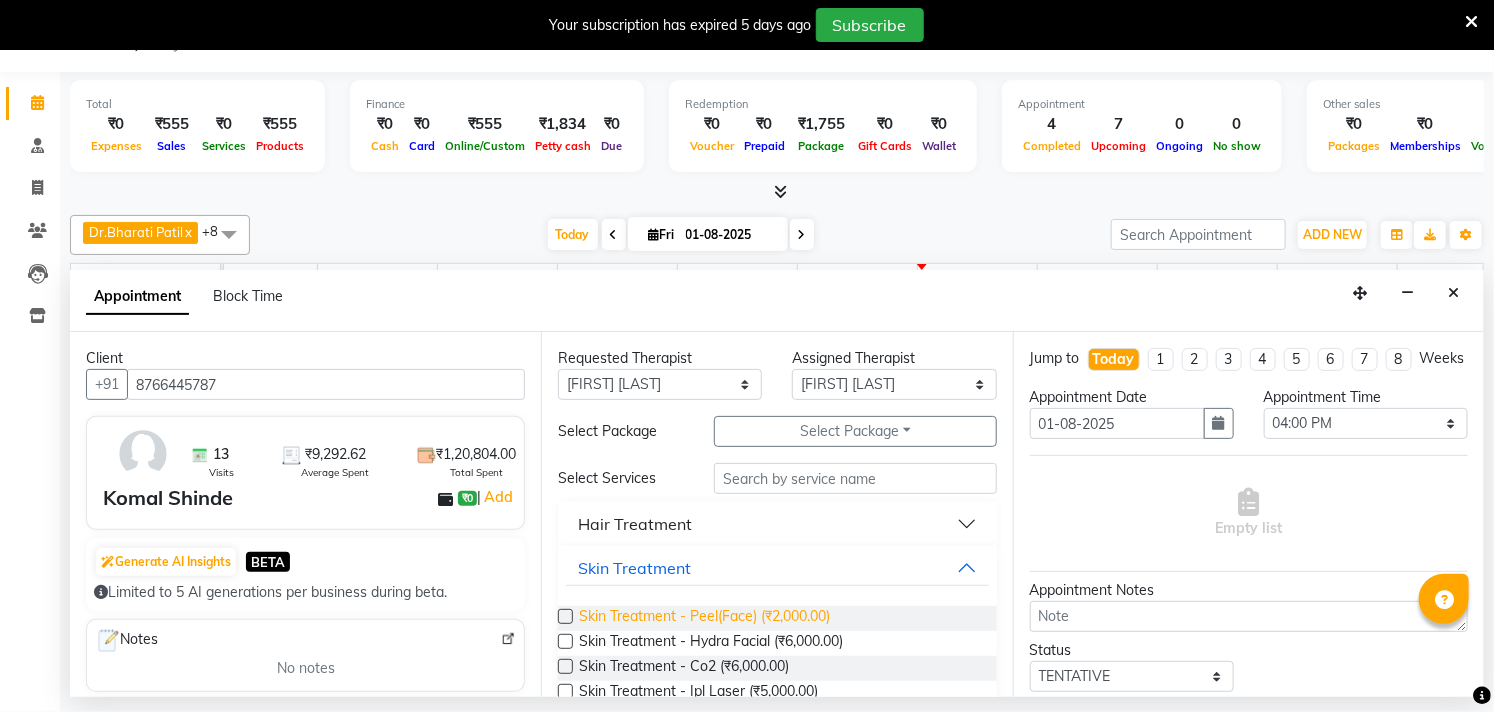 click on "Skin Treatment - Peel(Face) (₹2,000.00)" at bounding box center [704, 618] 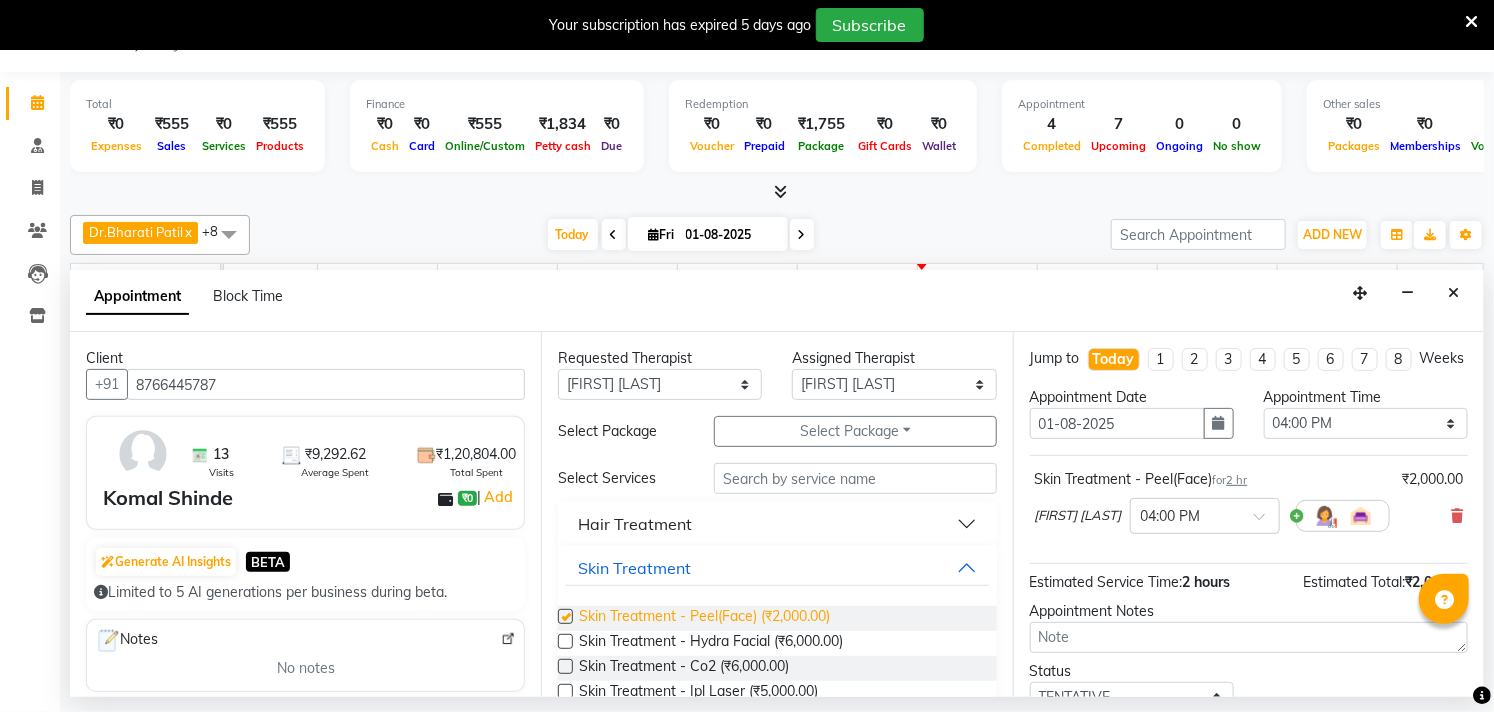 checkbox on "false" 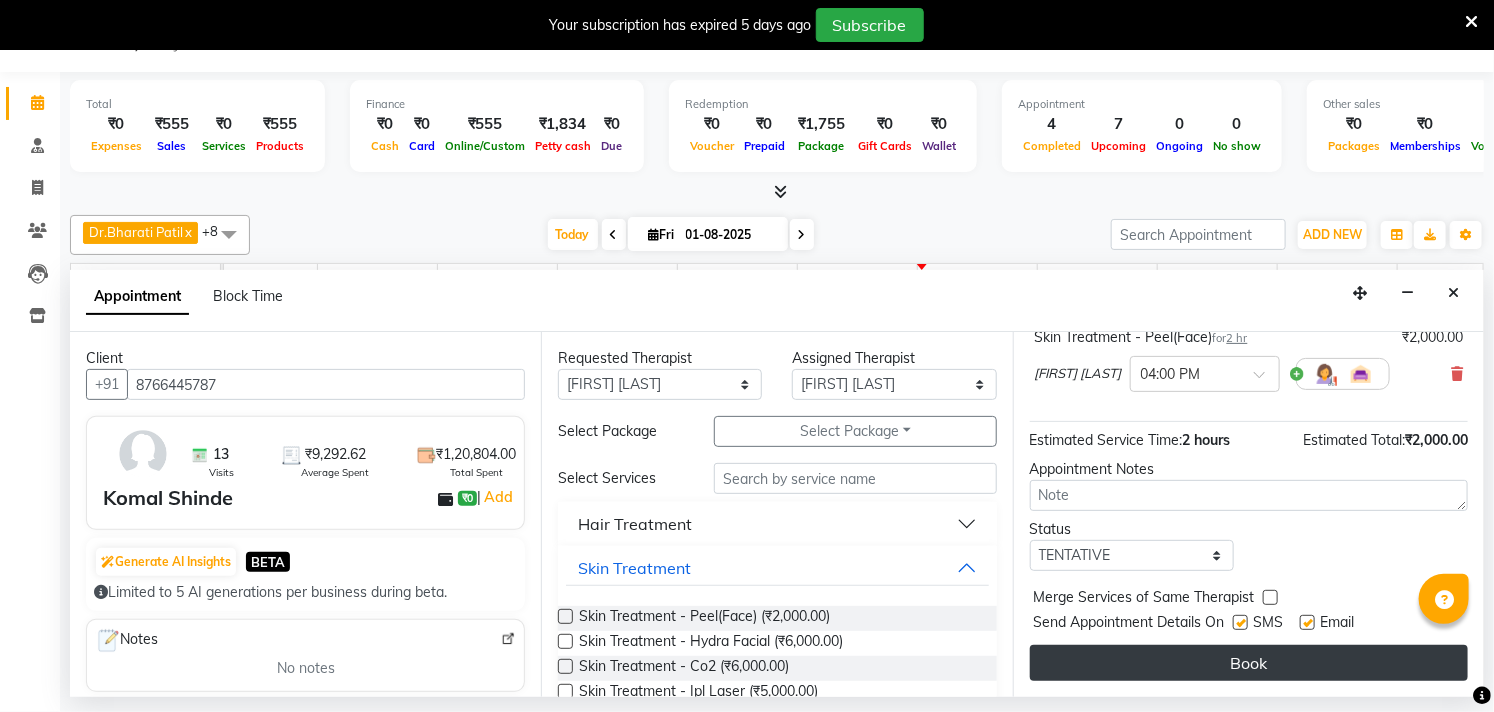 scroll, scrollTop: 161, scrollLeft: 0, axis: vertical 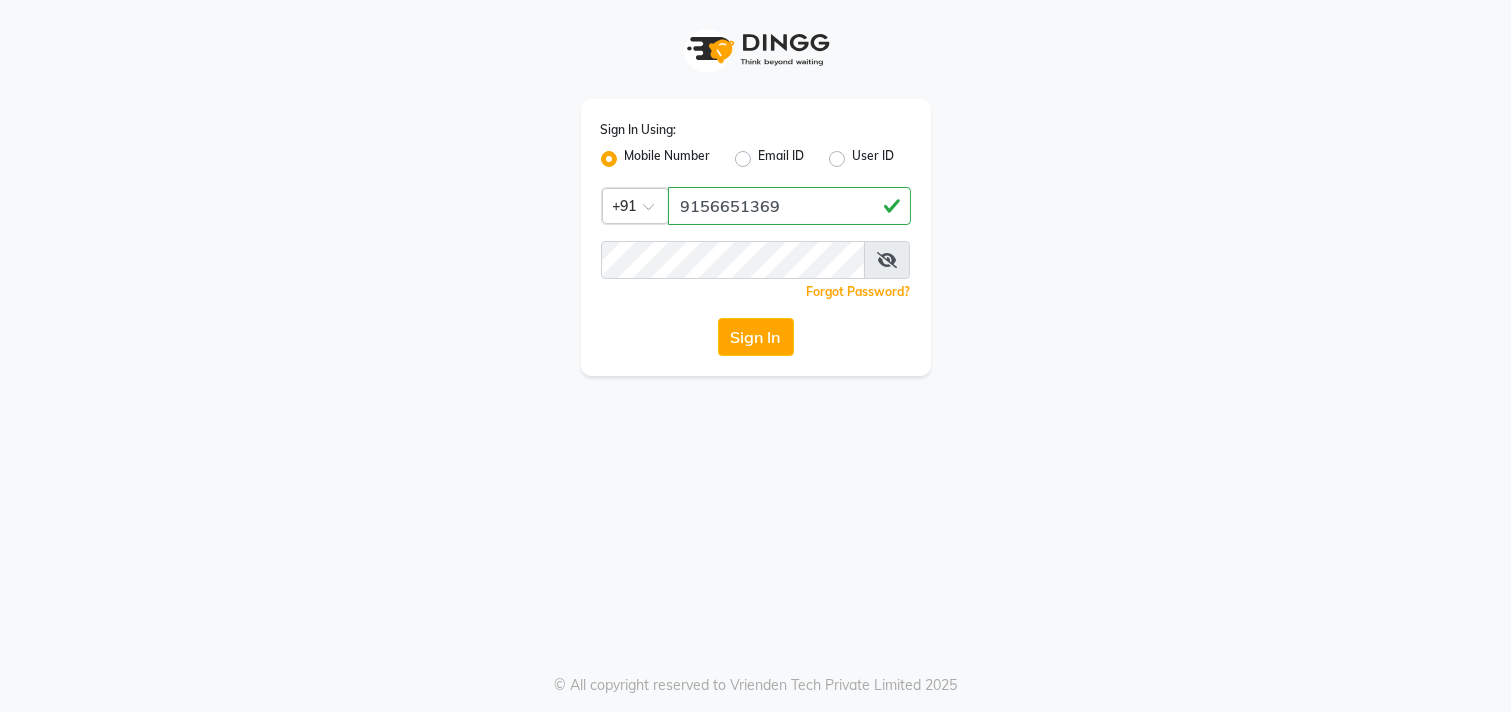type on "9156651369" 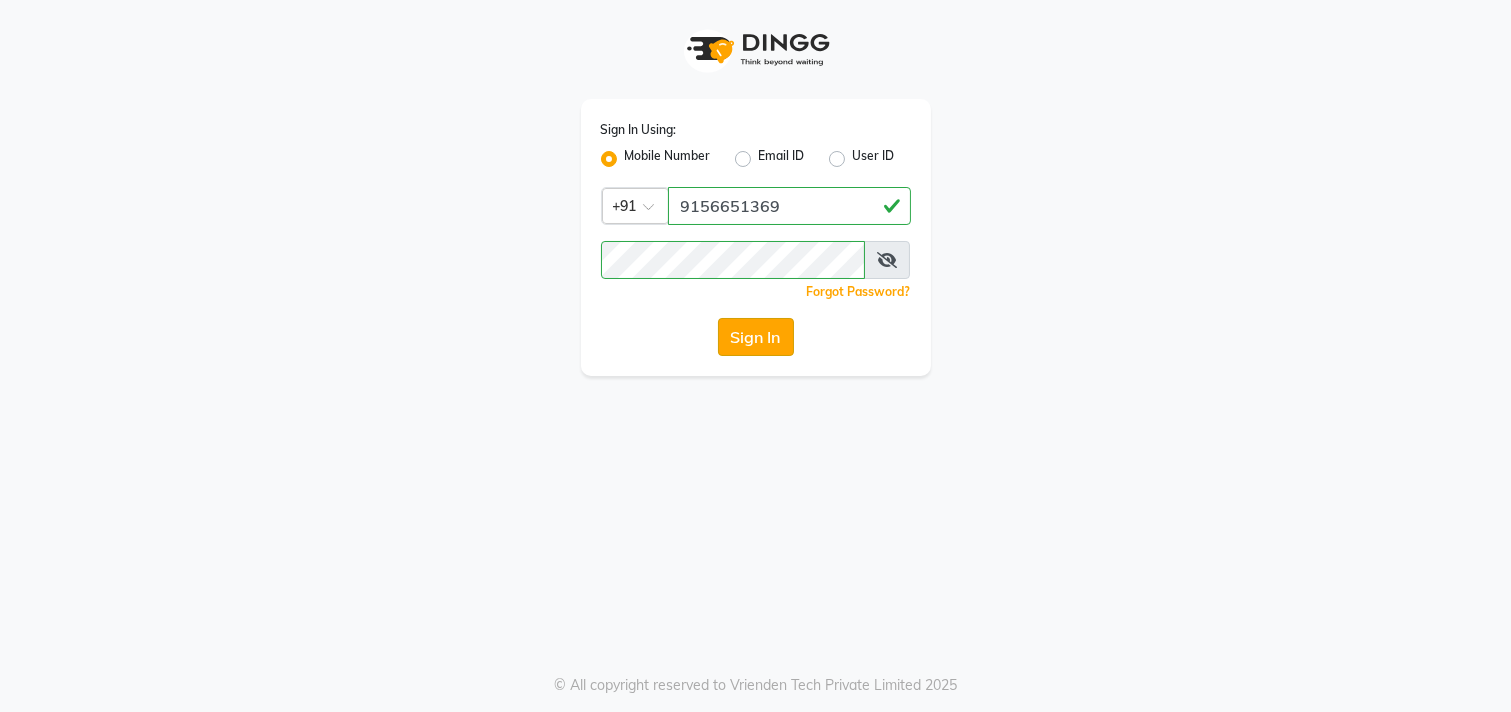 click on "Sign In" 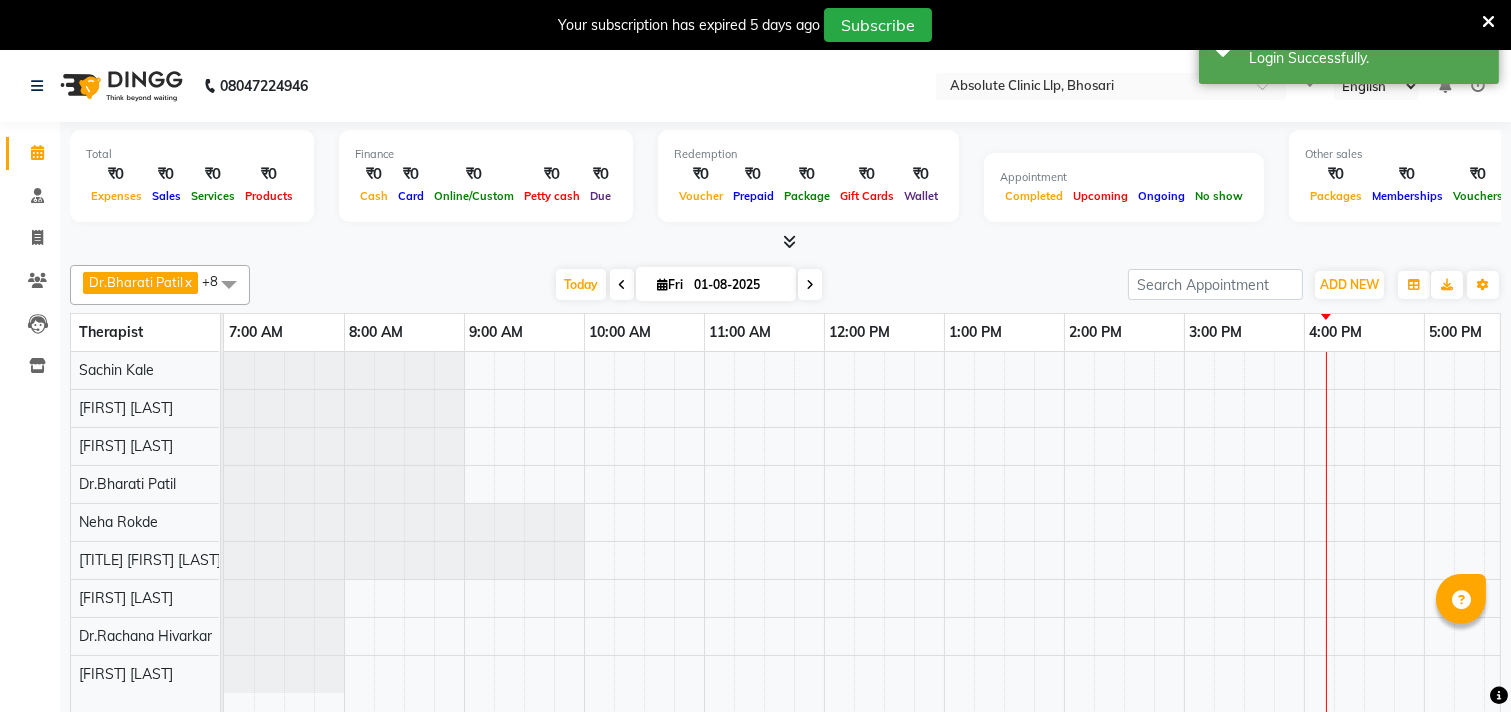 select on "en" 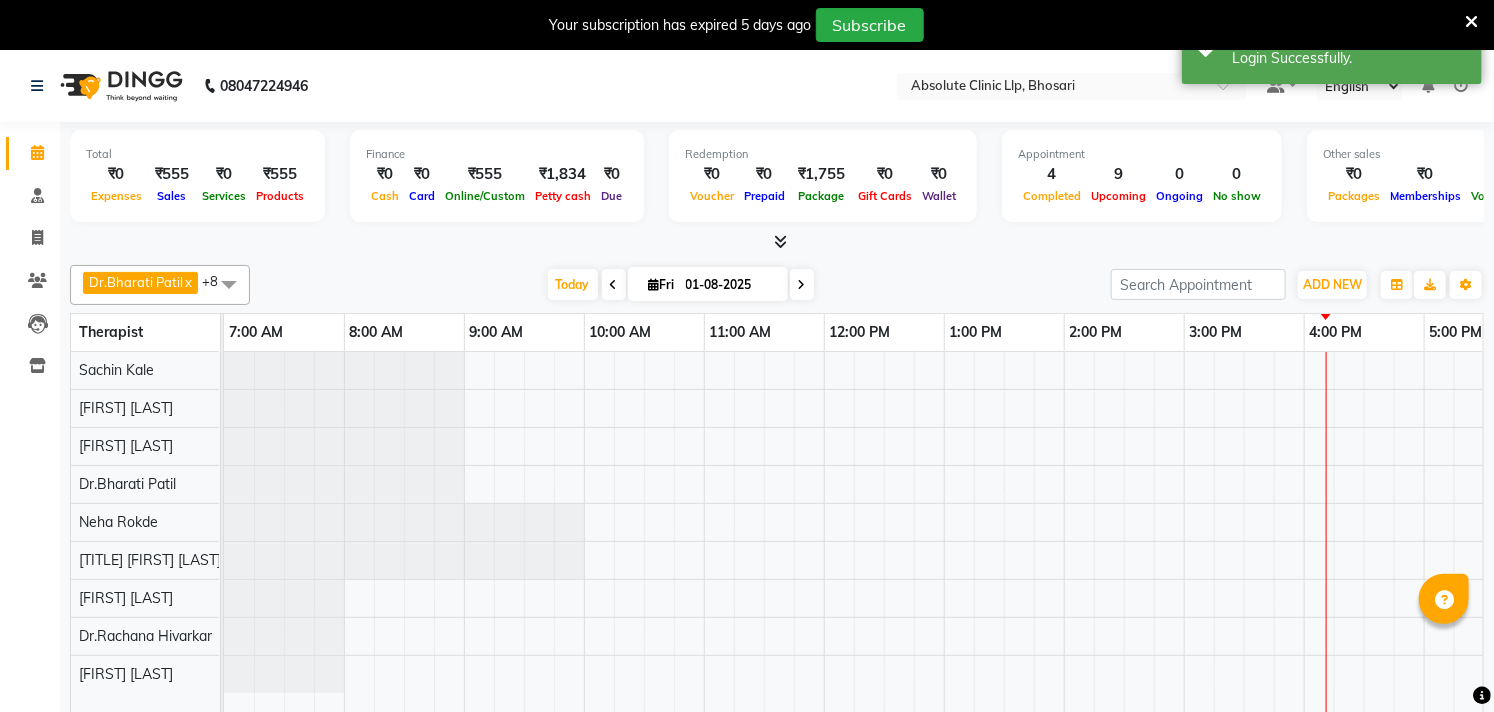 scroll, scrollTop: 0, scrollLeft: 0, axis: both 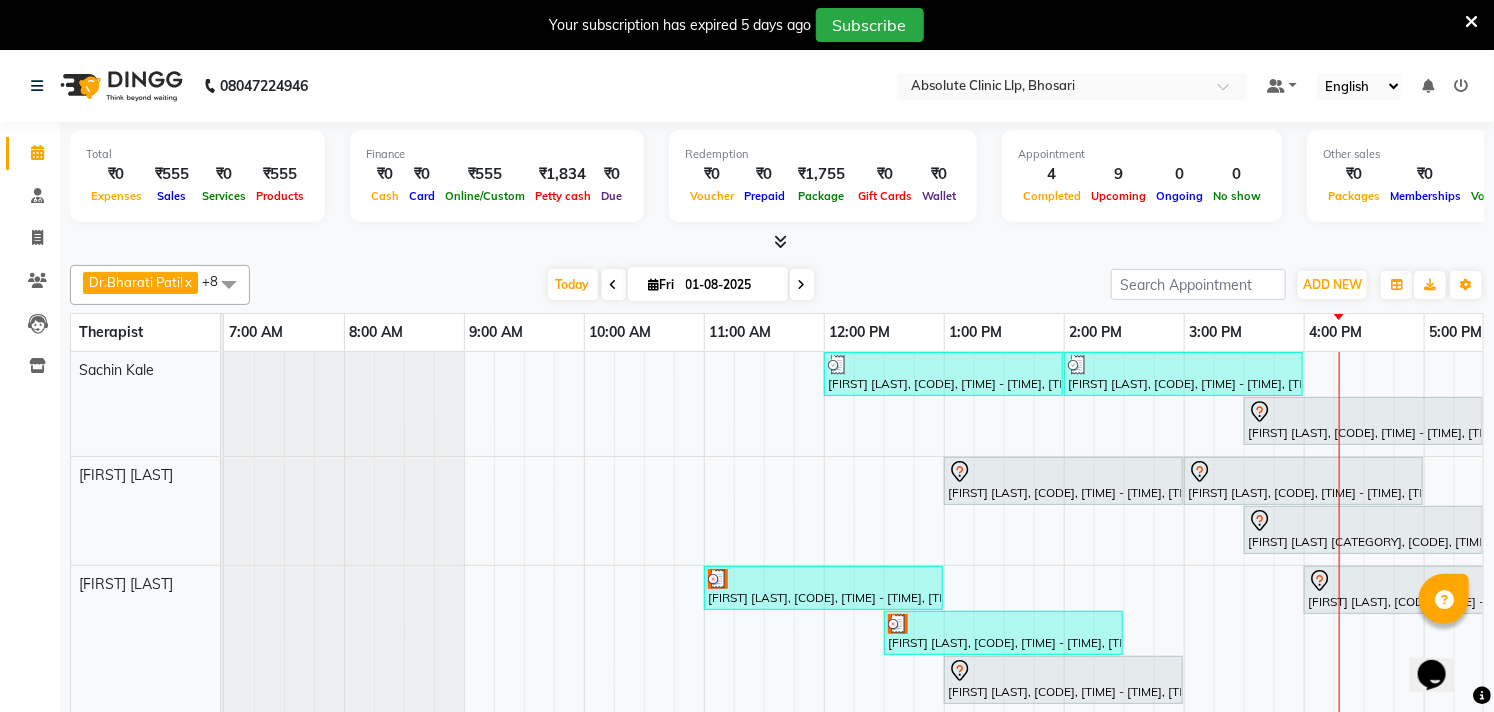 click at bounding box center (802, 284) 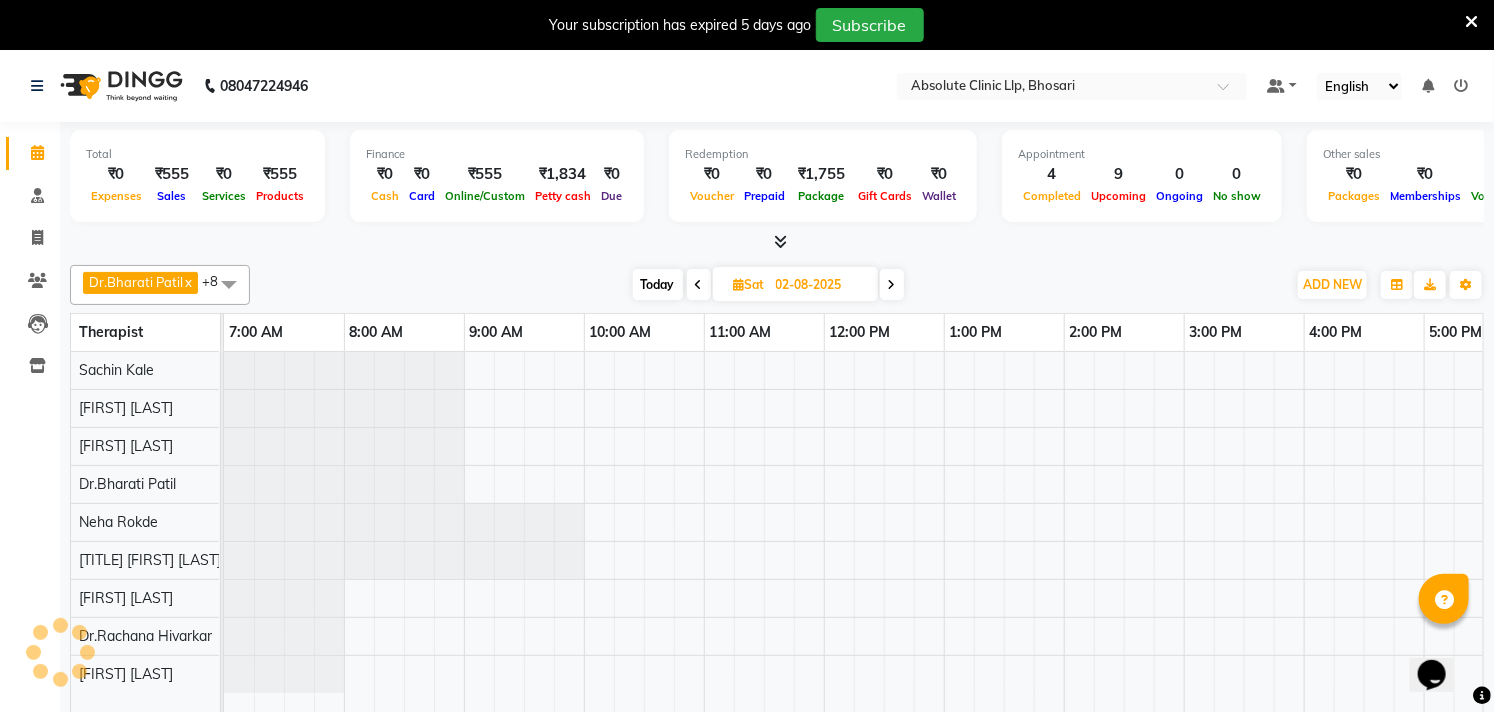 scroll, scrollTop: 0, scrollLeft: 541, axis: horizontal 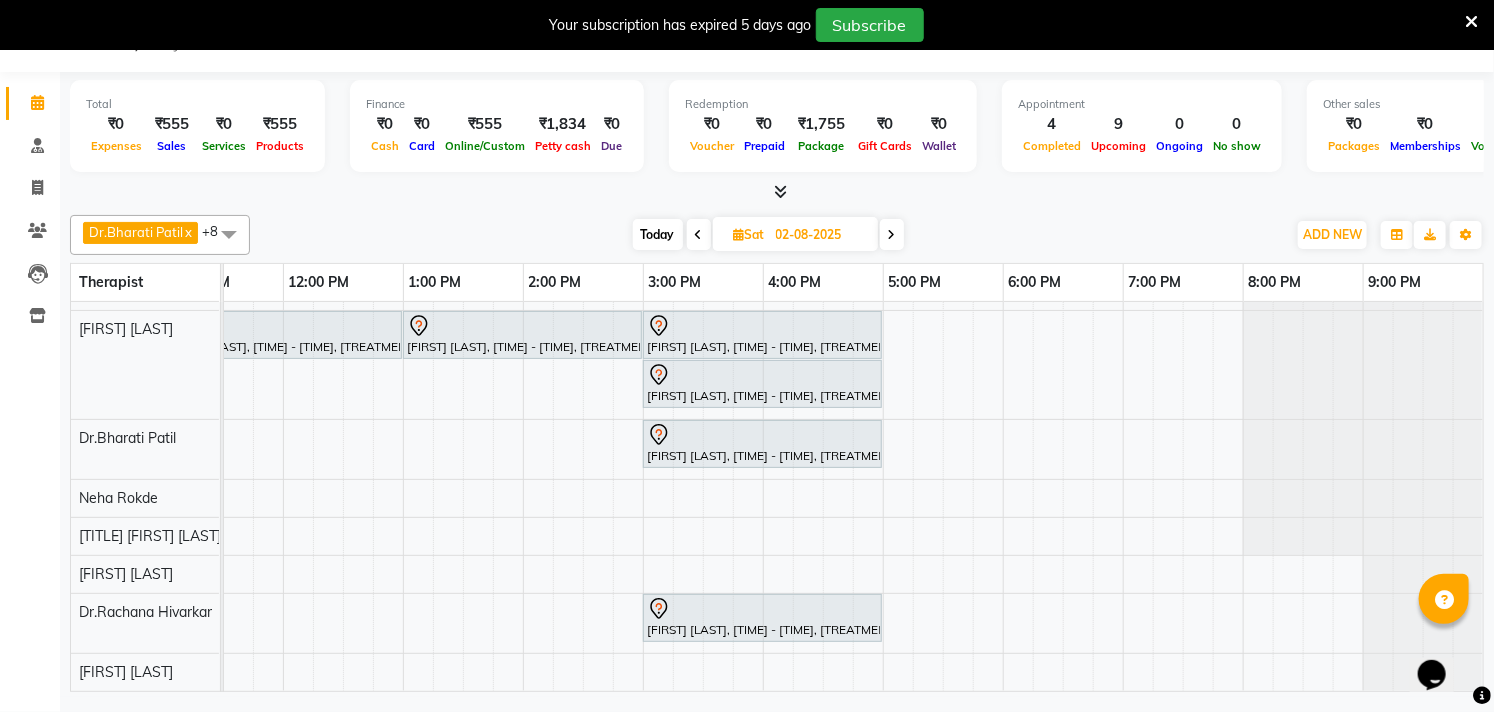 click at bounding box center (892, 234) 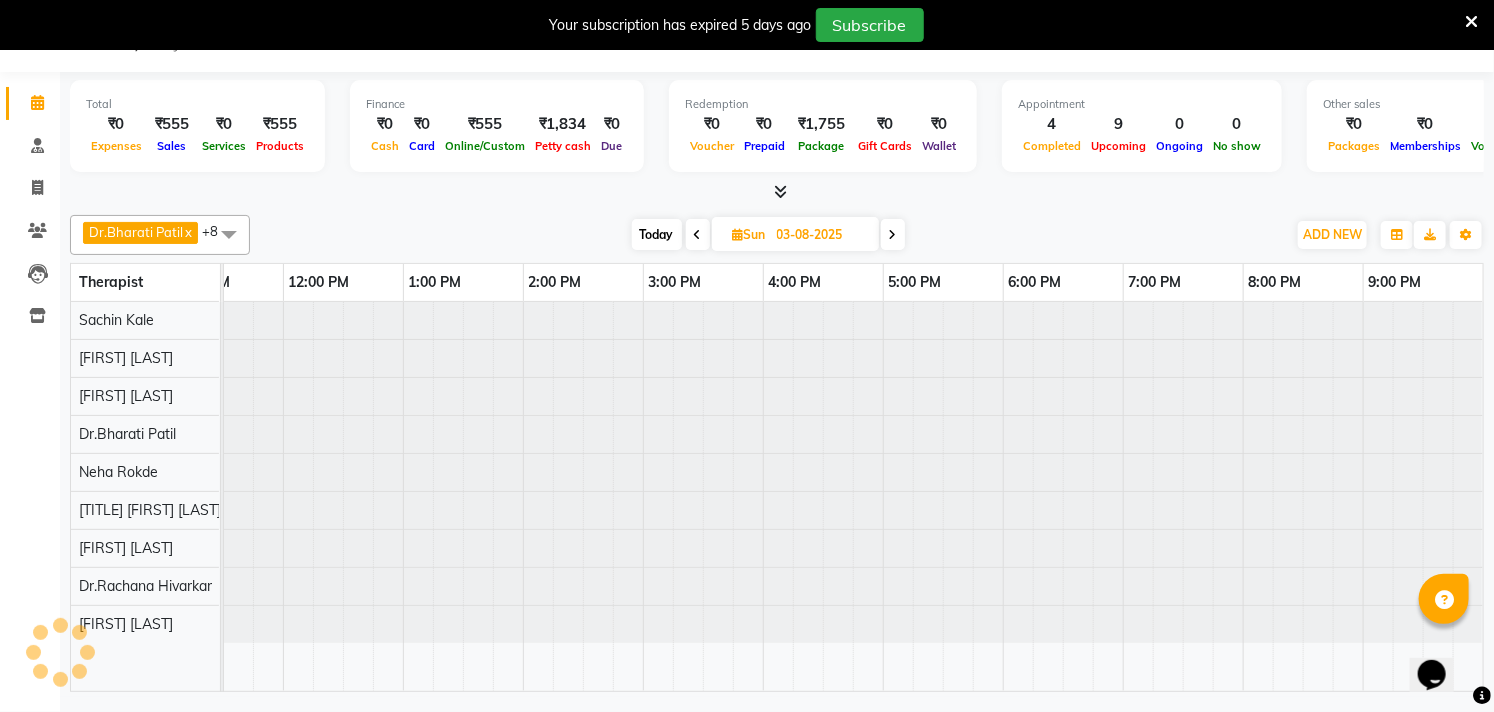 scroll, scrollTop: 0, scrollLeft: 0, axis: both 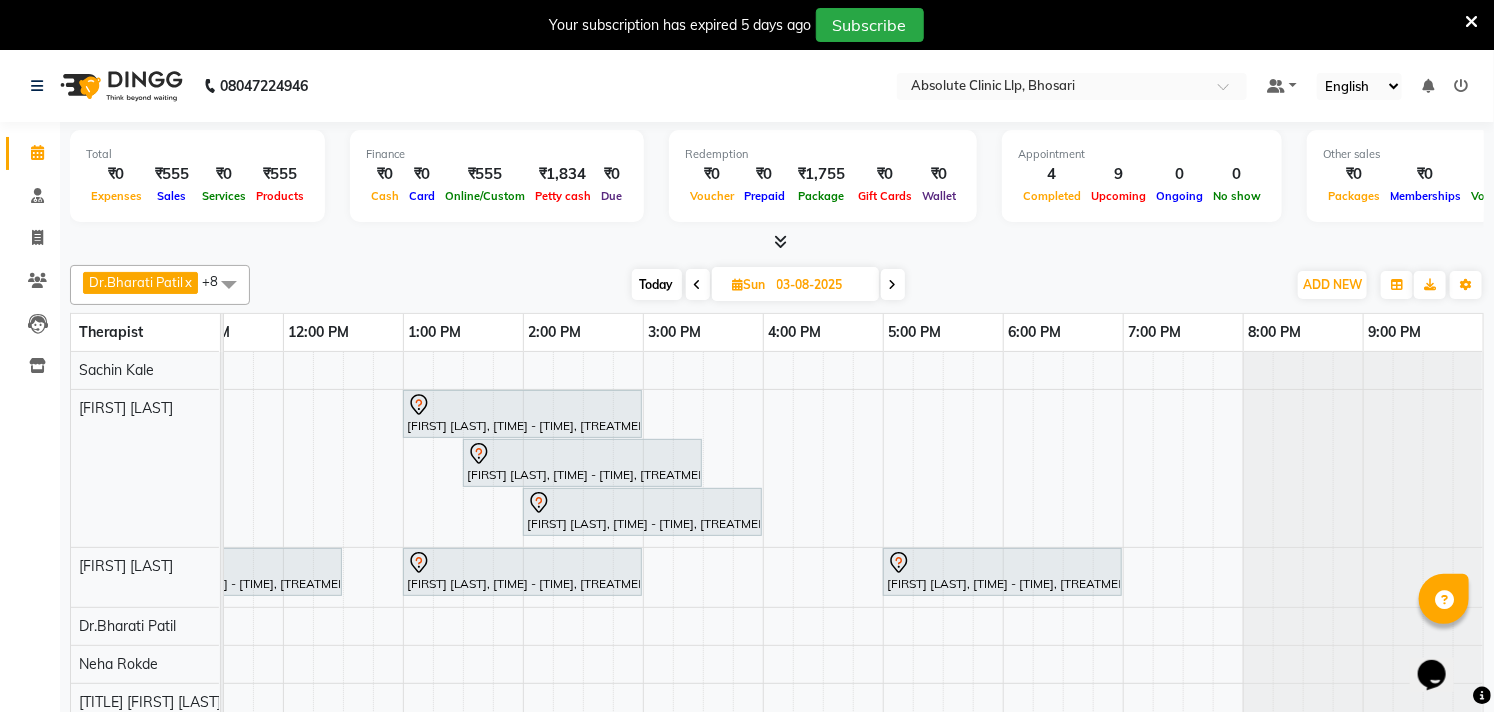 click on "Today" at bounding box center (657, 284) 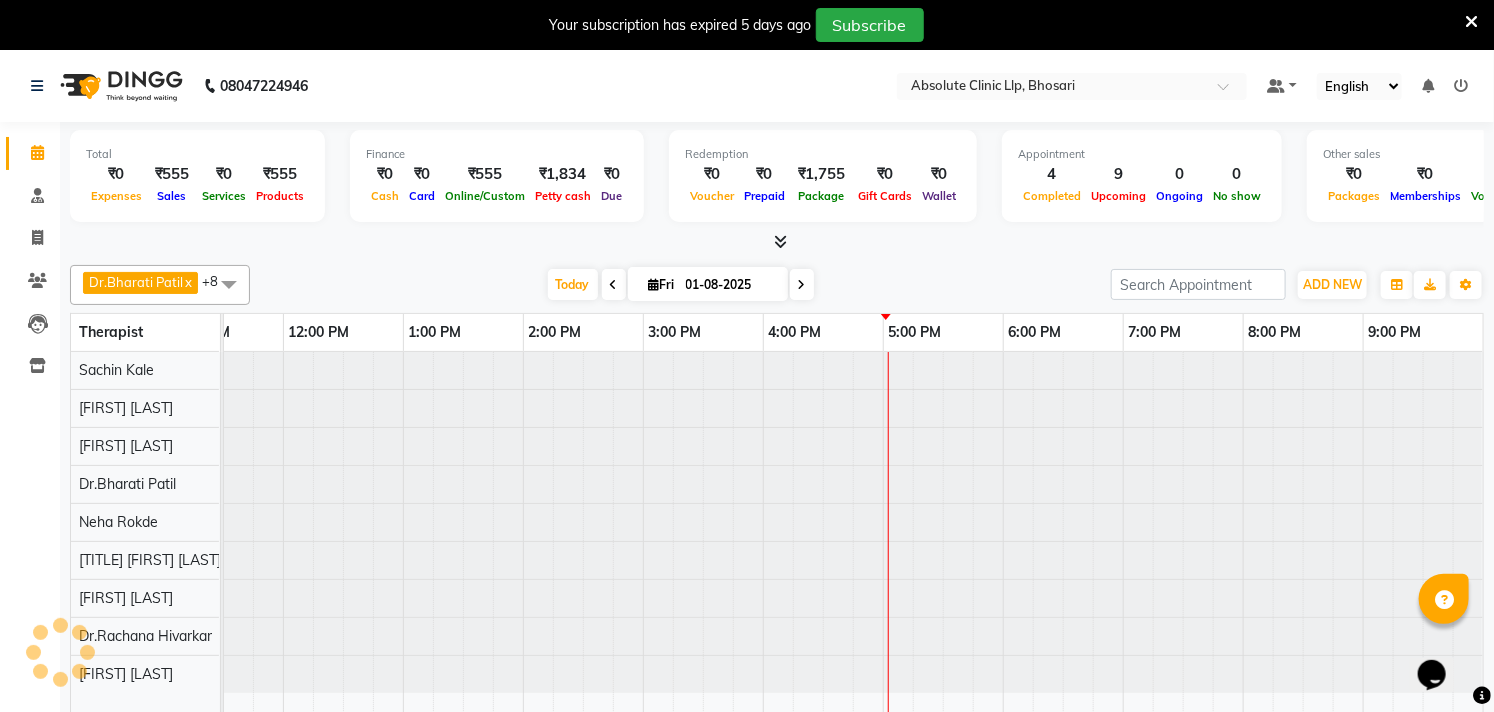 scroll, scrollTop: 0, scrollLeft: 0, axis: both 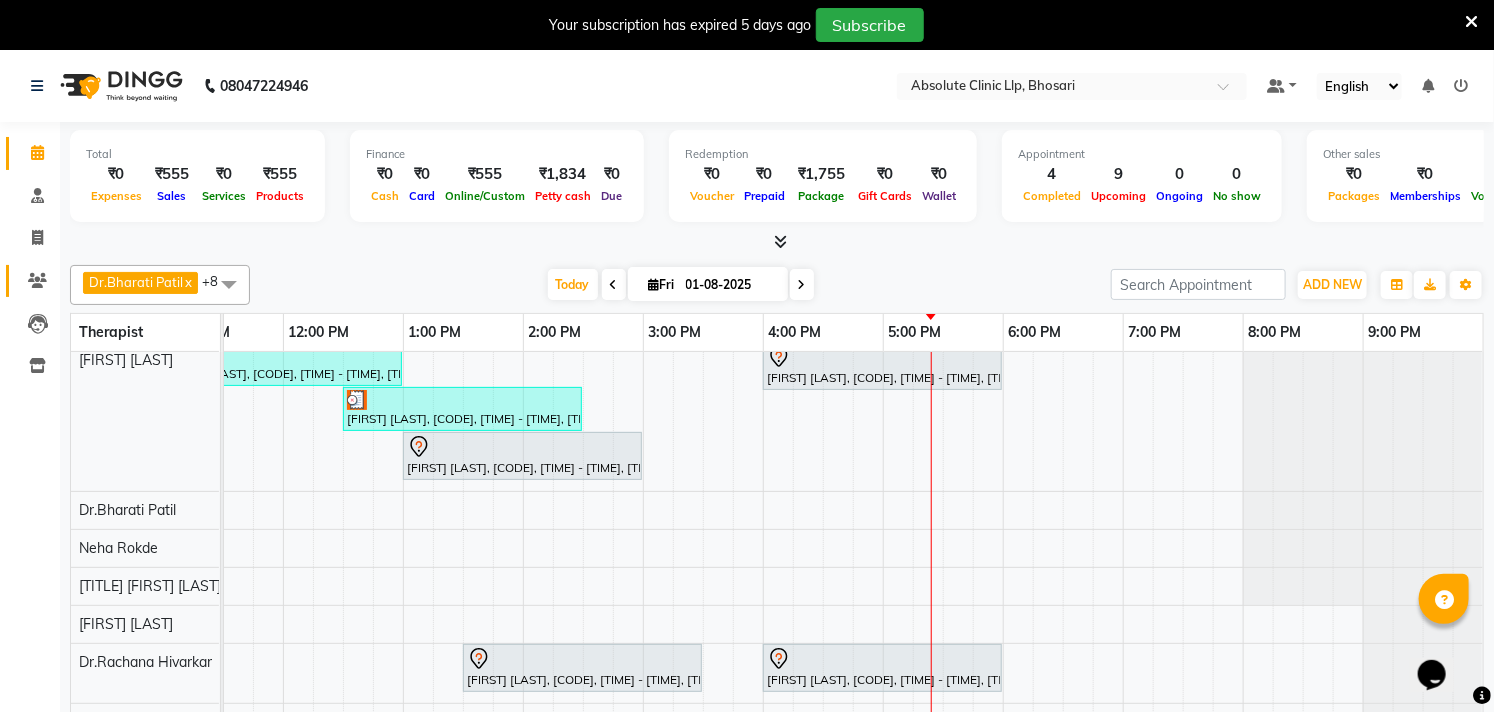 click 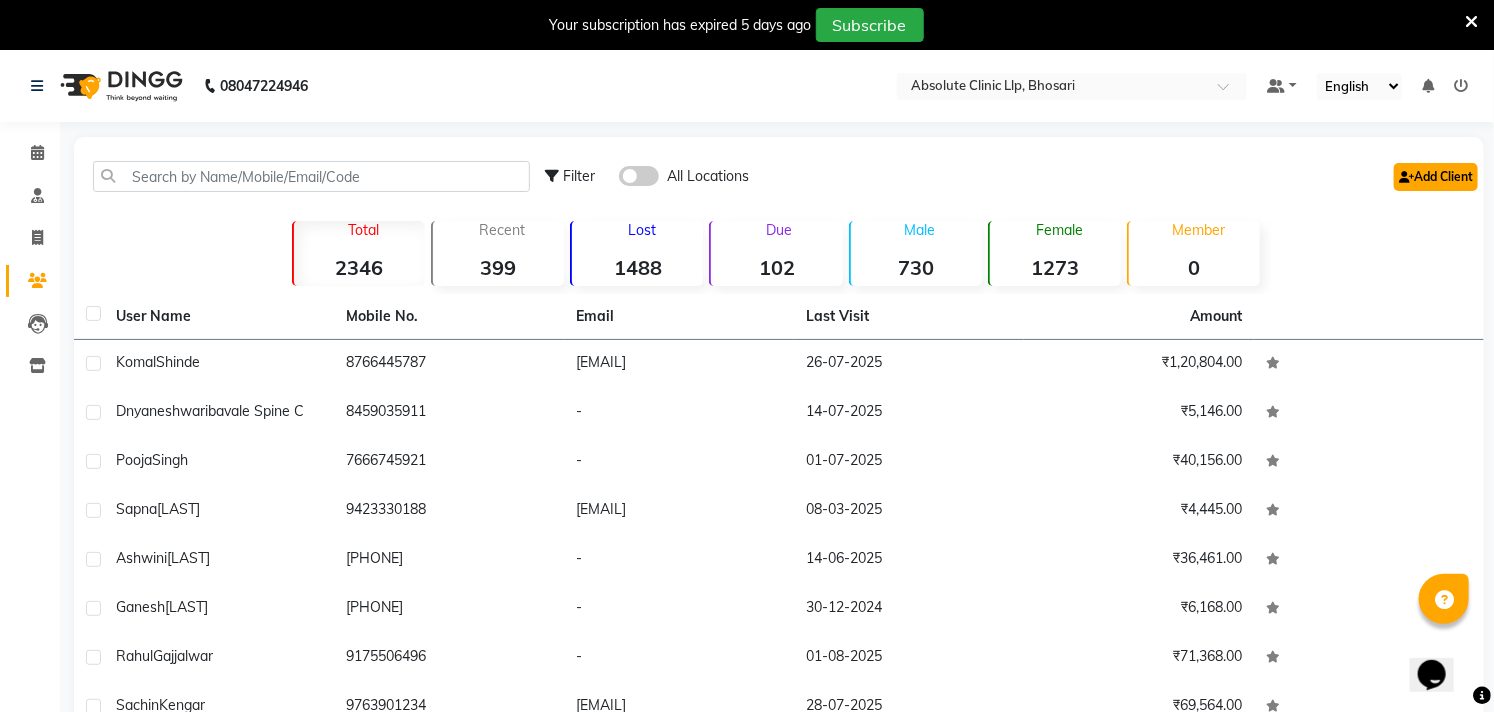 click on "Add Client" 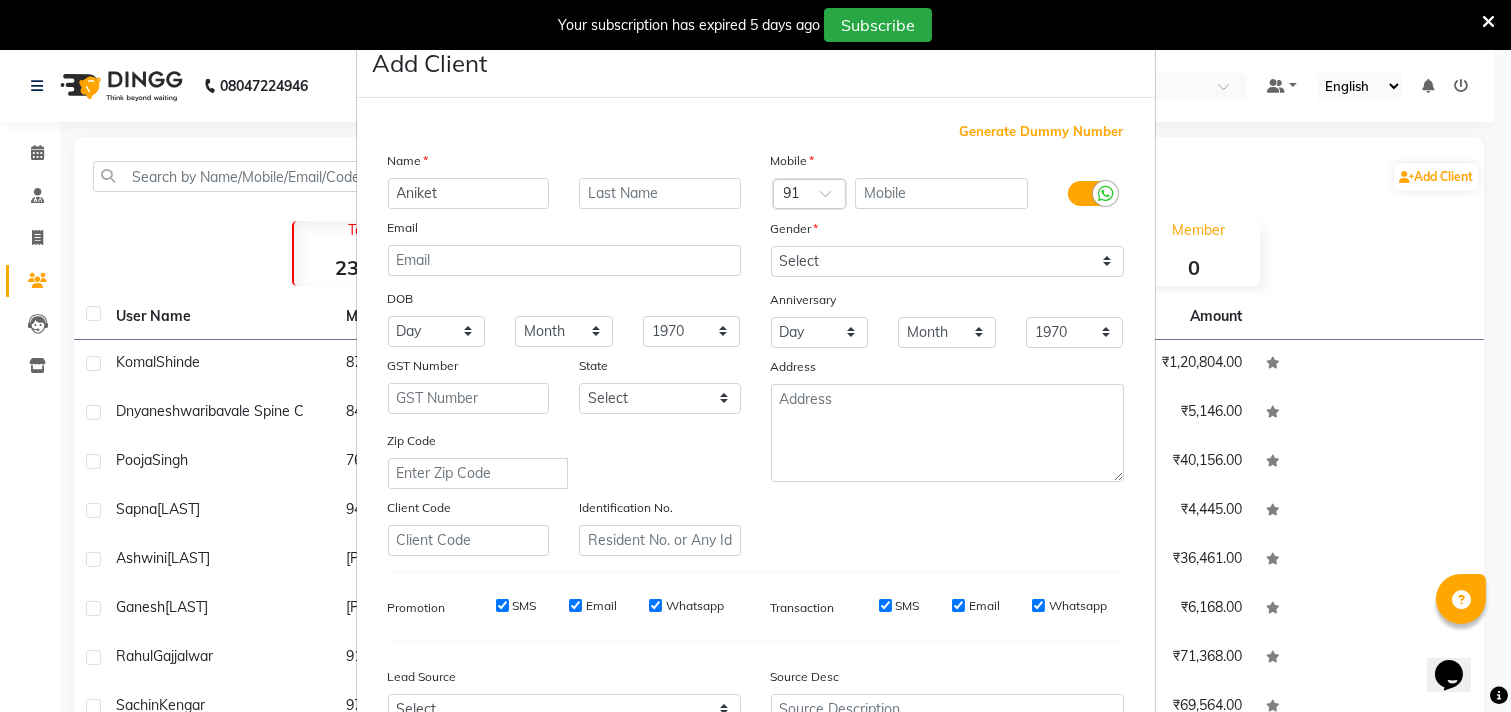 type on "Aniket" 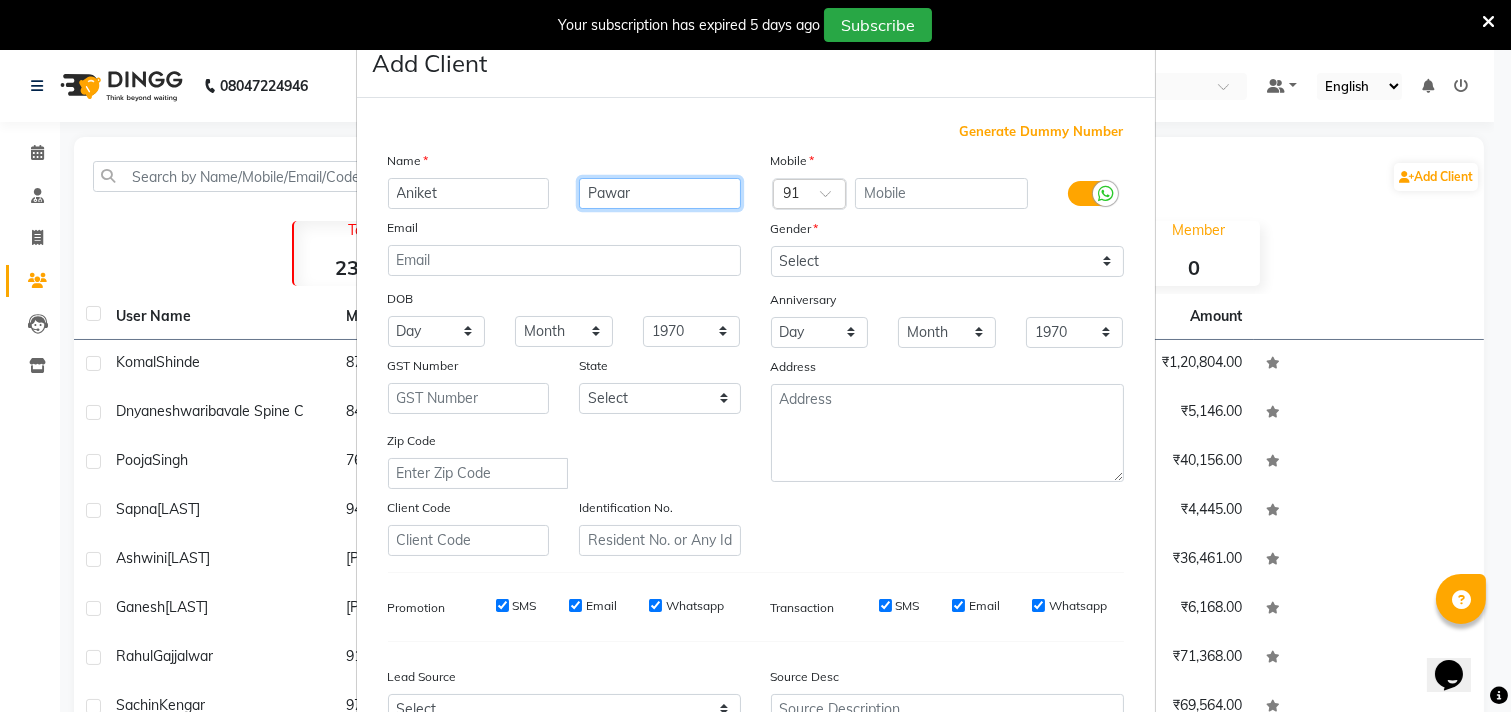 type on "Pawar" 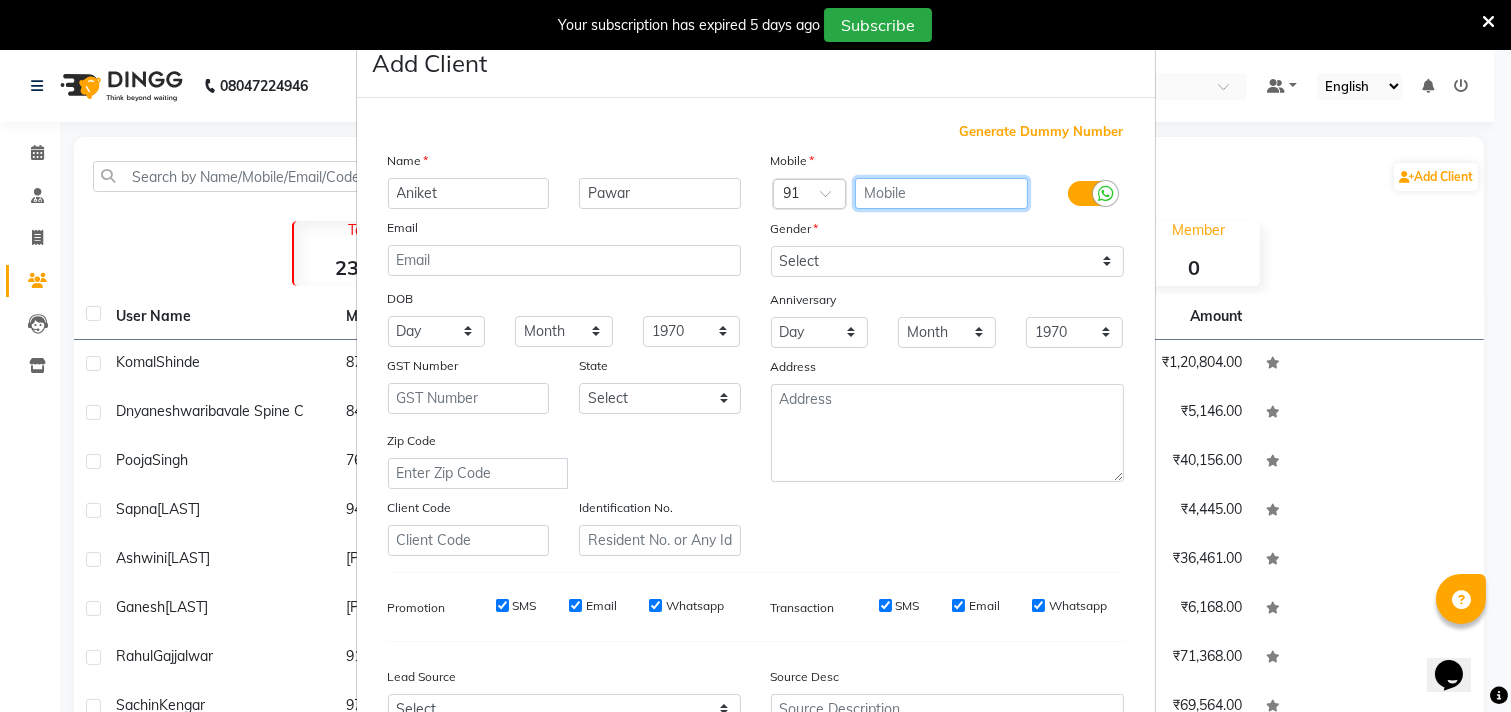 click at bounding box center [941, 193] 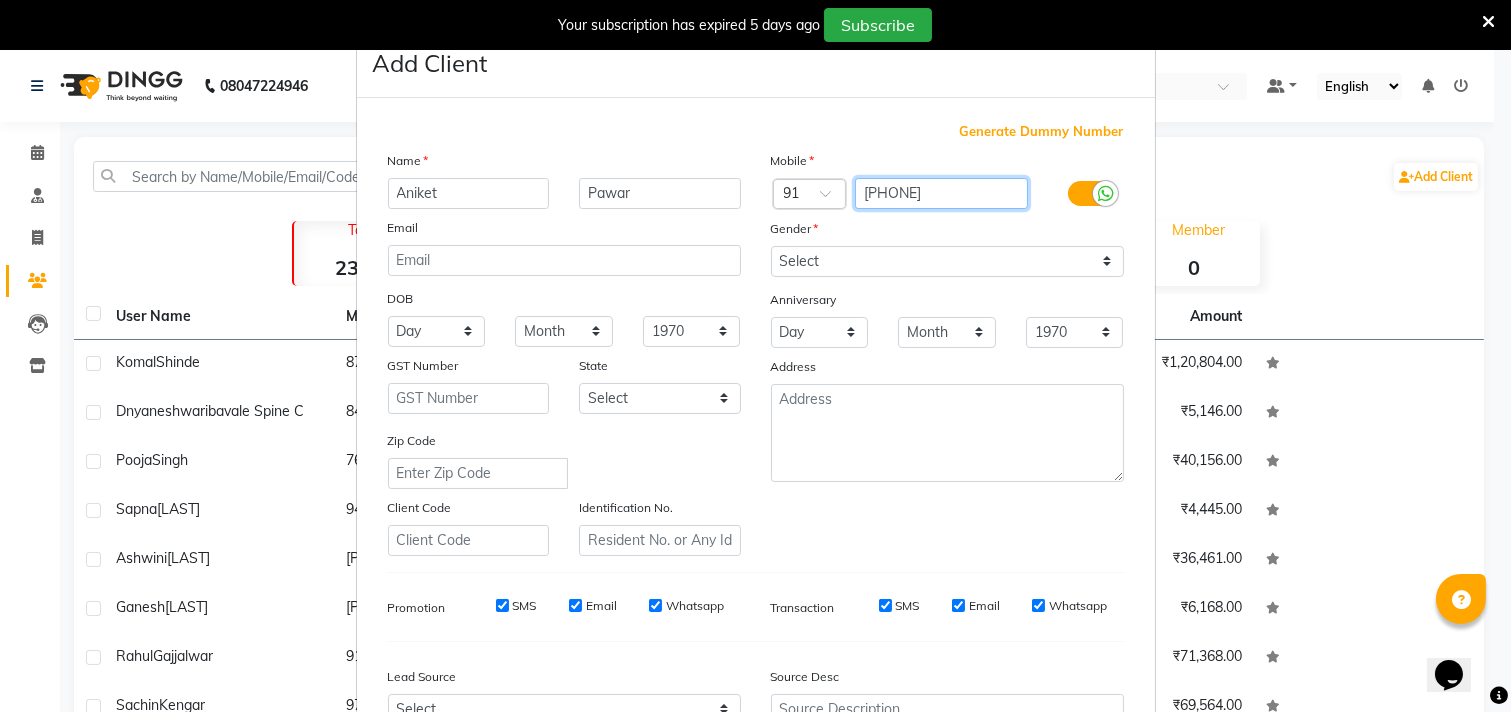 type on "9762828832" 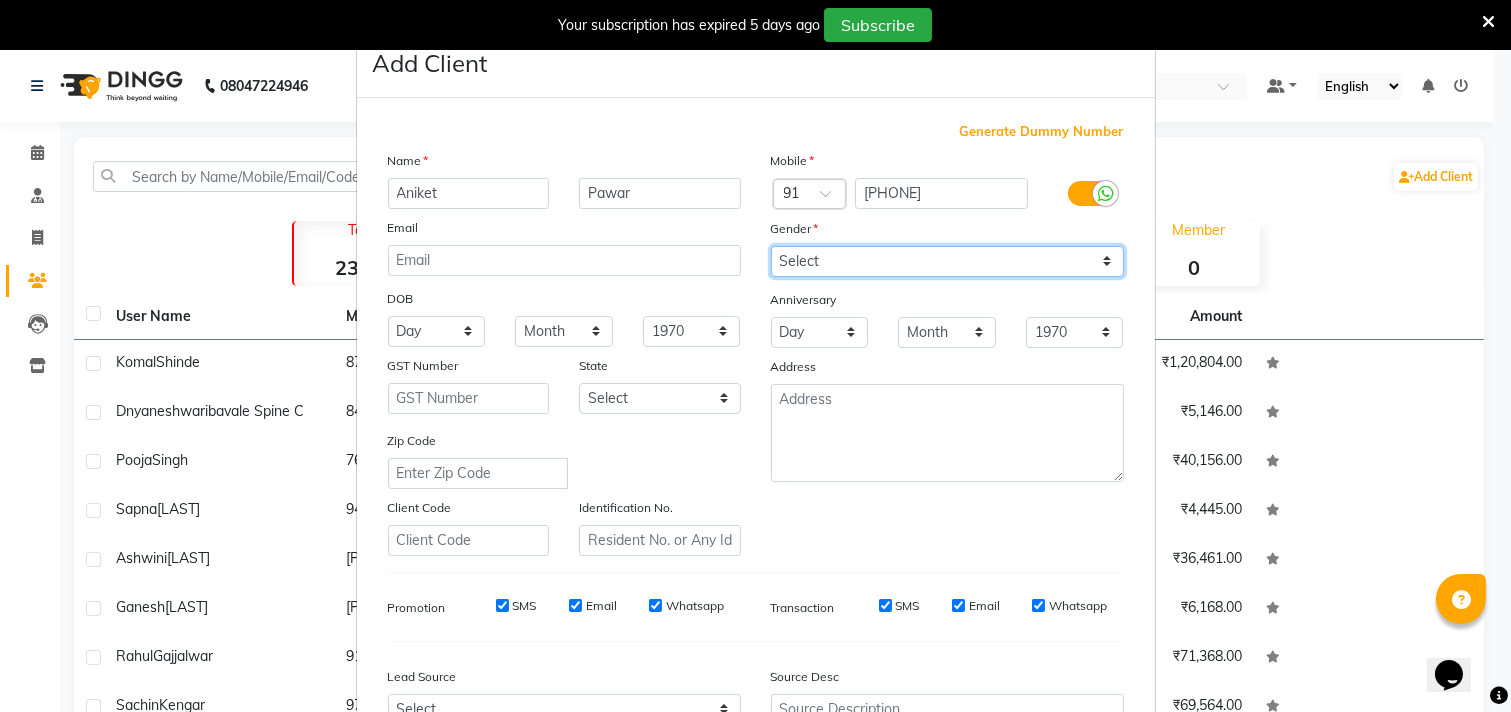 click on "Select Male Female Other Prefer Not To Say" at bounding box center [947, 261] 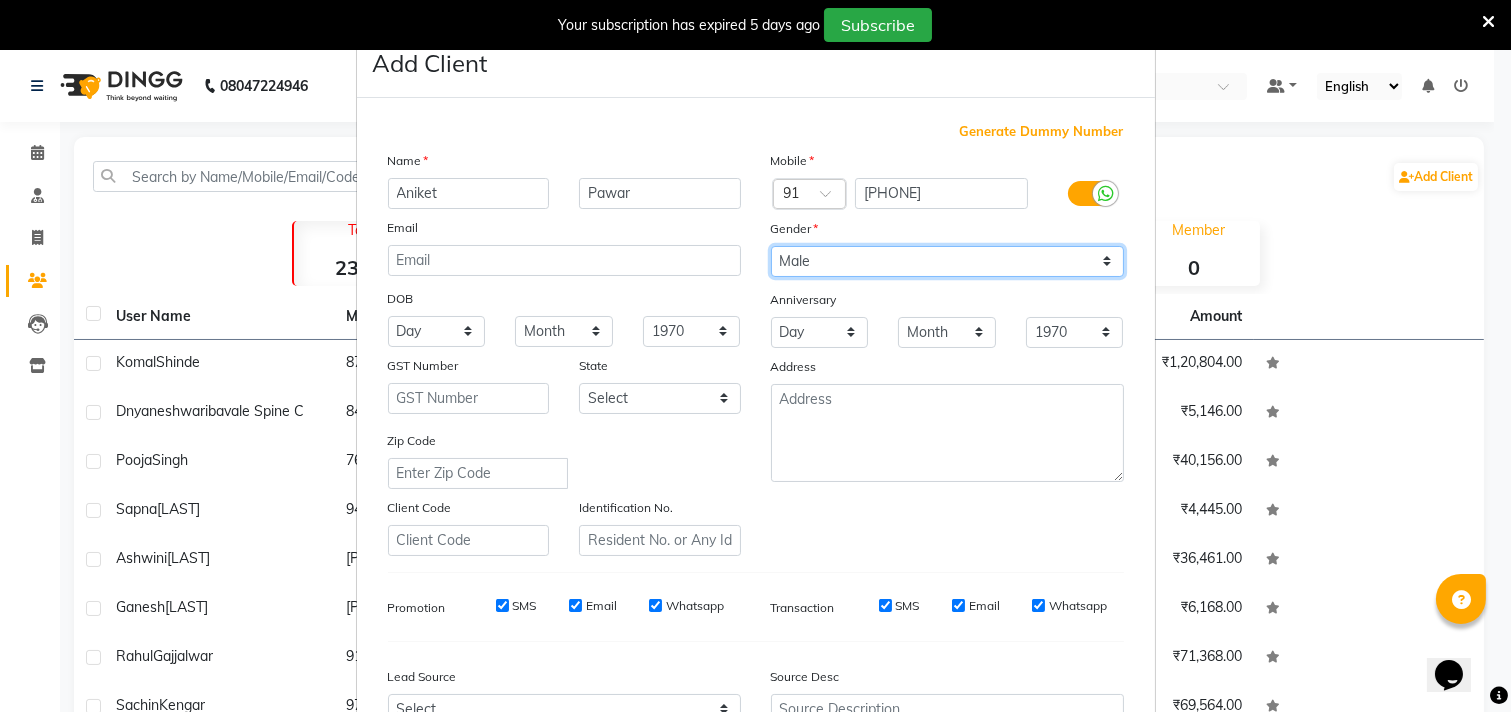 click on "Select Male Female Other Prefer Not To Say" at bounding box center (947, 261) 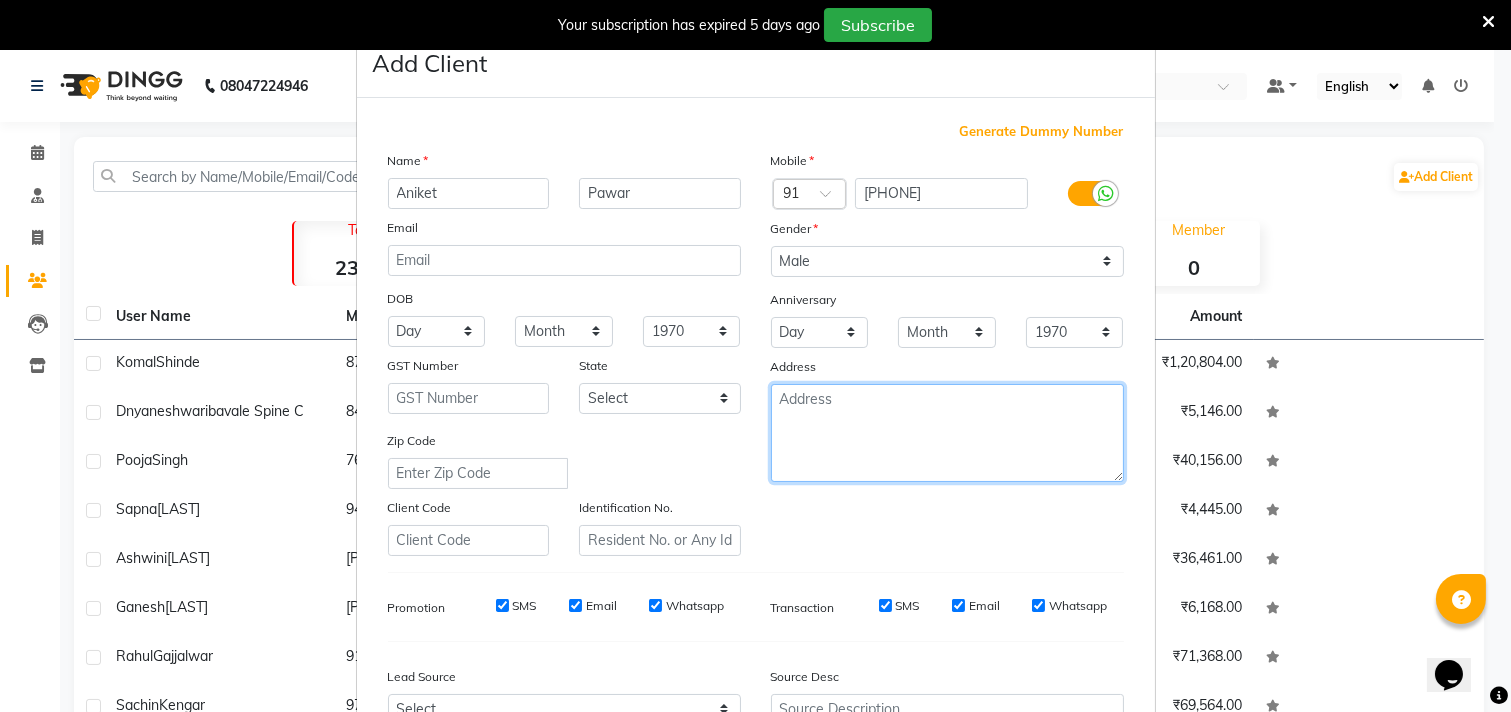 click at bounding box center [947, 433] 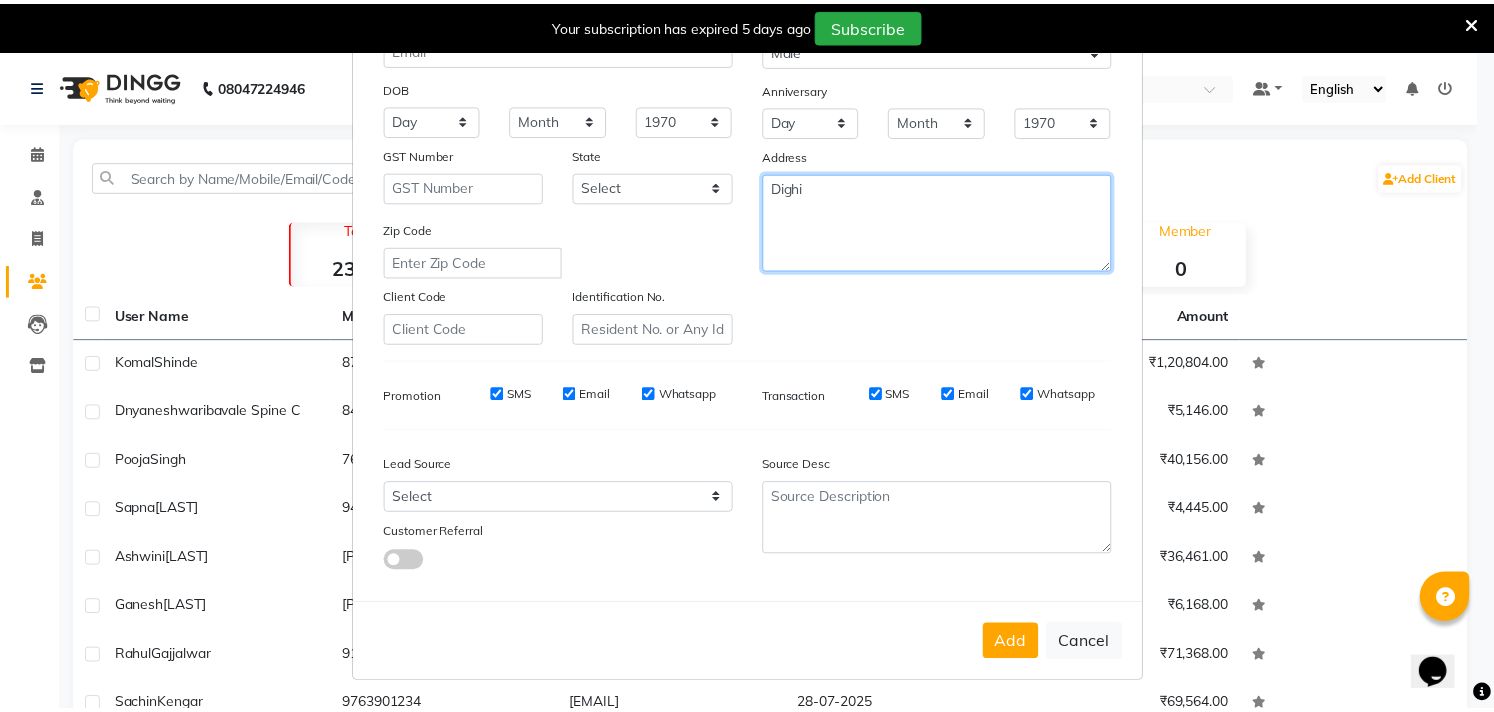 scroll, scrollTop: 212, scrollLeft: 0, axis: vertical 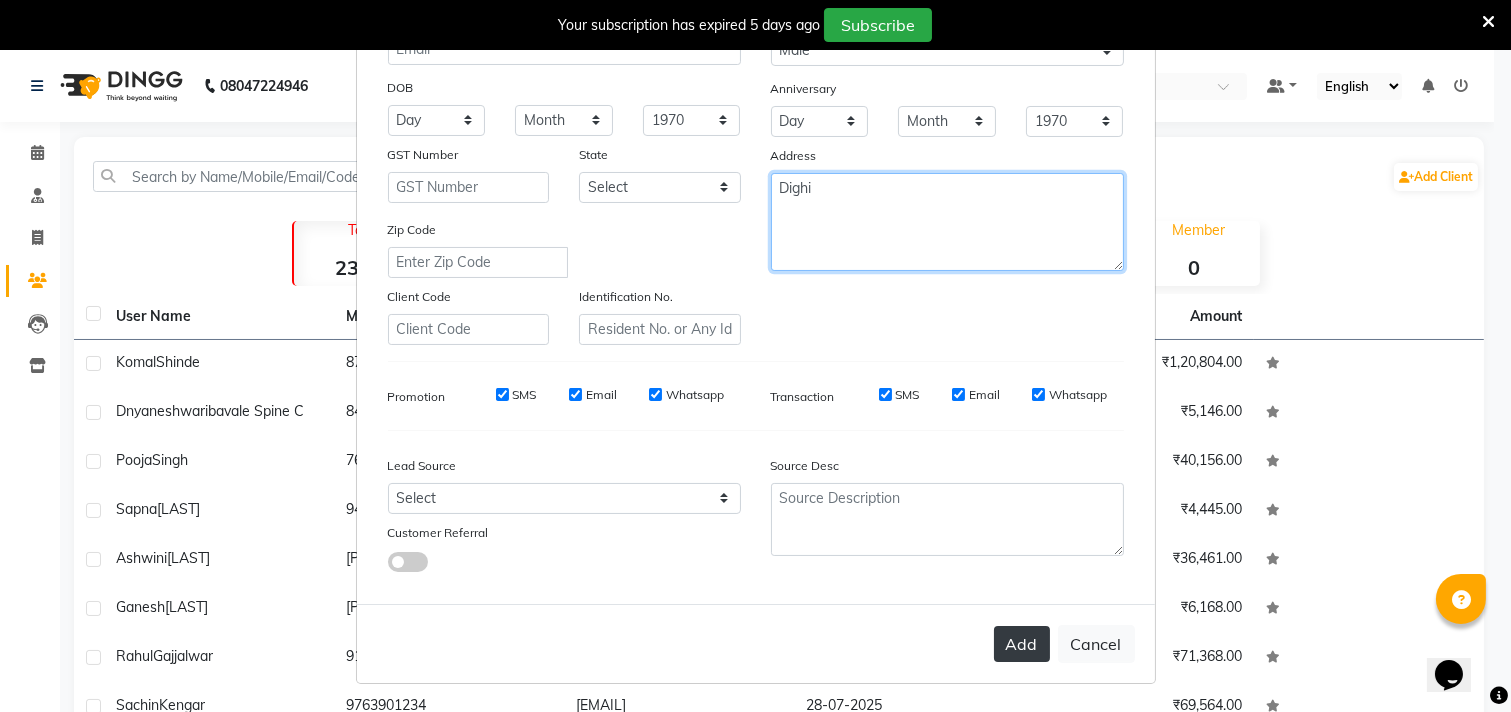 type on "Dighi" 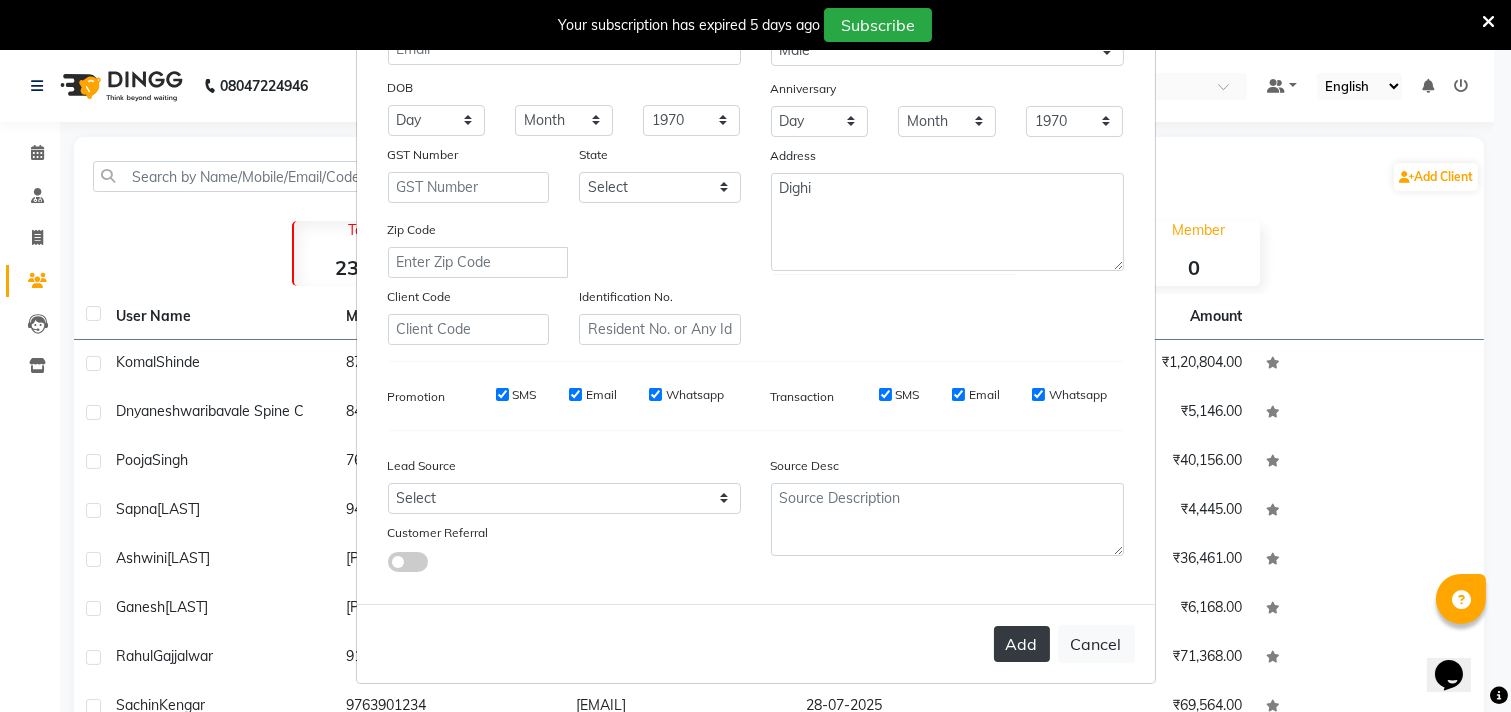 click on "Add" at bounding box center [1022, 644] 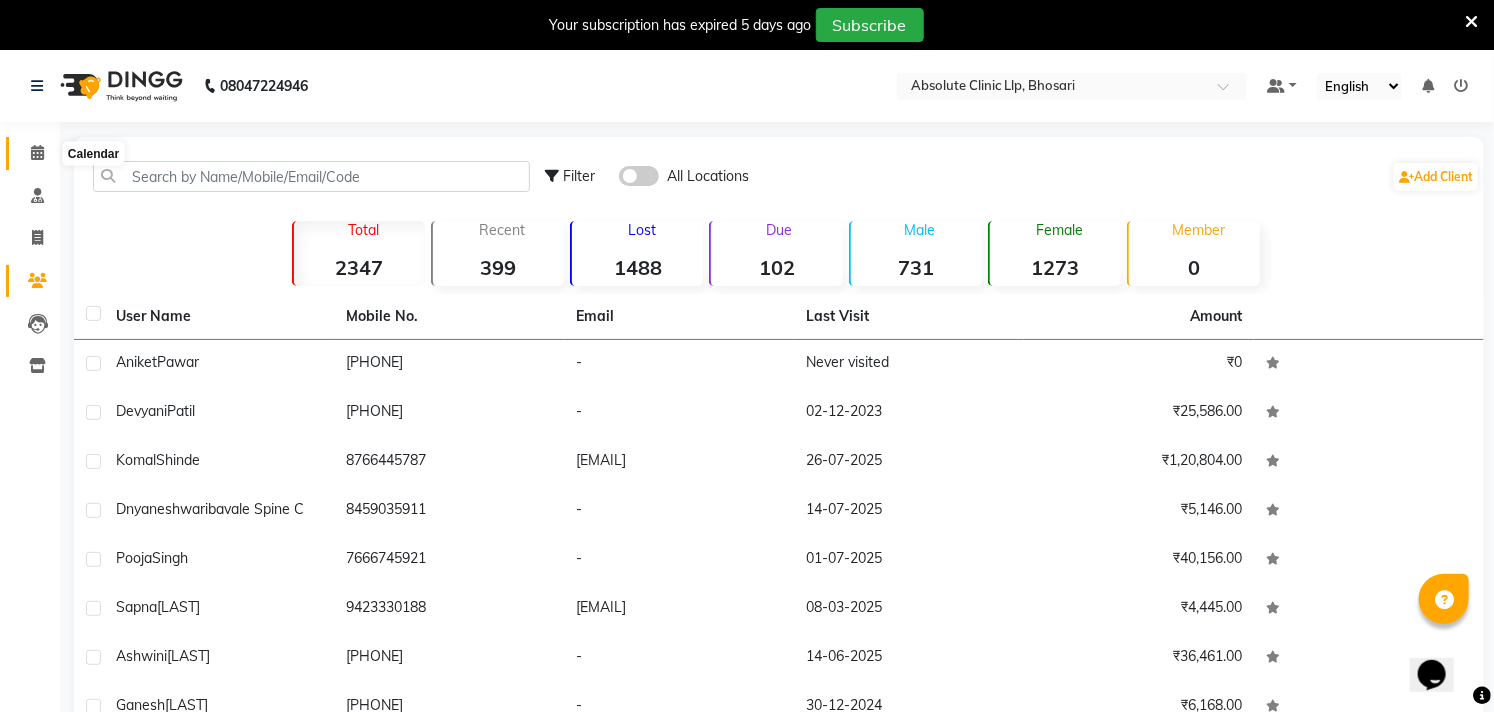 click 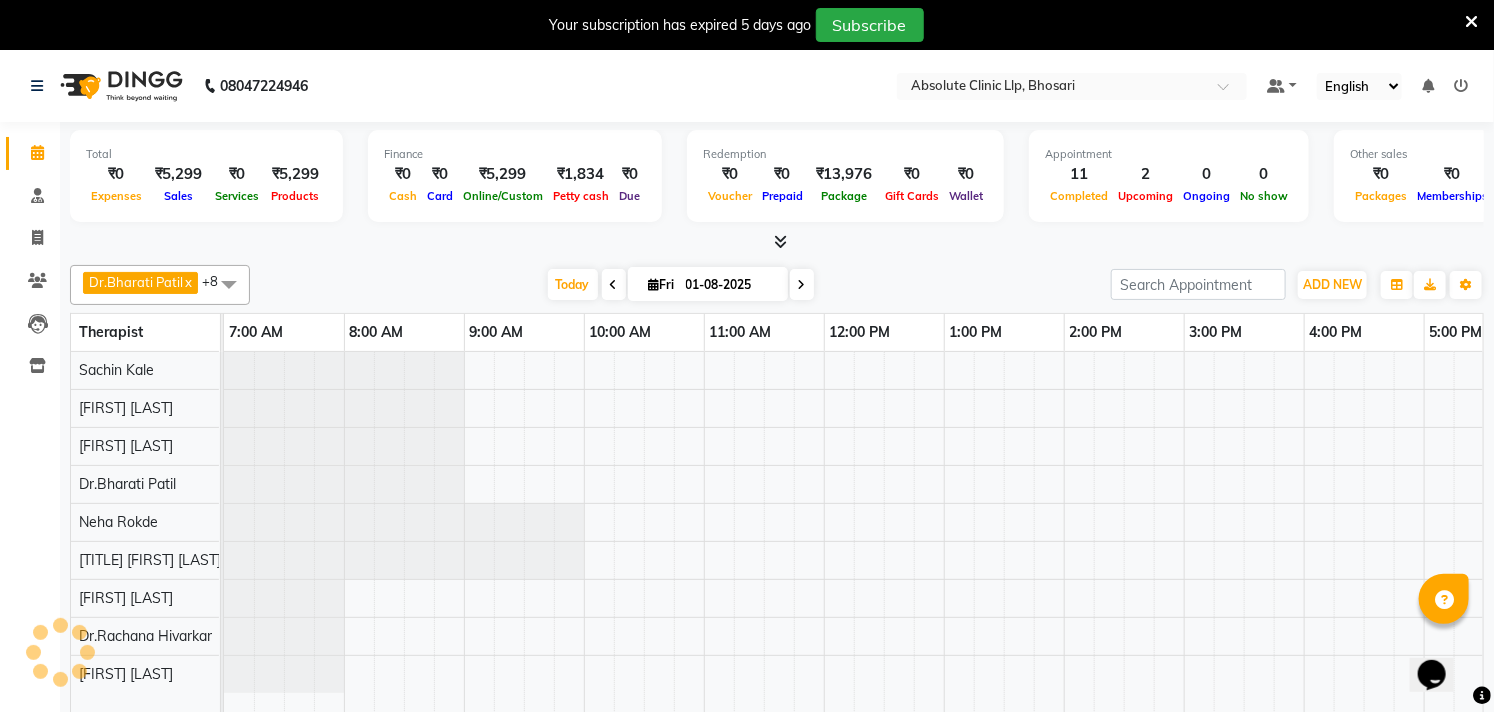 scroll, scrollTop: 0, scrollLeft: 0, axis: both 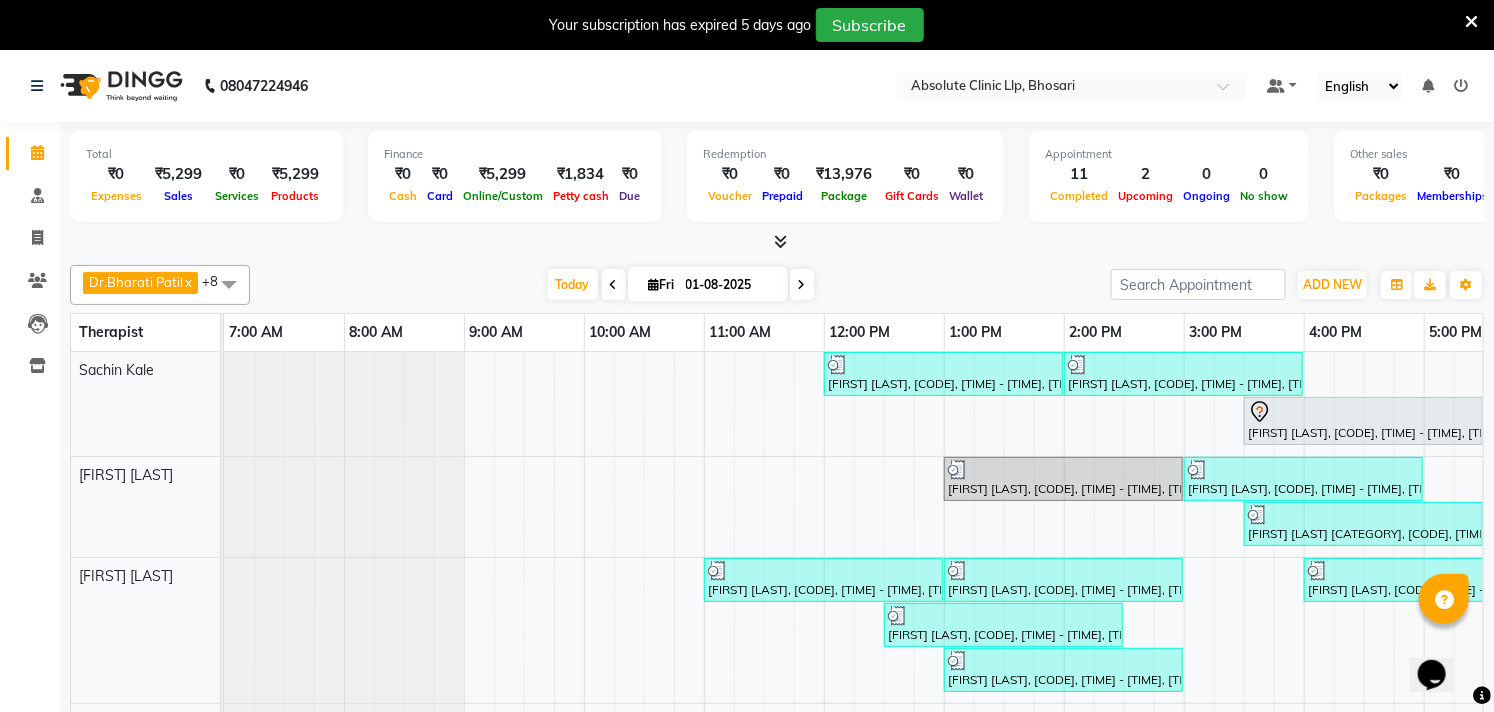 click at bounding box center [654, 284] 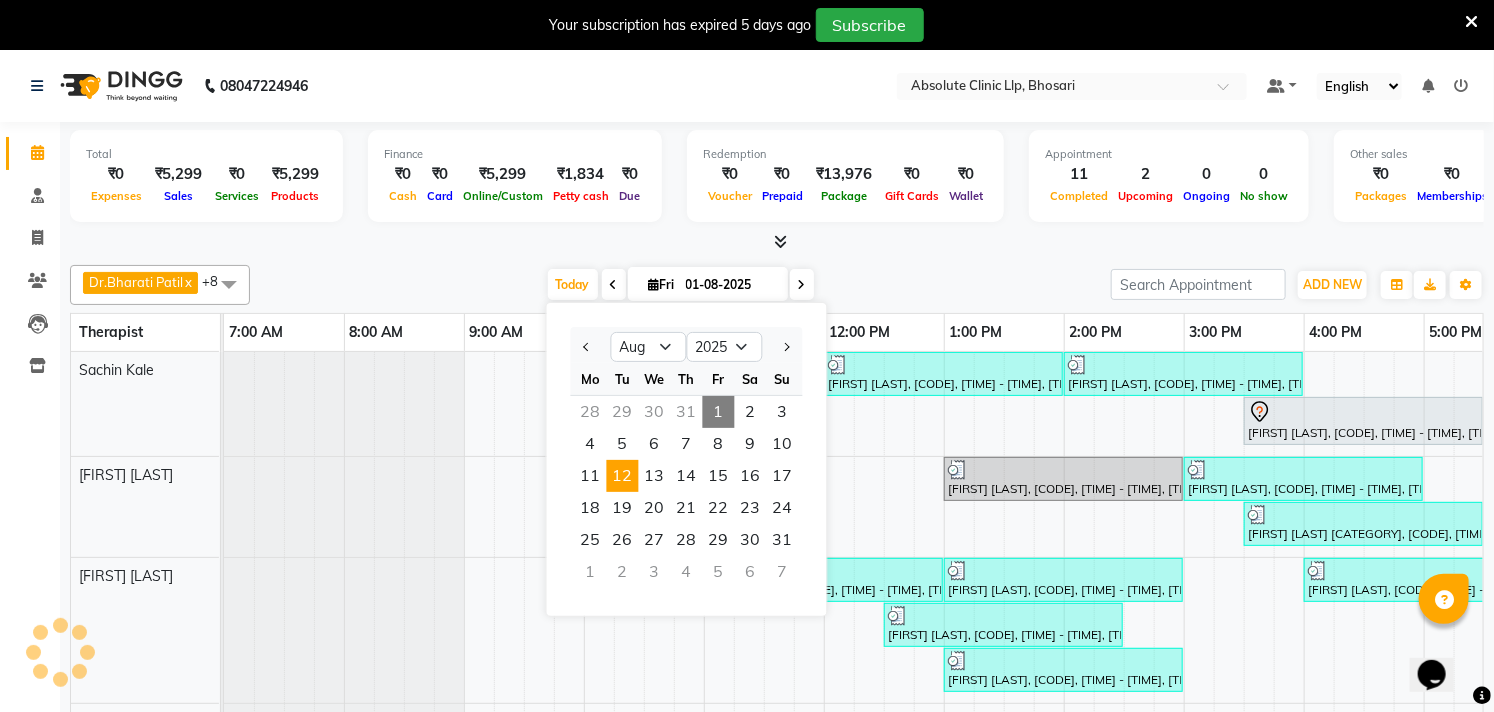 click on "12" at bounding box center [623, 476] 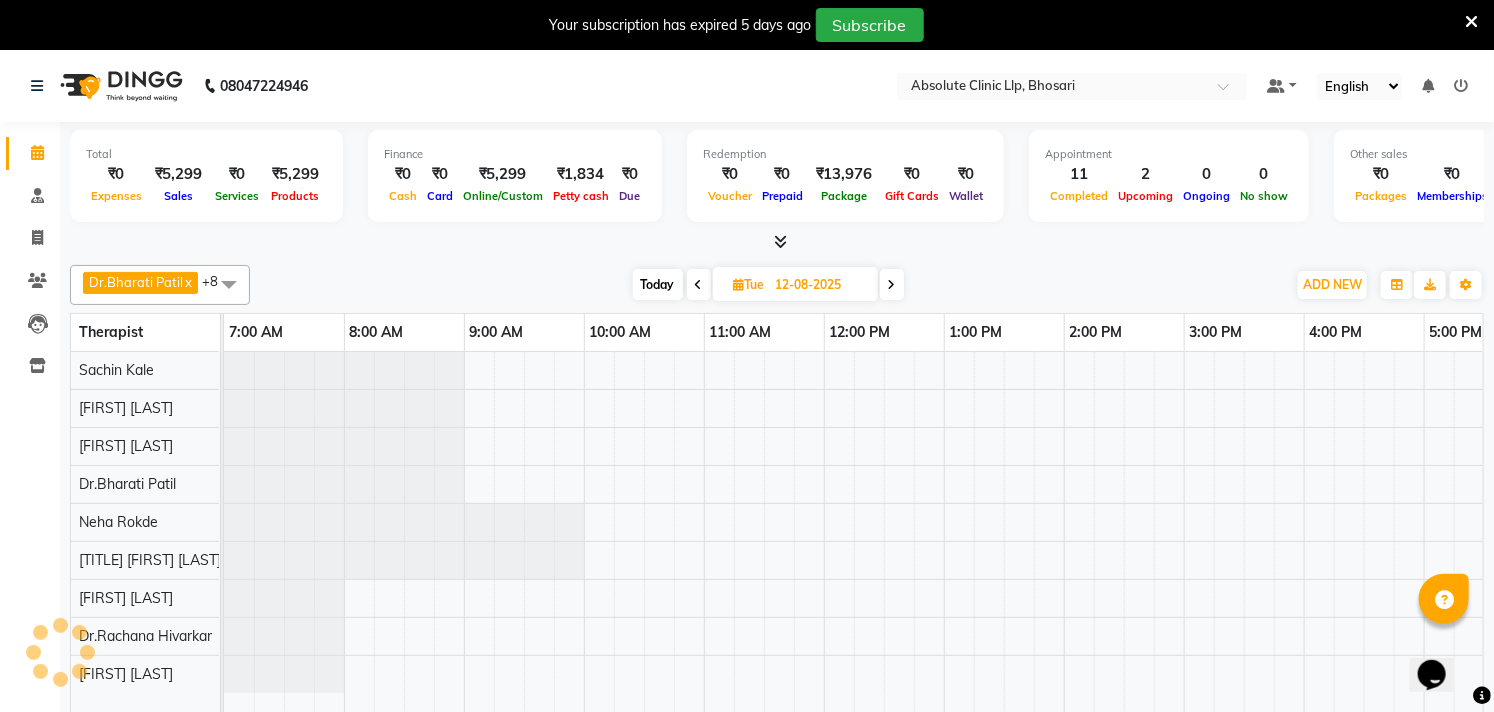 scroll, scrollTop: 0, scrollLeft: 541, axis: horizontal 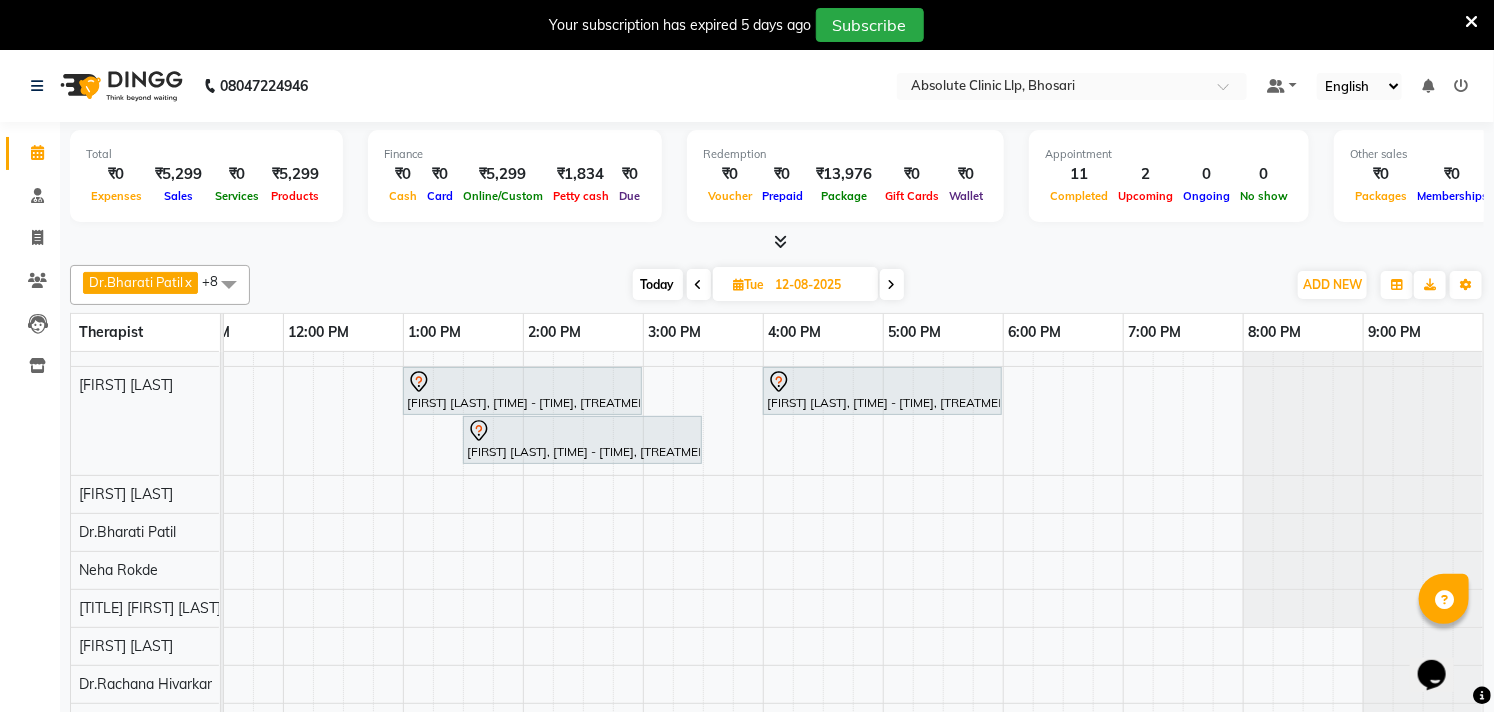 click on "Pranita Bhosale, 01:00 PM-03:00 PM, Hair Treatment - Hair Prp             KAVITA BIRARI, 04:00 PM-06:00 PM, Skin Treatment - Medicine Insertion             Mahesh Bhosale, 01:30 PM-03:30 PM, Skin Treatment - Medicine Insertion" at bounding box center [583, 535] 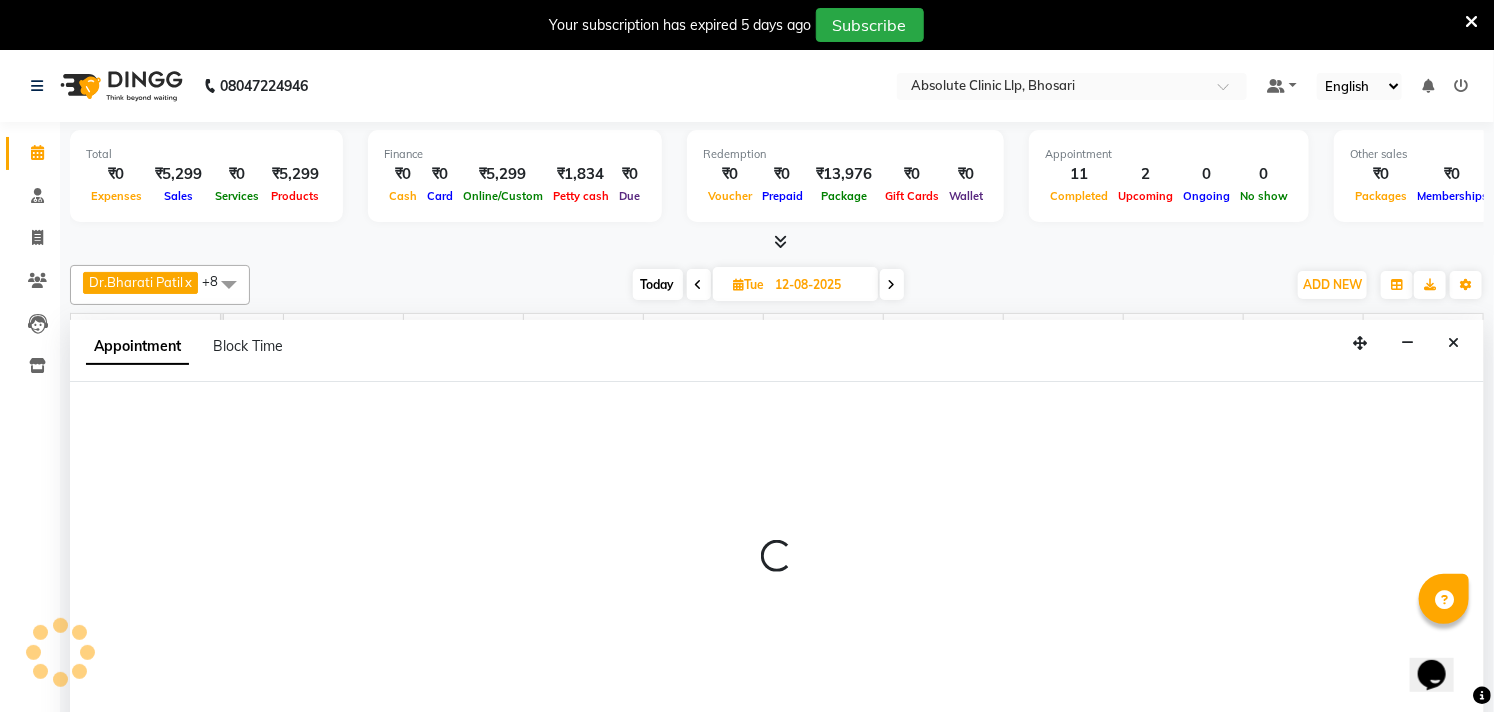 scroll, scrollTop: 50, scrollLeft: 0, axis: vertical 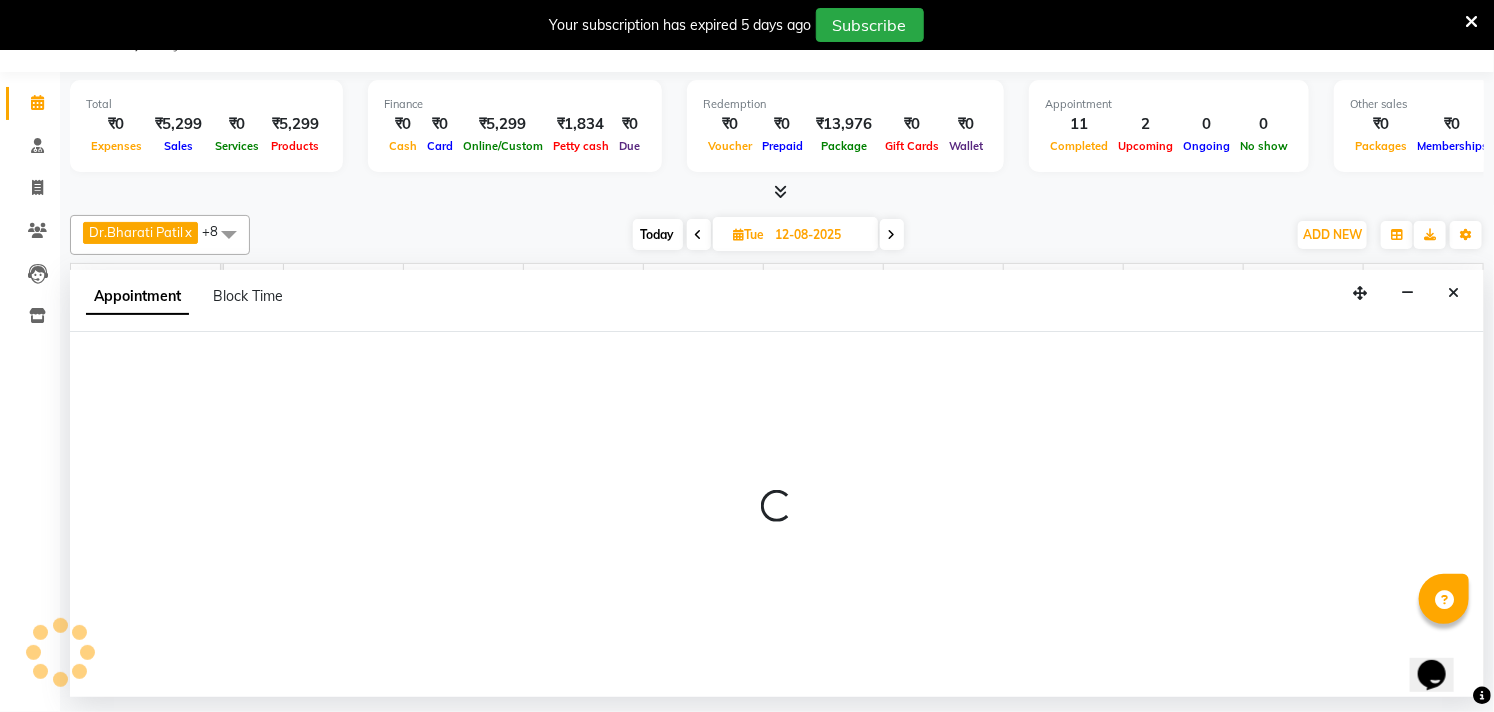 select on "70435" 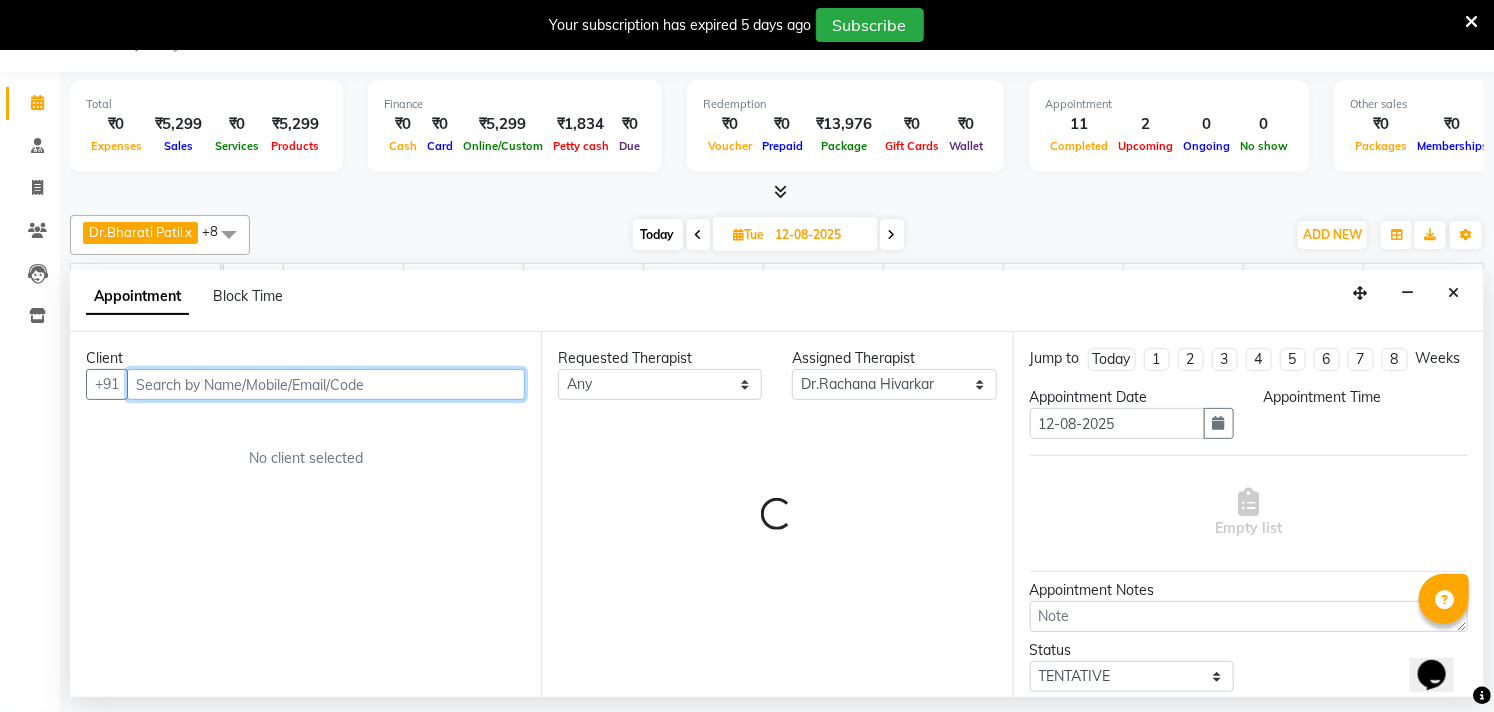 select on "960" 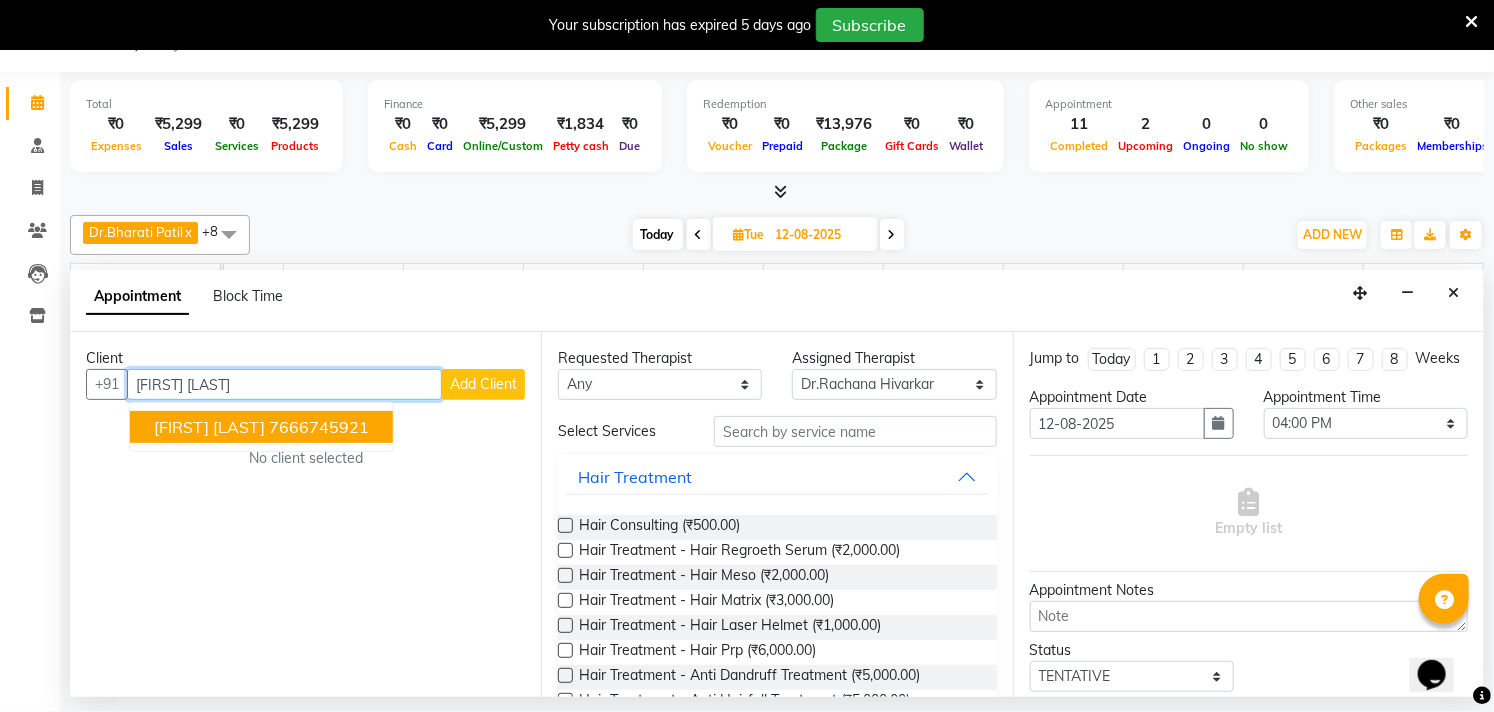 click on "[FIRST] [LAST]" at bounding box center [209, 427] 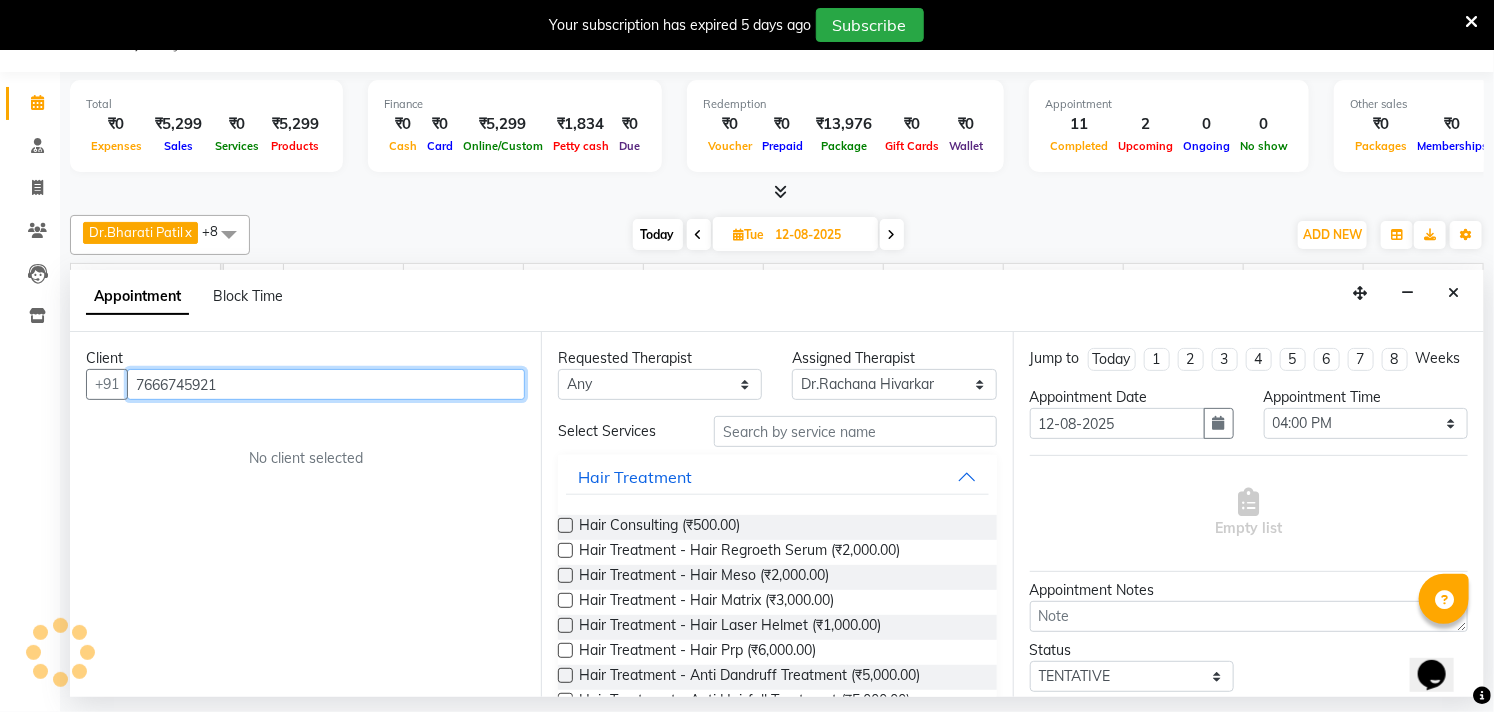 type on "7666745921" 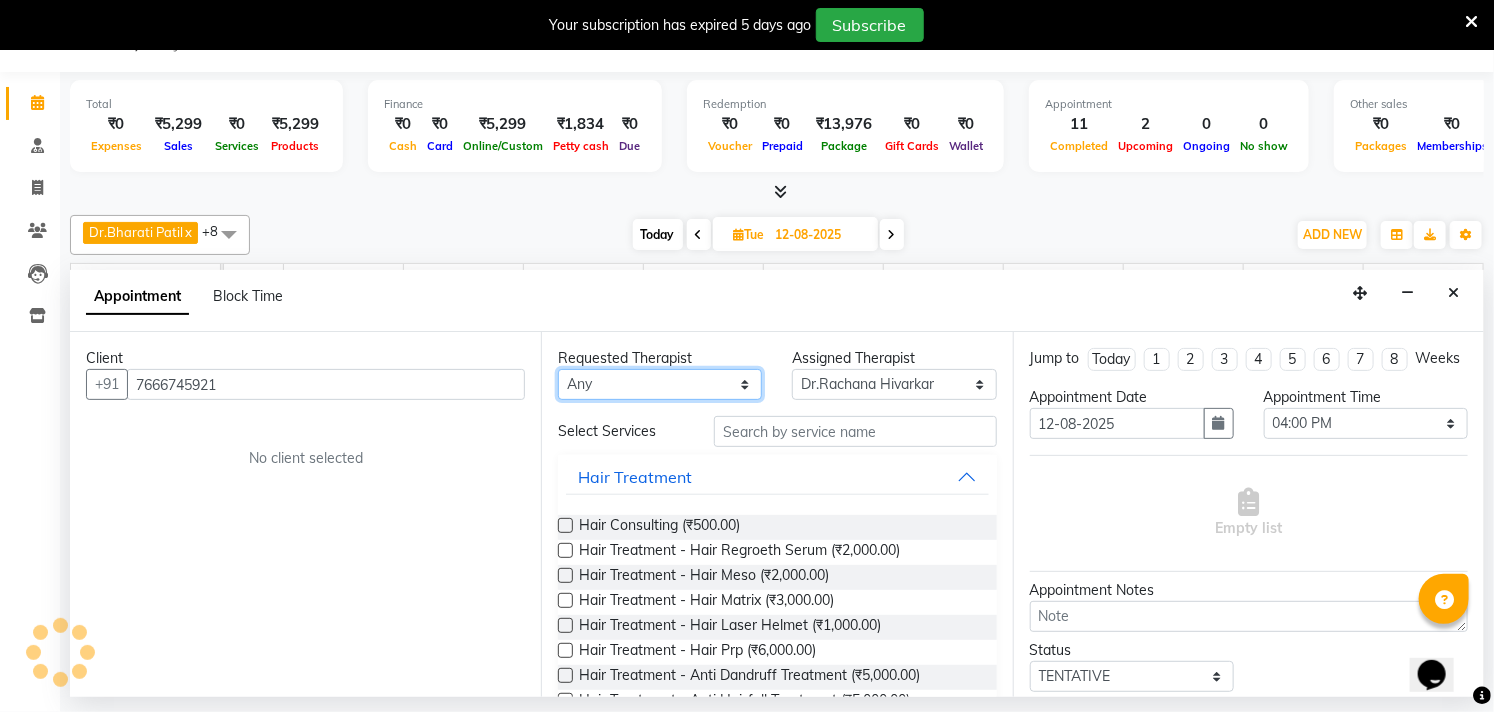 click on "Any [FIRST] [LAST]	 Dr.[FIRST] [LAST] Dr.[FIRST] [LAST] Dr.[FIRST] [LAST] [FIRST] [LAST] [FIRST] [LAST] [FIRST] [LAST] [FIRST] [LAST] [FIRST] [LAST] [FIRST] [LAST] [FIRST] [LAST]" at bounding box center [660, 384] 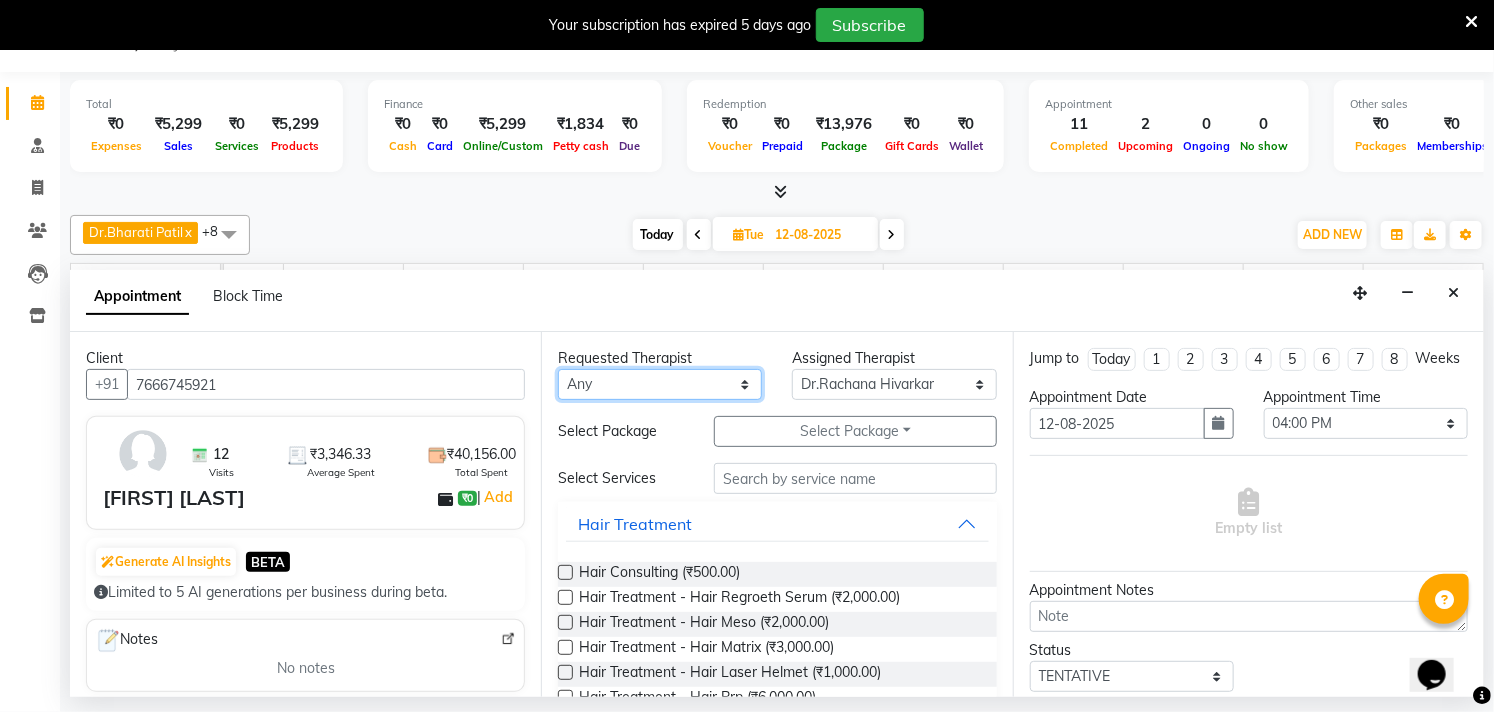 select on "70435" 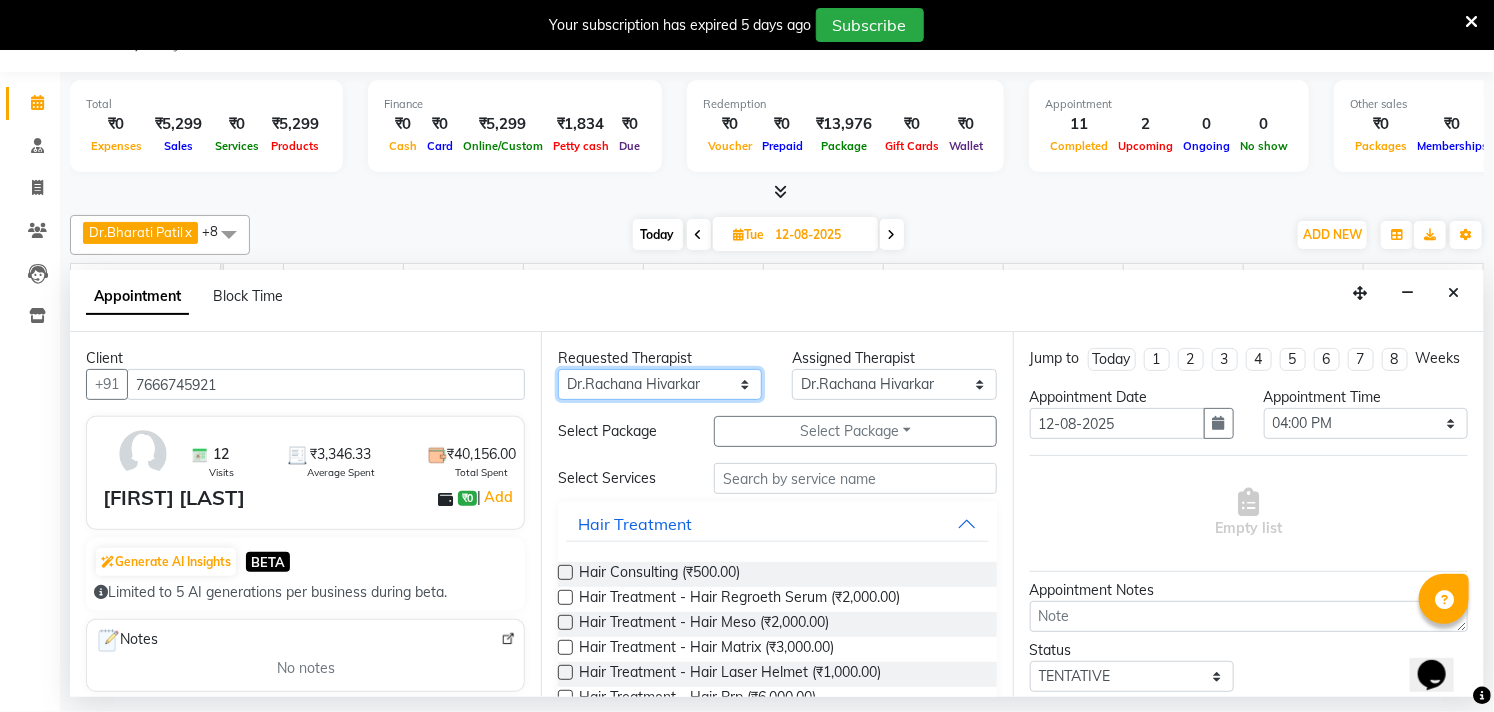click on "Any [FIRST] [LAST]	 Dr.[FIRST] [LAST] Dr.[FIRST] [LAST] Dr.[FIRST] [LAST] [FIRST] [LAST] [FIRST] [LAST] [FIRST] [LAST] [FIRST] [LAST] [FIRST] [LAST] [FIRST] [LAST] [FIRST] [LAST]" at bounding box center (660, 384) 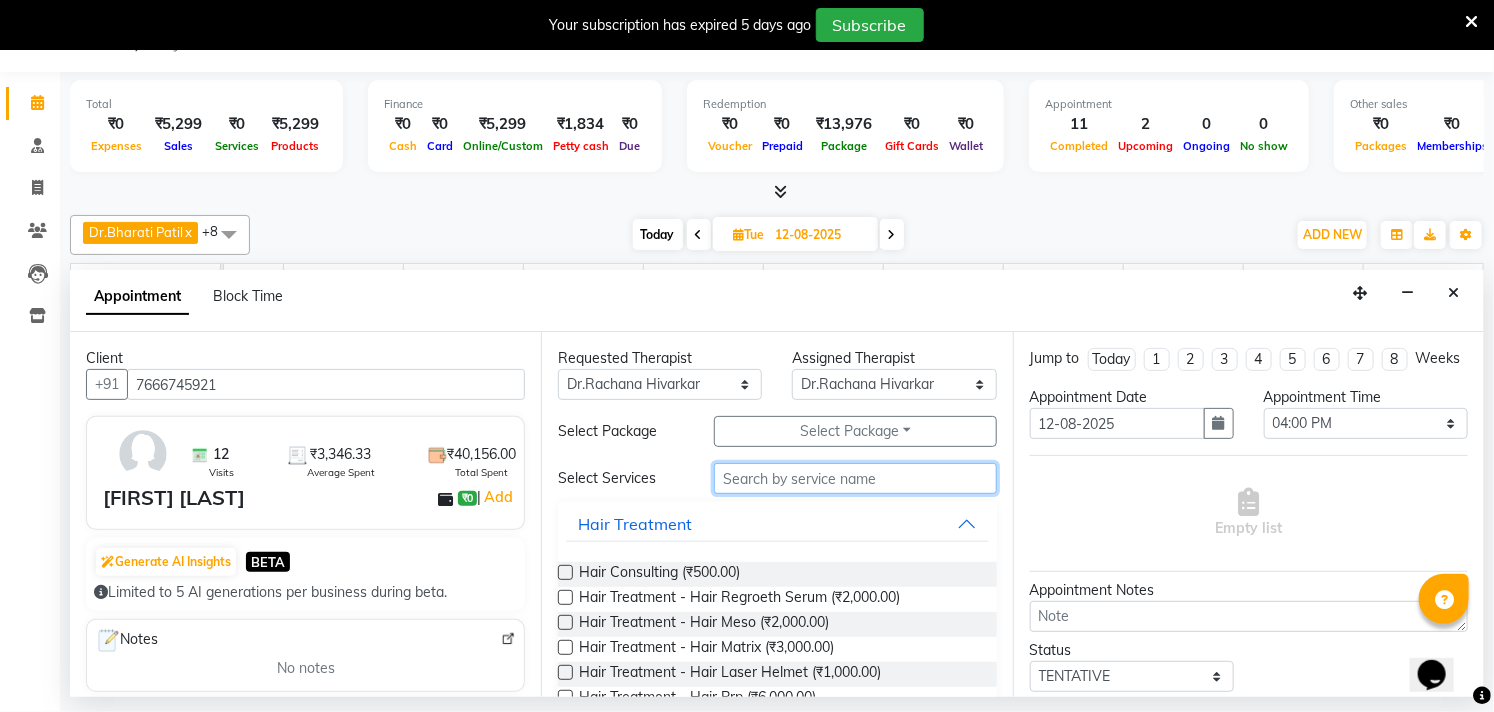 click at bounding box center (855, 478) 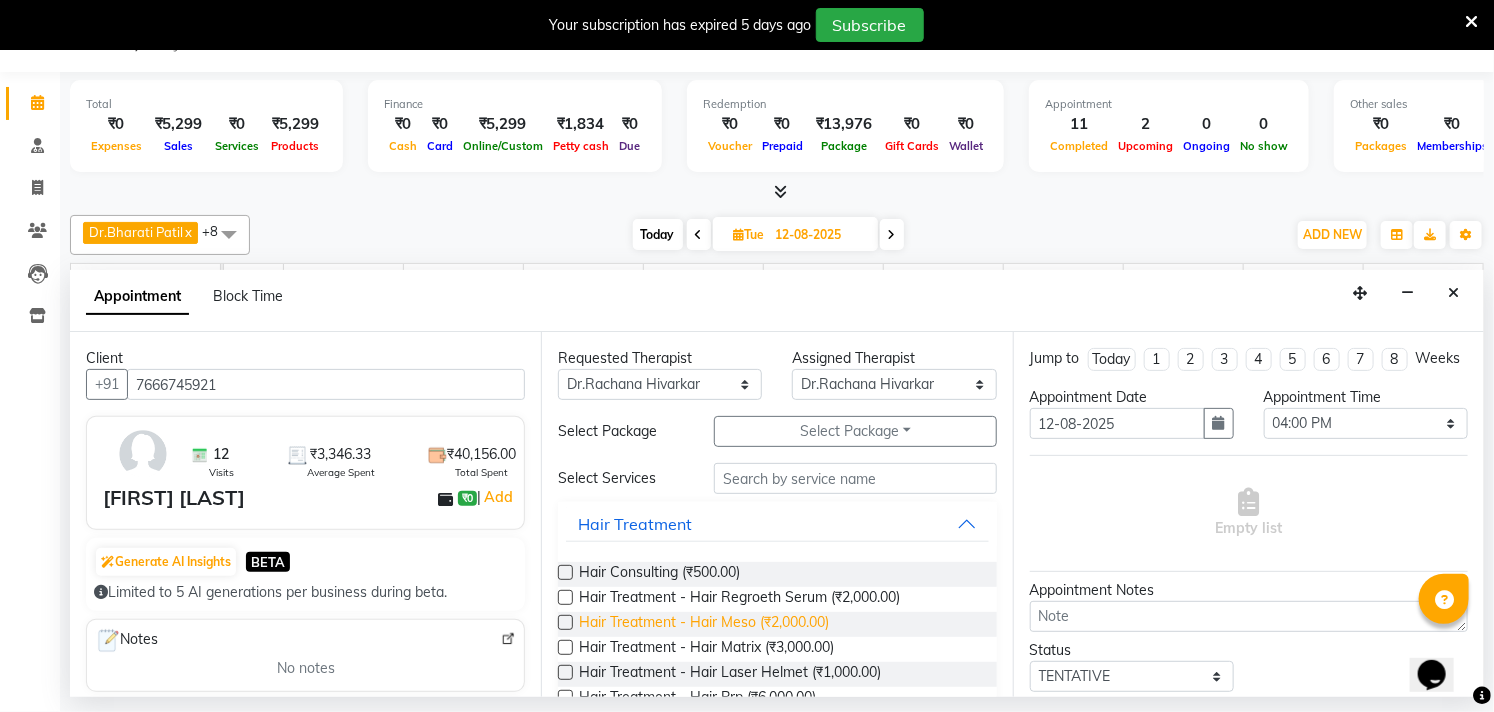 click on "Hair Treatment - Hair Meso (₹2,000.00)" at bounding box center [704, 624] 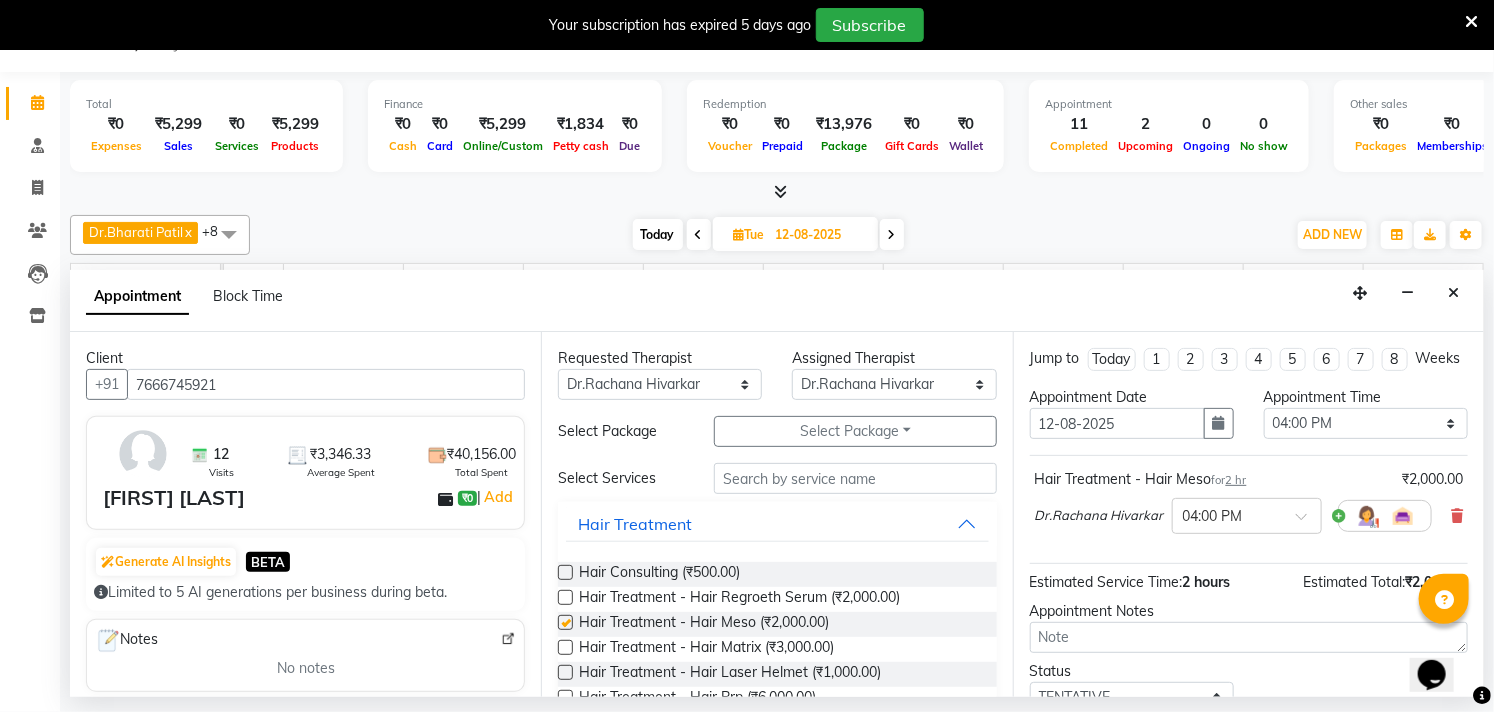 checkbox on "false" 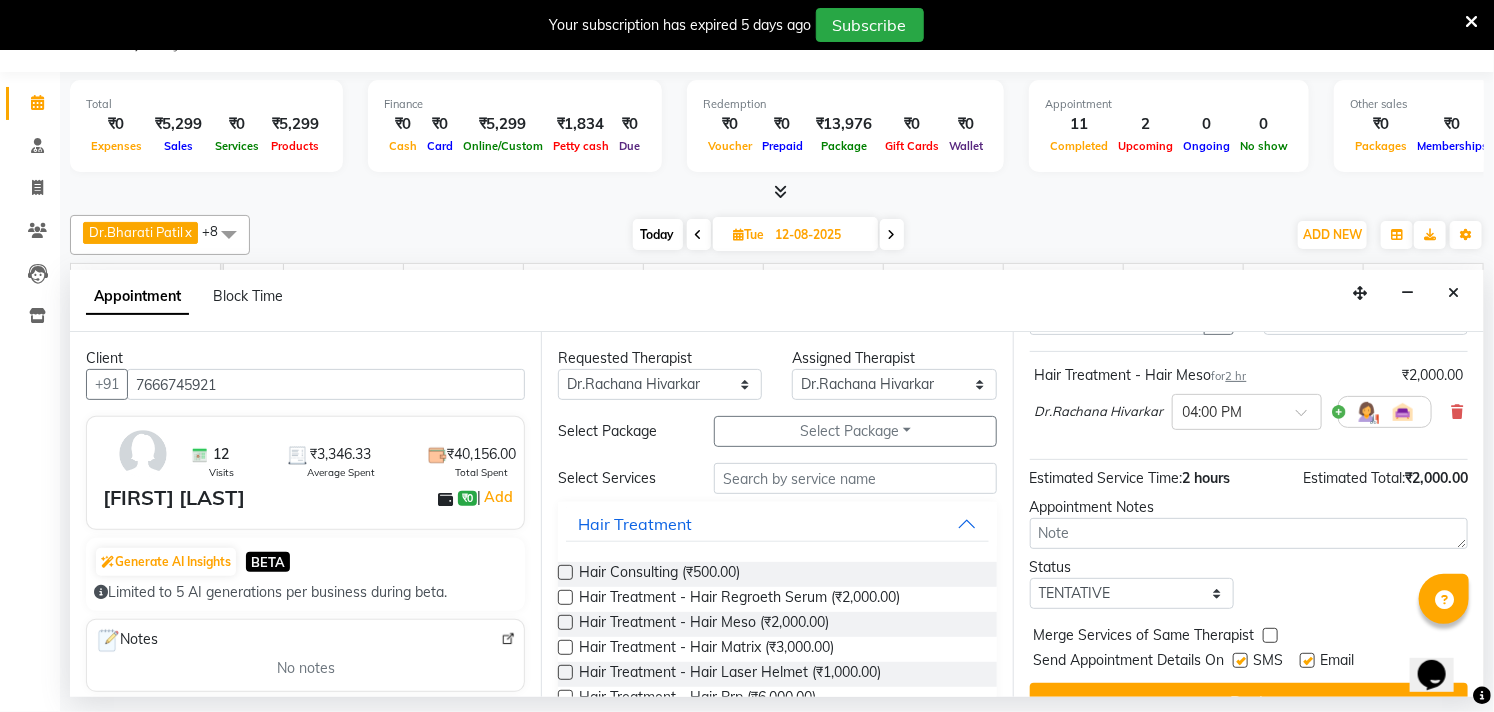 scroll, scrollTop: 163, scrollLeft: 0, axis: vertical 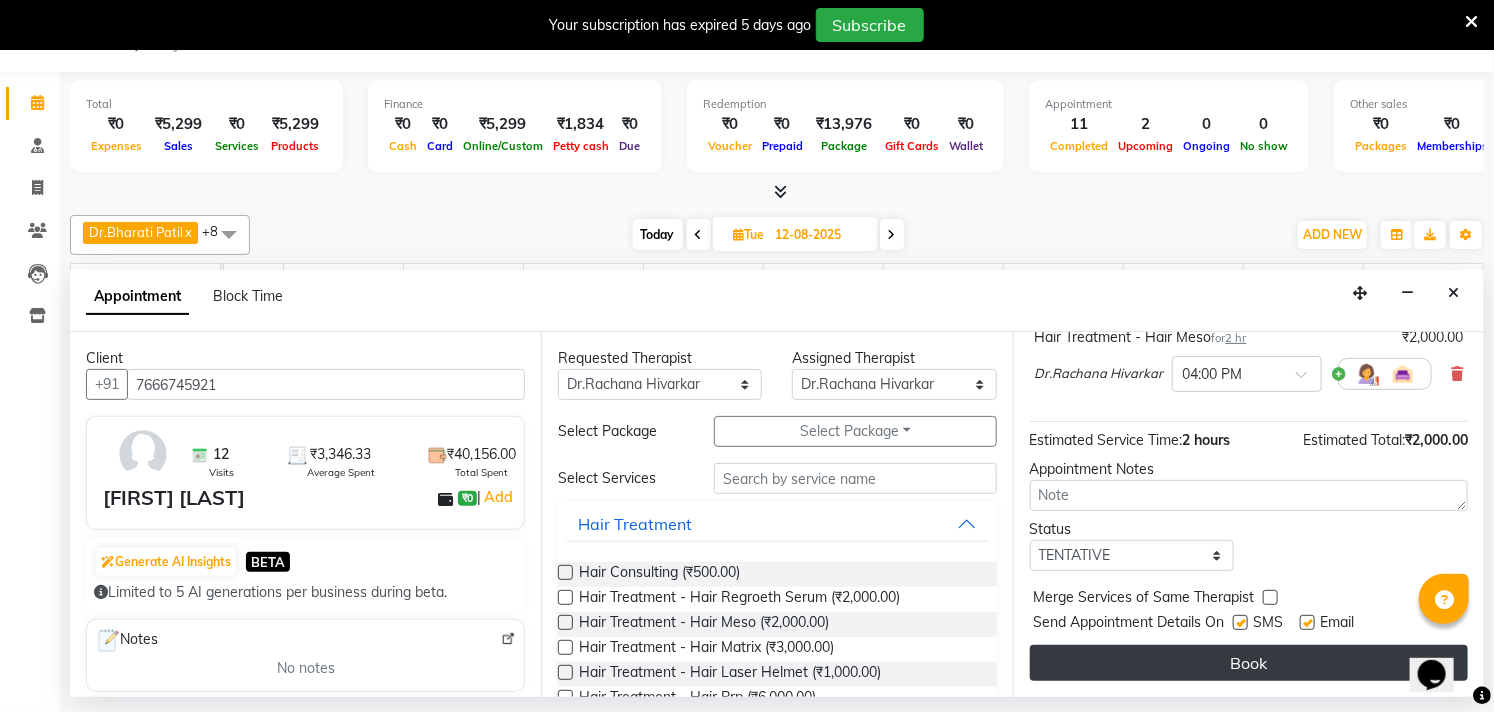 click on "Book" at bounding box center (1249, 663) 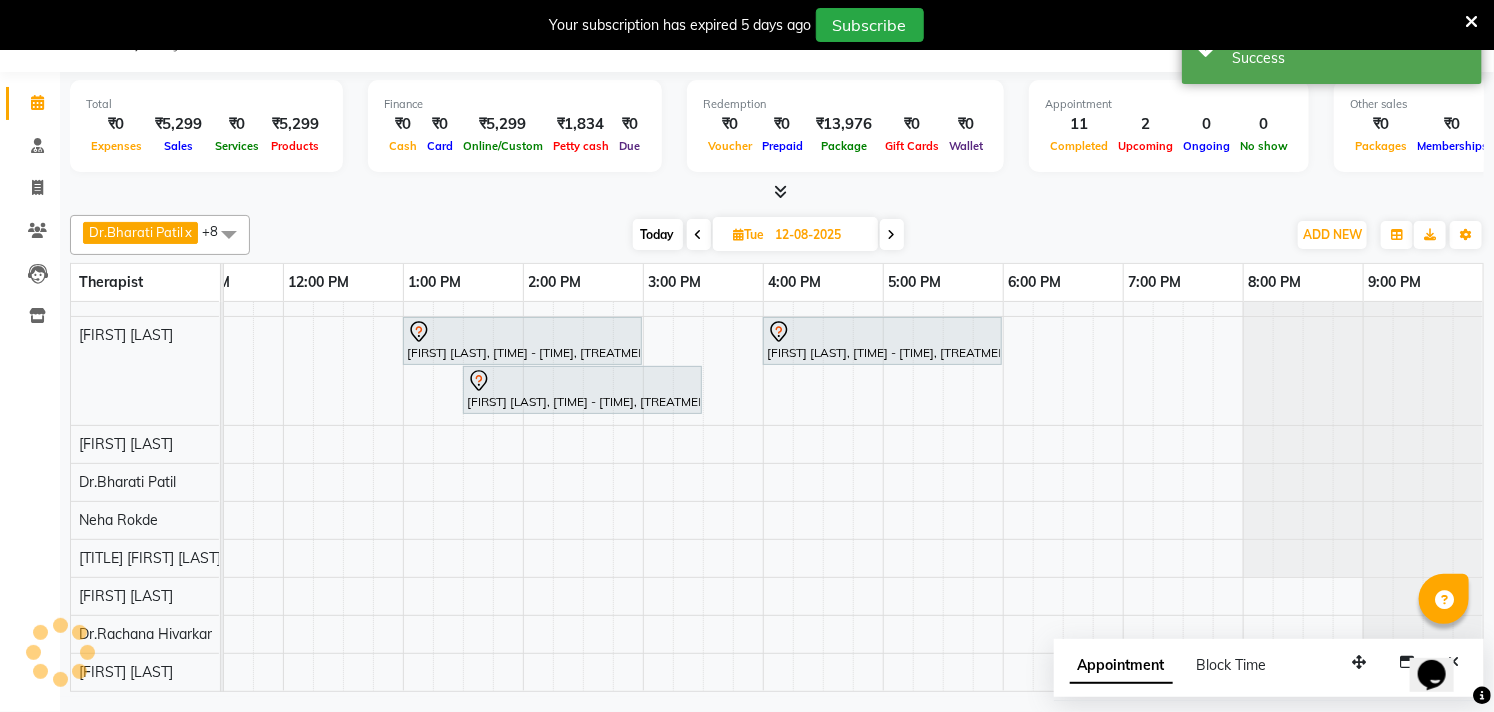 scroll, scrollTop: 0, scrollLeft: 0, axis: both 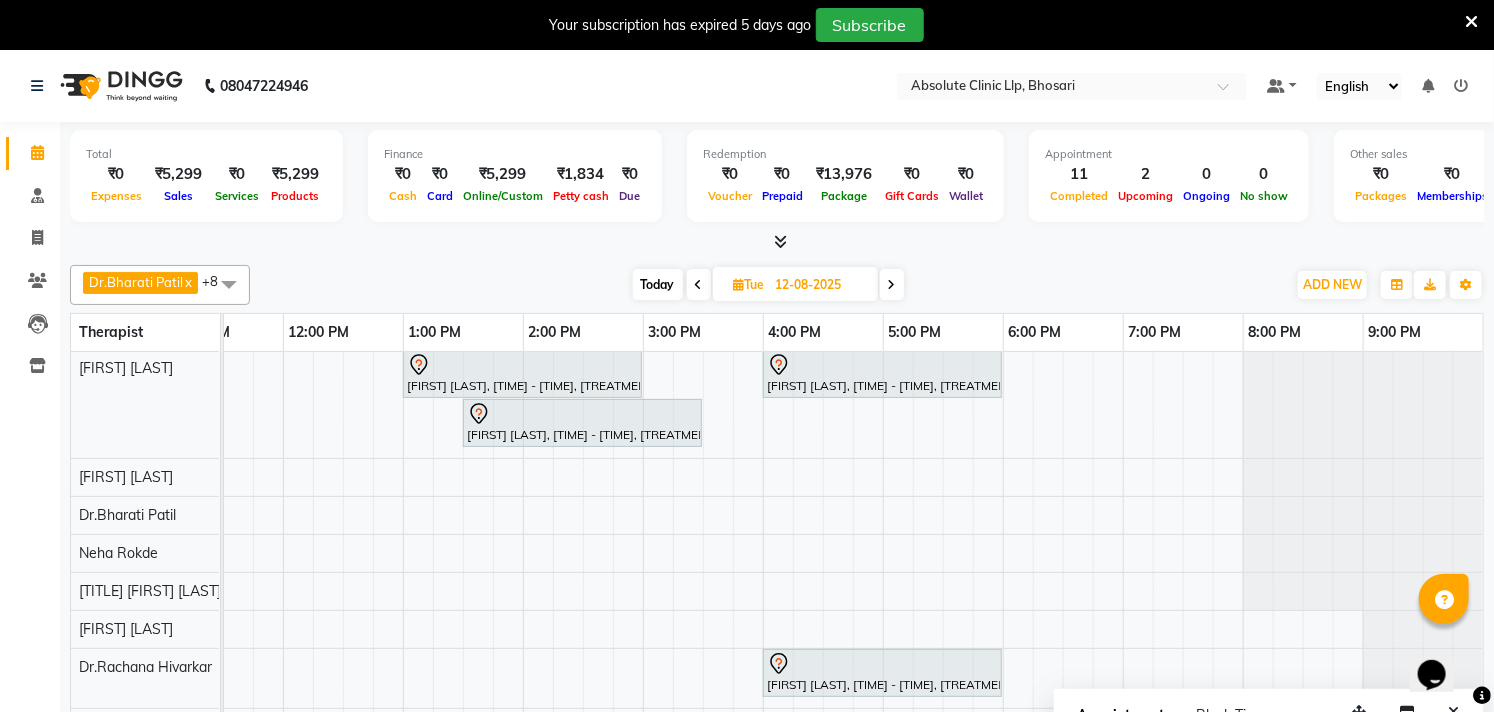 click on "Today  Tue 12-08-2025" at bounding box center (768, 285) 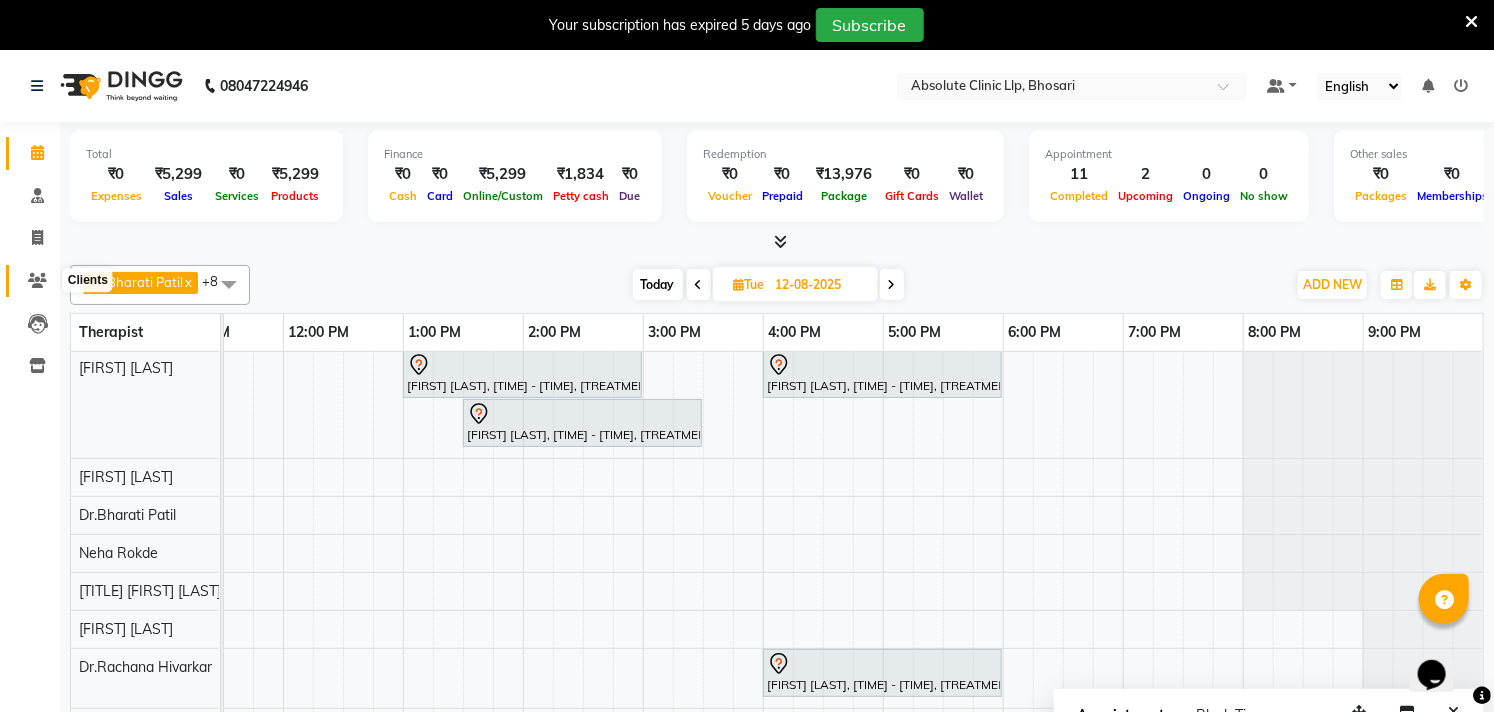 click 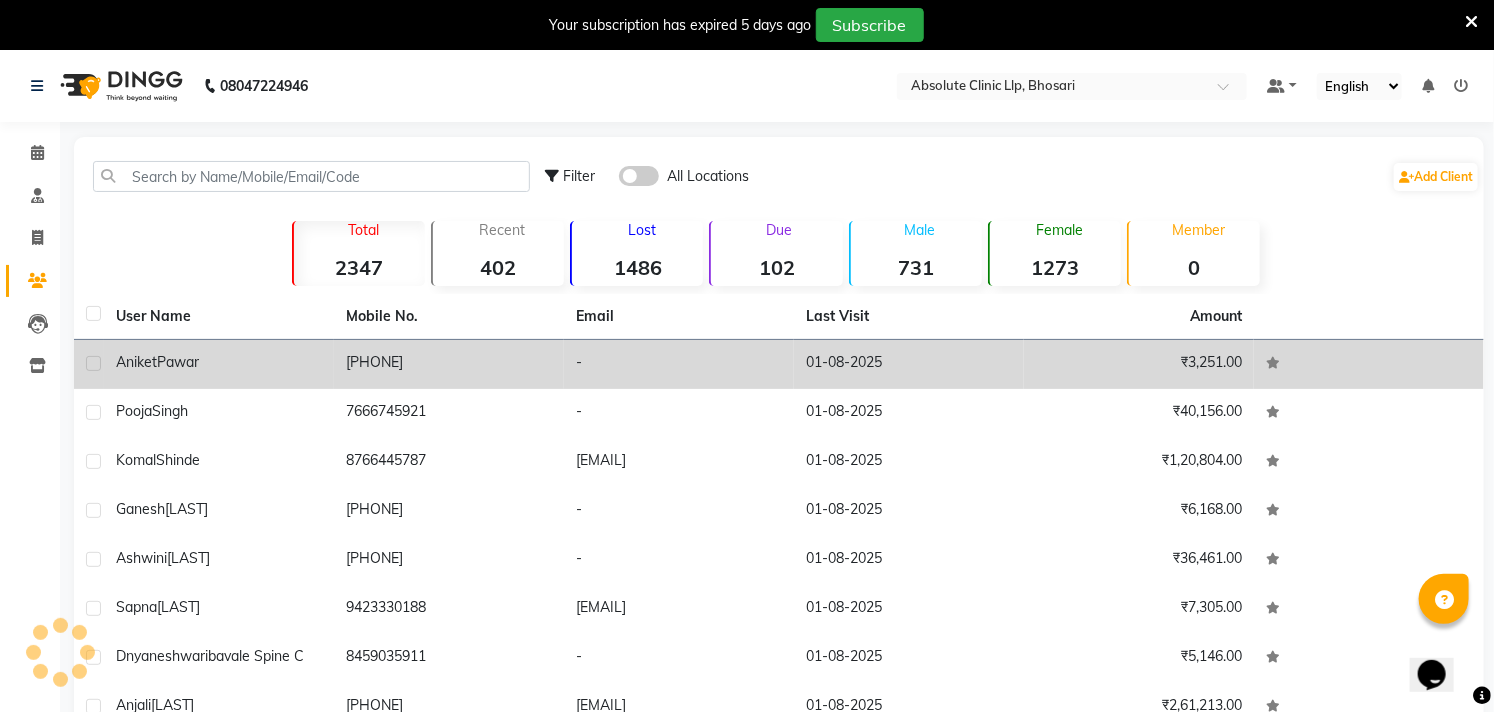 click on "9762828832" 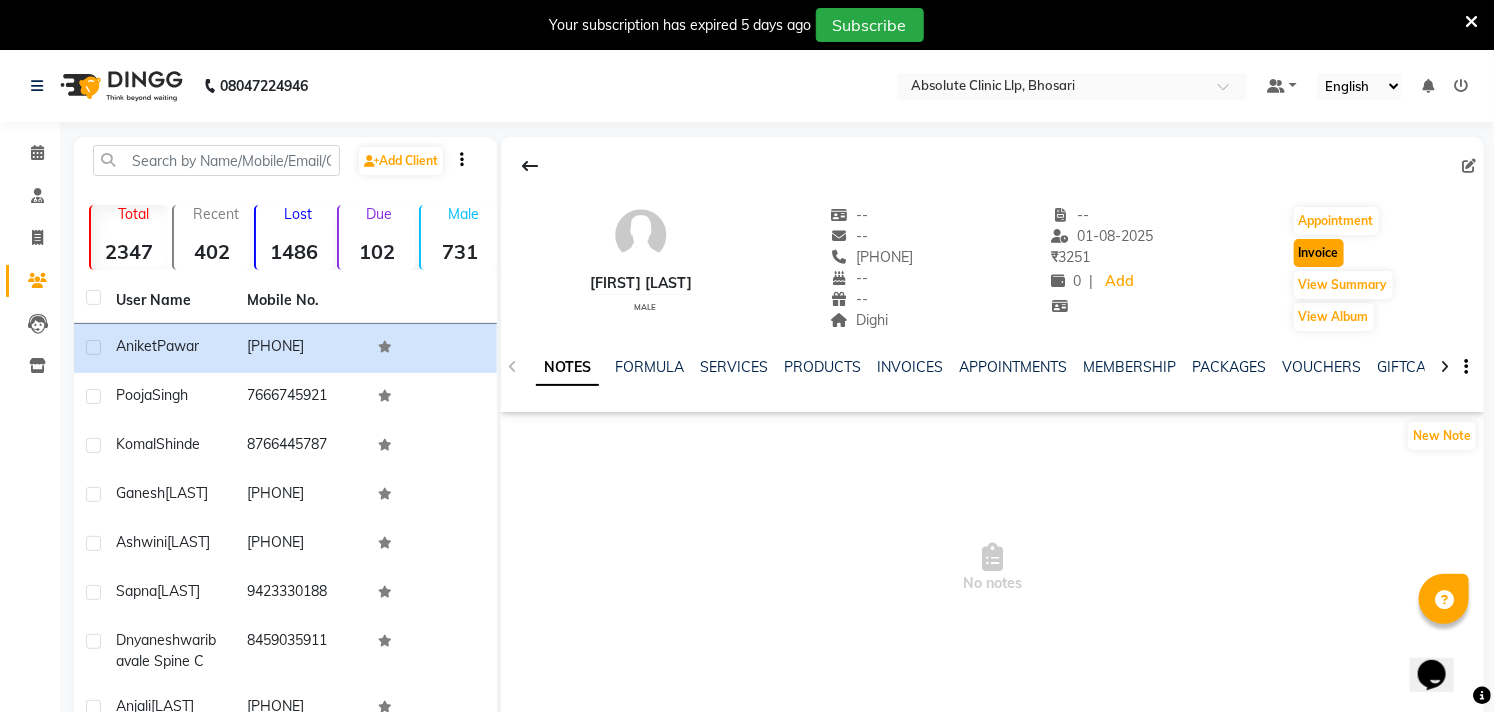 click on "Invoice" 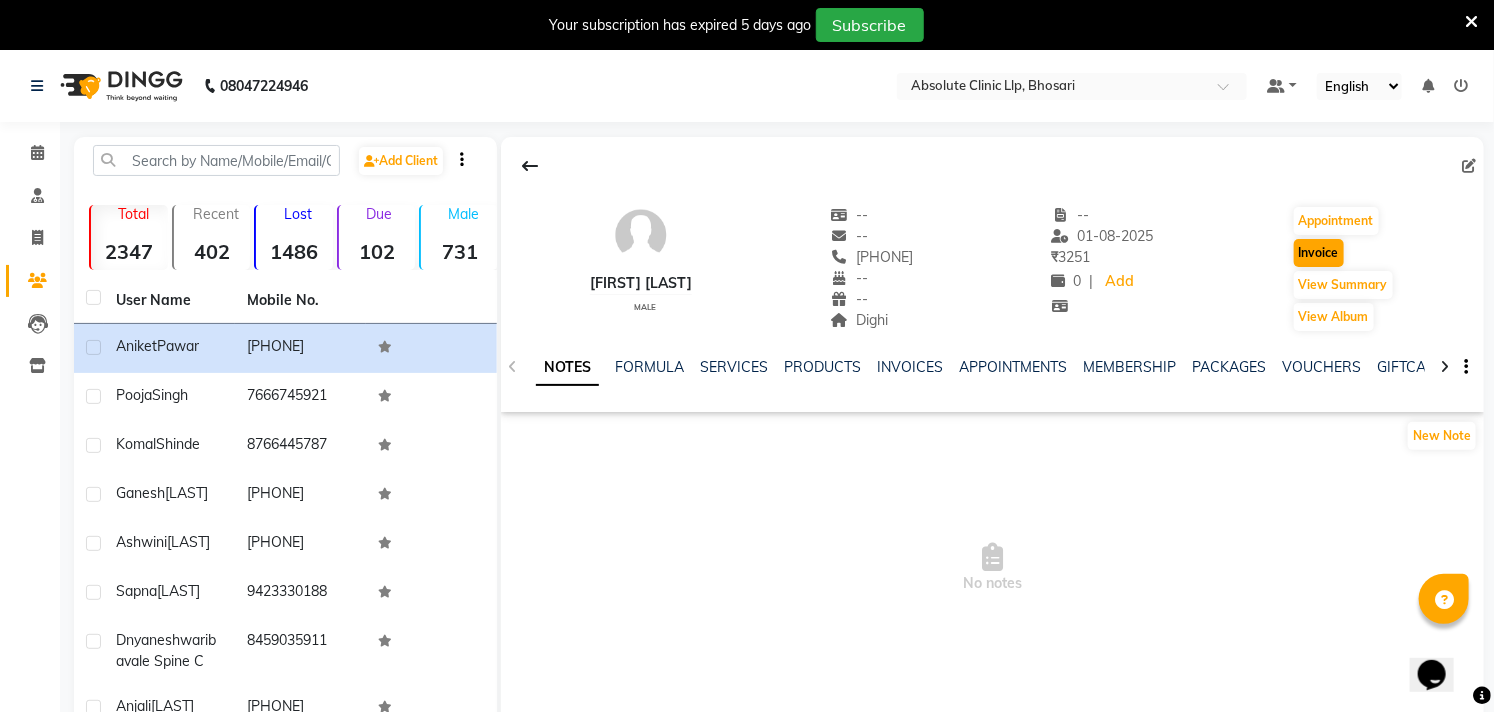 select on "service" 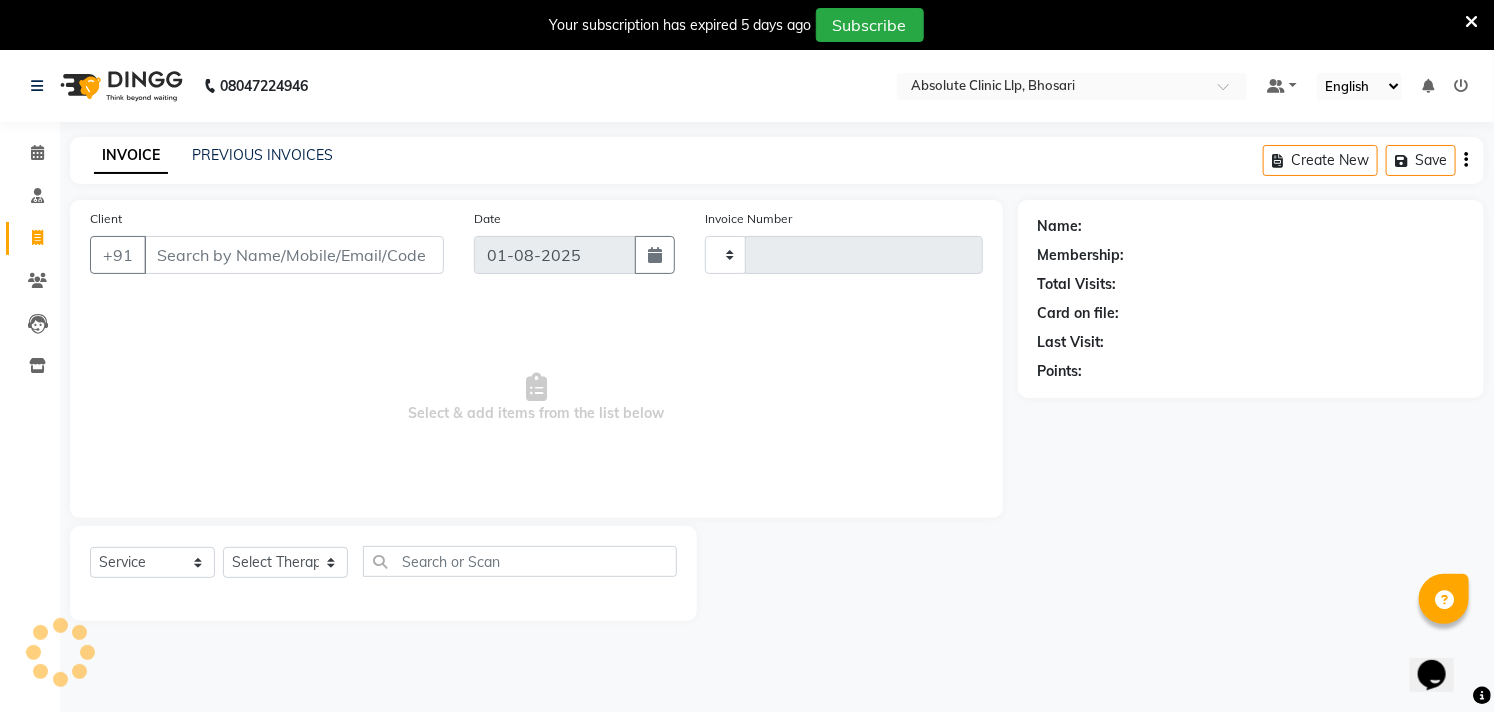 type on "1887" 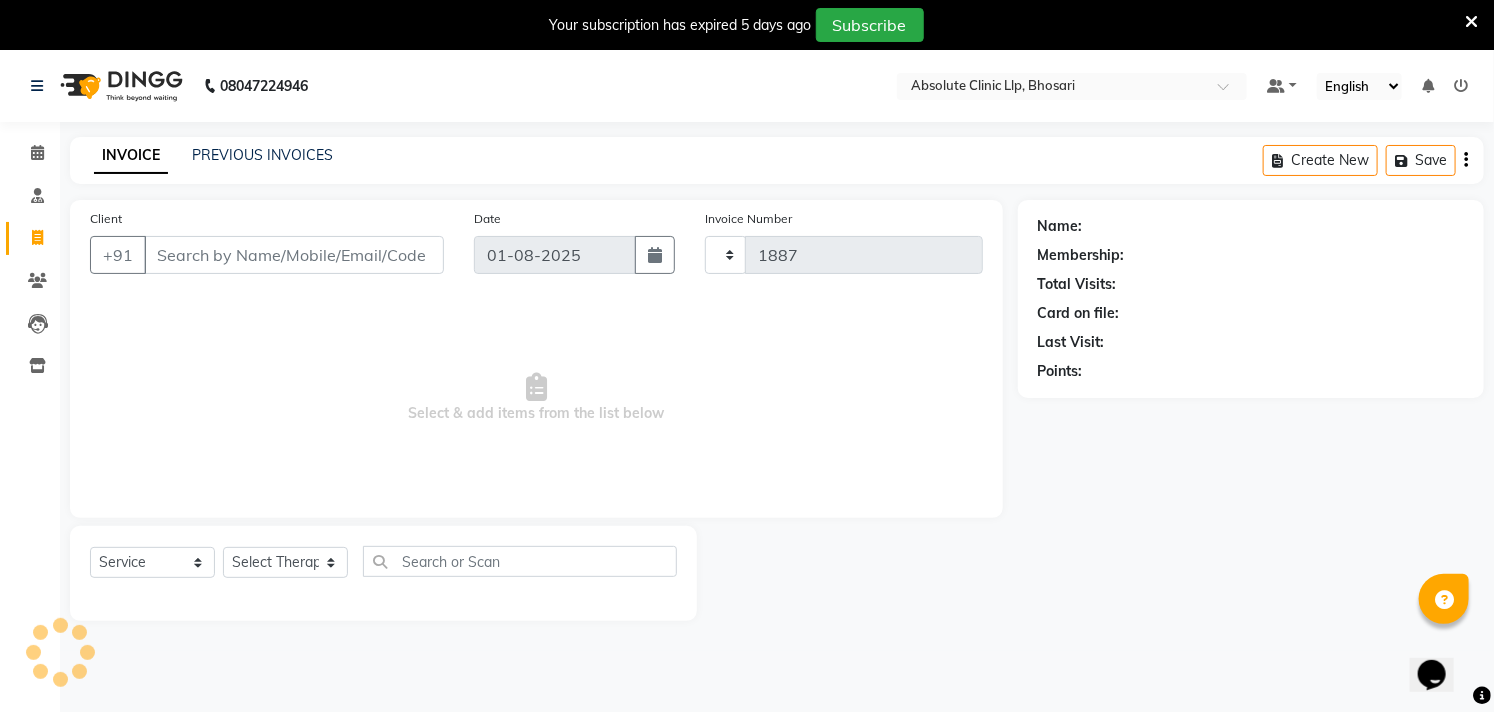select on "4706" 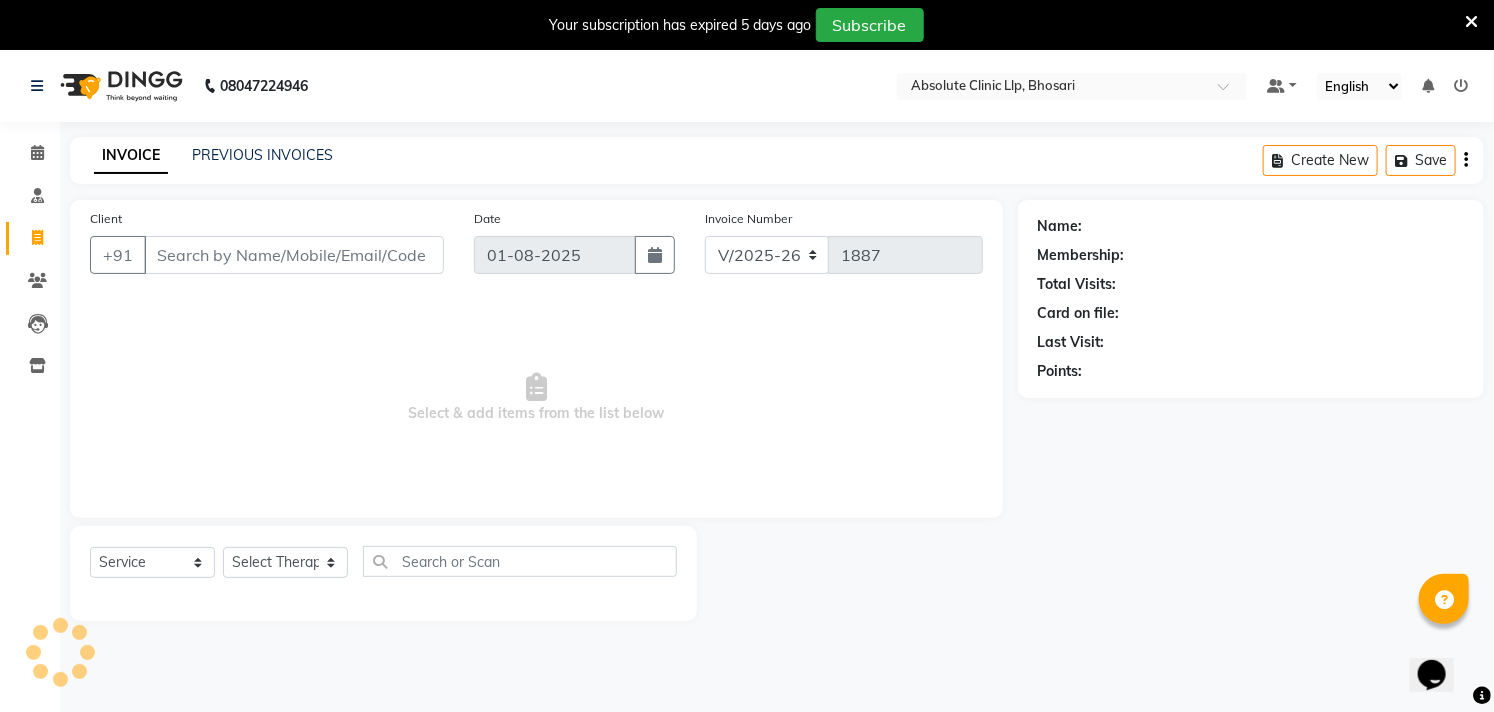 scroll, scrollTop: 50, scrollLeft: 0, axis: vertical 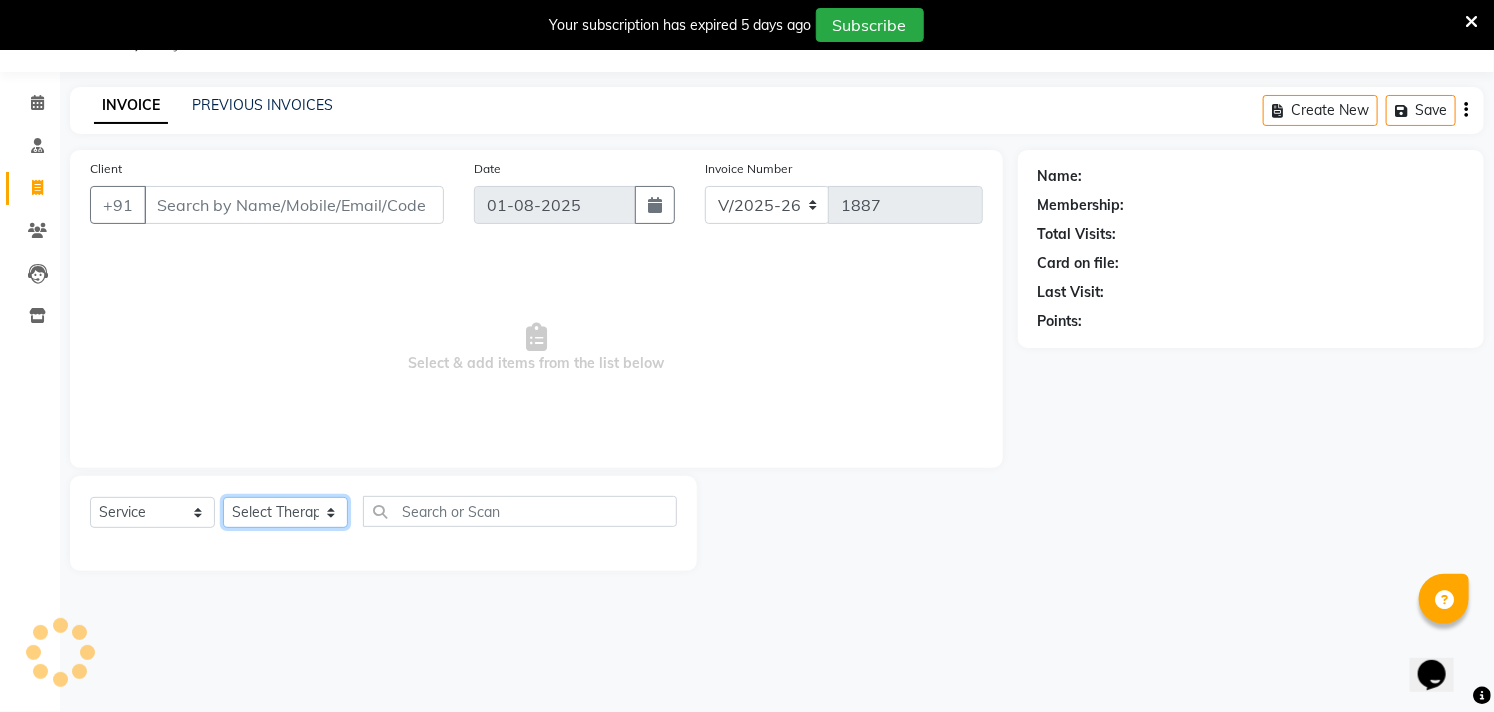 click on "Select Therapist" 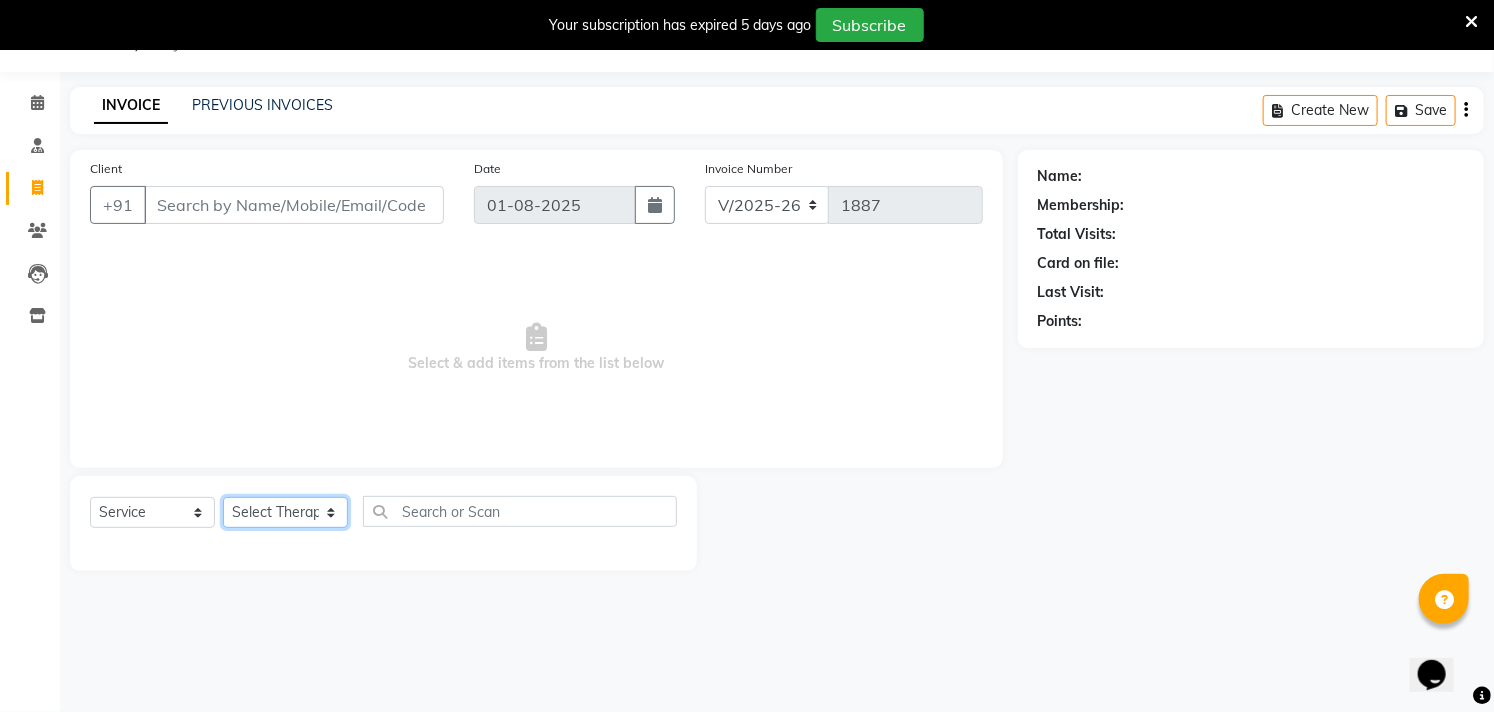 type on "9762828832" 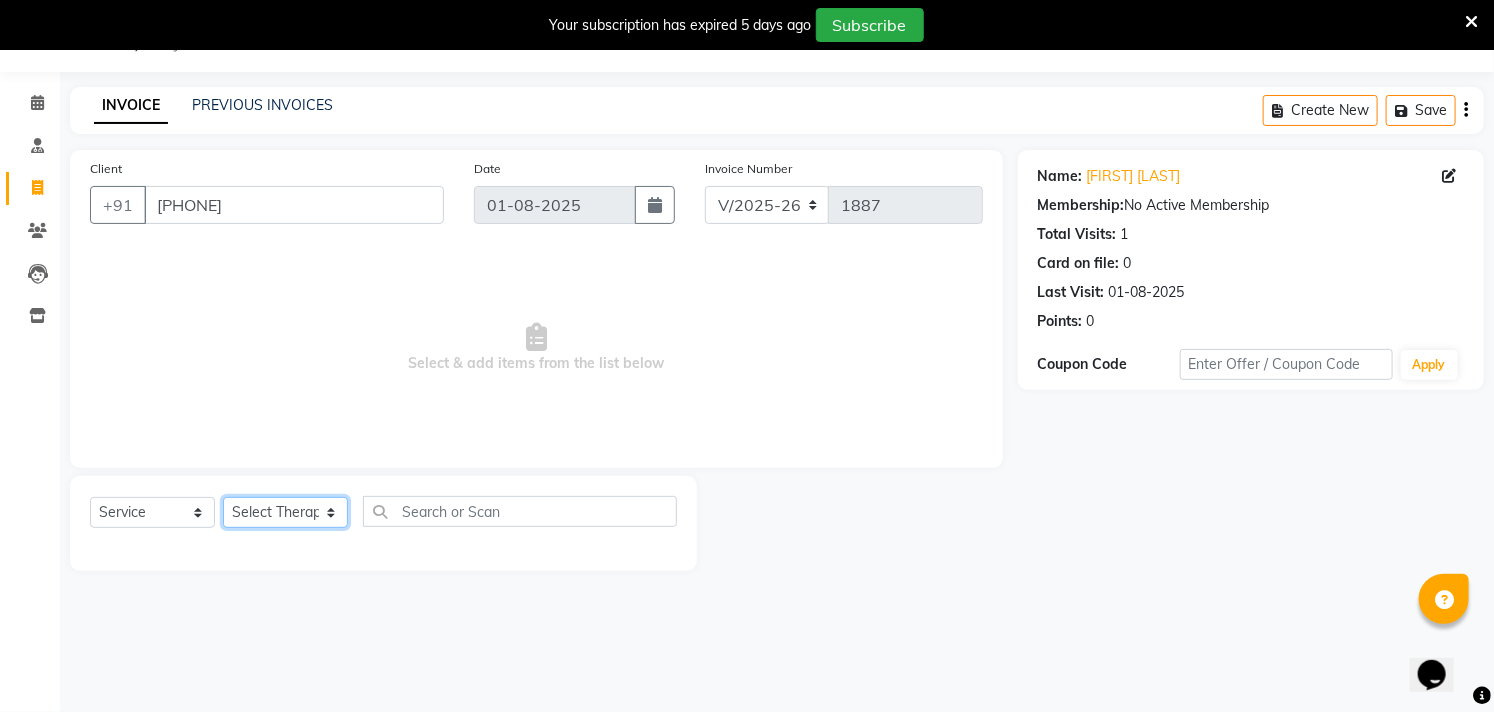 select on "28317" 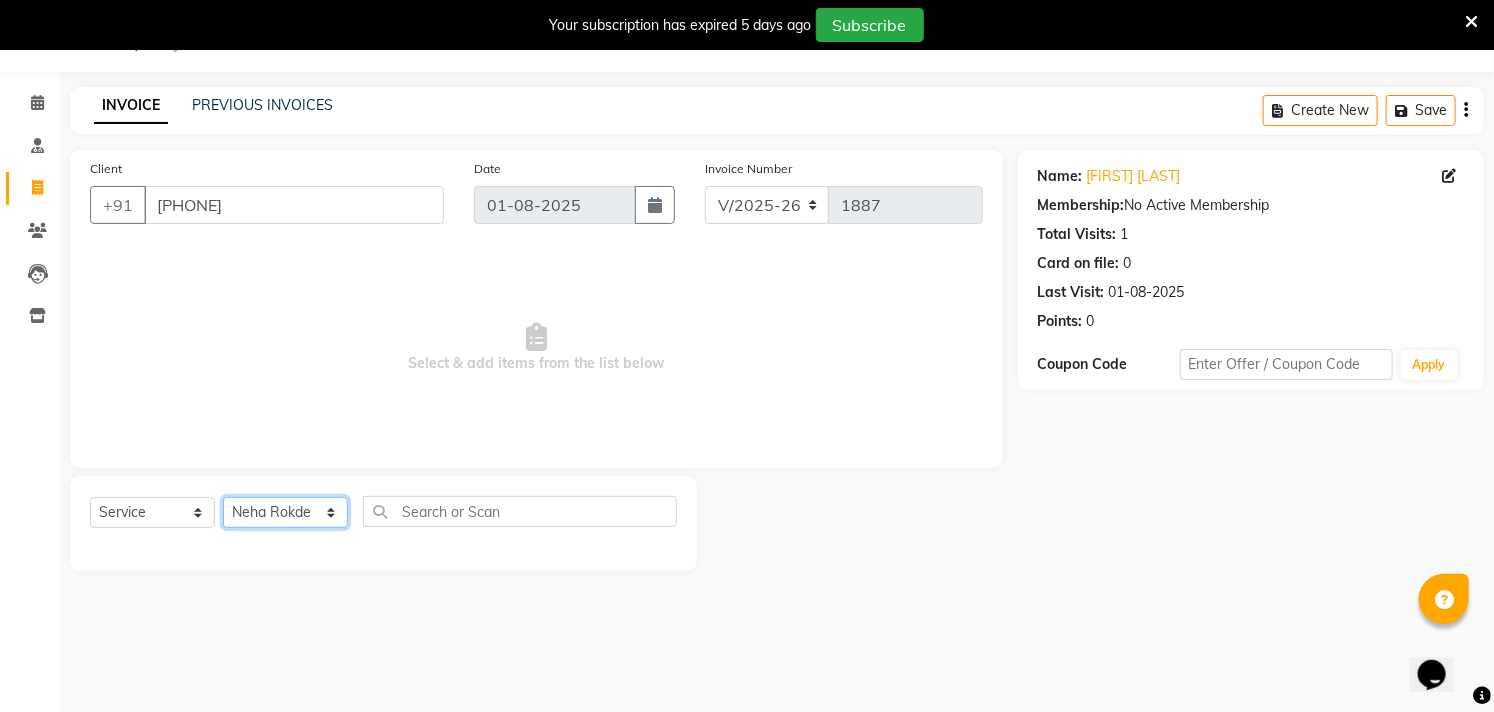 click on "Select Therapist Anita Gawli	 Dr.Bharati Patil Dr.Dhananjay Patil Dr.Rachana Hivarkar Gaurav Raaj Neha Rokde Priyanka  More RECEPTION-phuge prima Sachin Kale	 Sanjivni Kale	 Shekhar Chavan Sonali Naikre	 Vaishali Chowgule" 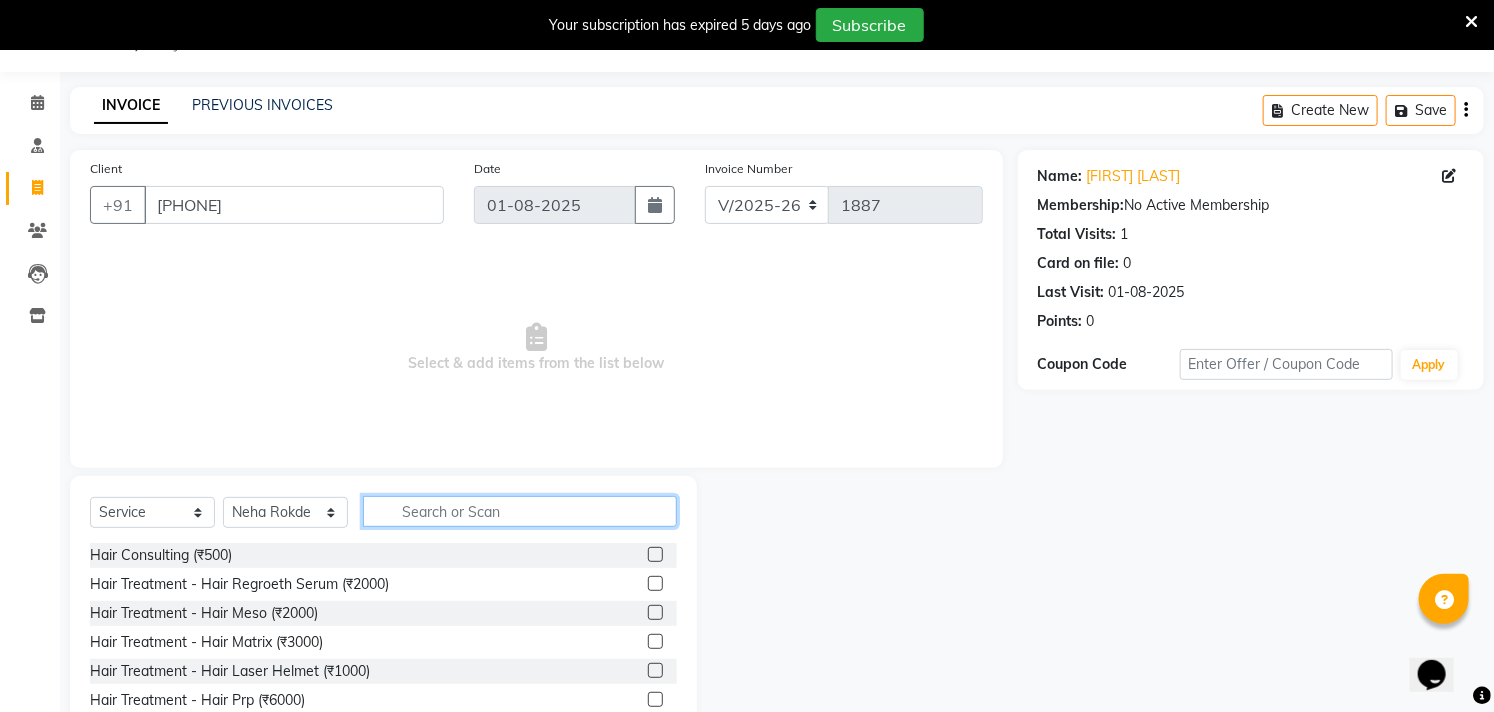 click 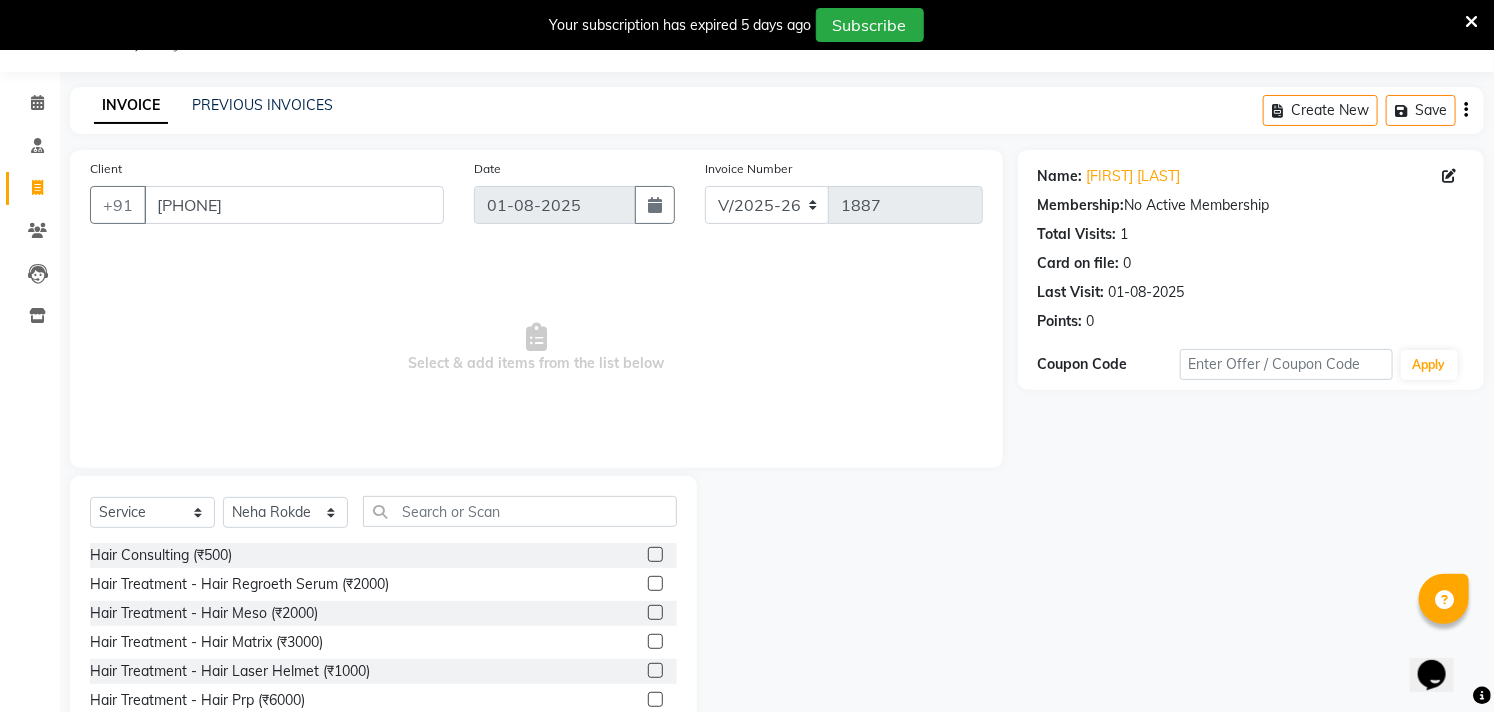 click 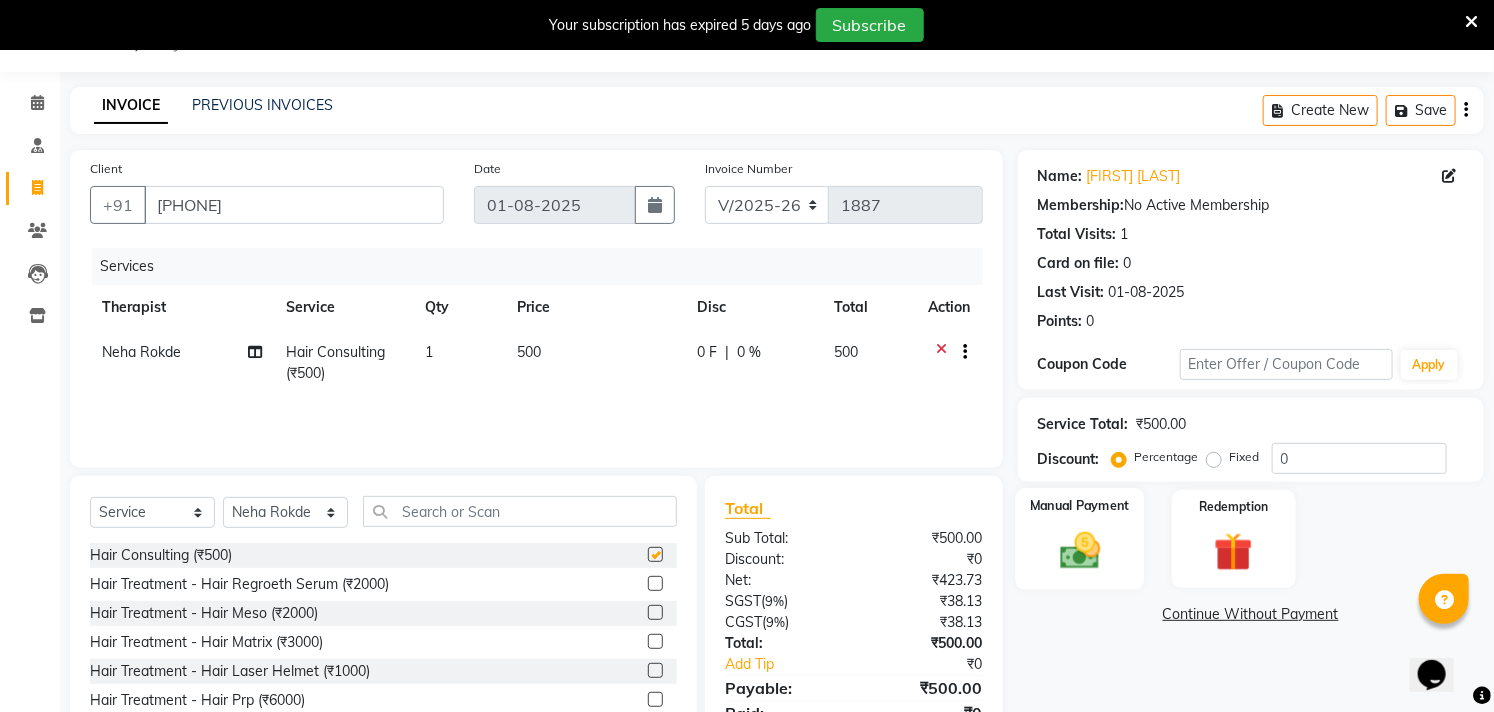 checkbox on "false" 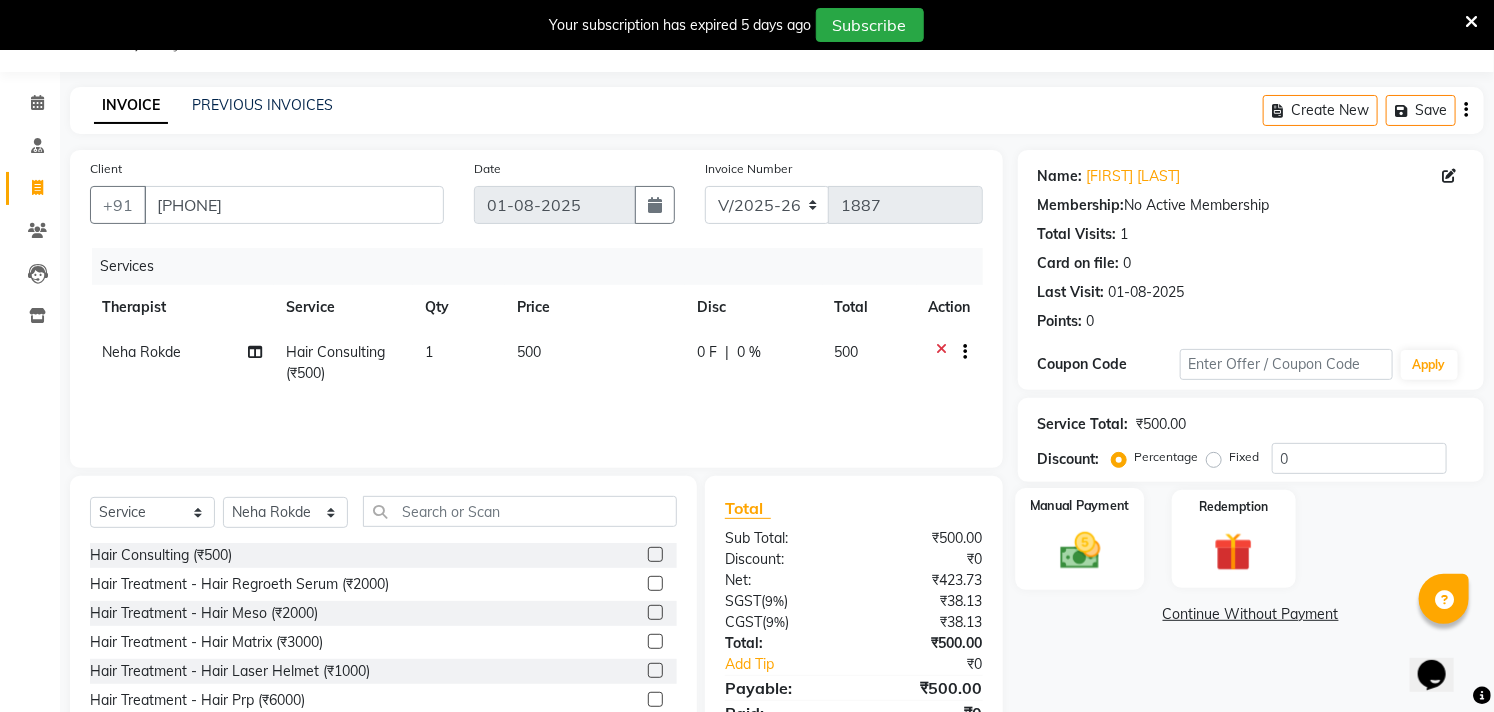 click 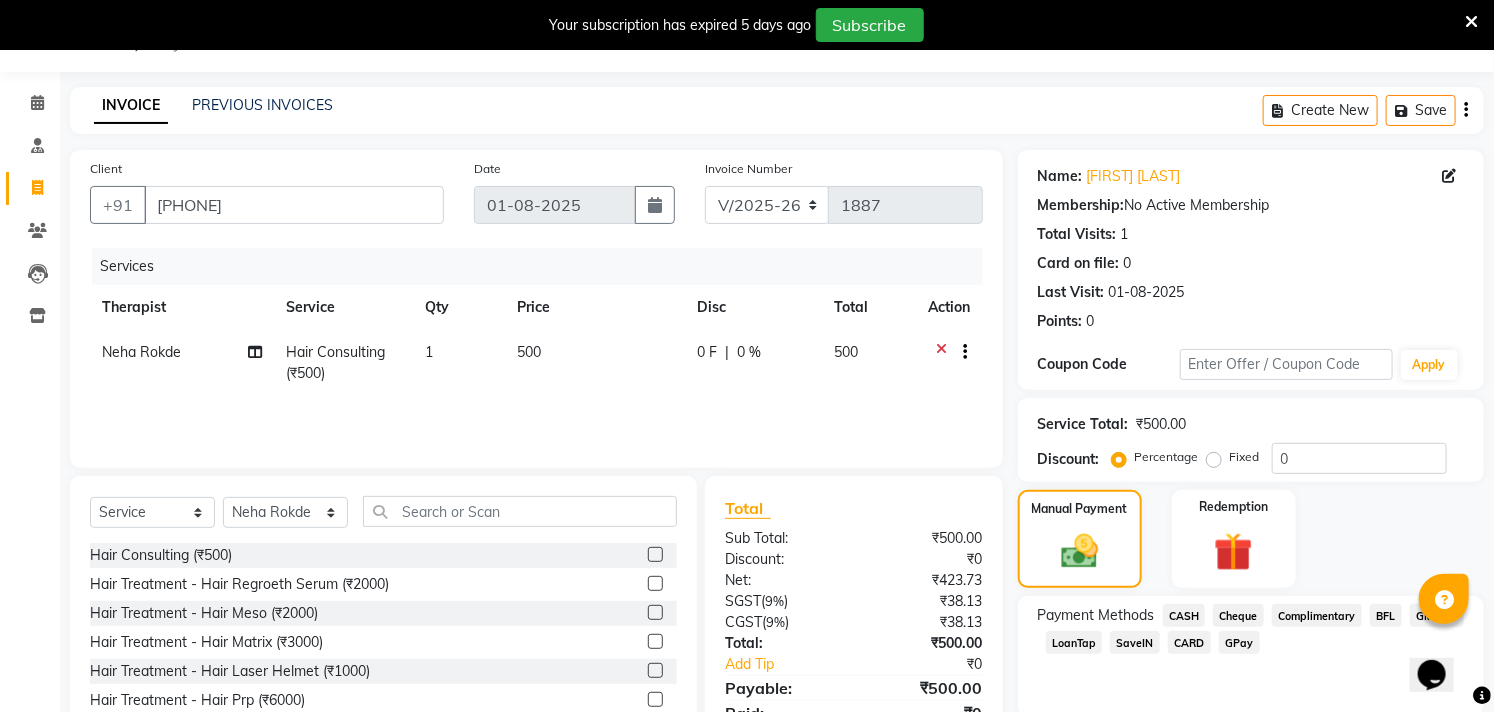 click on "GPay" 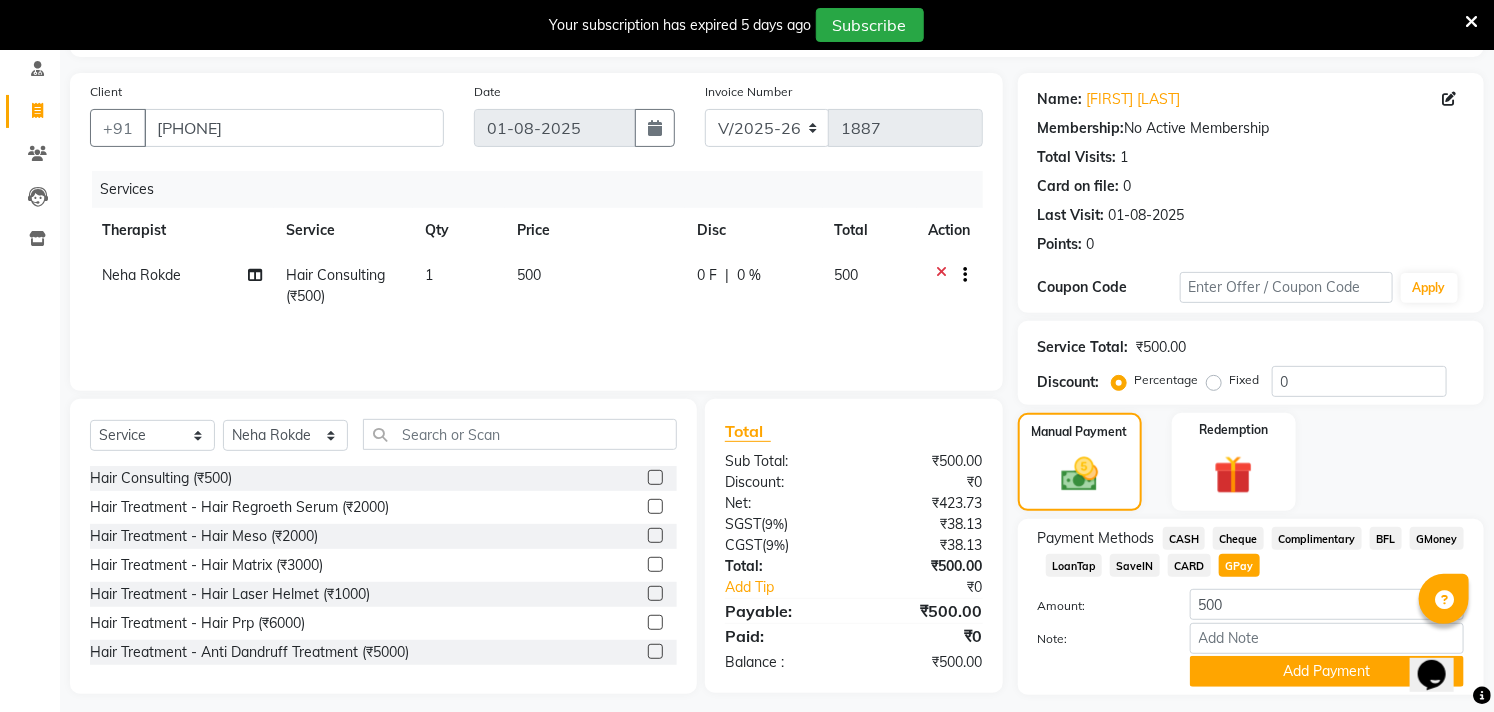 scroll, scrollTop: 182, scrollLeft: 0, axis: vertical 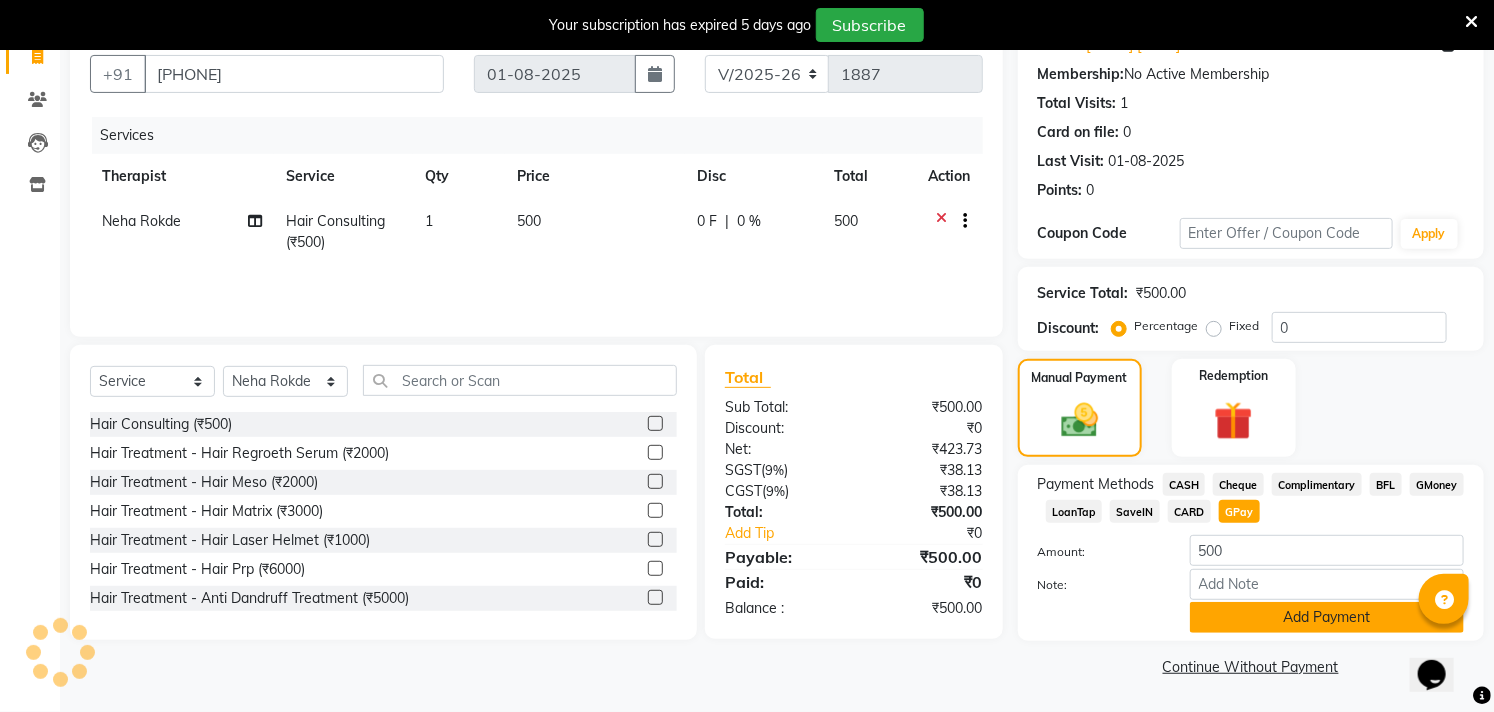click on "Add Payment" 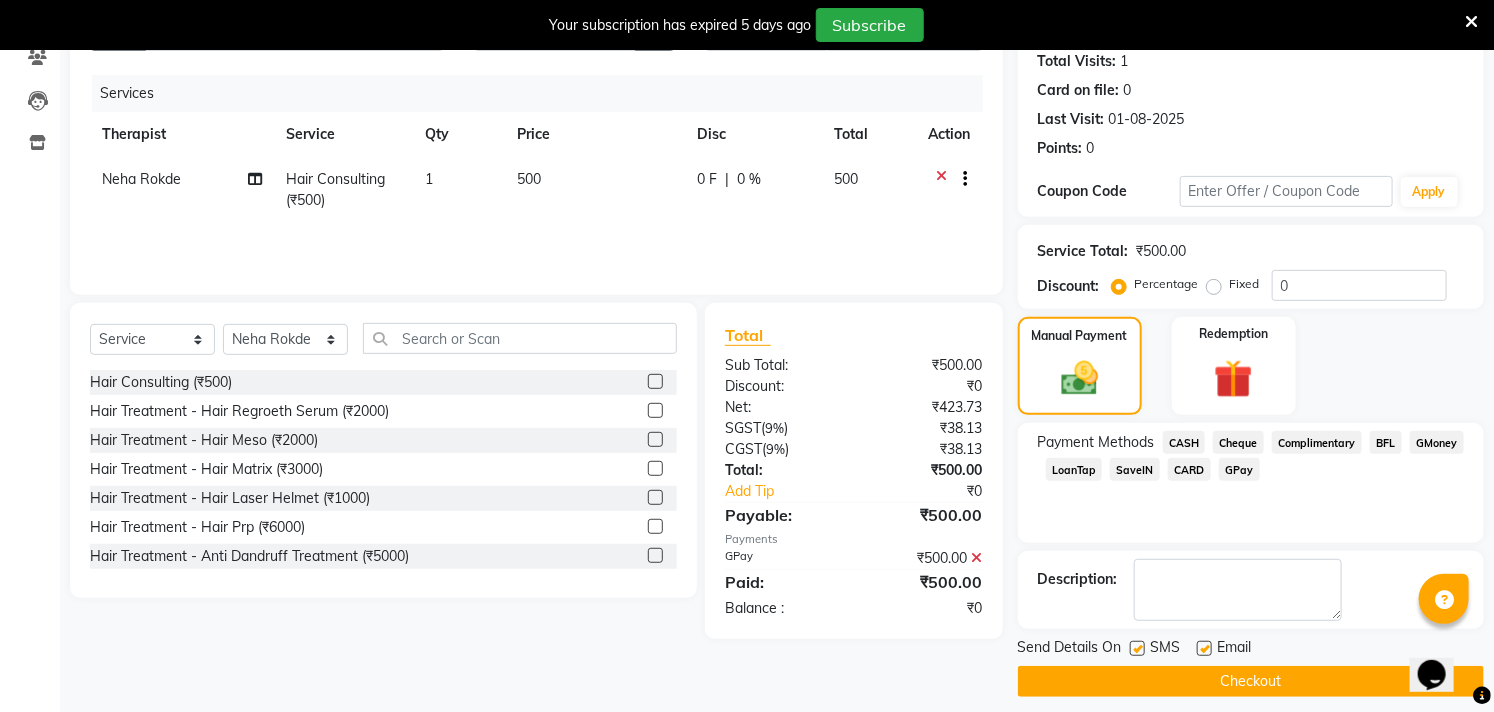 scroll, scrollTop: 237, scrollLeft: 0, axis: vertical 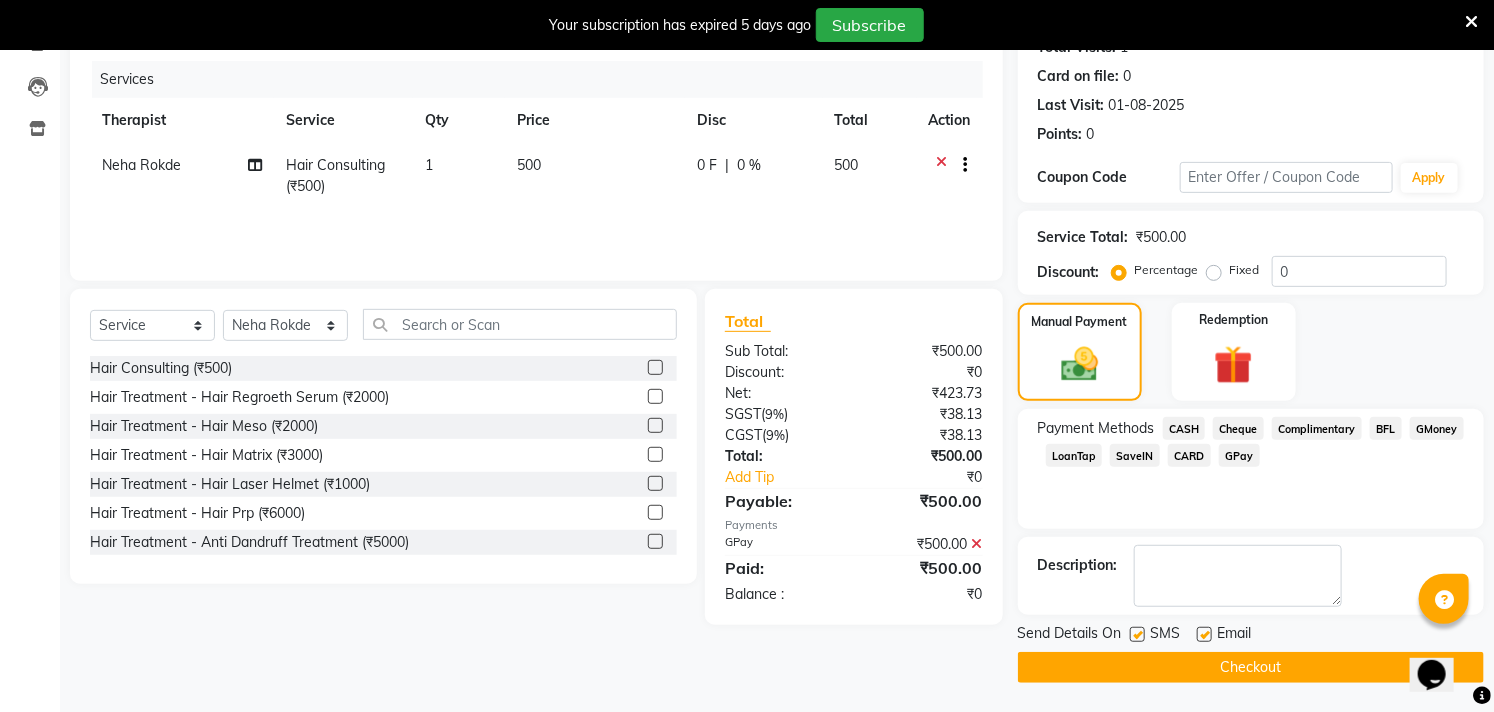 click on "Checkout" 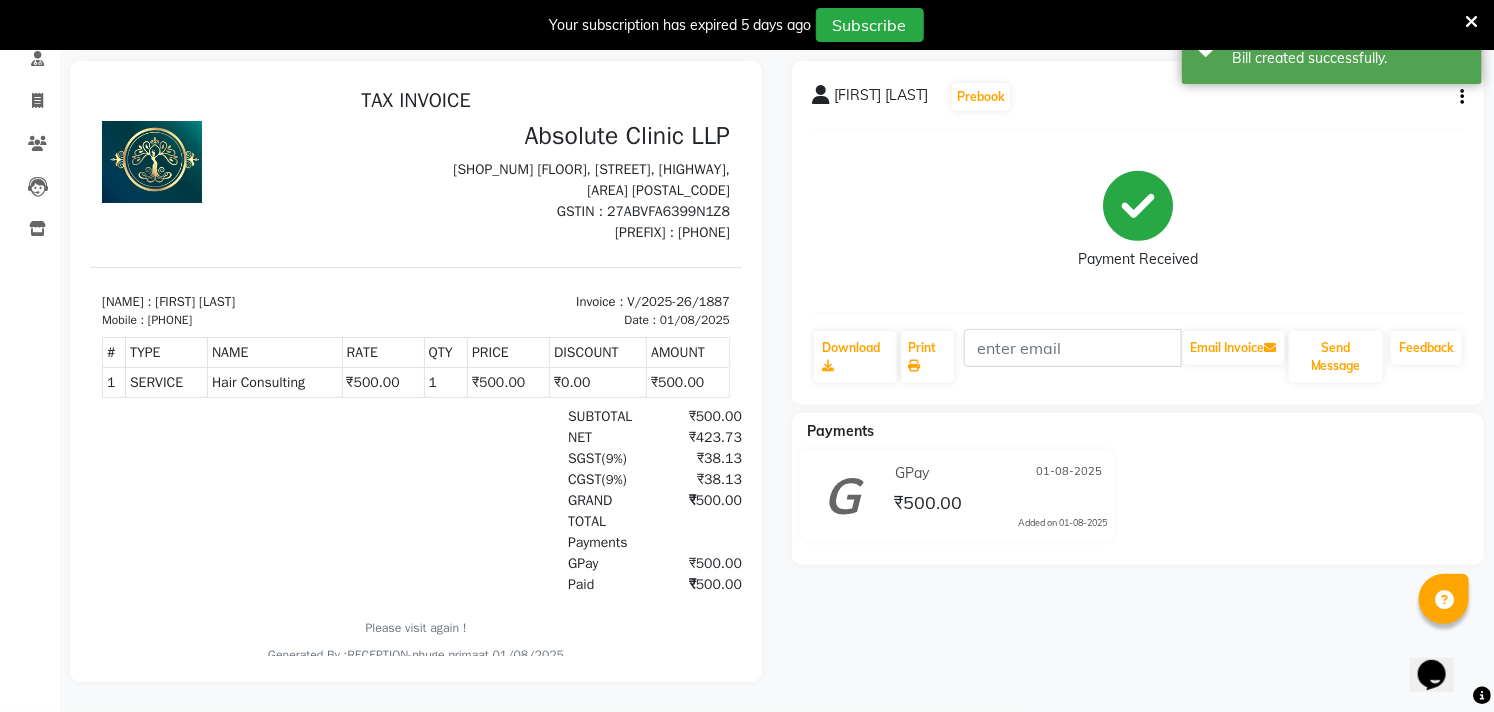 scroll, scrollTop: 0, scrollLeft: 0, axis: both 